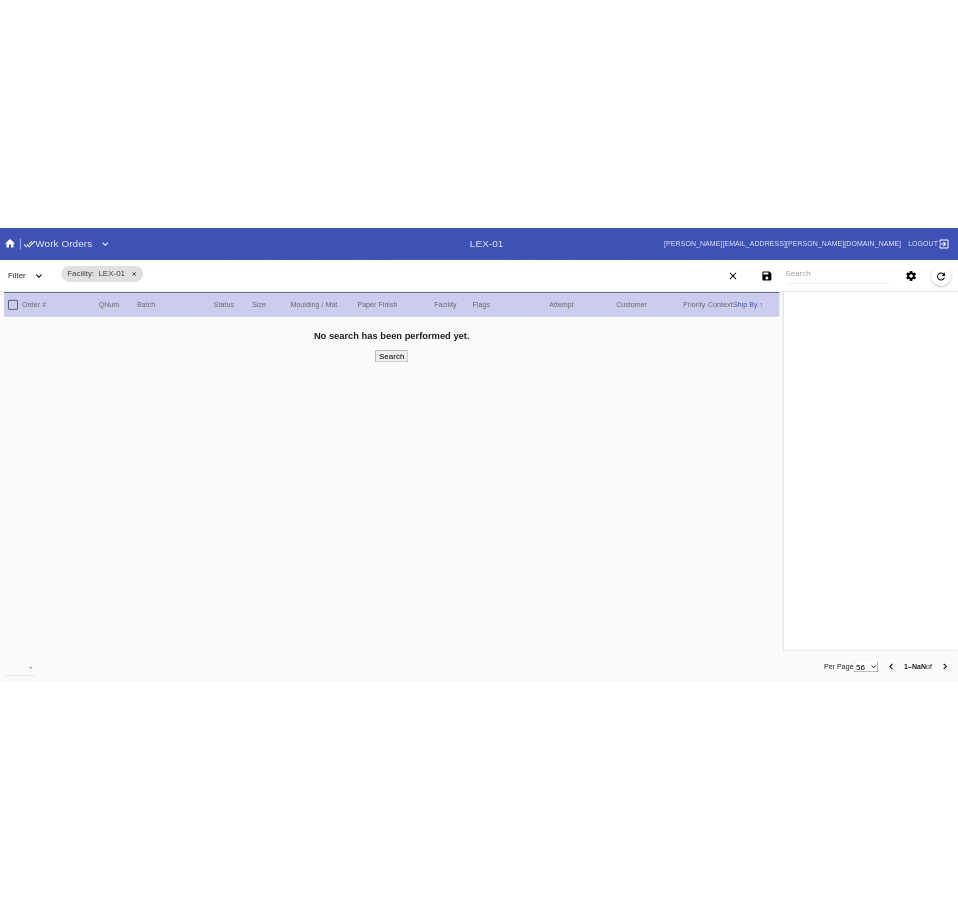 scroll, scrollTop: 0, scrollLeft: 0, axis: both 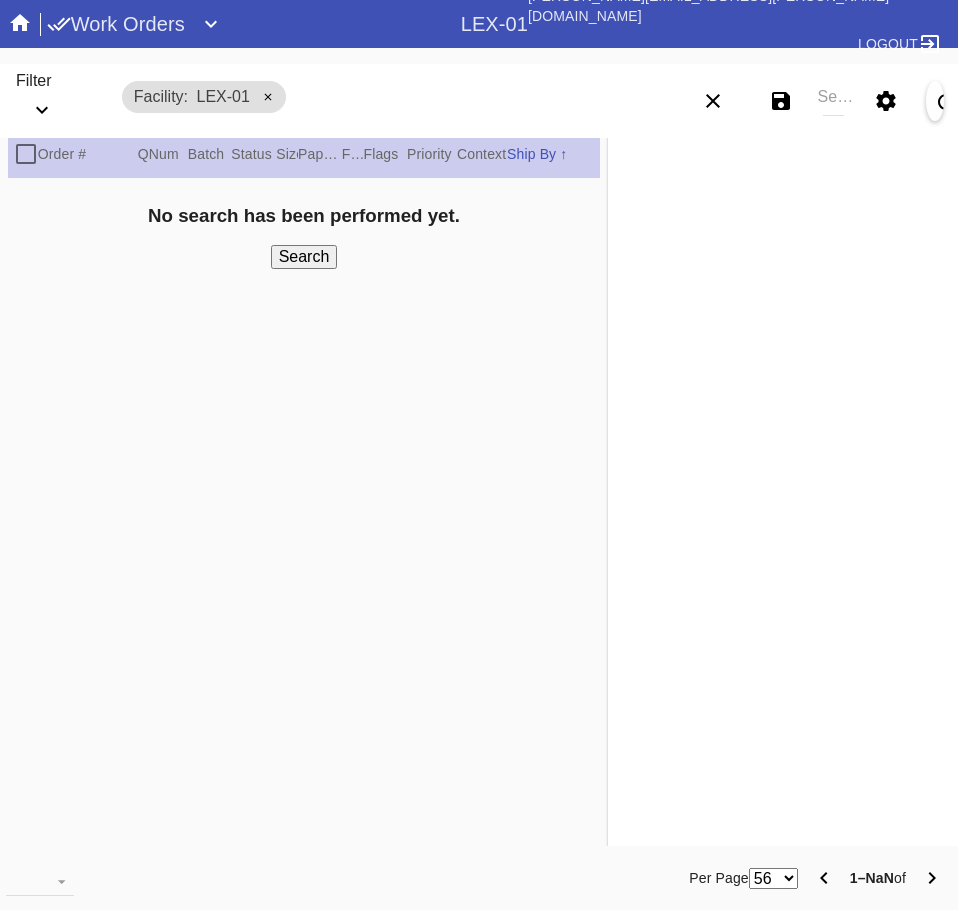 click on "Search" at bounding box center (833, 101) 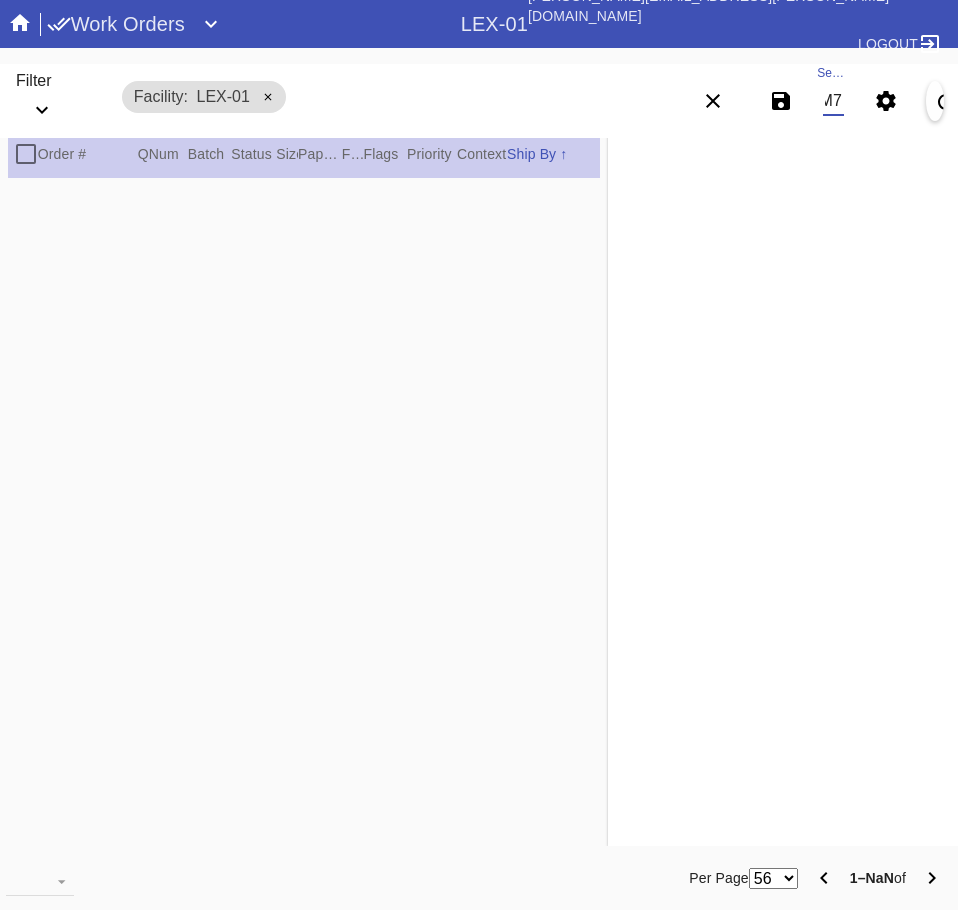 scroll, scrollTop: 0, scrollLeft: 14, axis: horizontal 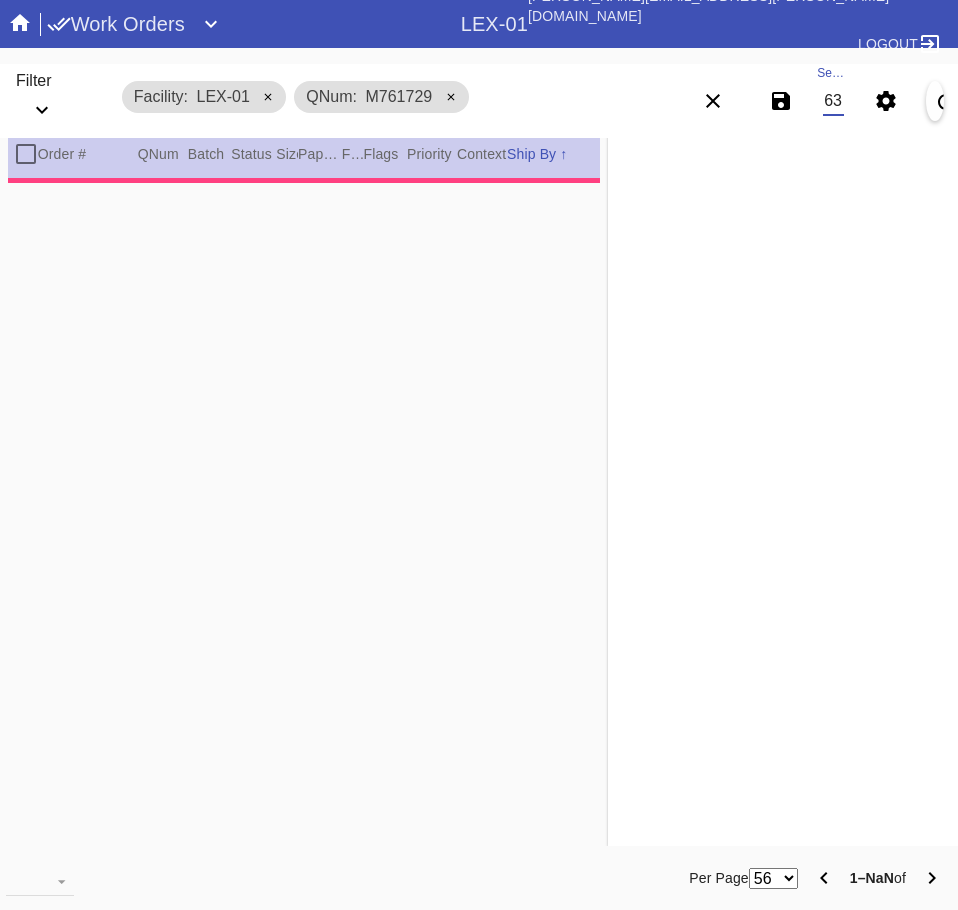 type on "M761729163" 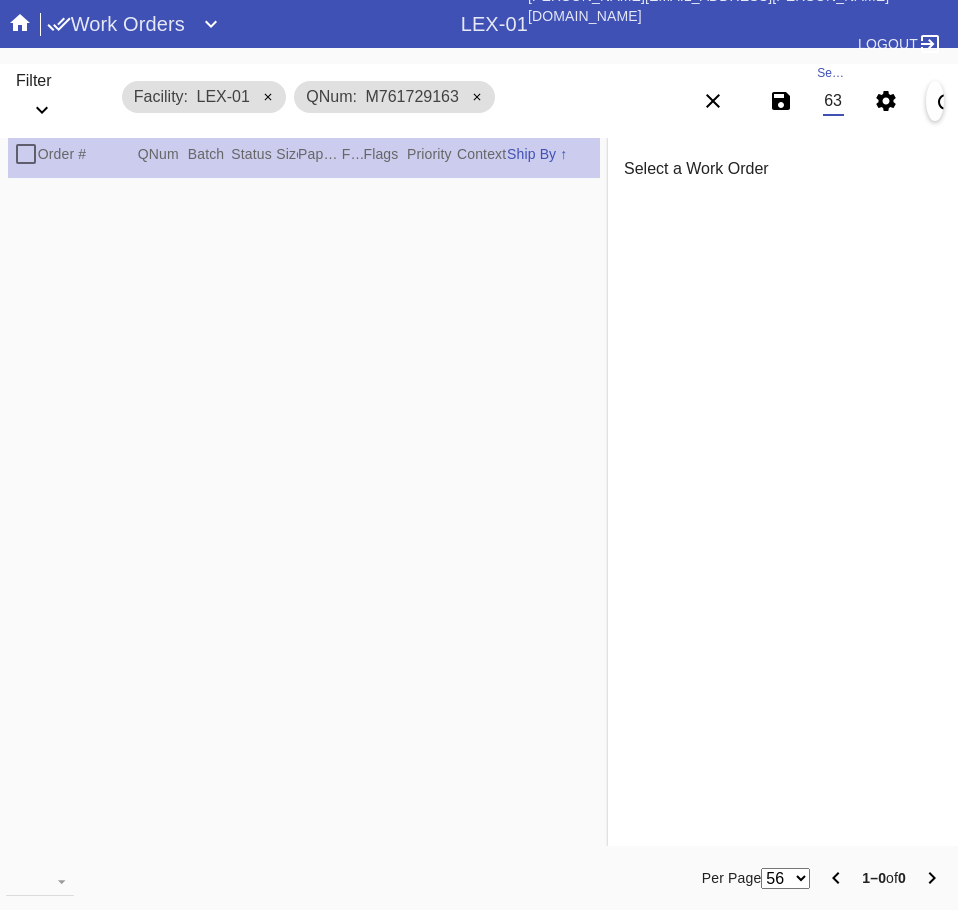 click on "QNum" at bounding box center [163, 154] 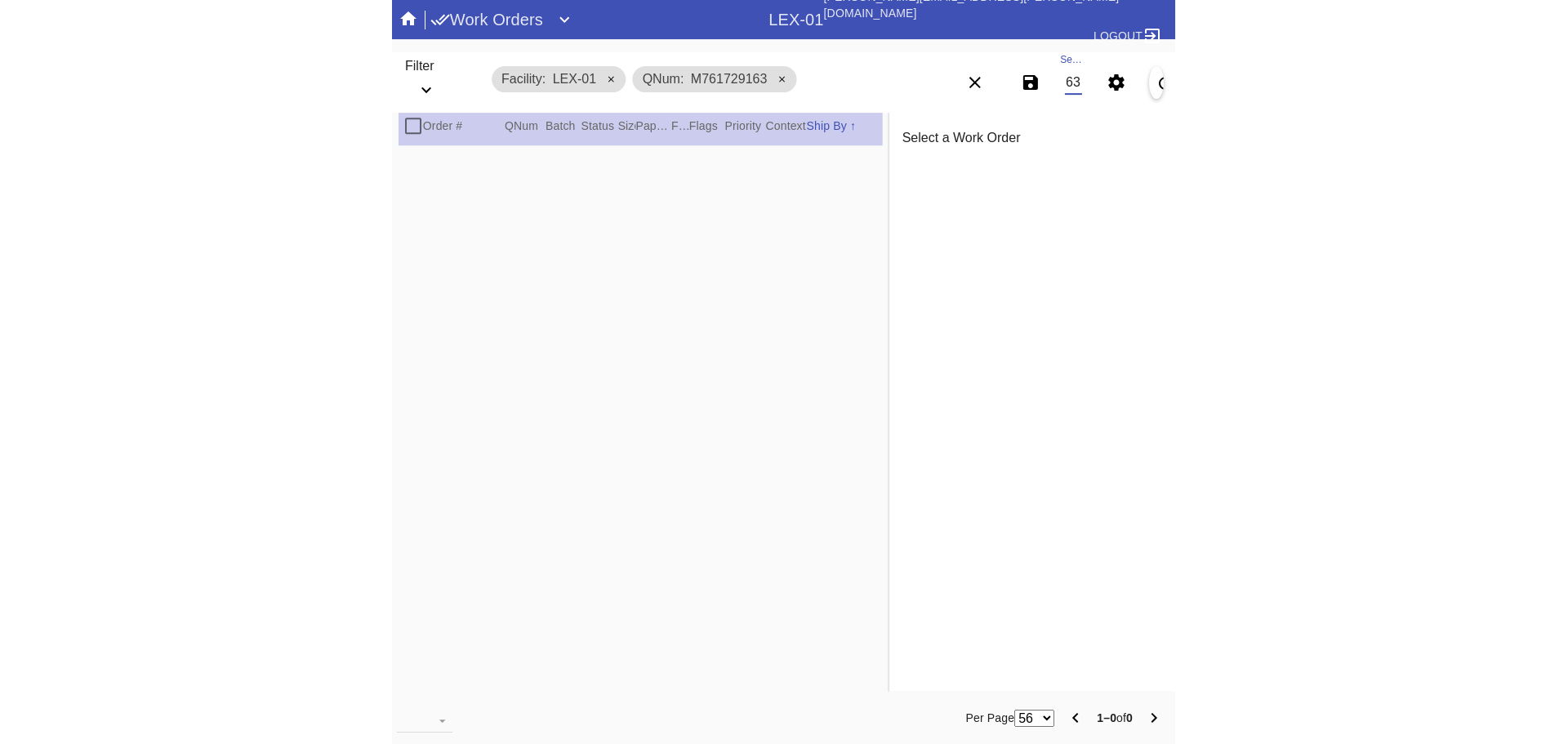 scroll, scrollTop: 0, scrollLeft: 0, axis: both 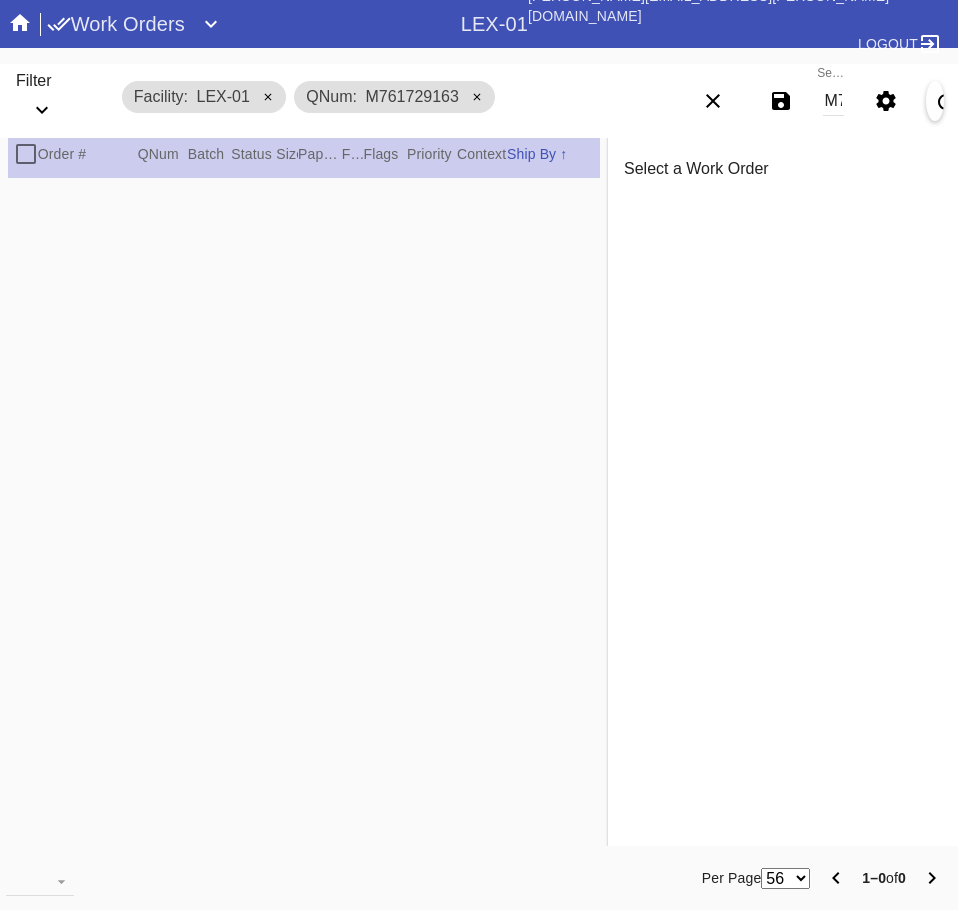 click at bounding box center (26, 154) 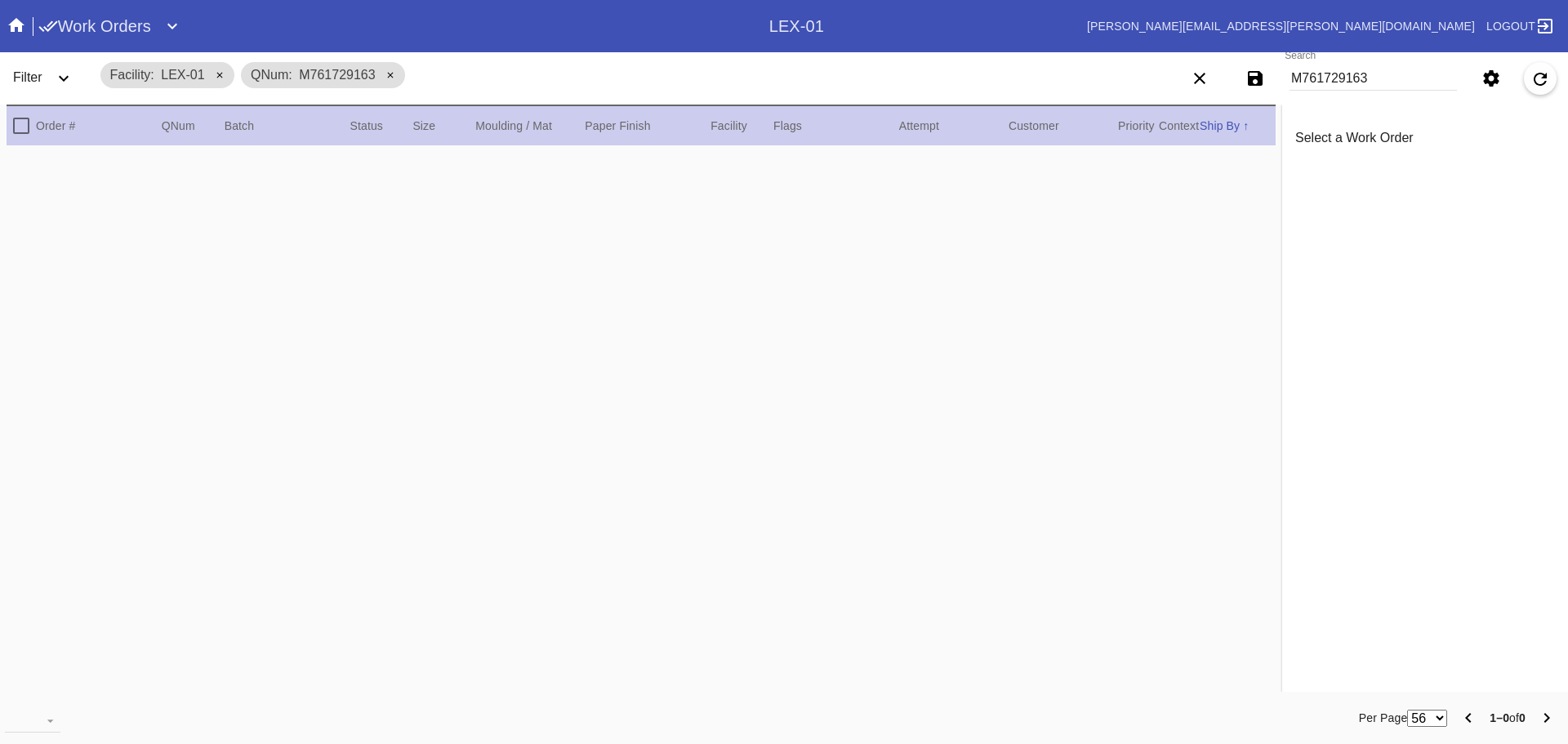 click at bounding box center [21, 126] 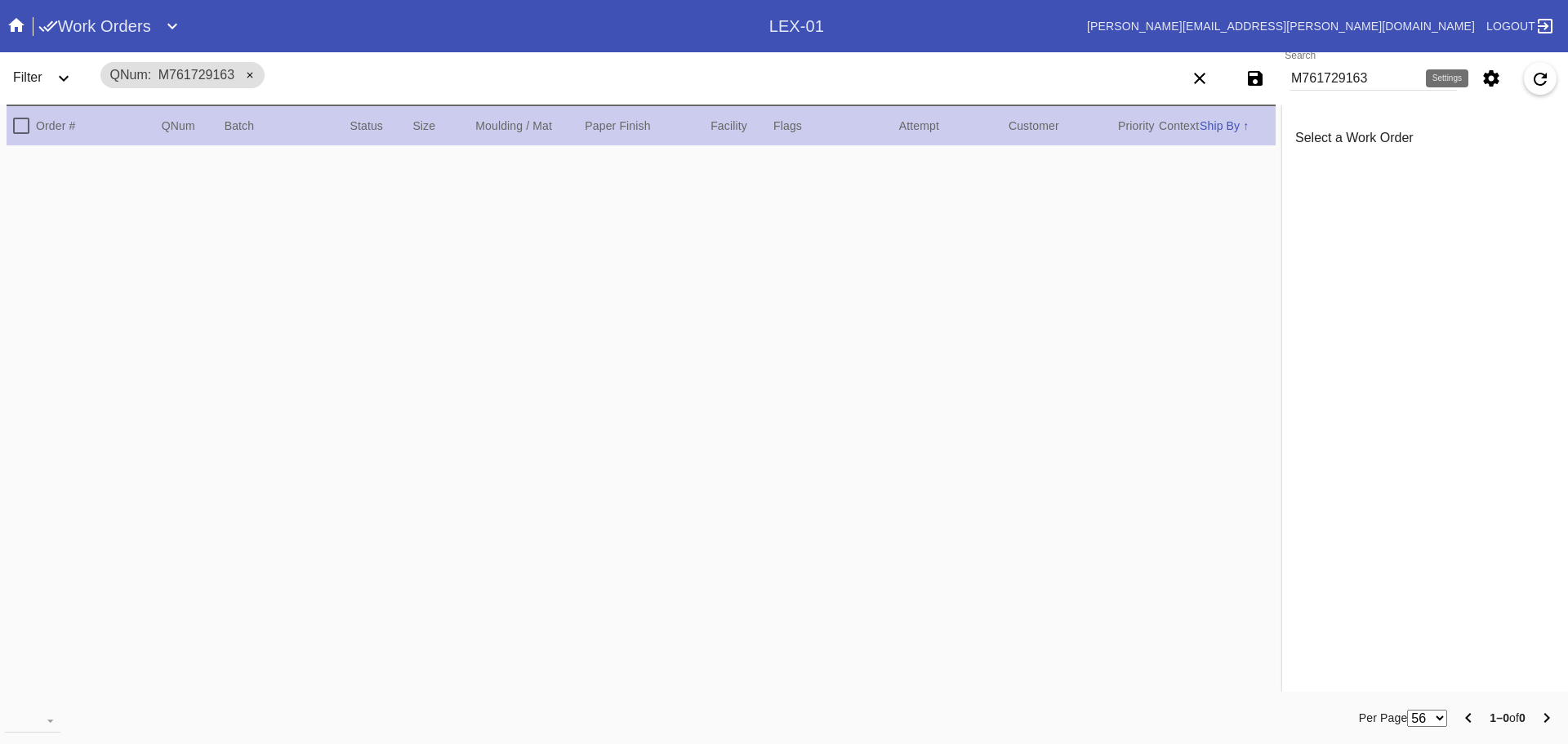 click 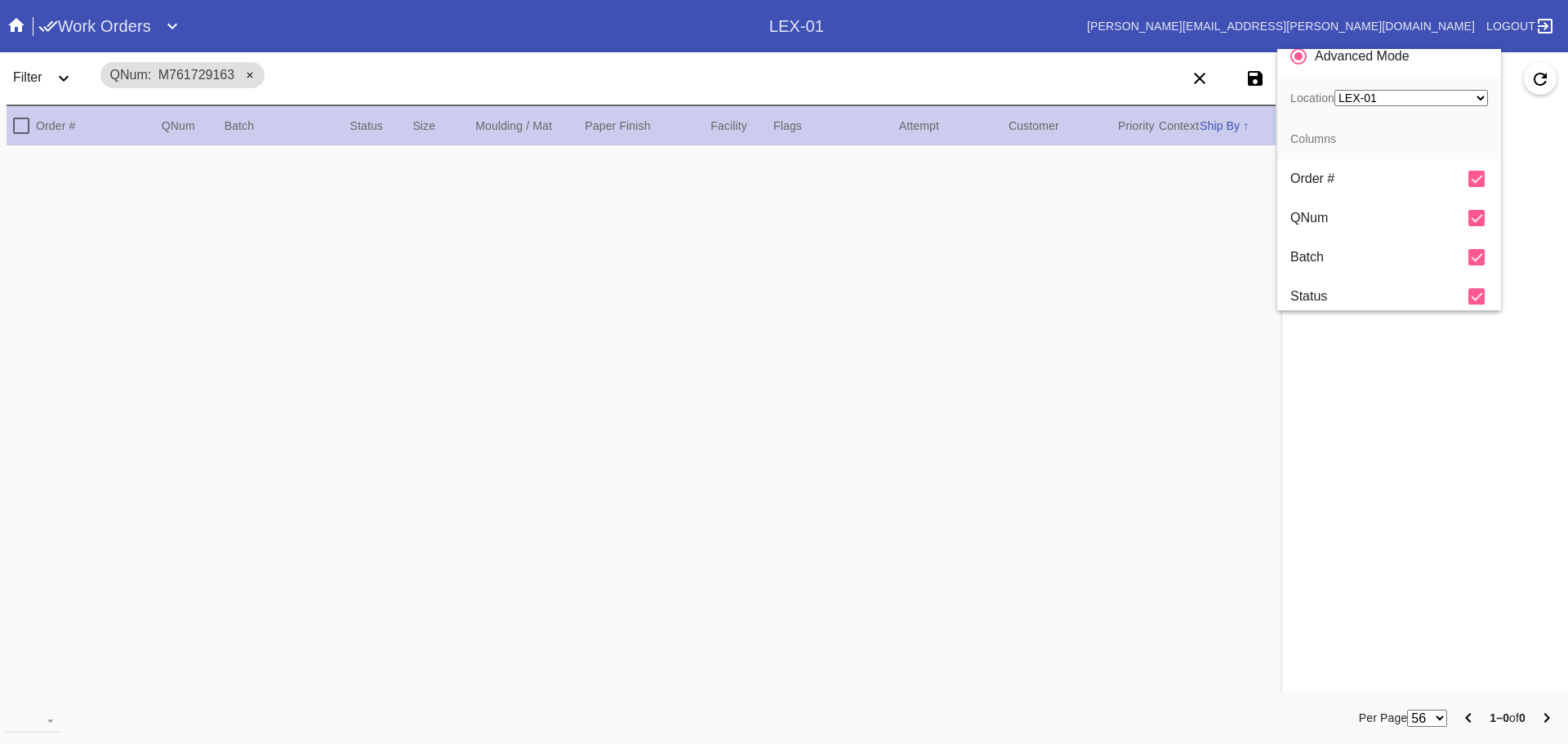scroll, scrollTop: 163, scrollLeft: 0, axis: vertical 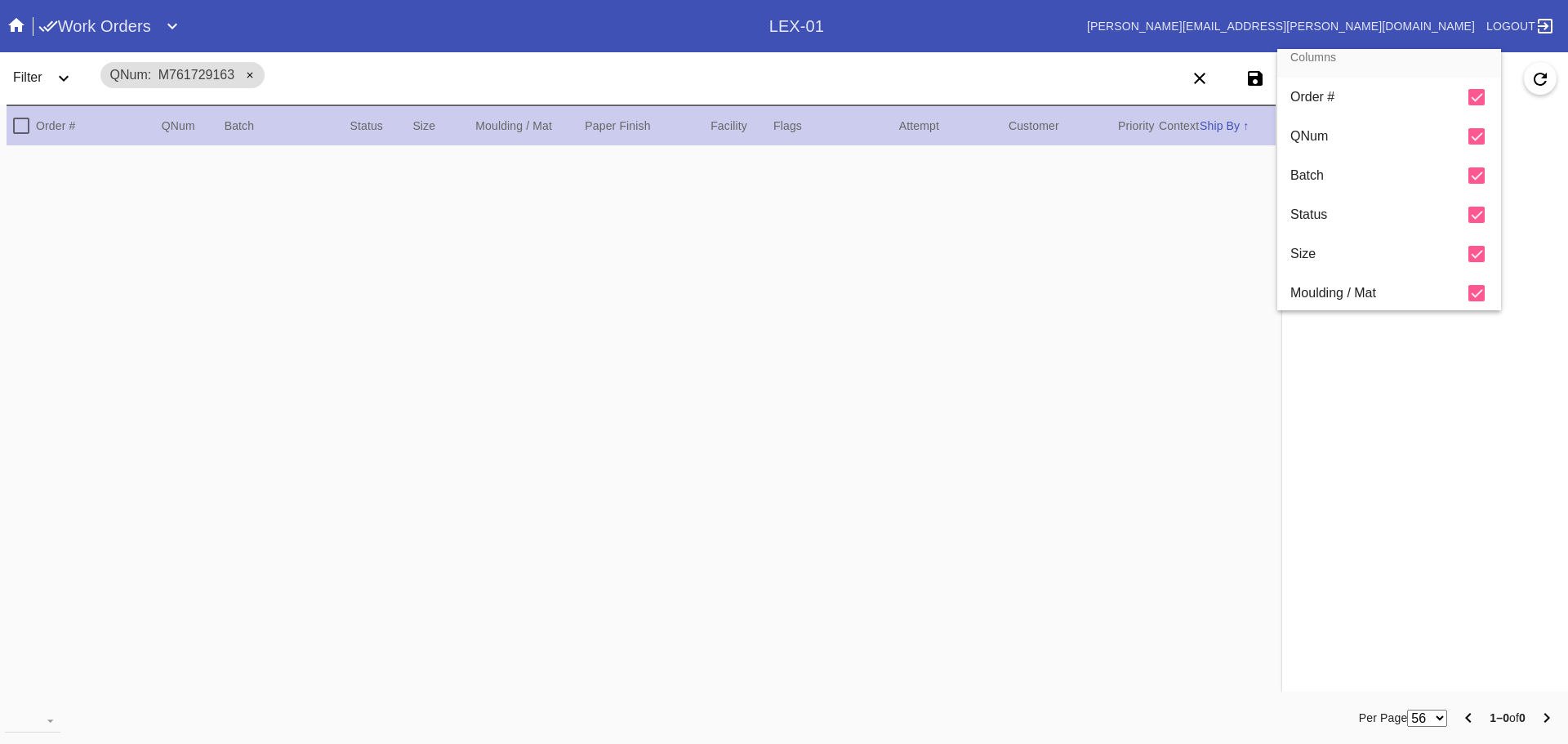 click at bounding box center [1477, 136] 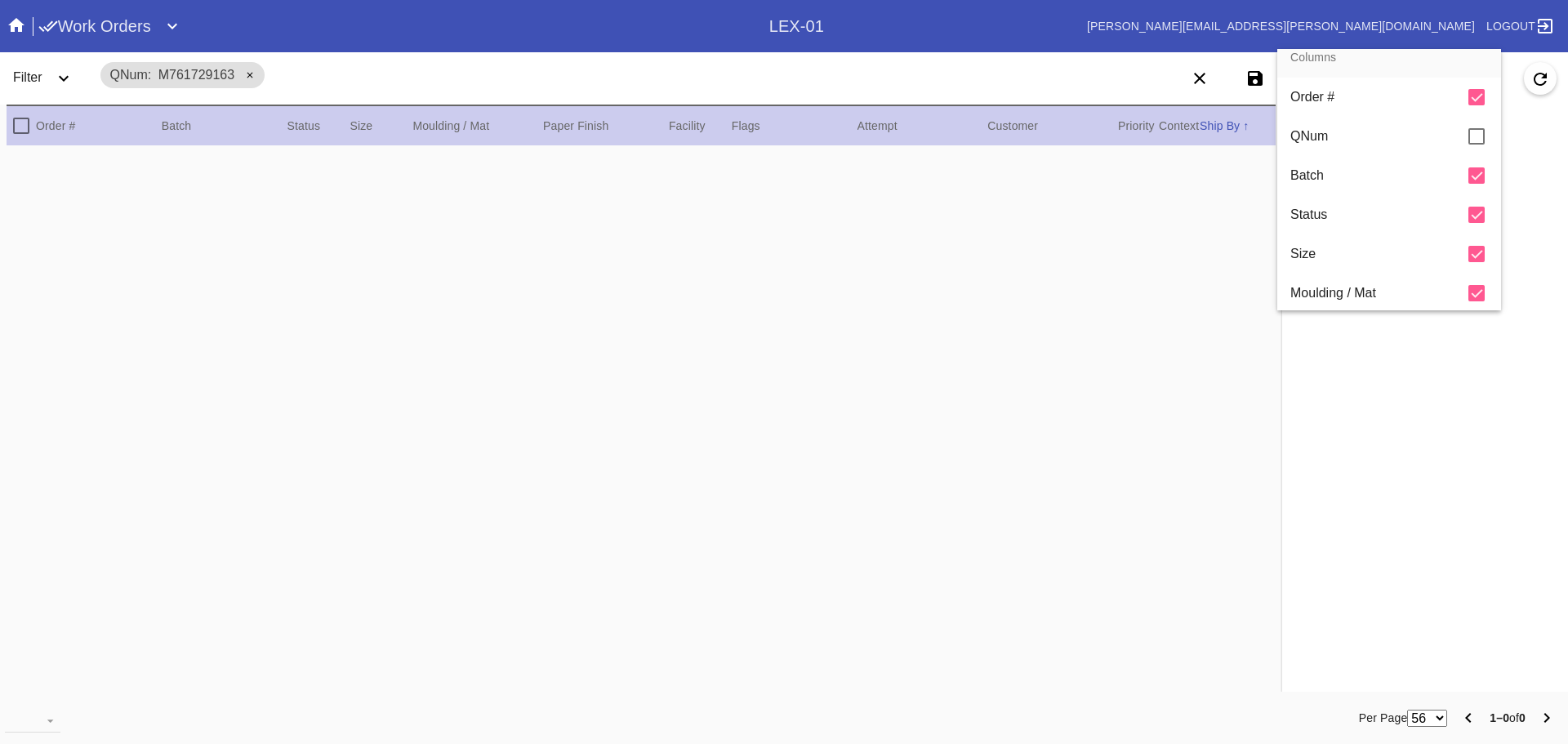 click at bounding box center (1477, 176) 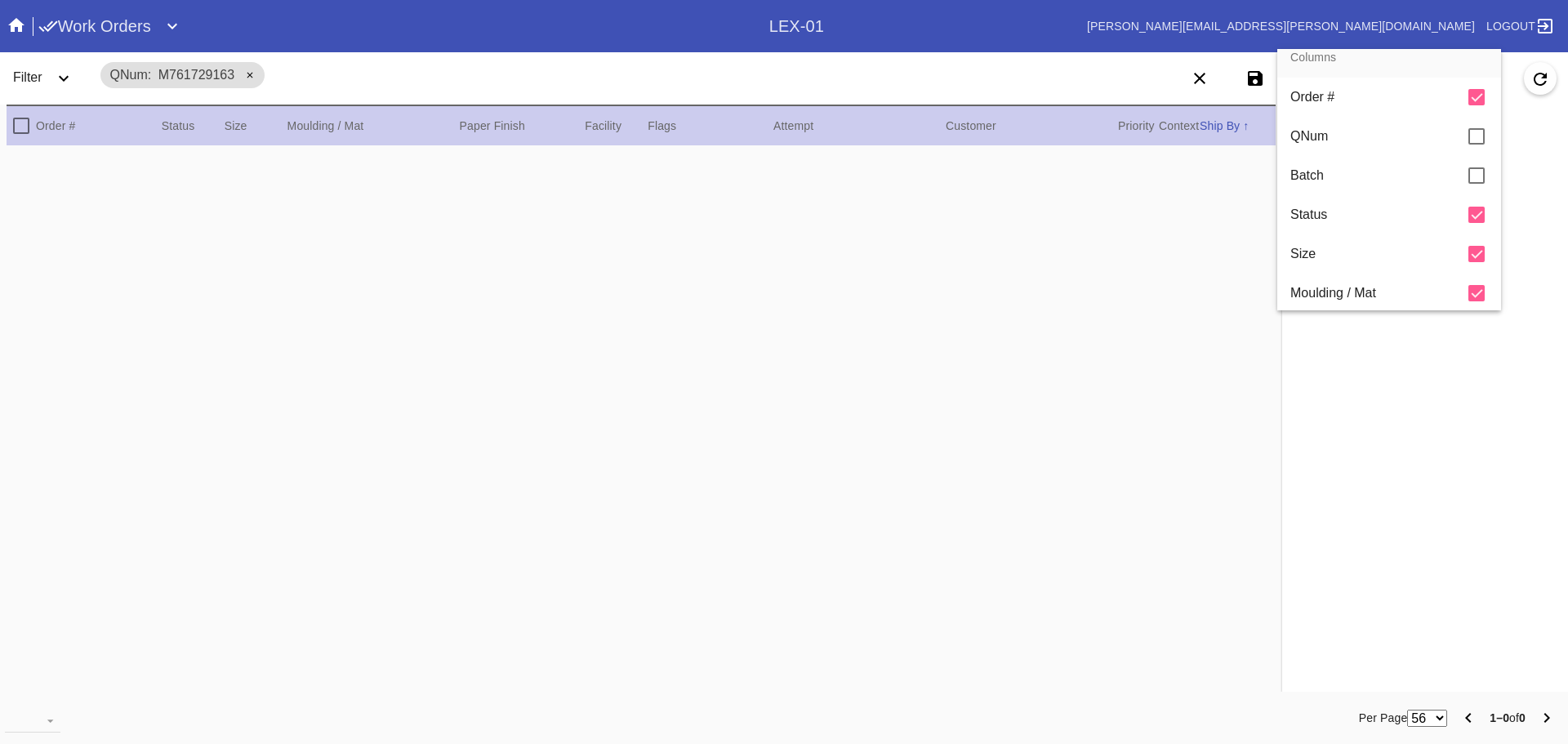 click at bounding box center [1477, 215] 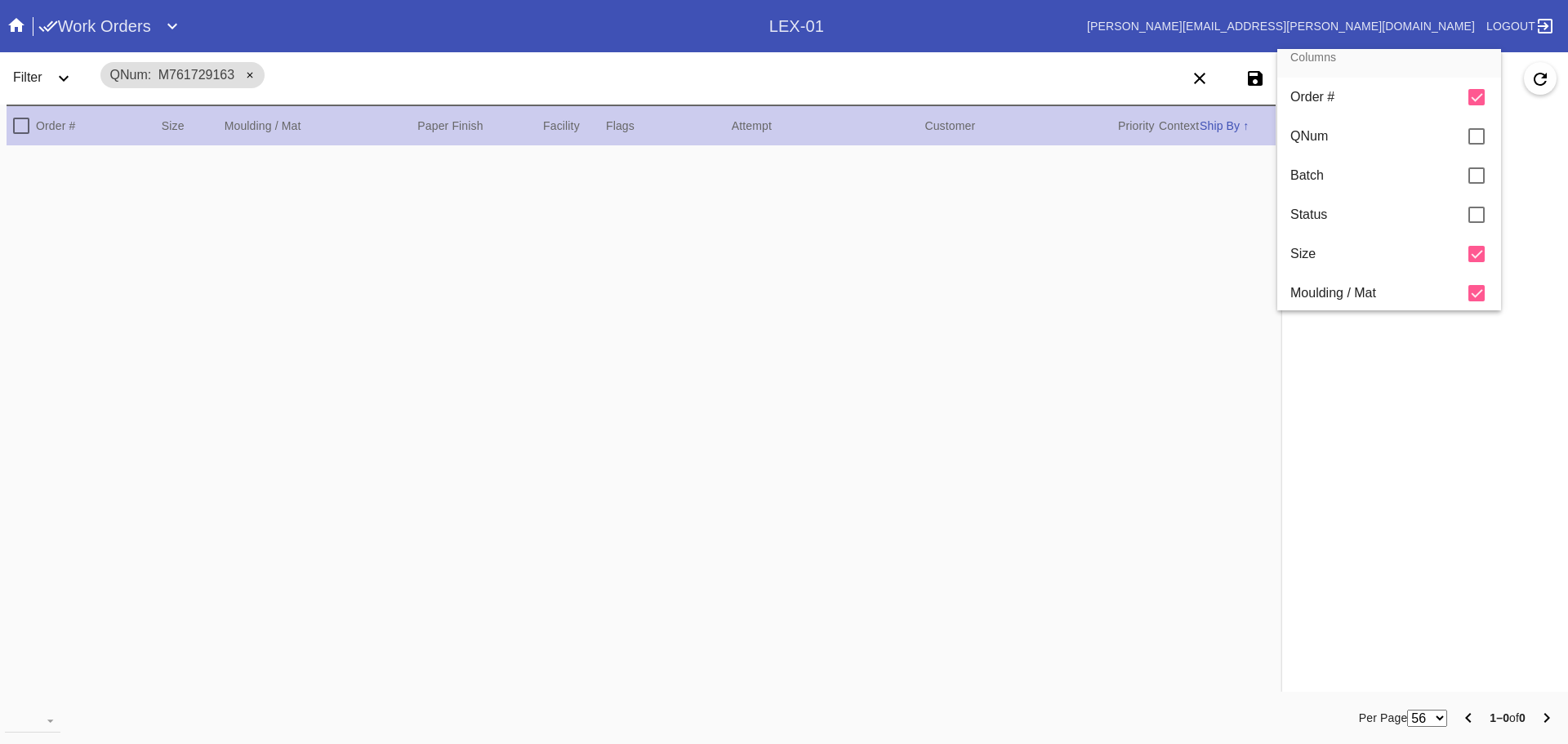 drag, startPoint x: 1481, startPoint y: 243, endPoint x: 1482, endPoint y: 260, distance: 17.02939 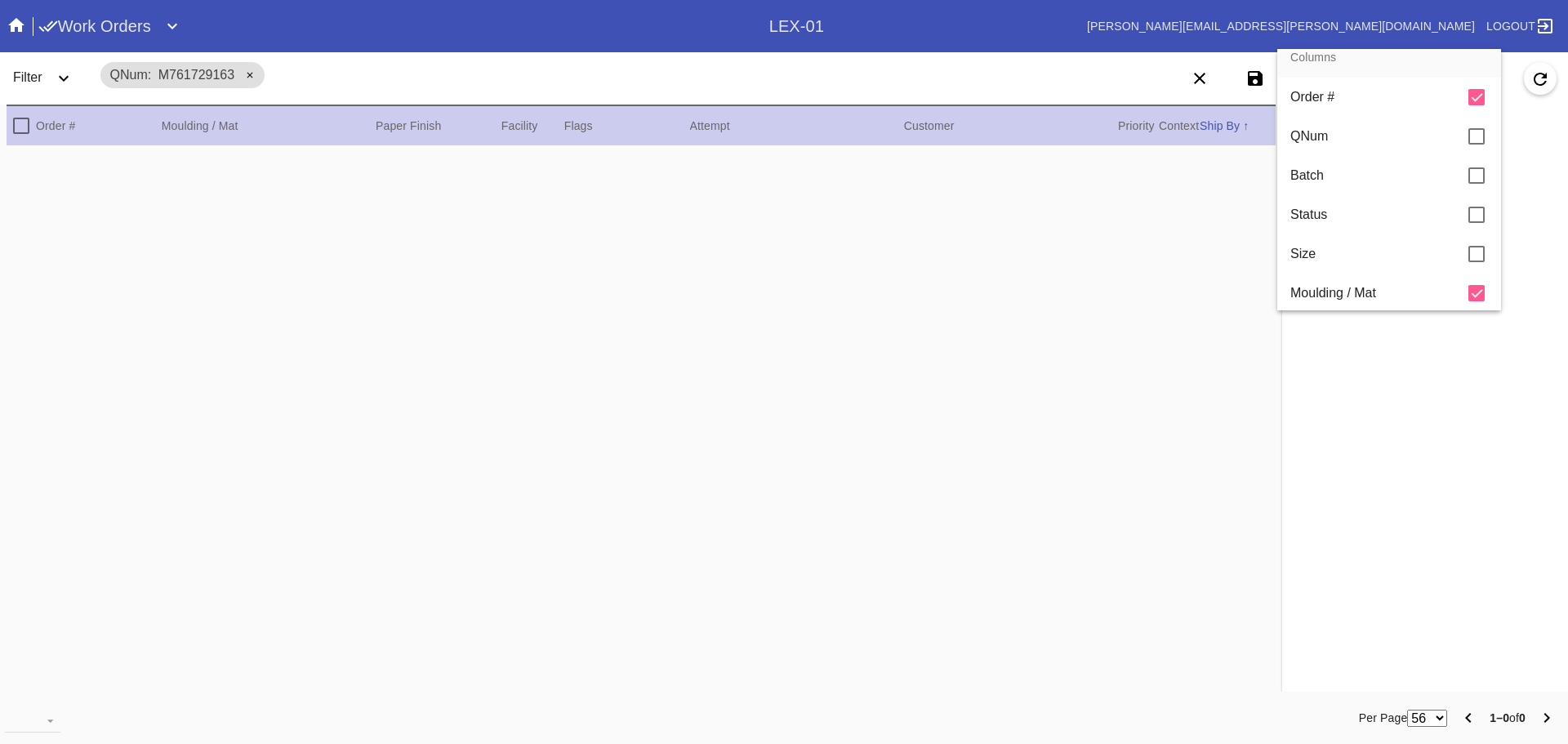 click at bounding box center [1477, 293] 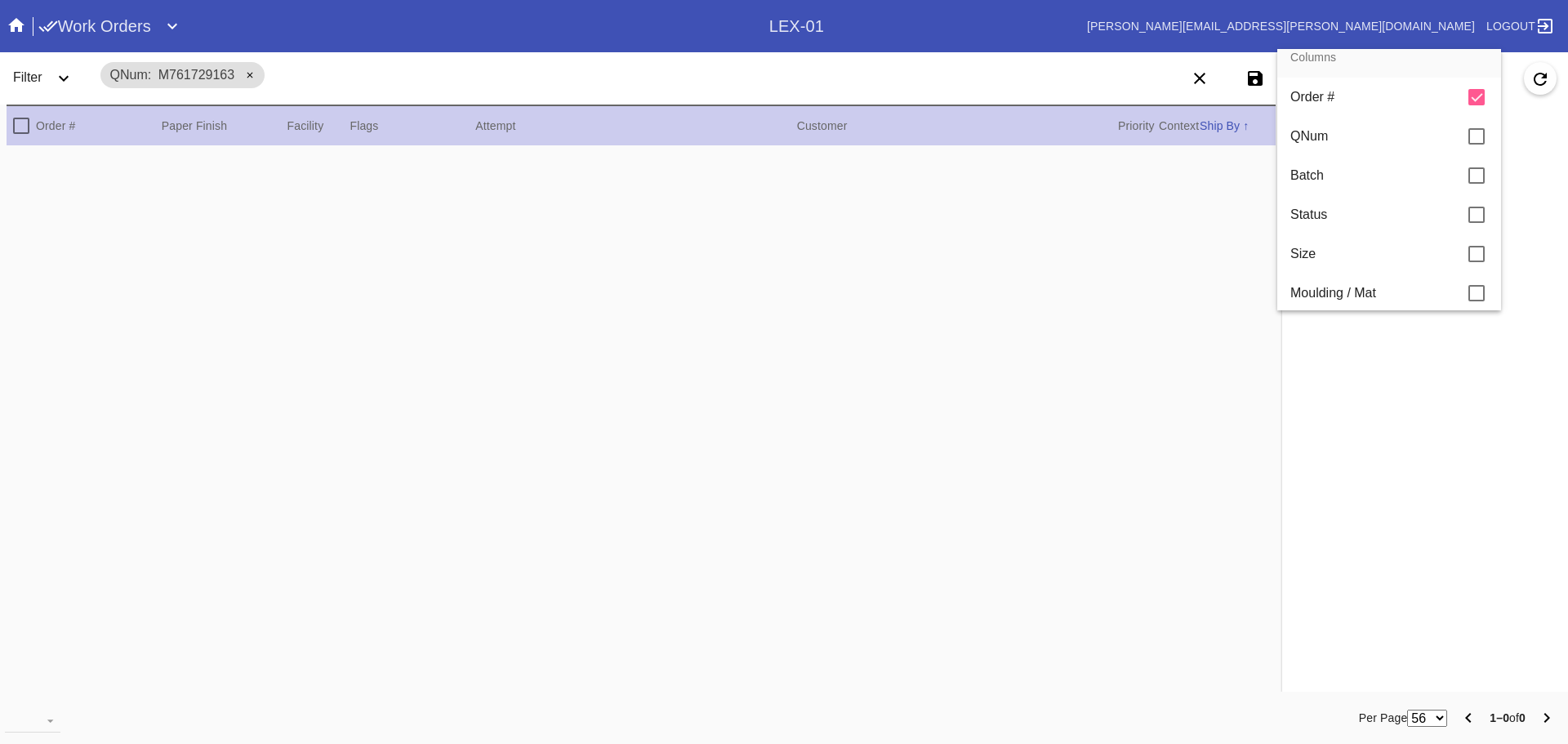 click at bounding box center [784, 372] 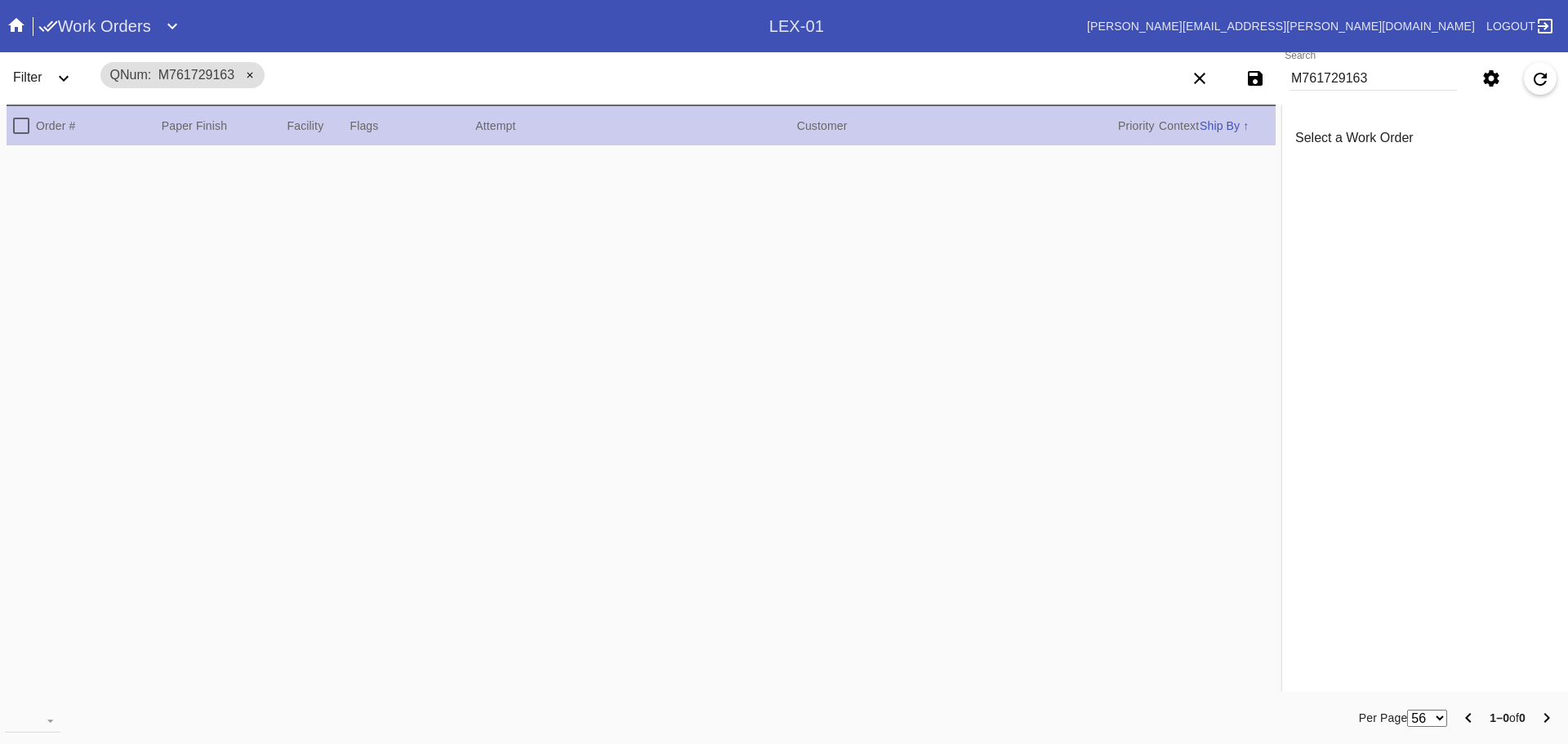 click on "M761729163" at bounding box center [1373, 78] 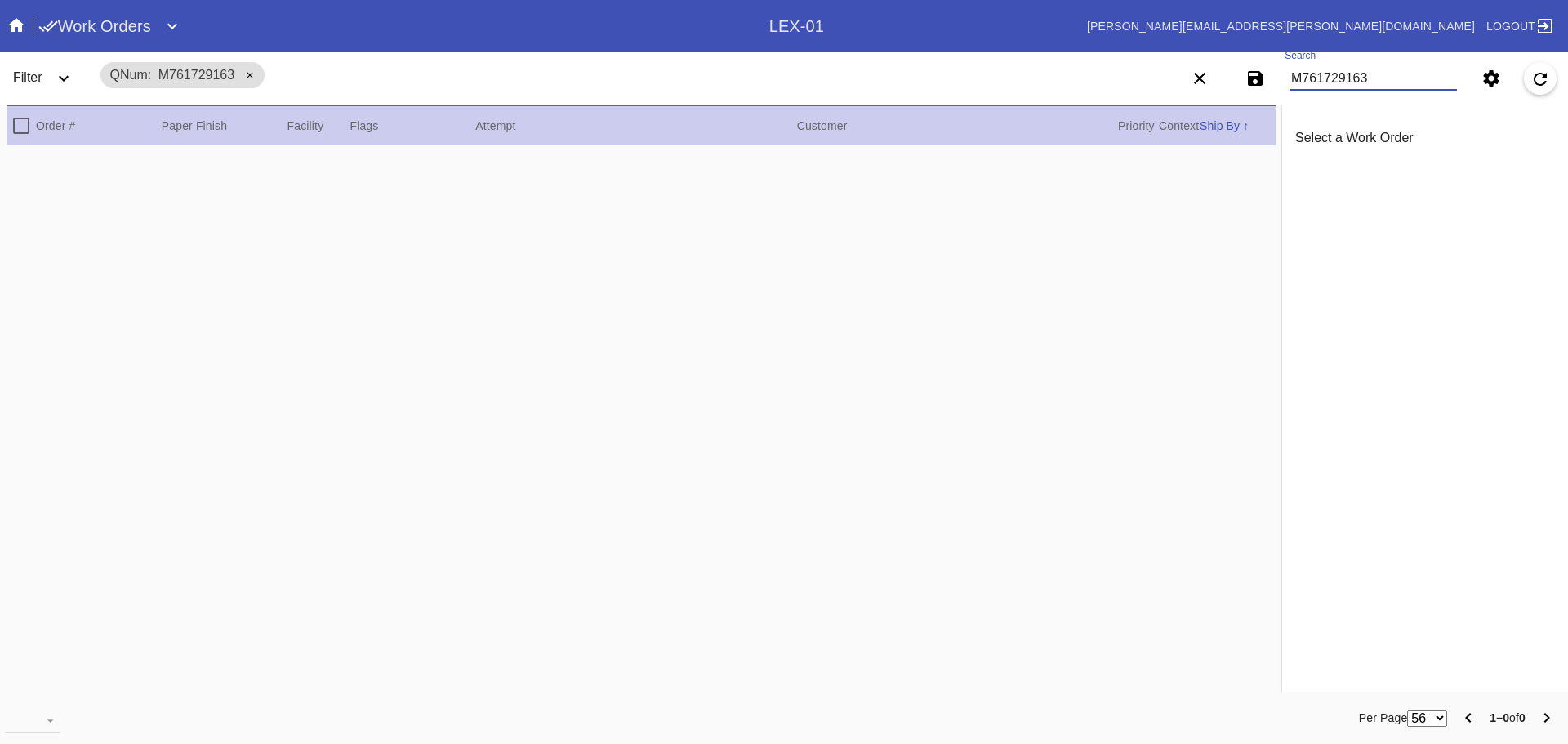 click on "M761729163" at bounding box center (1373, 78) 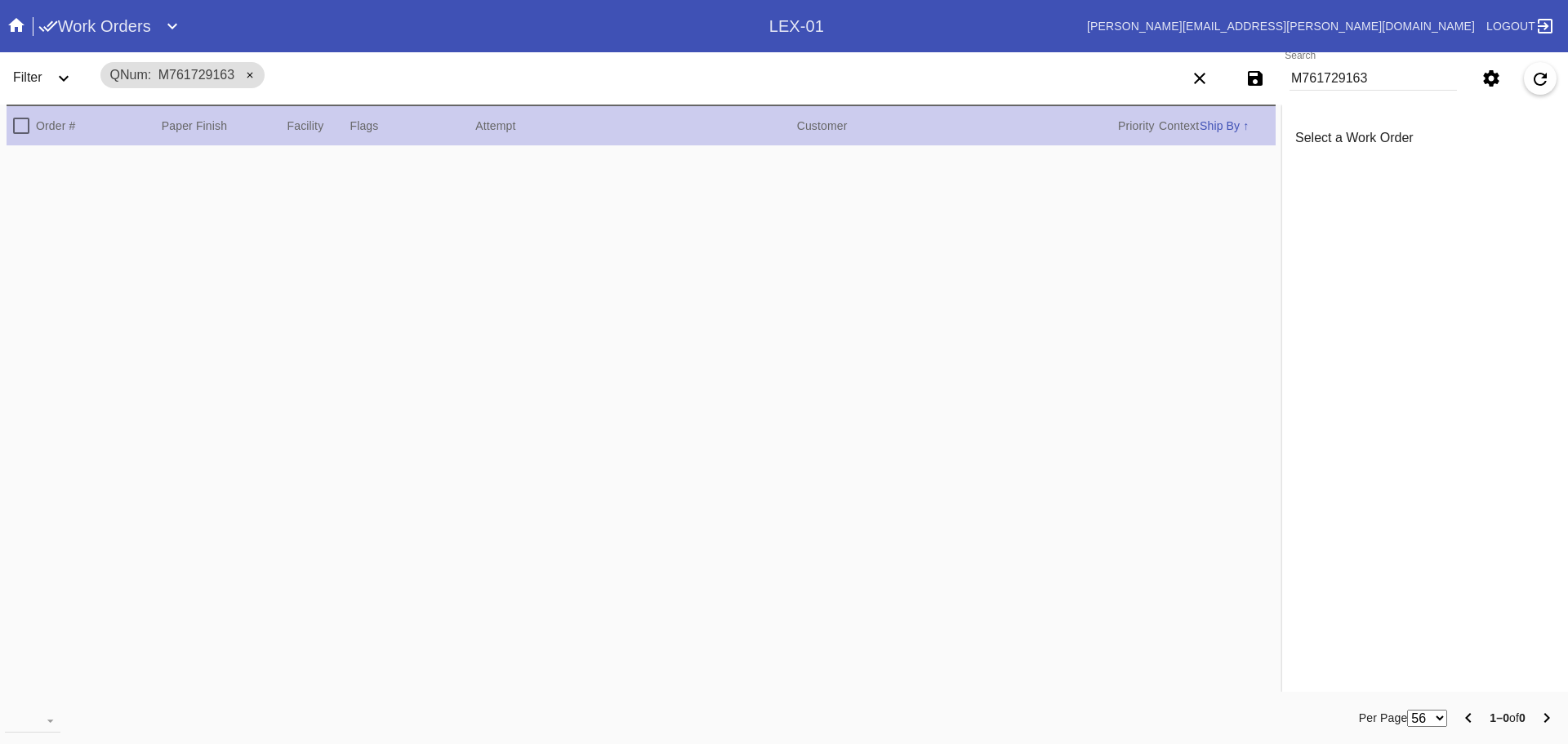 click on "Order #" at bounding box center [99, 126] 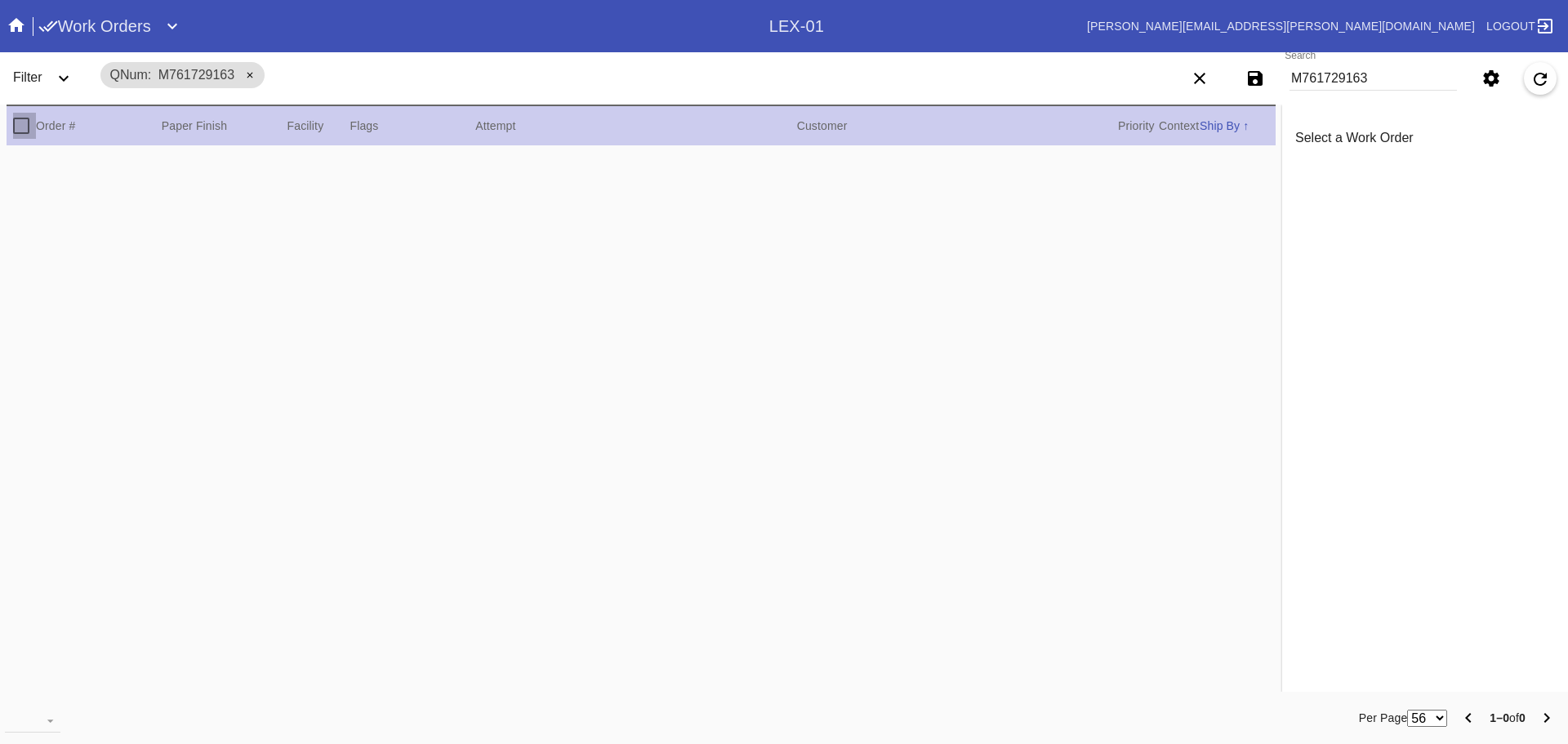 click at bounding box center [21, 126] 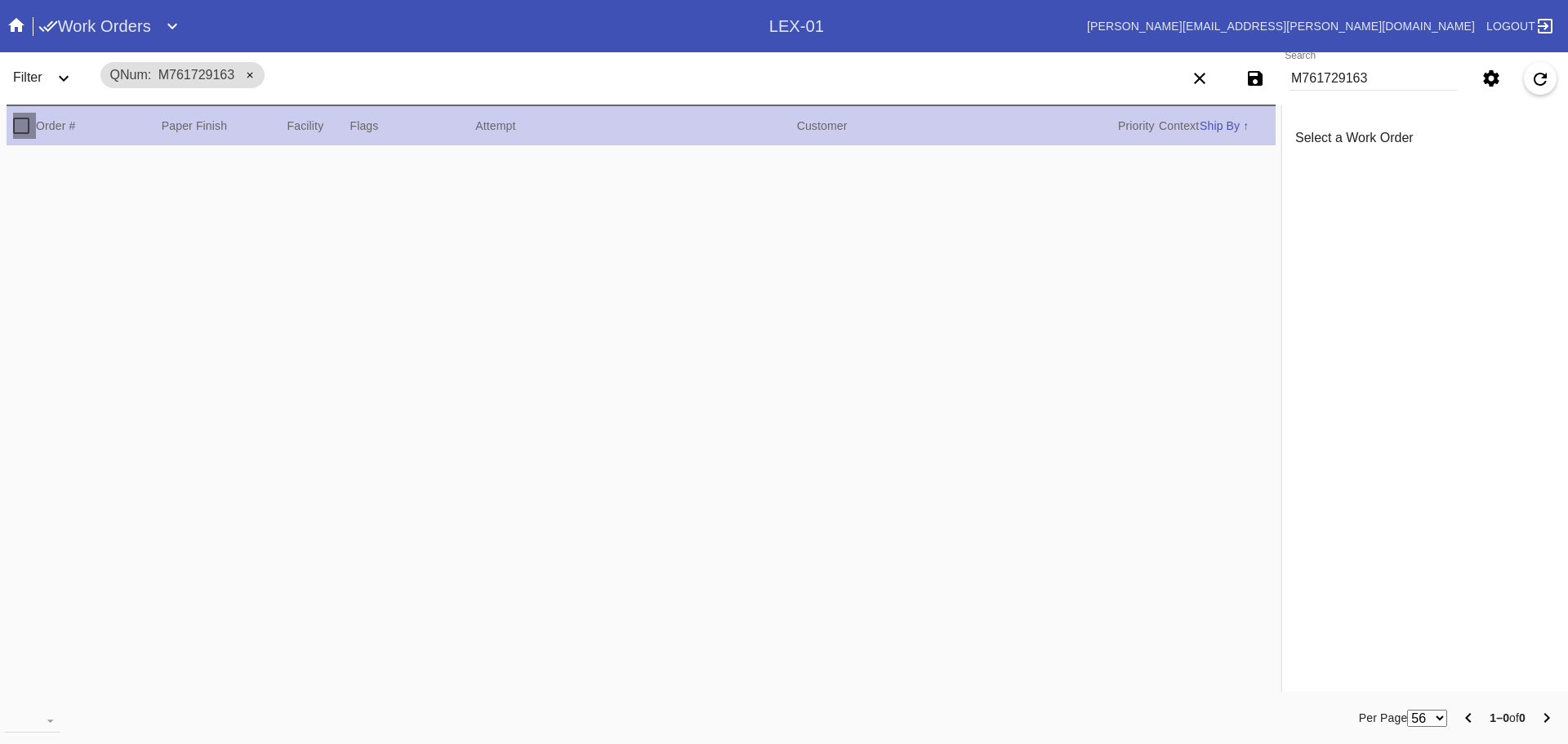 drag, startPoint x: 26, startPoint y: 131, endPoint x: 1054, endPoint y: 219, distance: 1031.7597 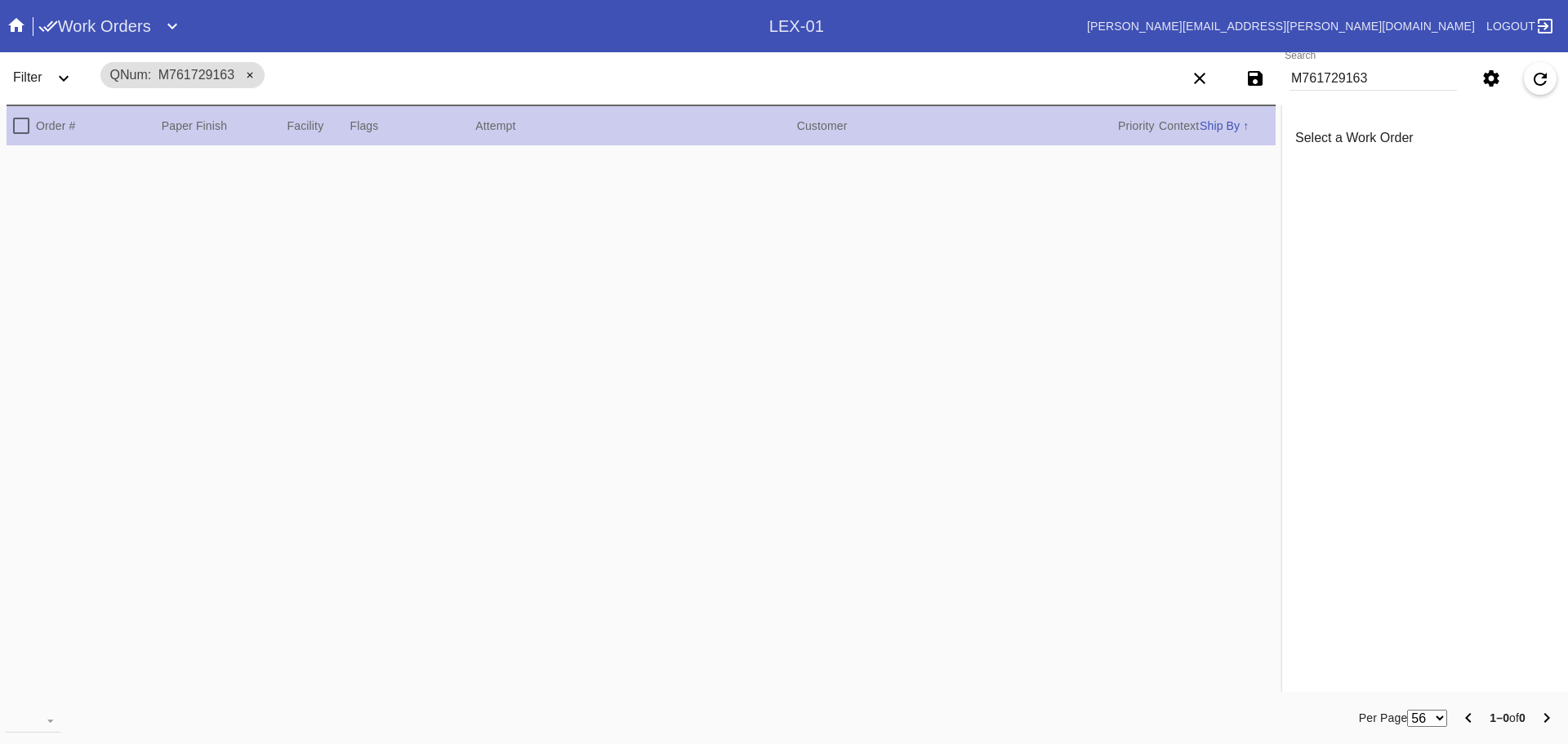 click on "QNum
M761729163" at bounding box center [182, 75] 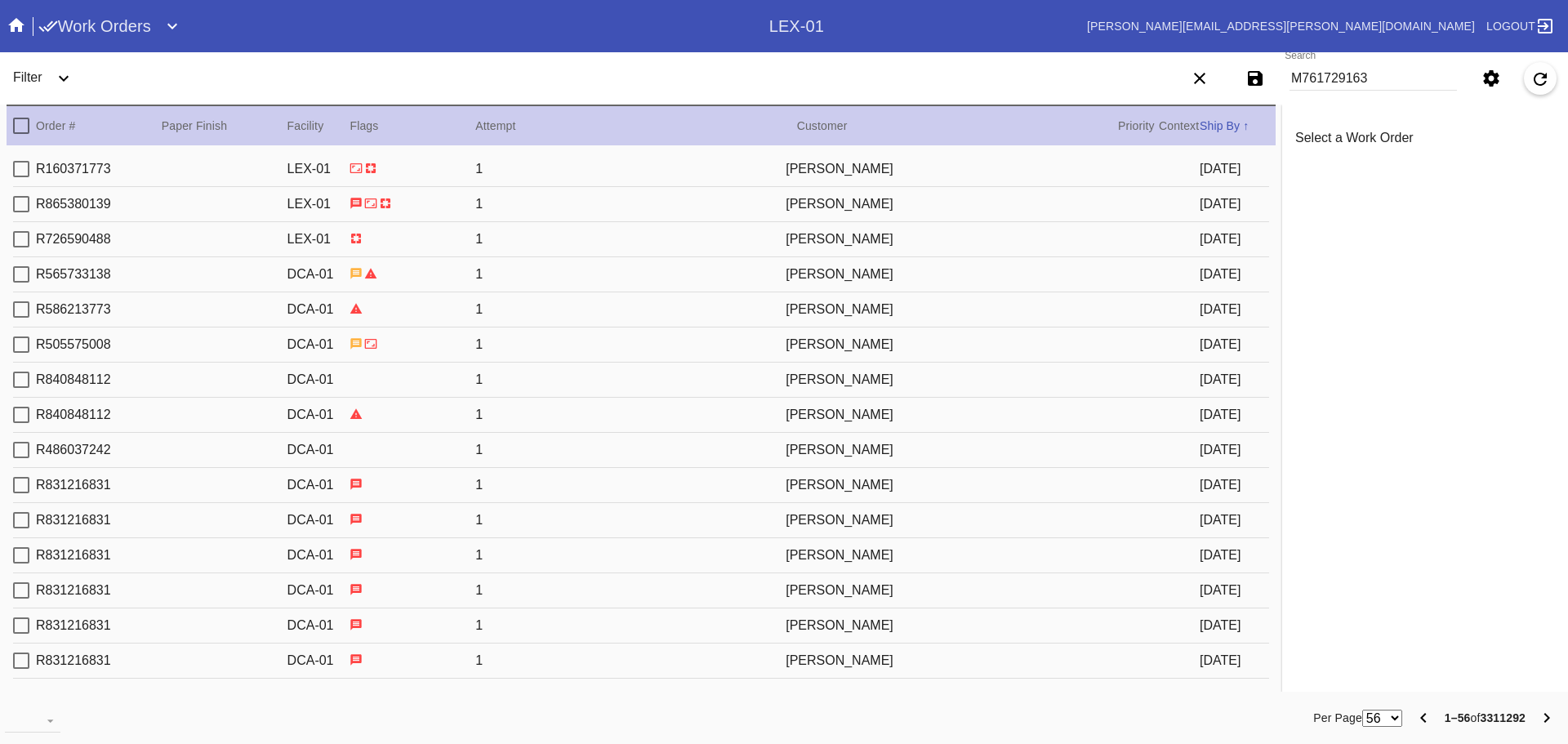 drag, startPoint x: 1396, startPoint y: 72, endPoint x: 1424, endPoint y: 91, distance: 33.837849 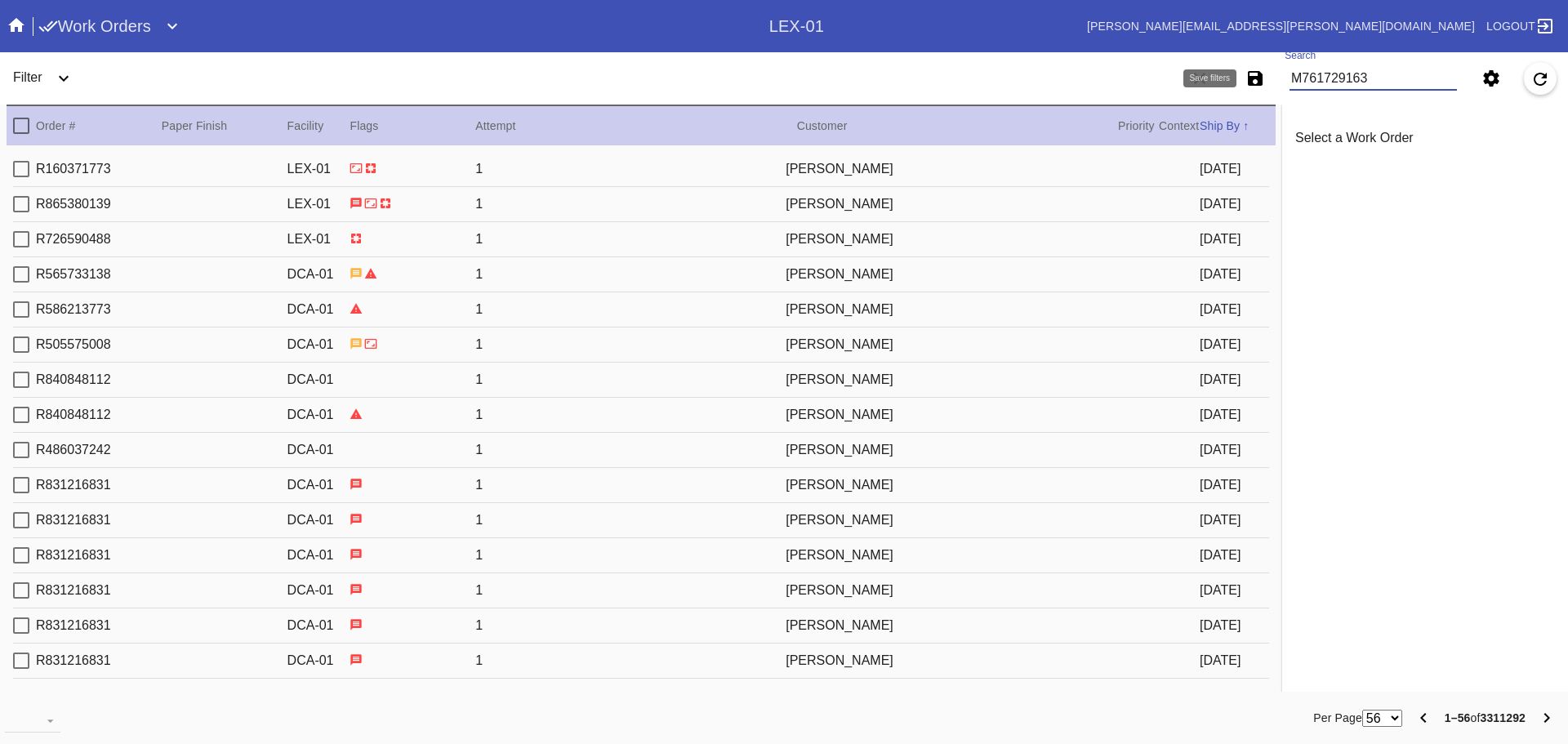 drag, startPoint x: 1442, startPoint y: 79, endPoint x: 1259, endPoint y: 88, distance: 183.22118 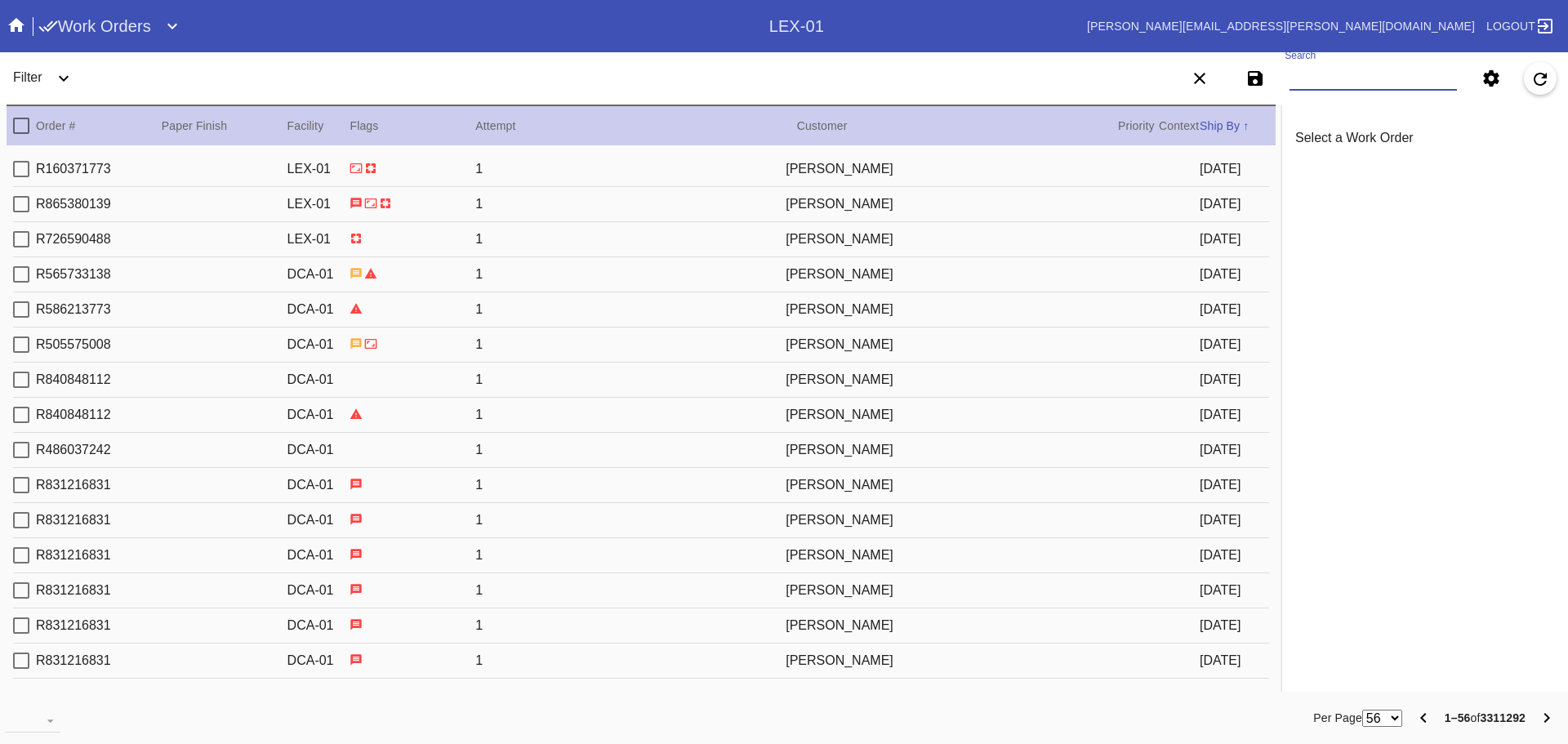 click on "Search" at bounding box center (1373, 78) 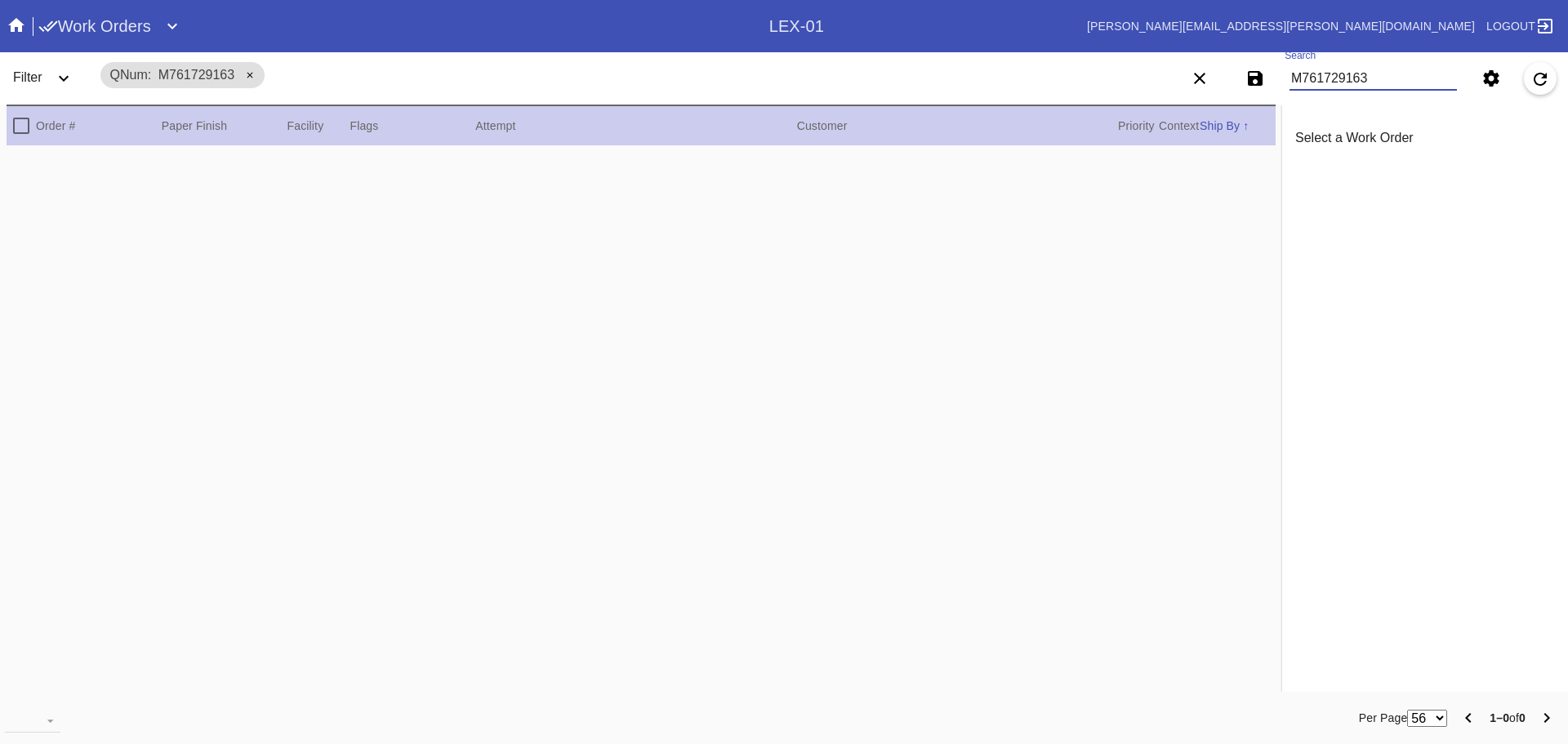 click on "Attempt" at bounding box center (635, 126) 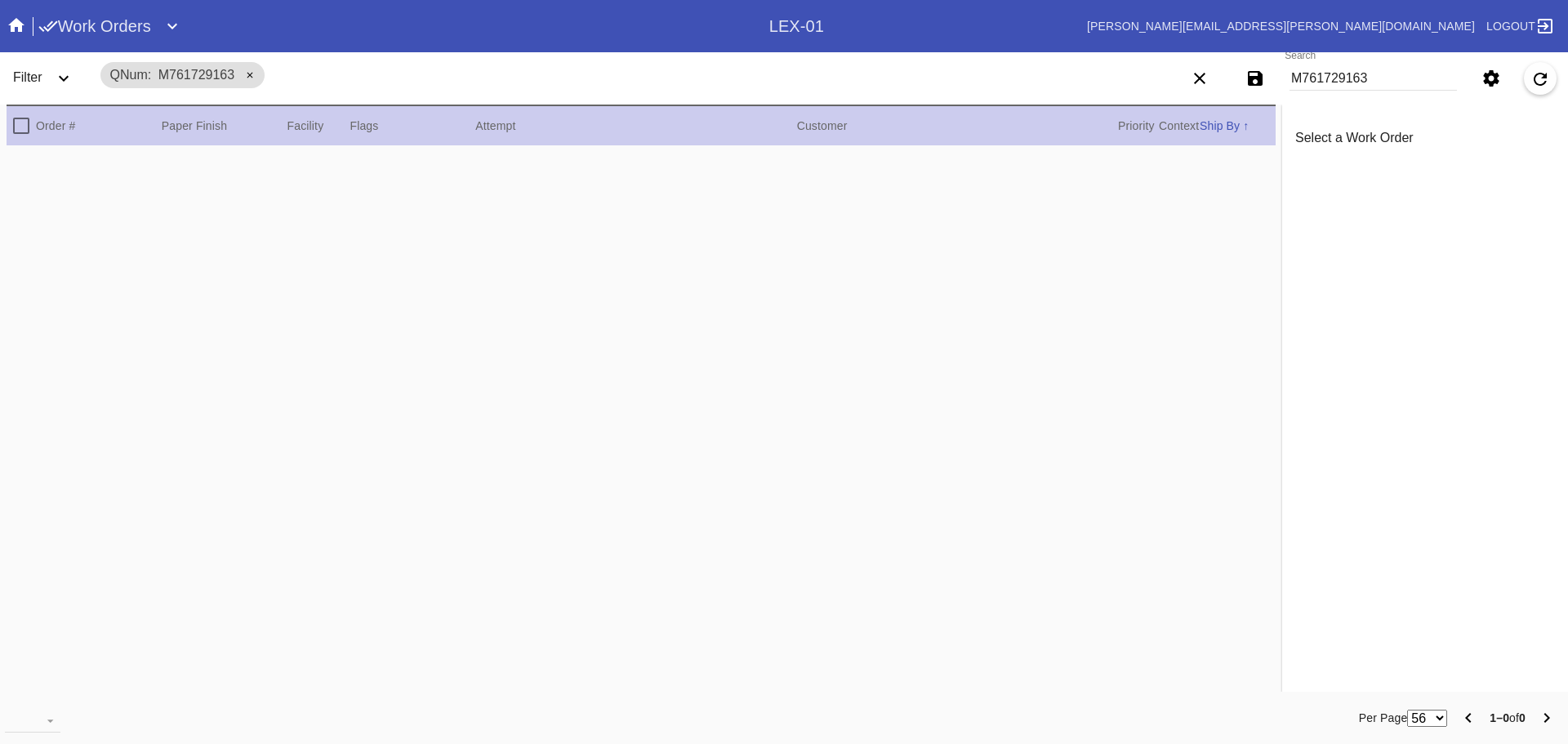 click at bounding box center (641, 416) 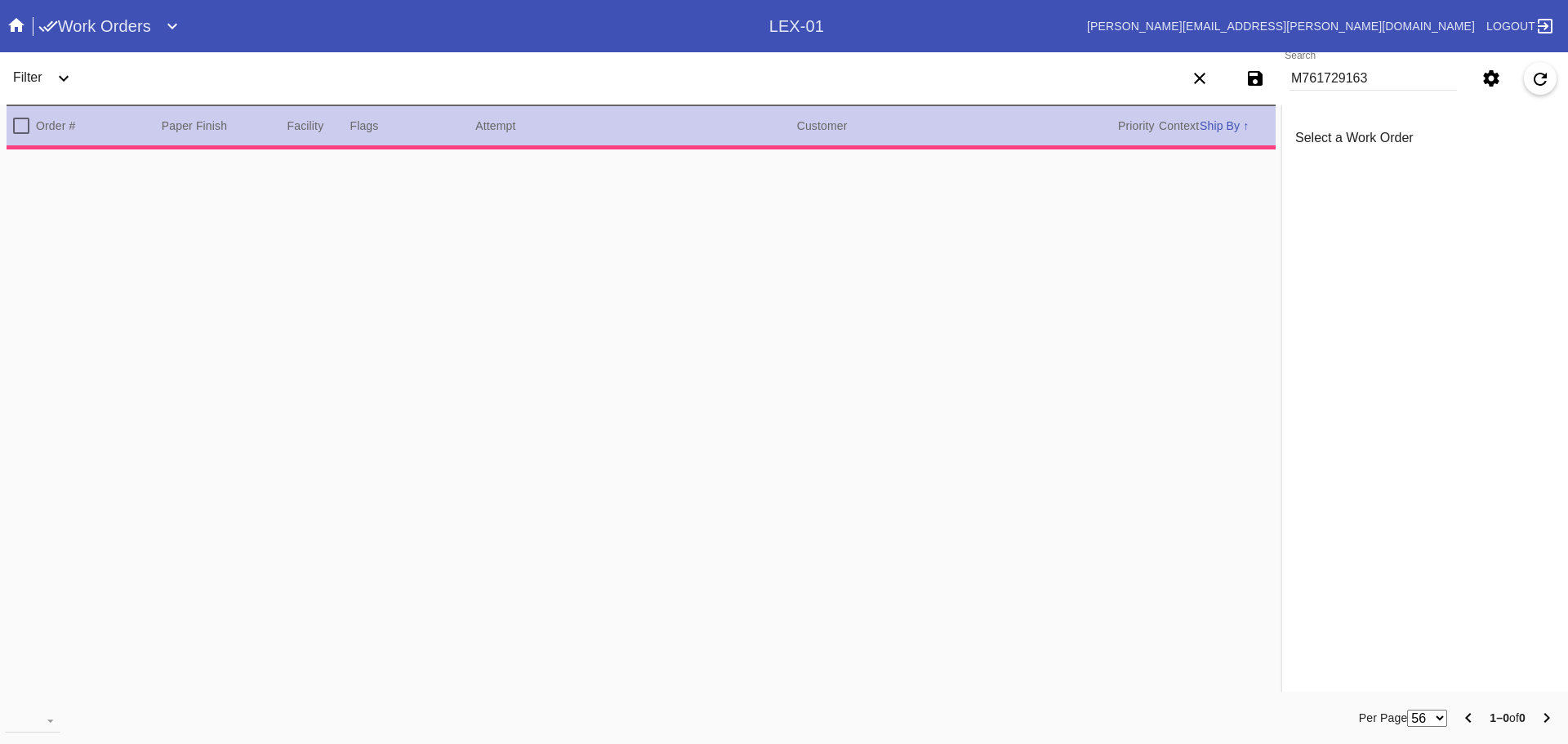 drag, startPoint x: 1457, startPoint y: 79, endPoint x: 1469, endPoint y: 82, distance: 12.369317 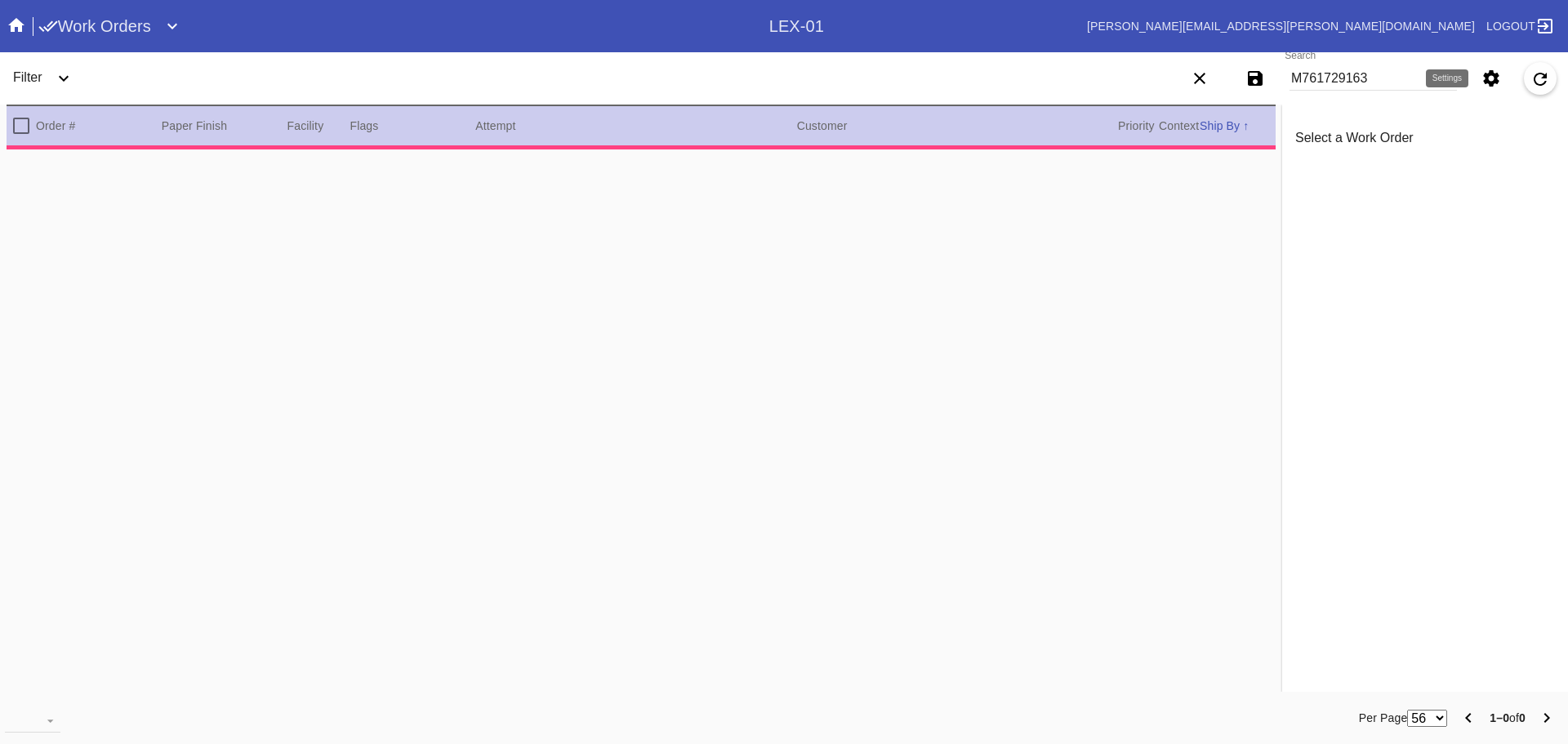 click 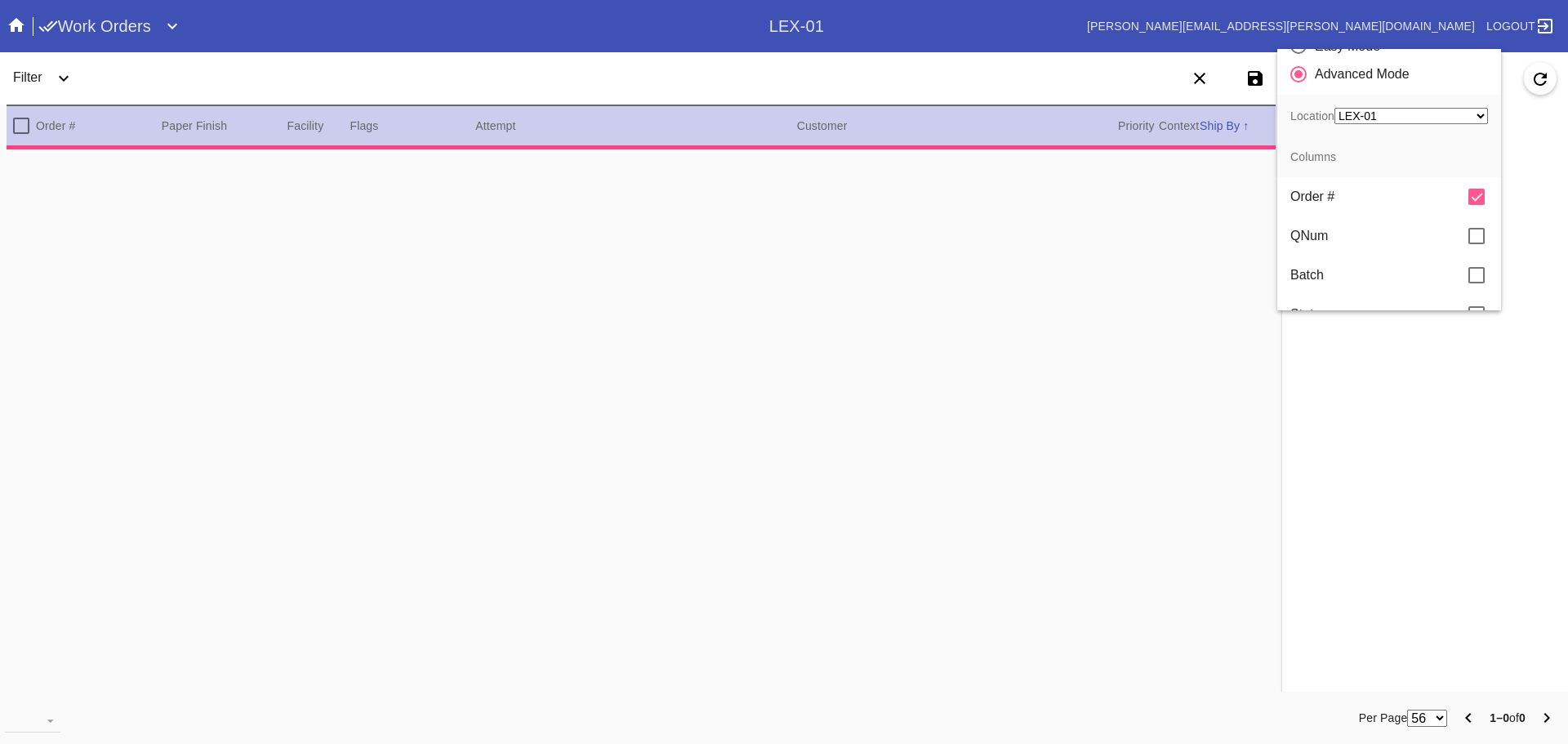 scroll, scrollTop: 82, scrollLeft: 0, axis: vertical 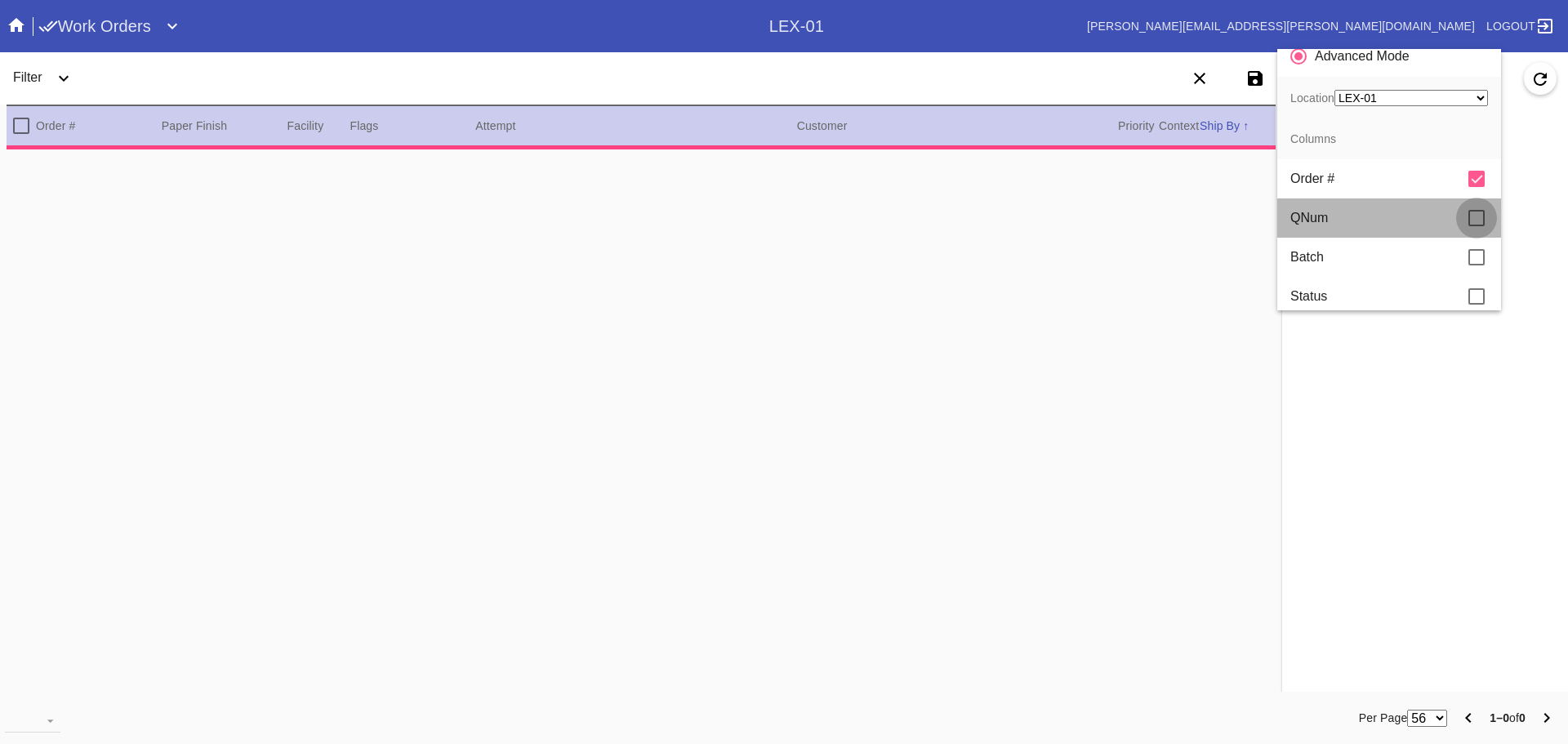 click at bounding box center [1477, 218] 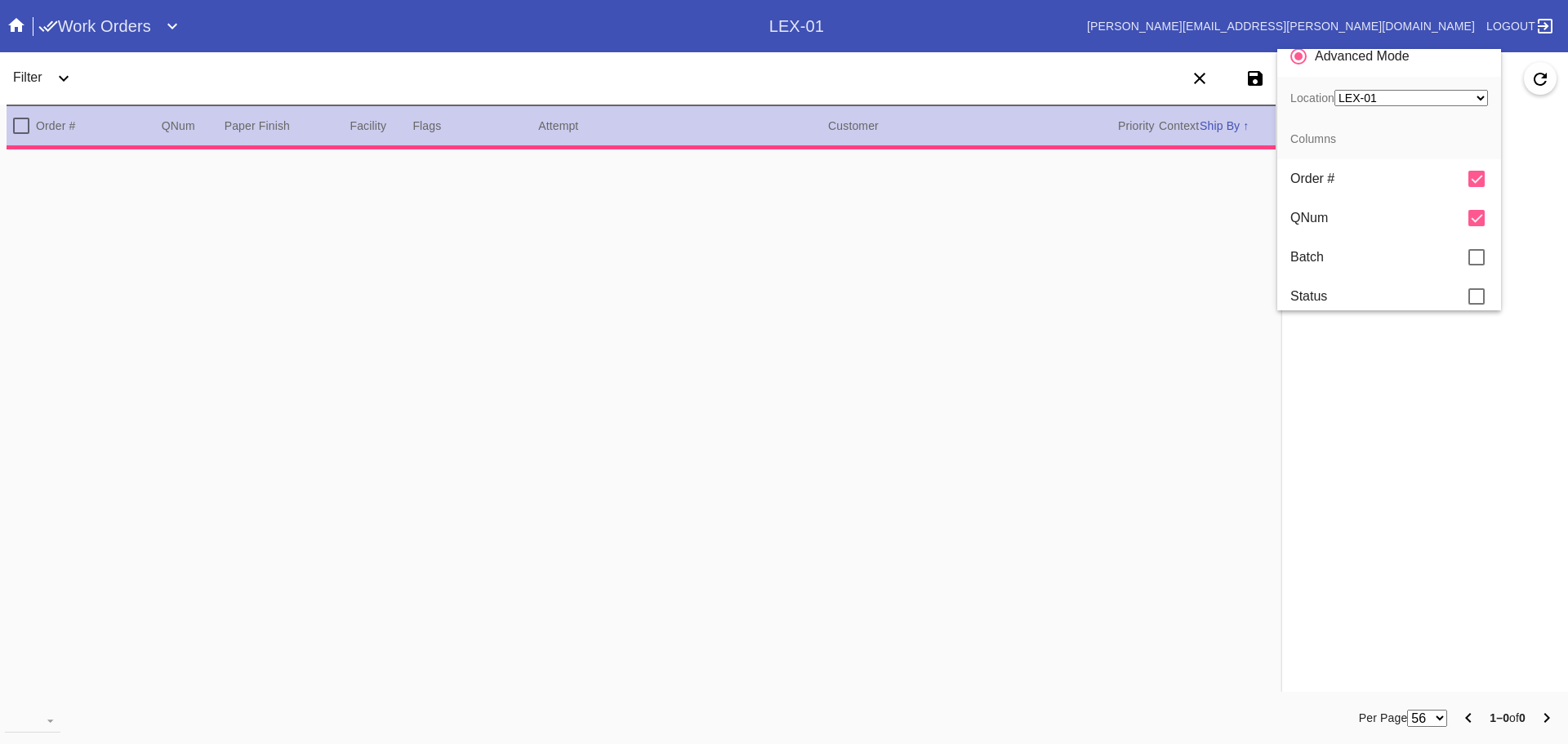 click at bounding box center [1477, 257] 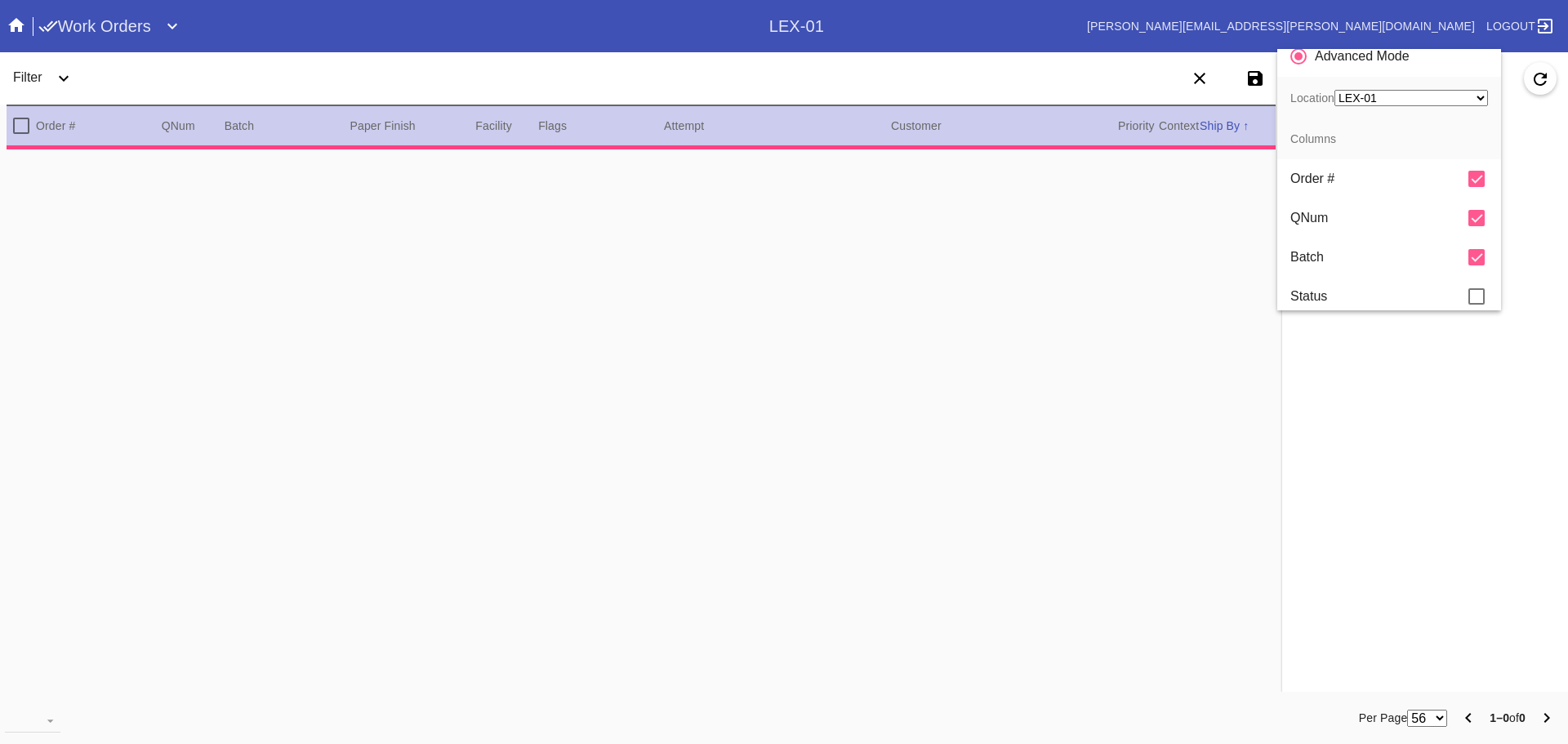 click at bounding box center (1477, 296) 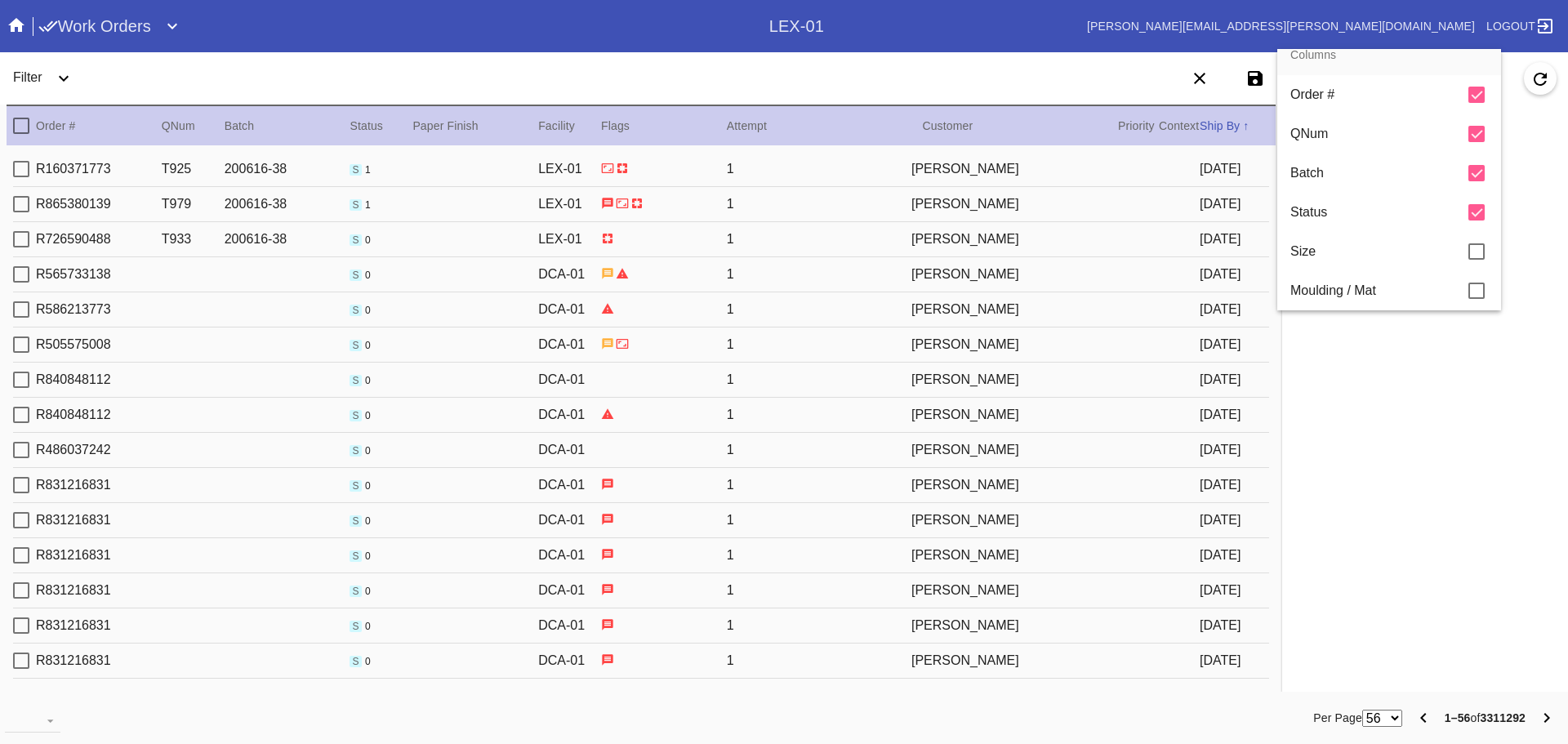 scroll, scrollTop: 327, scrollLeft: 0, axis: vertical 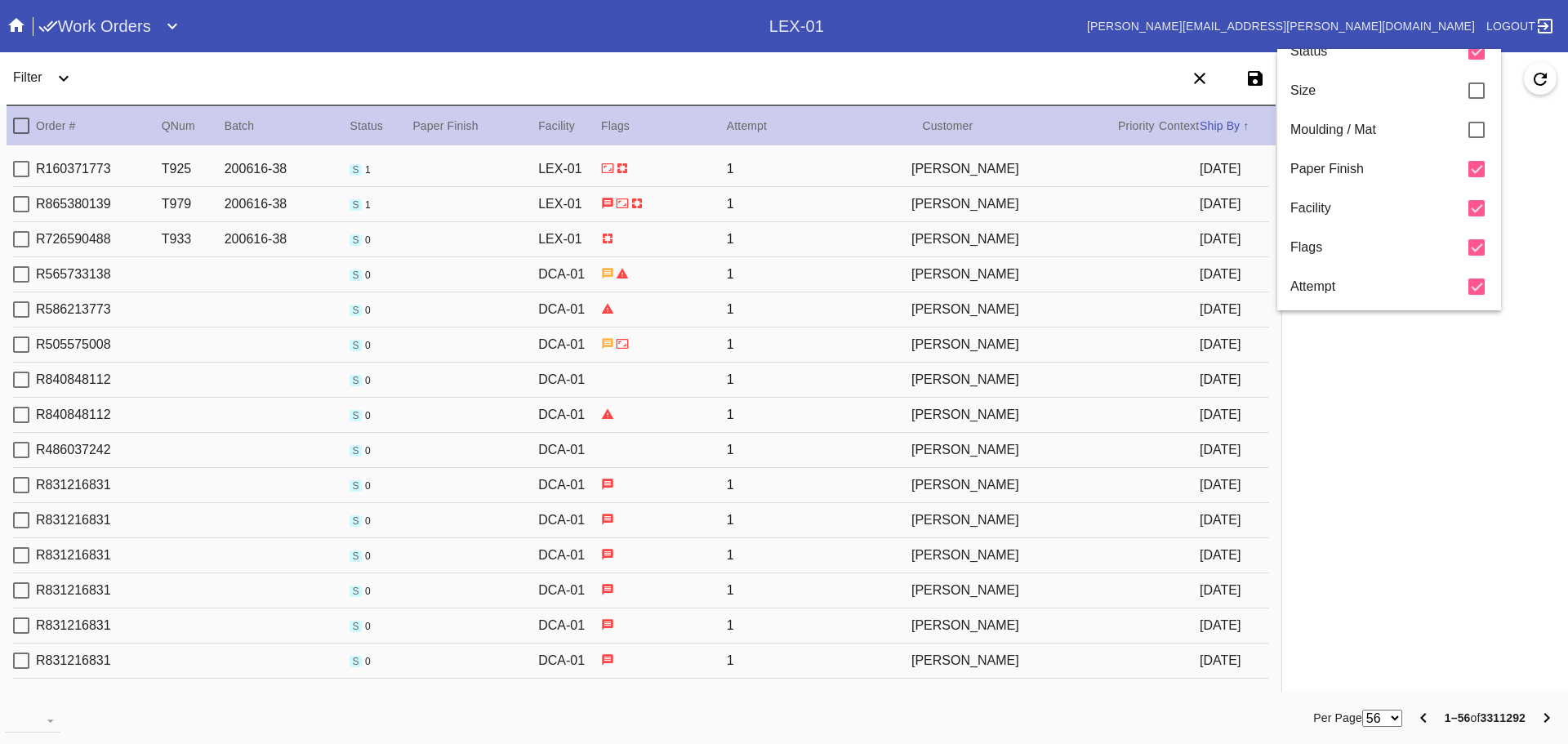 click at bounding box center (1477, 91) 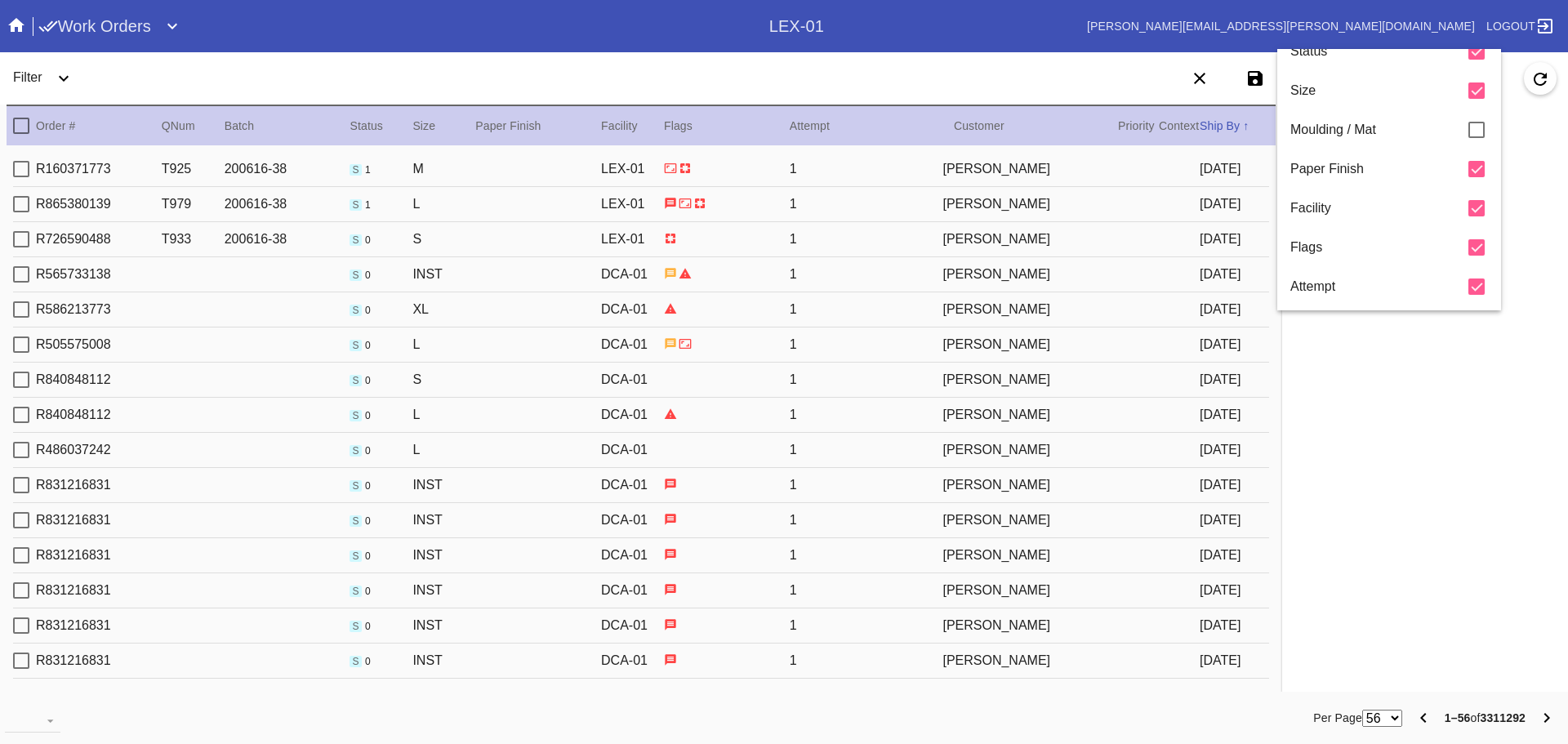 click at bounding box center [1477, 130] 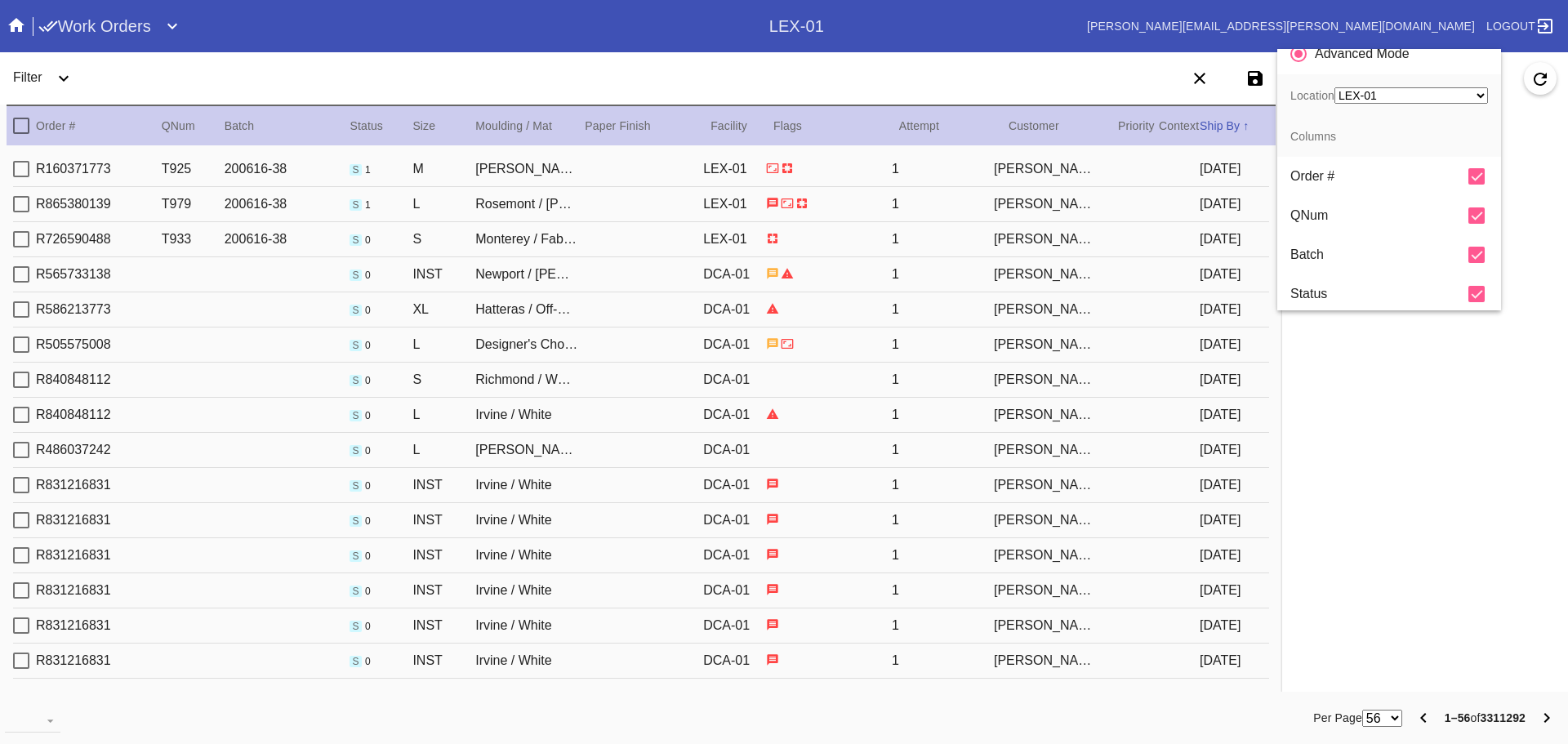 scroll, scrollTop: 0, scrollLeft: 0, axis: both 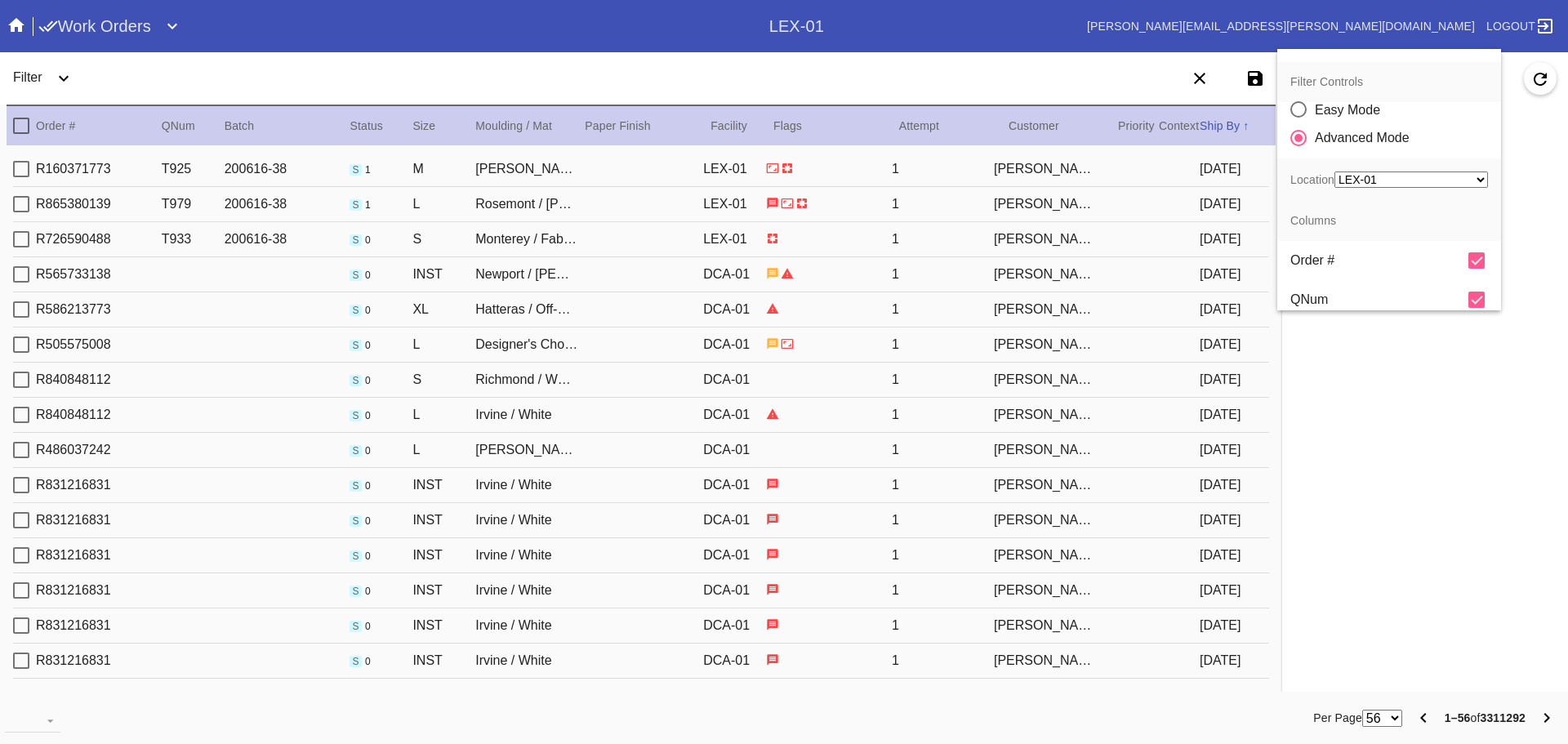 click at bounding box center (784, 372) 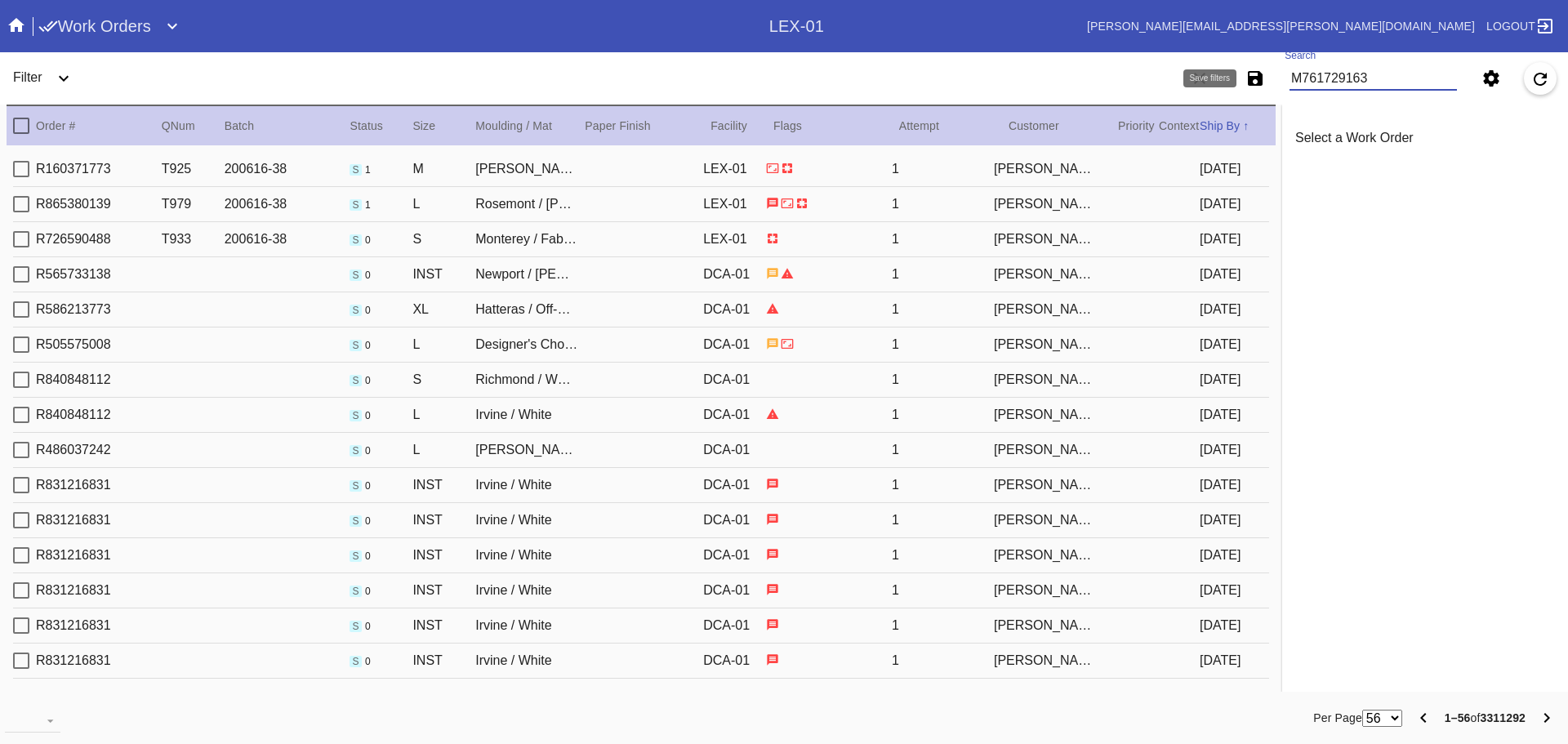 drag, startPoint x: 1397, startPoint y: 78, endPoint x: 1275, endPoint y: 77, distance: 122.0041 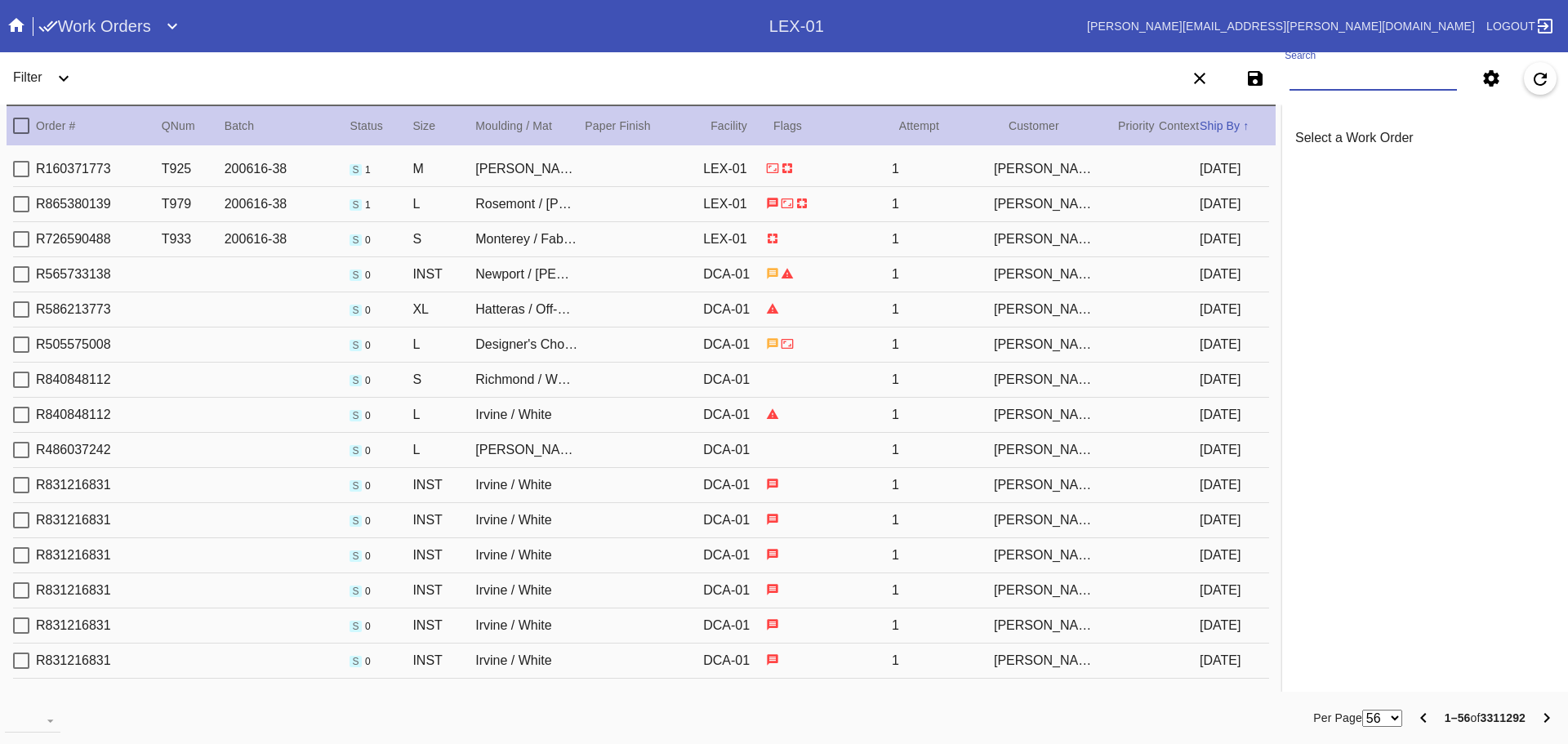 paste on "M761729163" 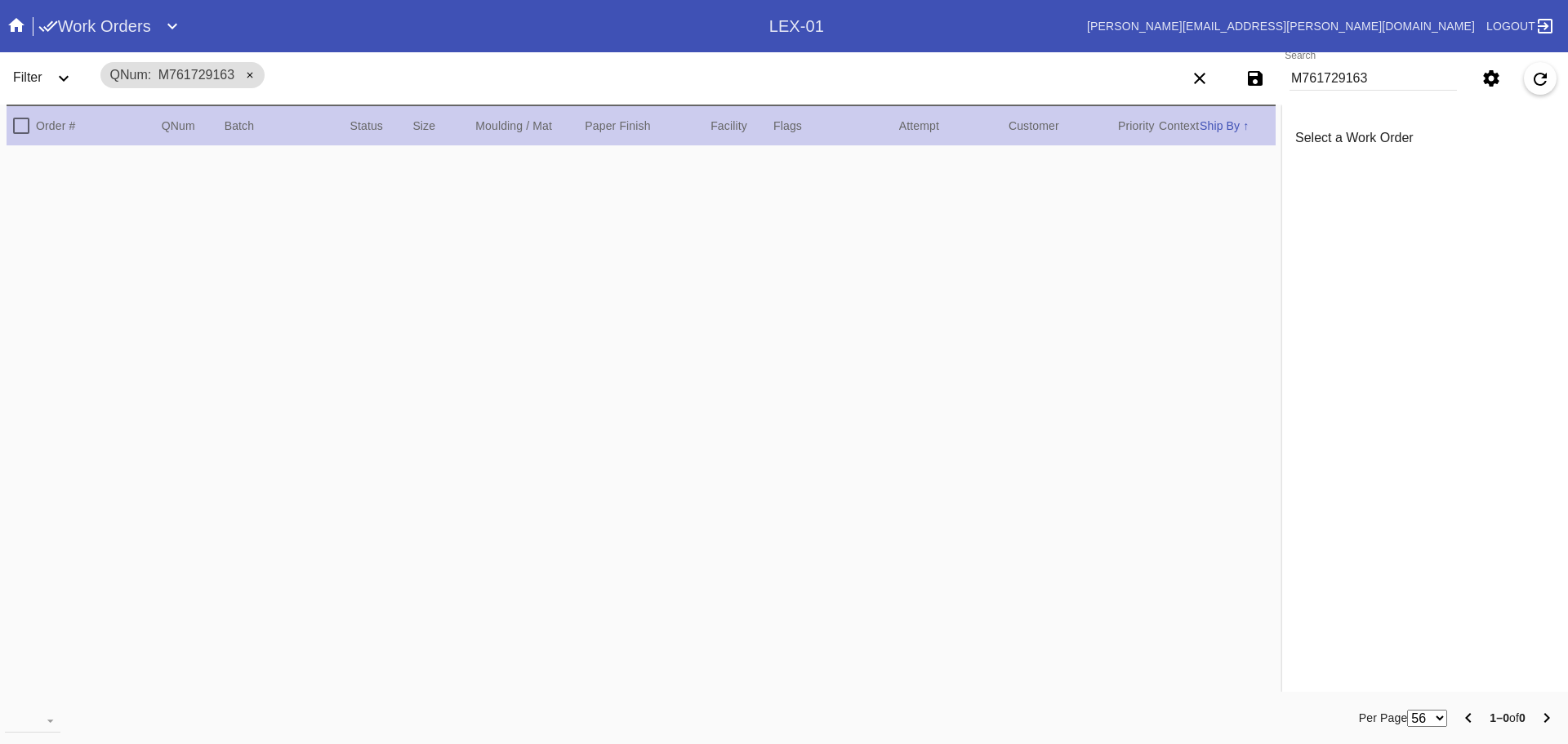 click on "Batch" at bounding box center (287, 126) 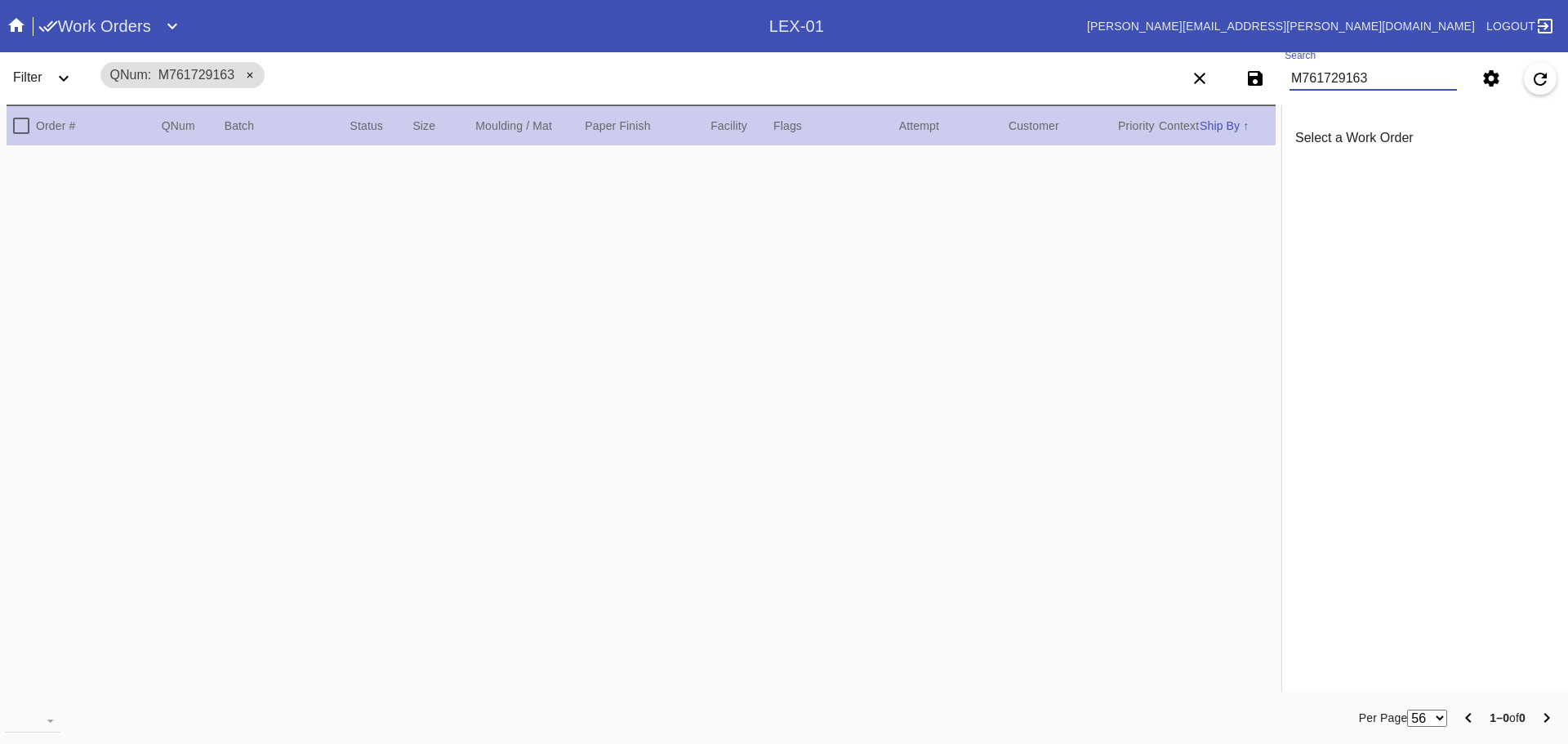 click on "Work Orders LEX-01 arnisha.smith@fbstudio.co Logout  JOINERY  Work Orders  Work Order Batches  Gallery Wall  Shipments    Arrived Packages  Package Notes  Pulse  Charts  Work Orders Locations  Mastercam Labels    Shipping Wall  Image Inspection Tool  Receiving Image Upload  Print Image Upload  Manifests SPREE (GLAZE)  Orders  Designer's Choice Fulfillment Activities 1st Leg Shipping - Label 1st Leg Shipping - Pack & Ship Acrylic Art - Assembly Art - Care Art Care Wall Art - Intake Art - Mounting Batching Disposition Wall Foam Frames - Joiner Hardware - Assembly Hold Cage Mat Captioning Mats Plates Prepress Printing Printing - Cut QC Readymade Receiving Receiving - Arrivals Recon Retail - Labels Retail - Manifests Saws QC Shipping - Load Truck Shipping - Pack Bug or abnormality?  Click here to submit a FreshService ticket
Filter
QNum
M761729163
Choose Queue... All Work Orders" at bounding box center [784, 26] 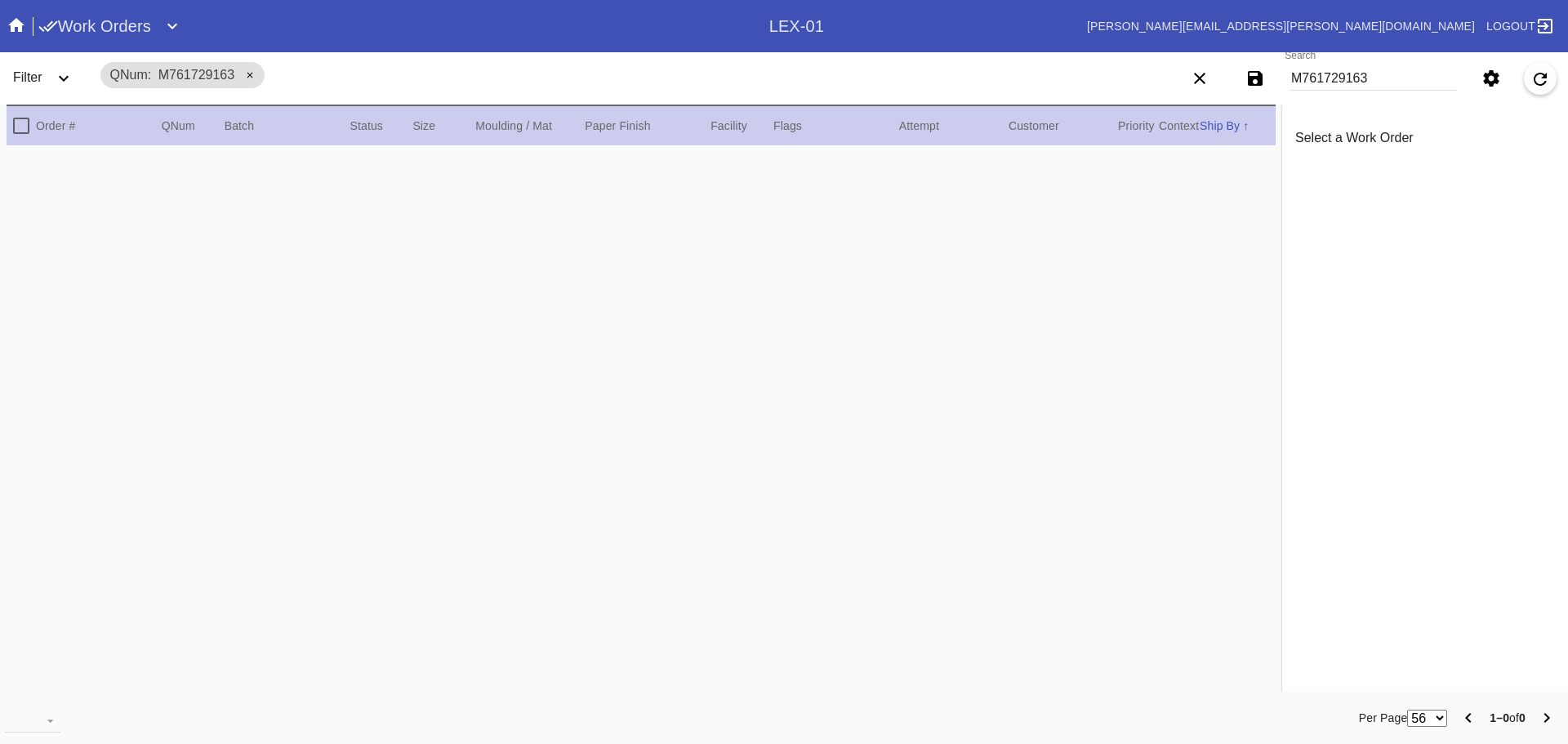 click on "M761729163" at bounding box center [1373, 78] 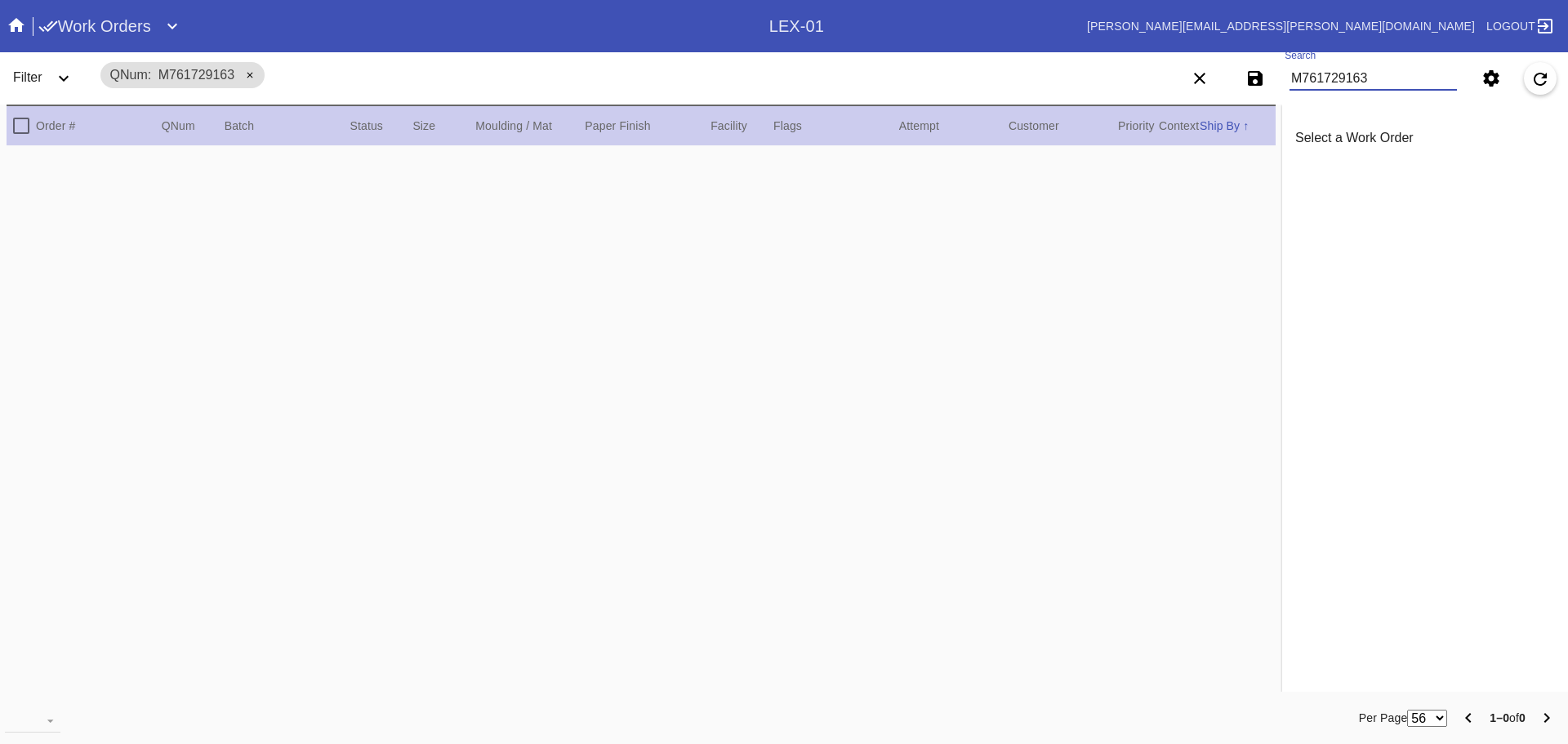 click on "M761729163" at bounding box center [1373, 78] 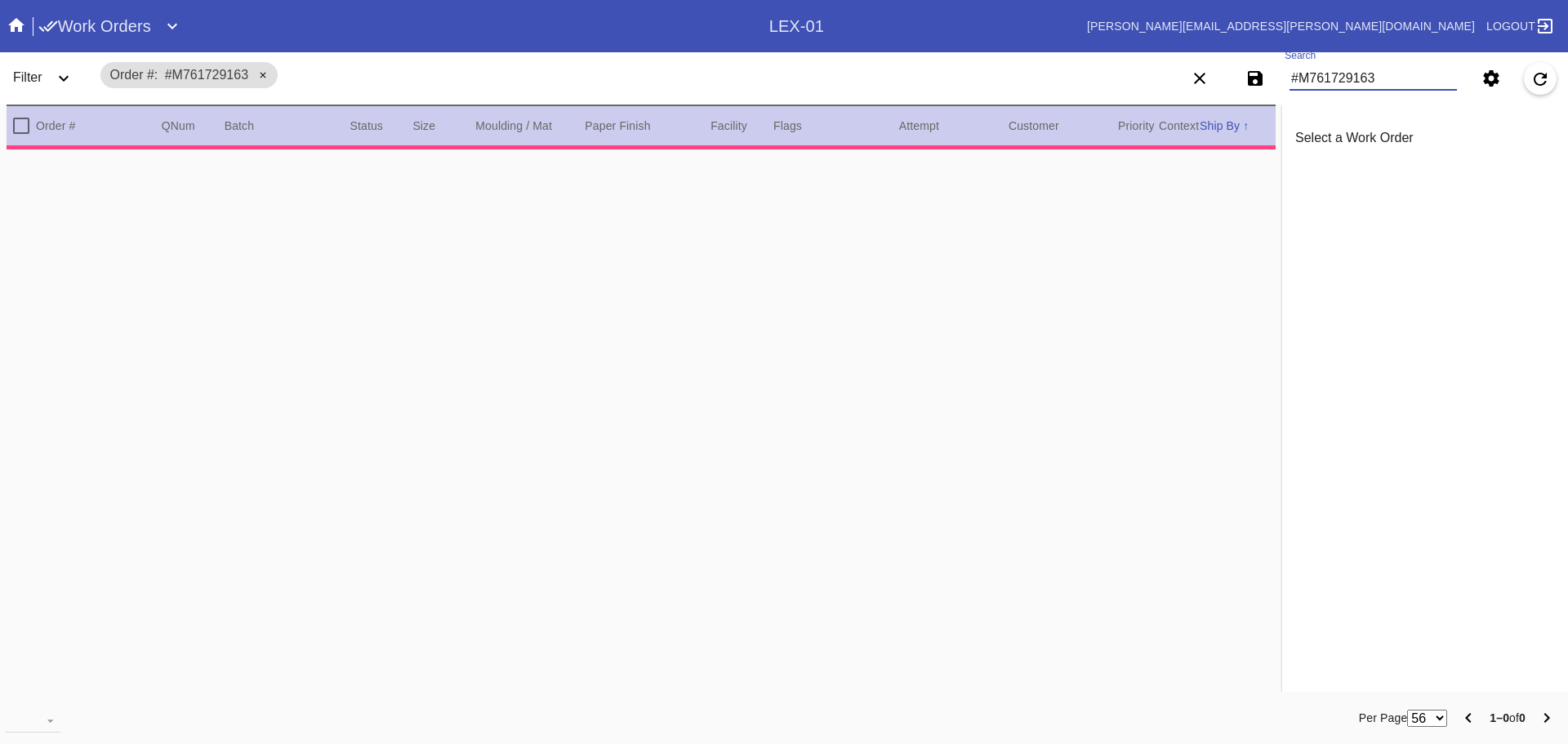 type on "#M761729163" 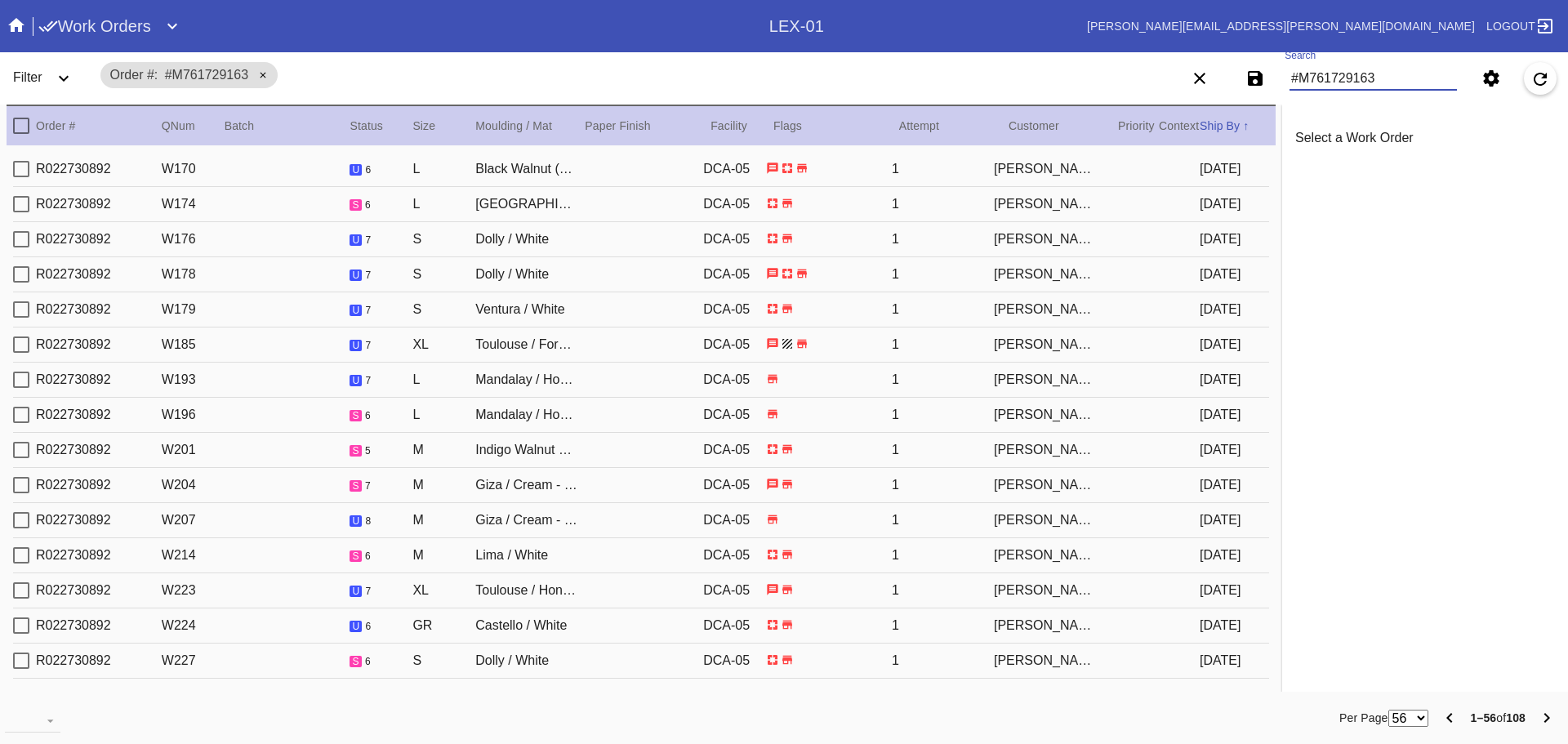 click on "56 100 250" at bounding box center (1408, 718) 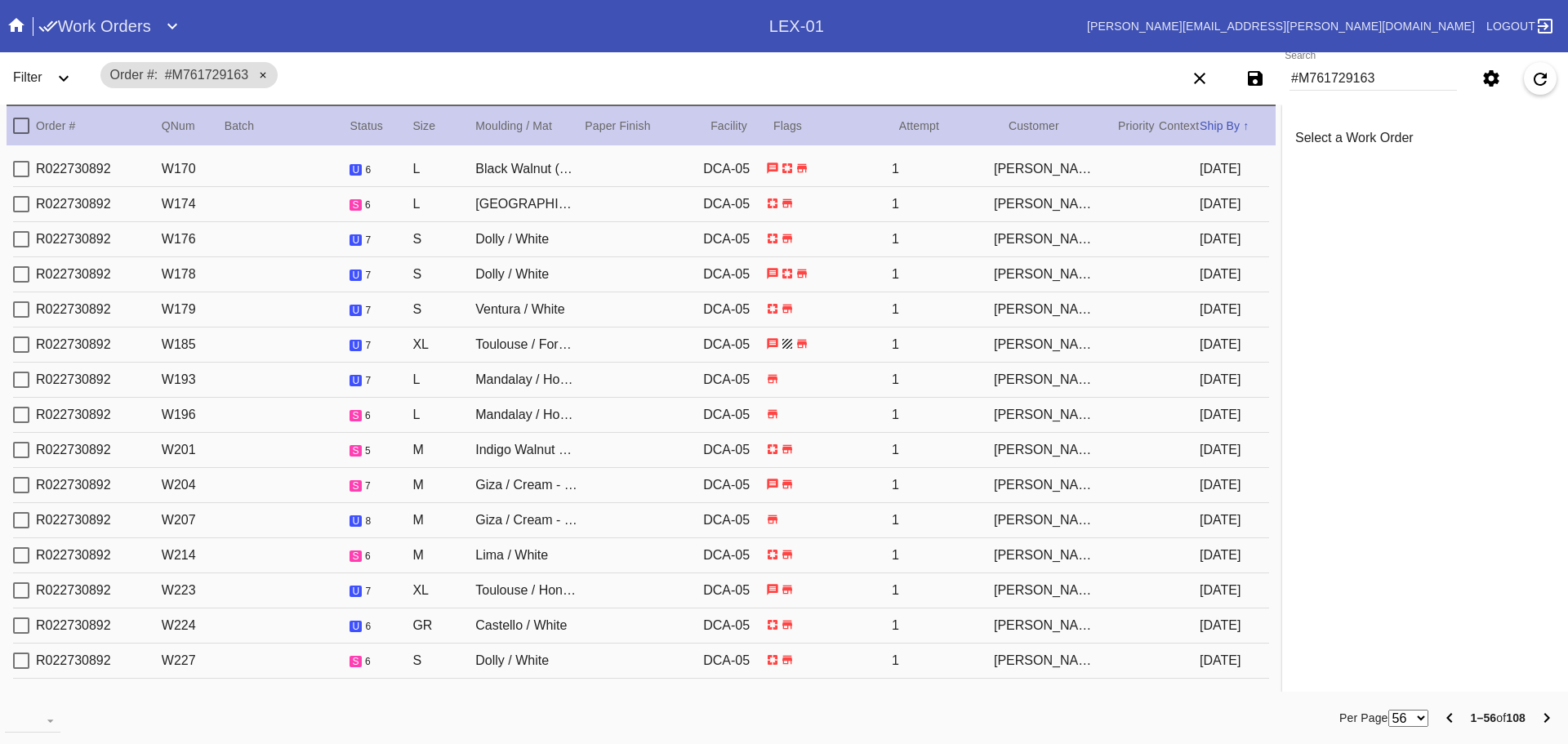 select on "number:250" 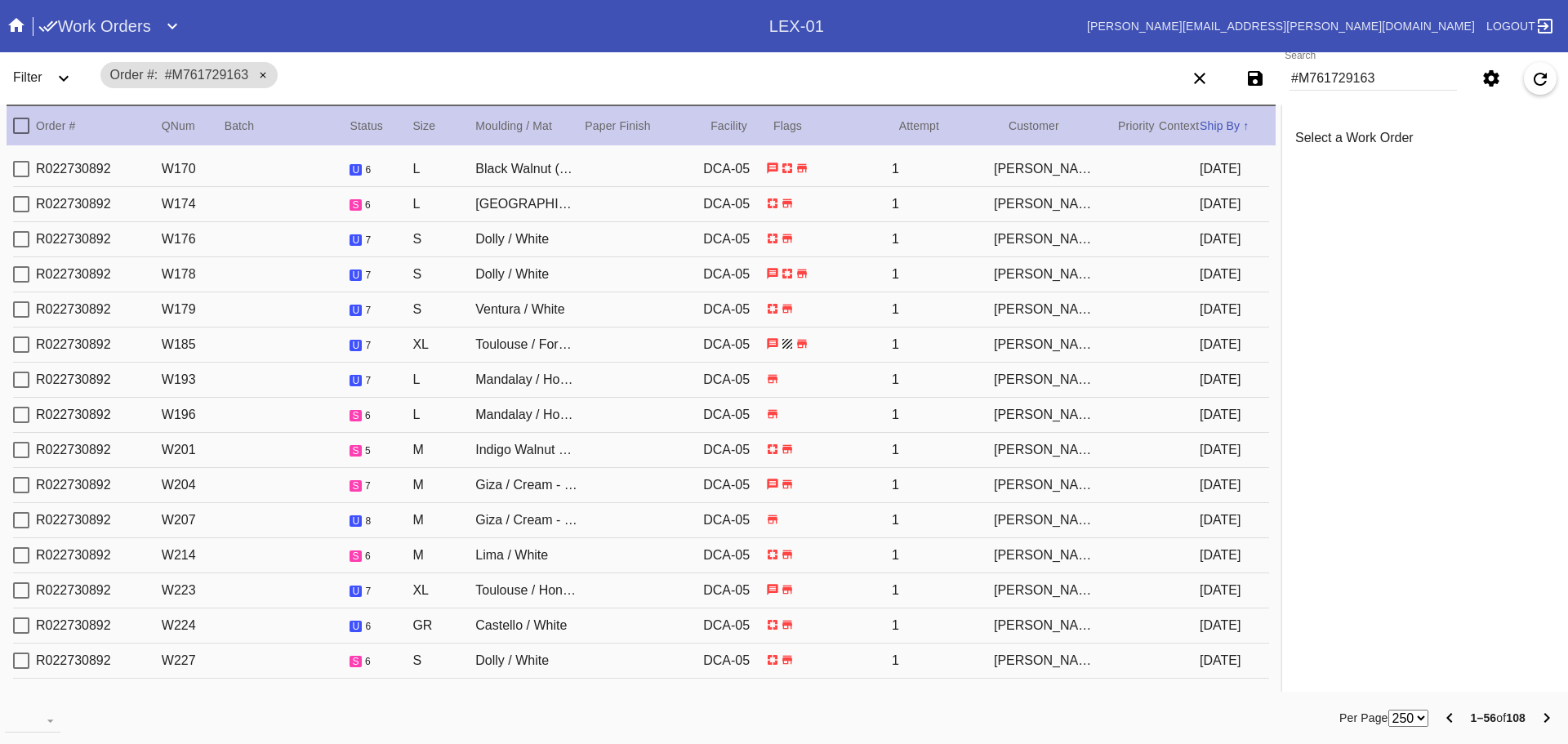 click on "56 100 250" at bounding box center [1408, 718] 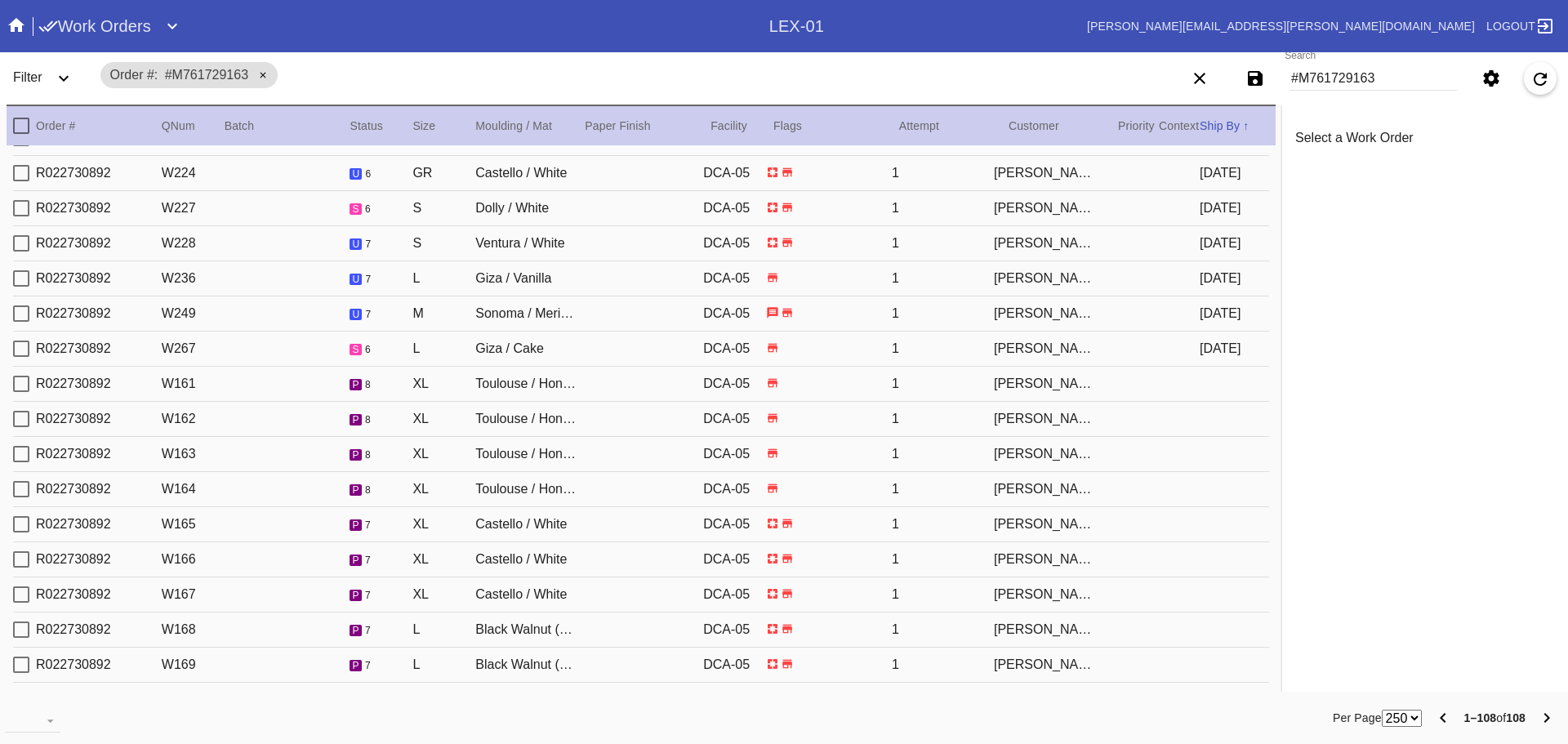 scroll, scrollTop: 488, scrollLeft: 0, axis: vertical 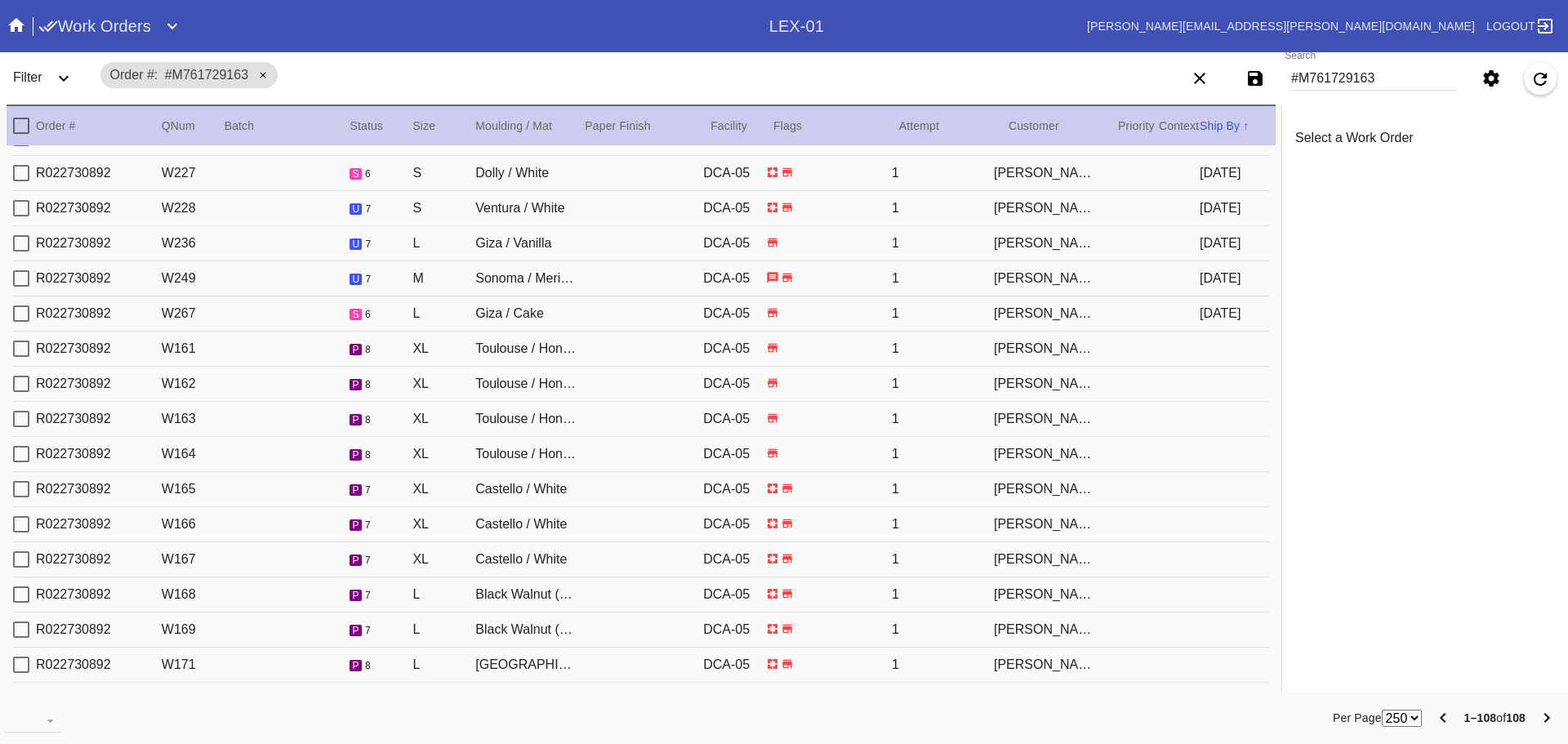 click on "R022730892 W161 p   8 XL Toulouse / Honey - Linen DCA-05 1 DreShaun Sanders" at bounding box center (641, 349) 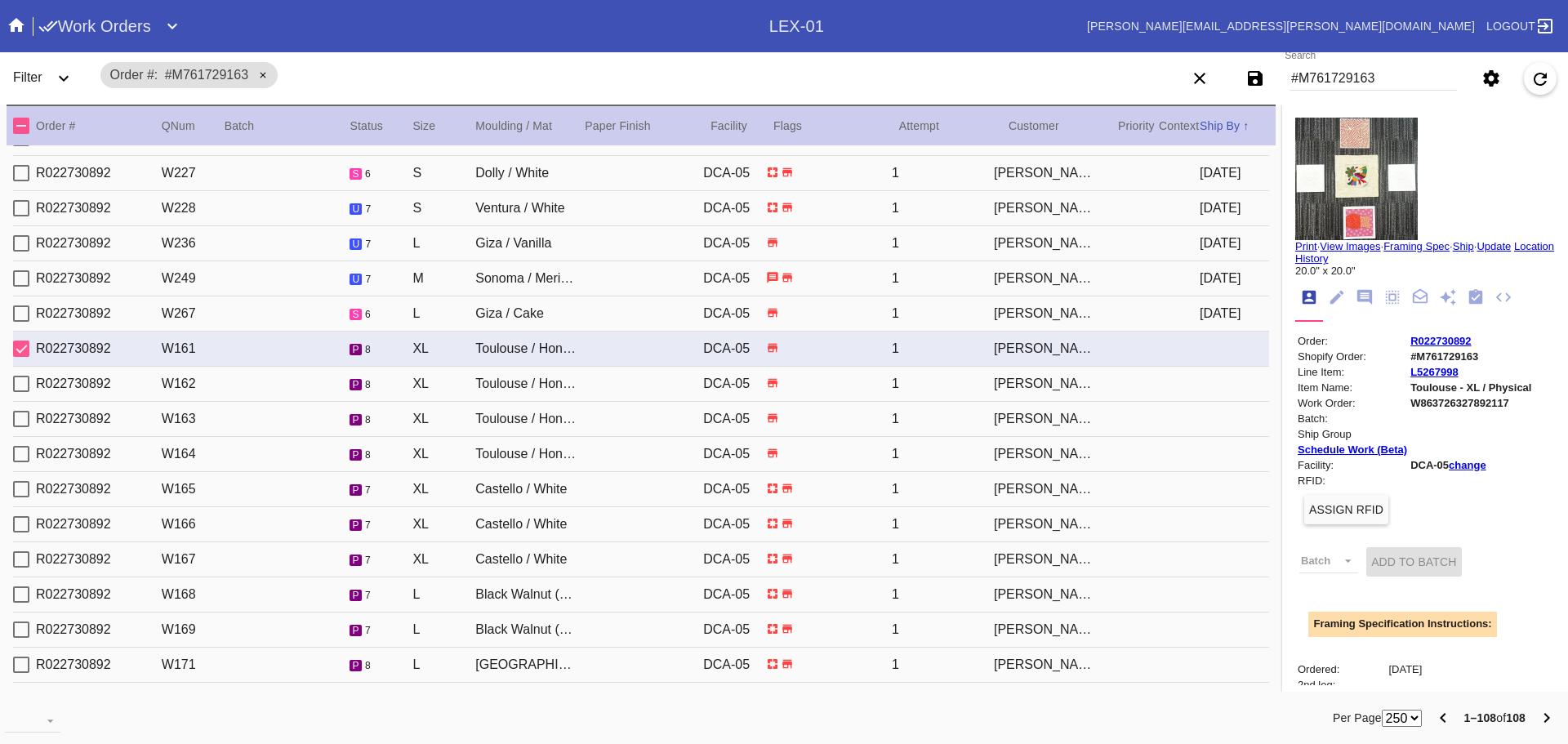 click on "Toulouse / Honey - Linen" at bounding box center (526, 384) 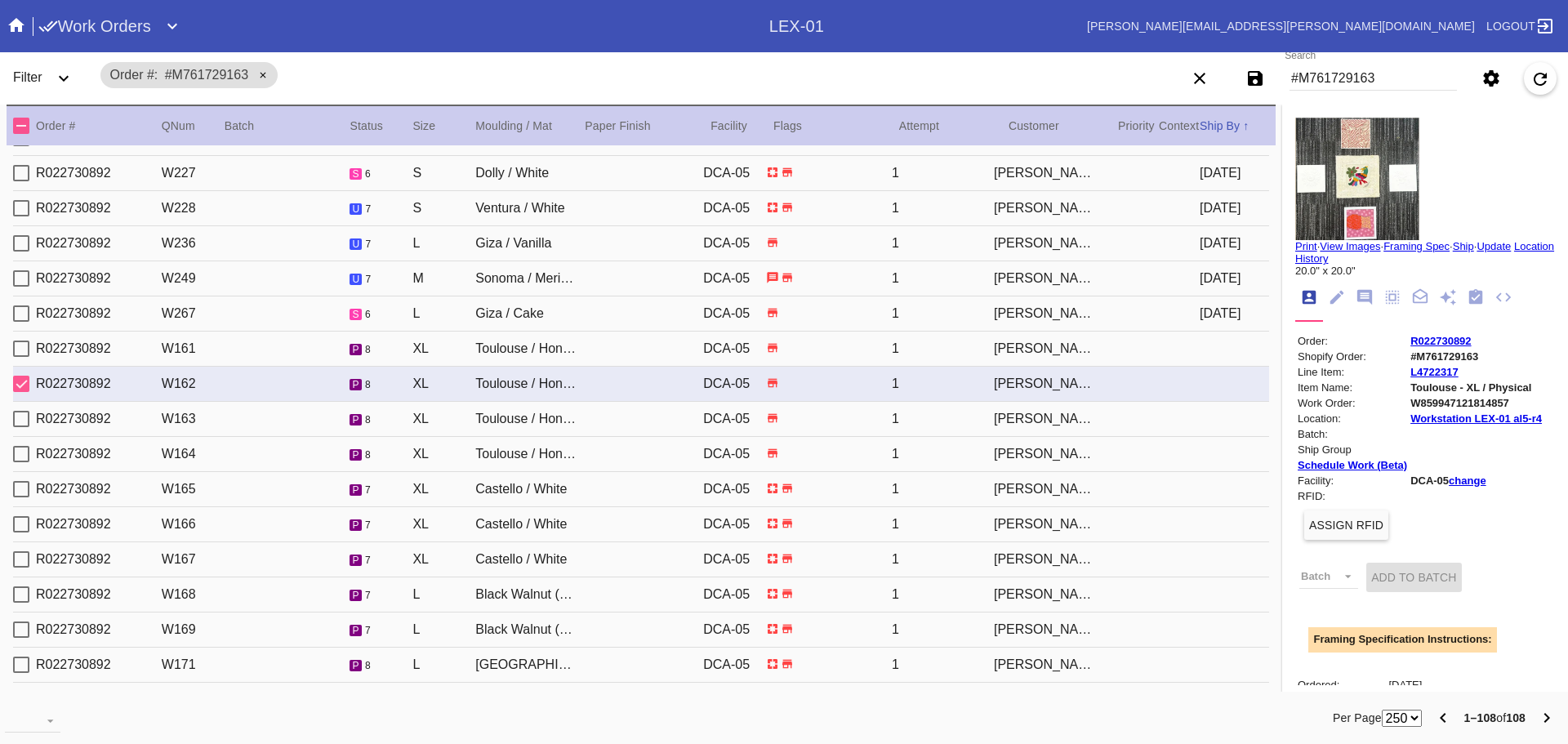 click on "Toulouse / Honey - Linen" at bounding box center (526, 419) 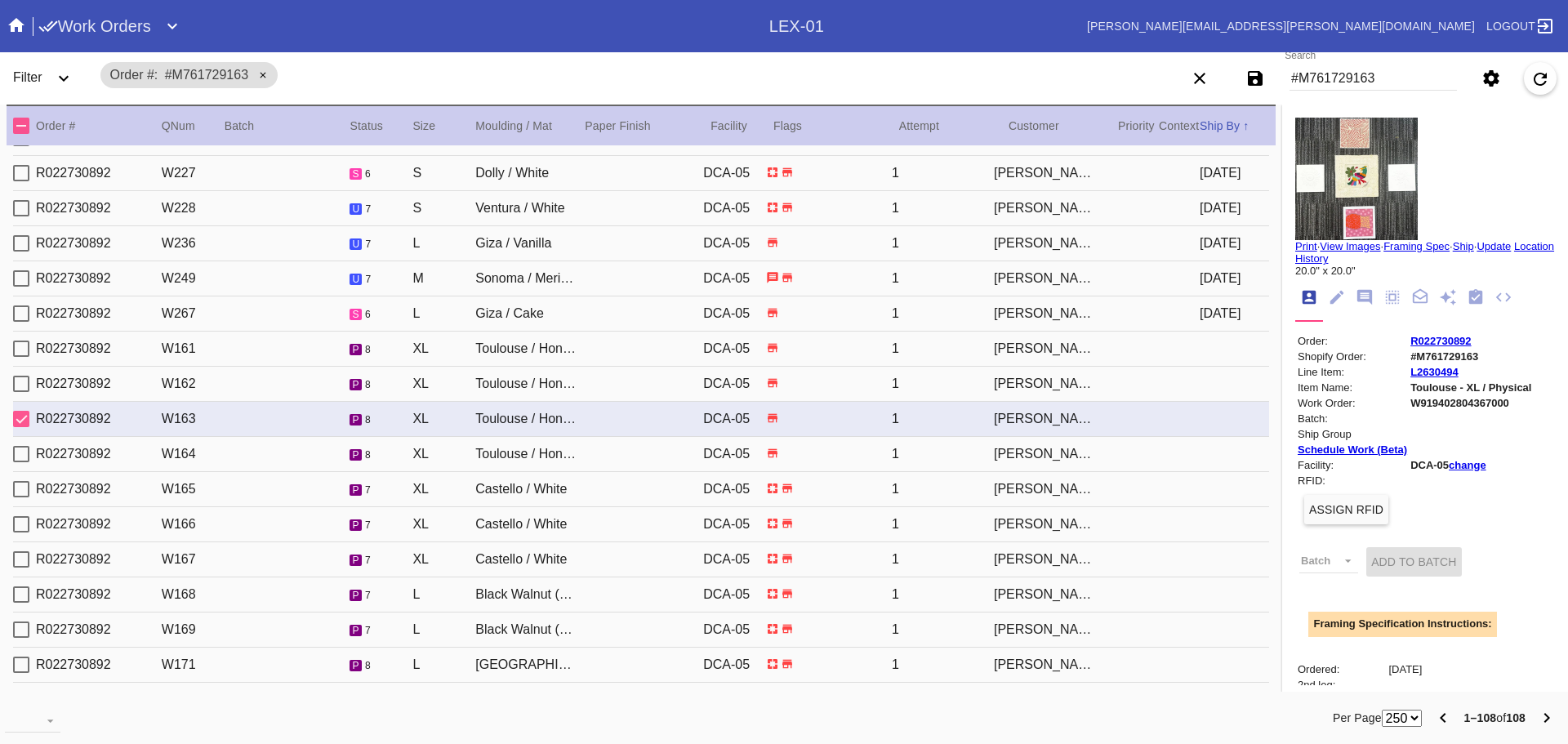 click on "R022730892 W165 p   7 XL Castello / White DCA-05 1 DreShaun Sanders" at bounding box center (641, 489) 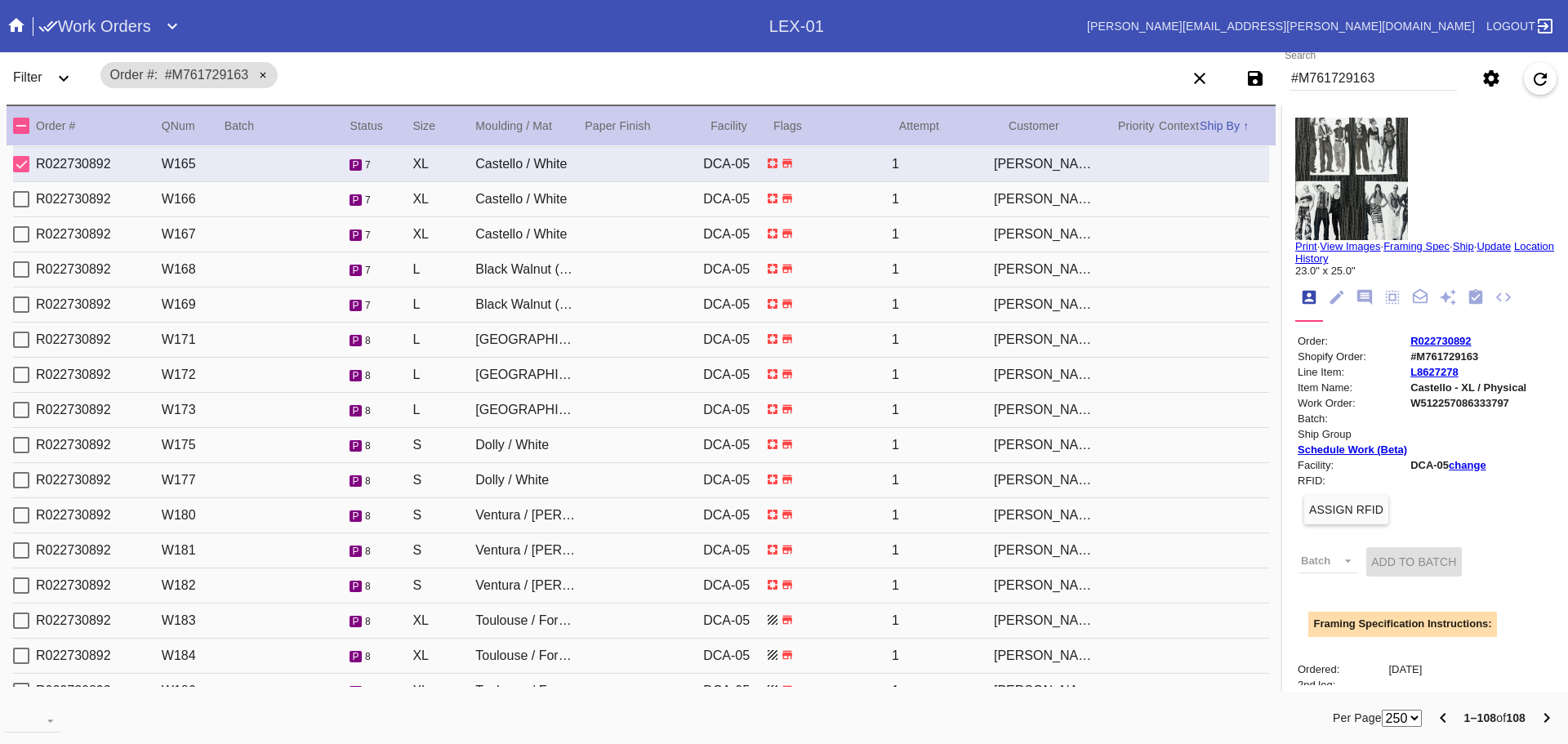 scroll, scrollTop: 814, scrollLeft: 0, axis: vertical 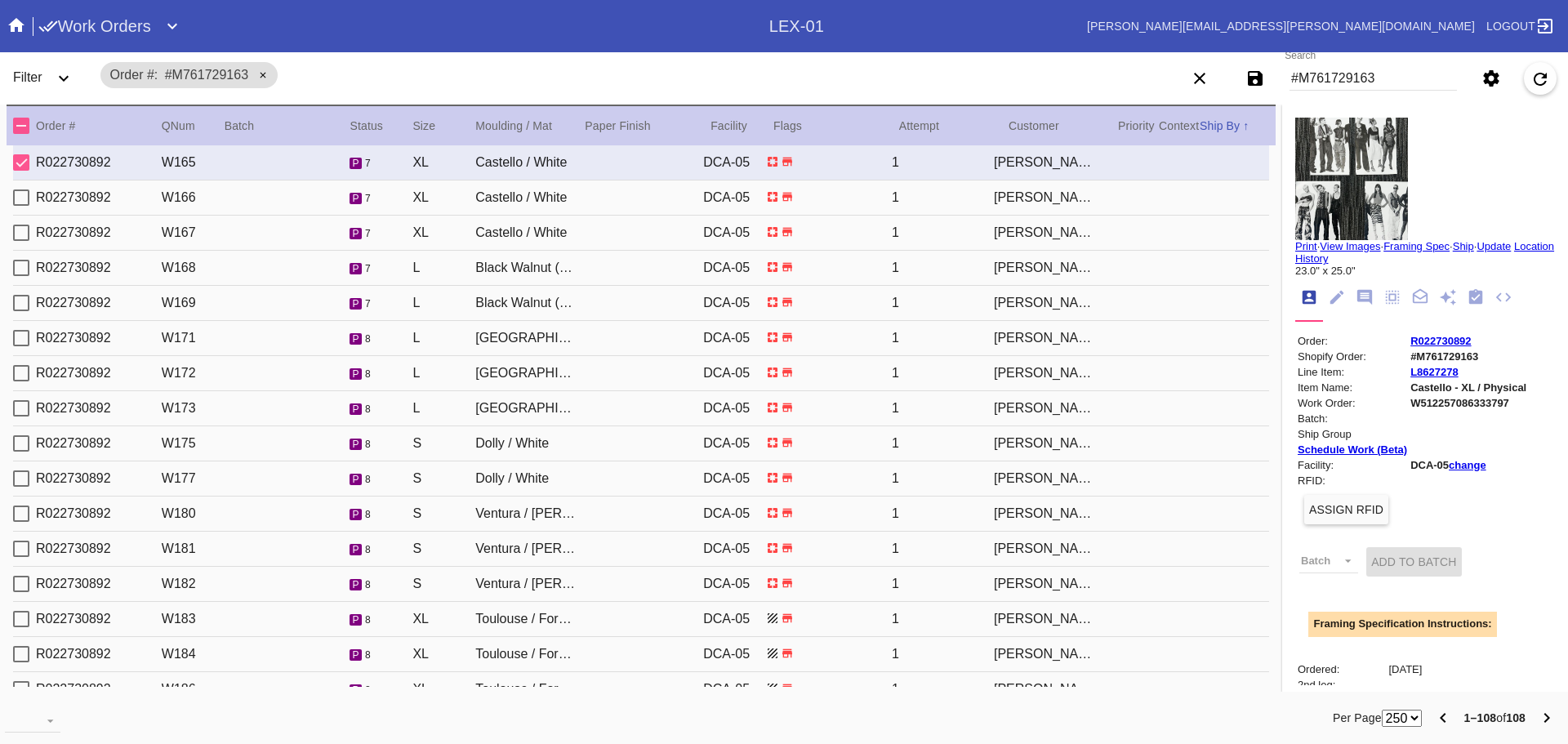 click on "Black Walnut (Gallery) / Dove White" at bounding box center [526, 303] 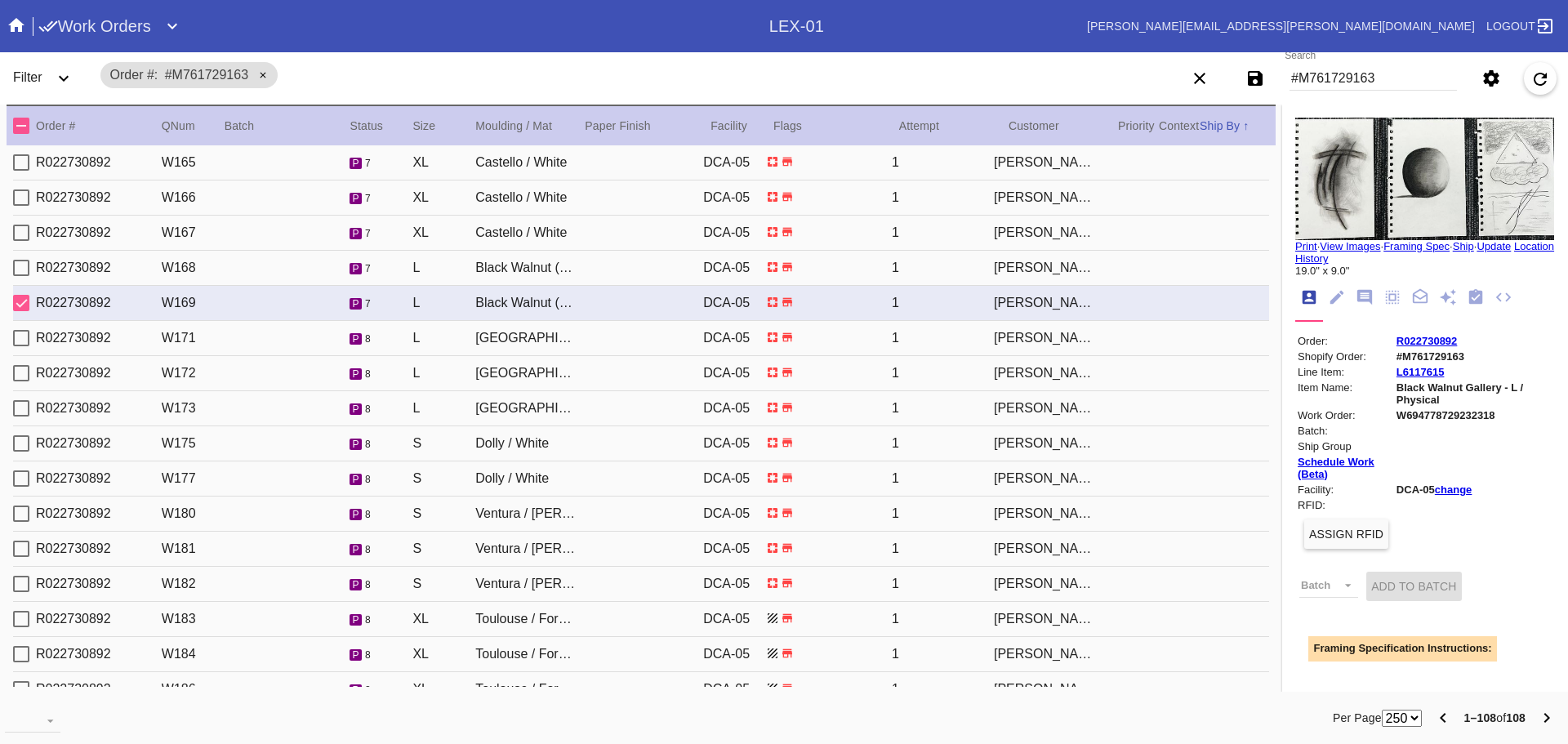 click on "R022730892 W177 p   8 S Dolly  / White DCA-05 1 DreShaun Sanders" at bounding box center (641, 479) 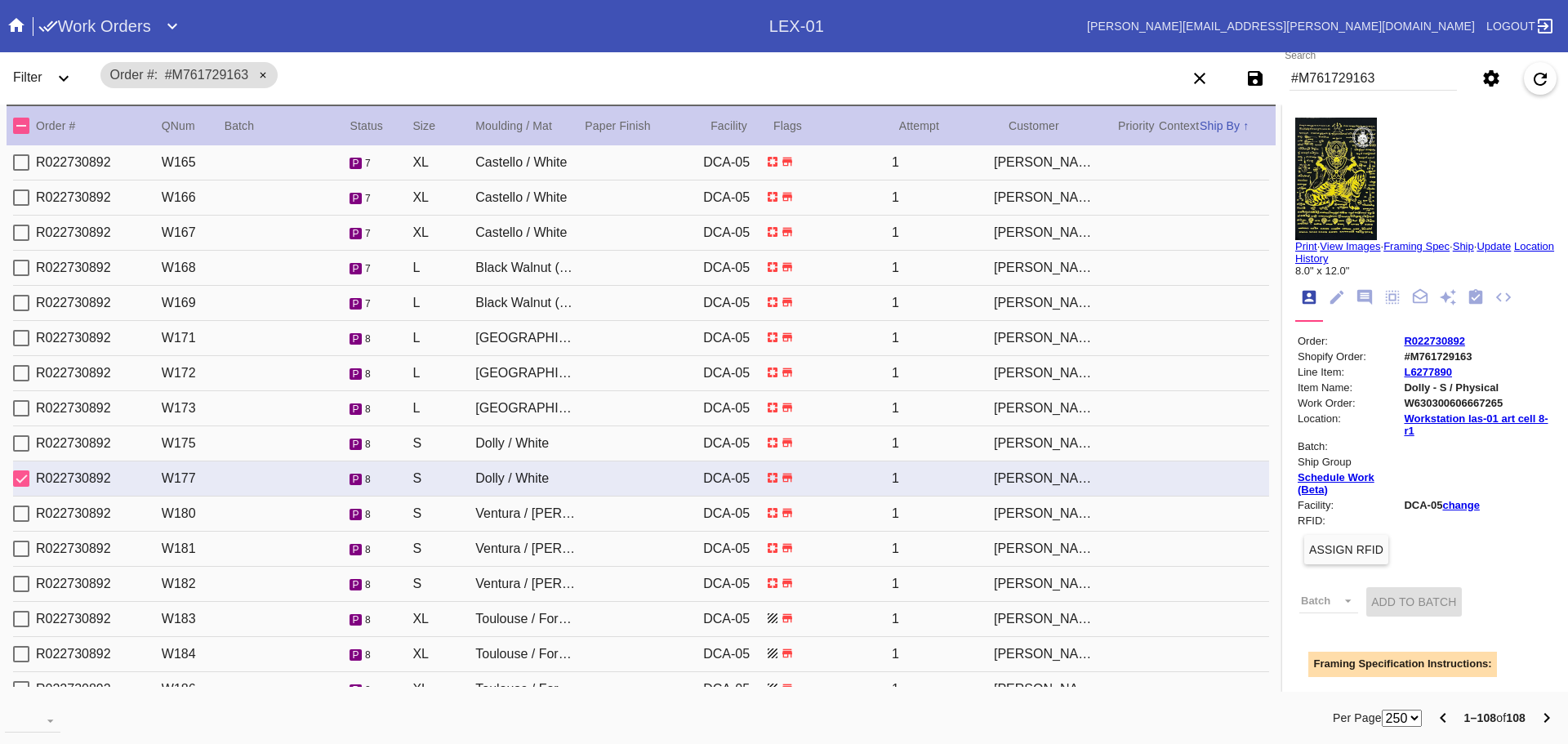 type on "6.0" 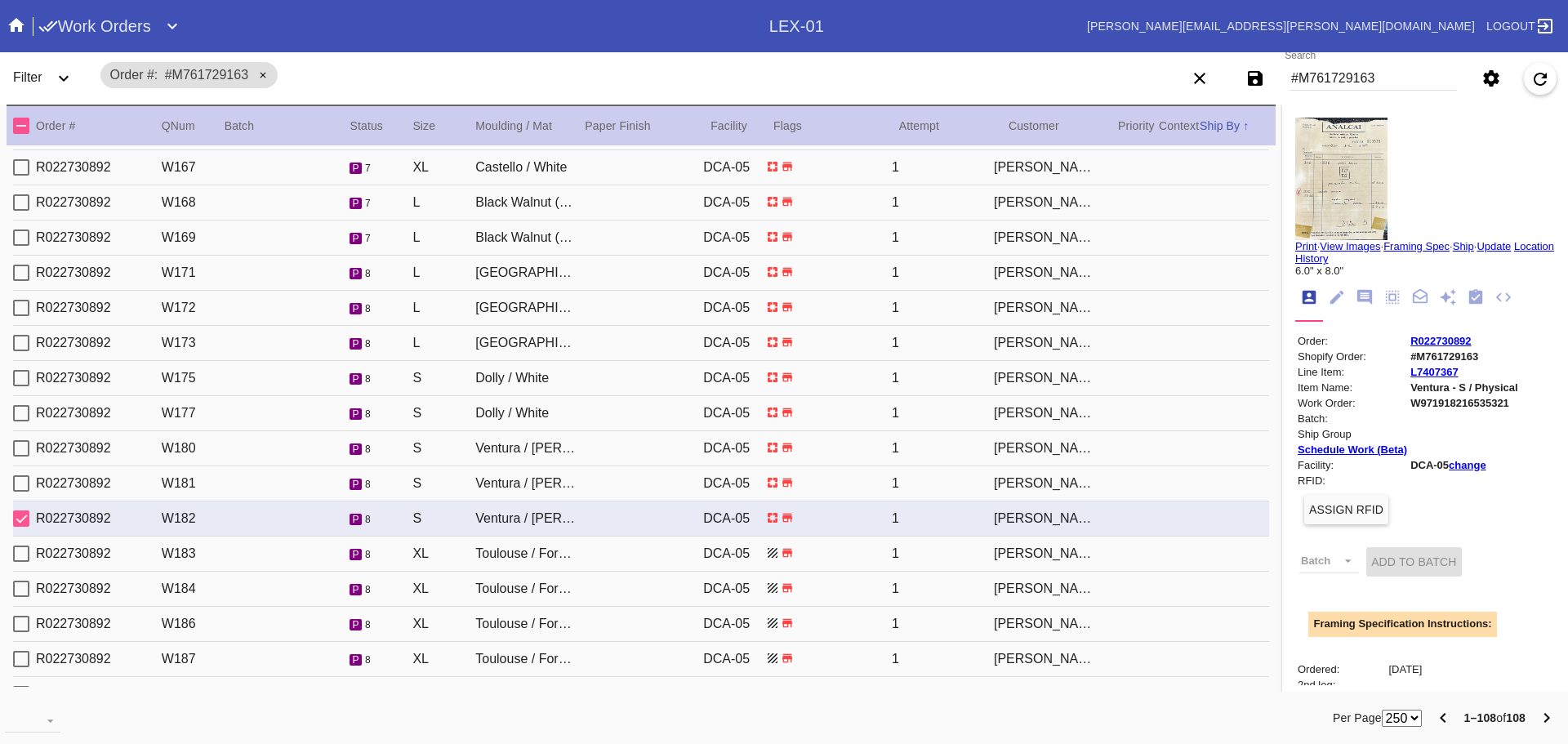 scroll, scrollTop: 912, scrollLeft: 0, axis: vertical 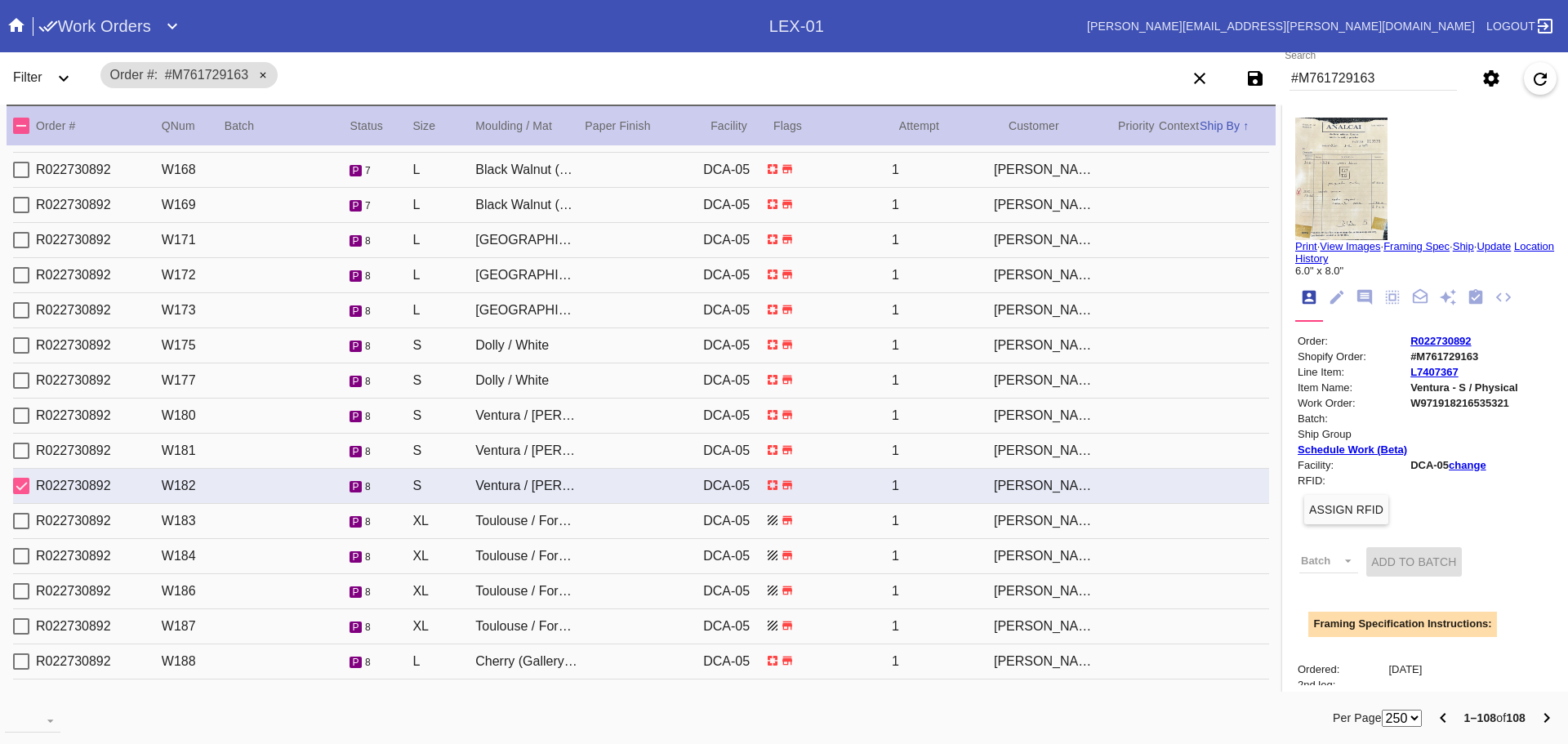 type on "3.0" 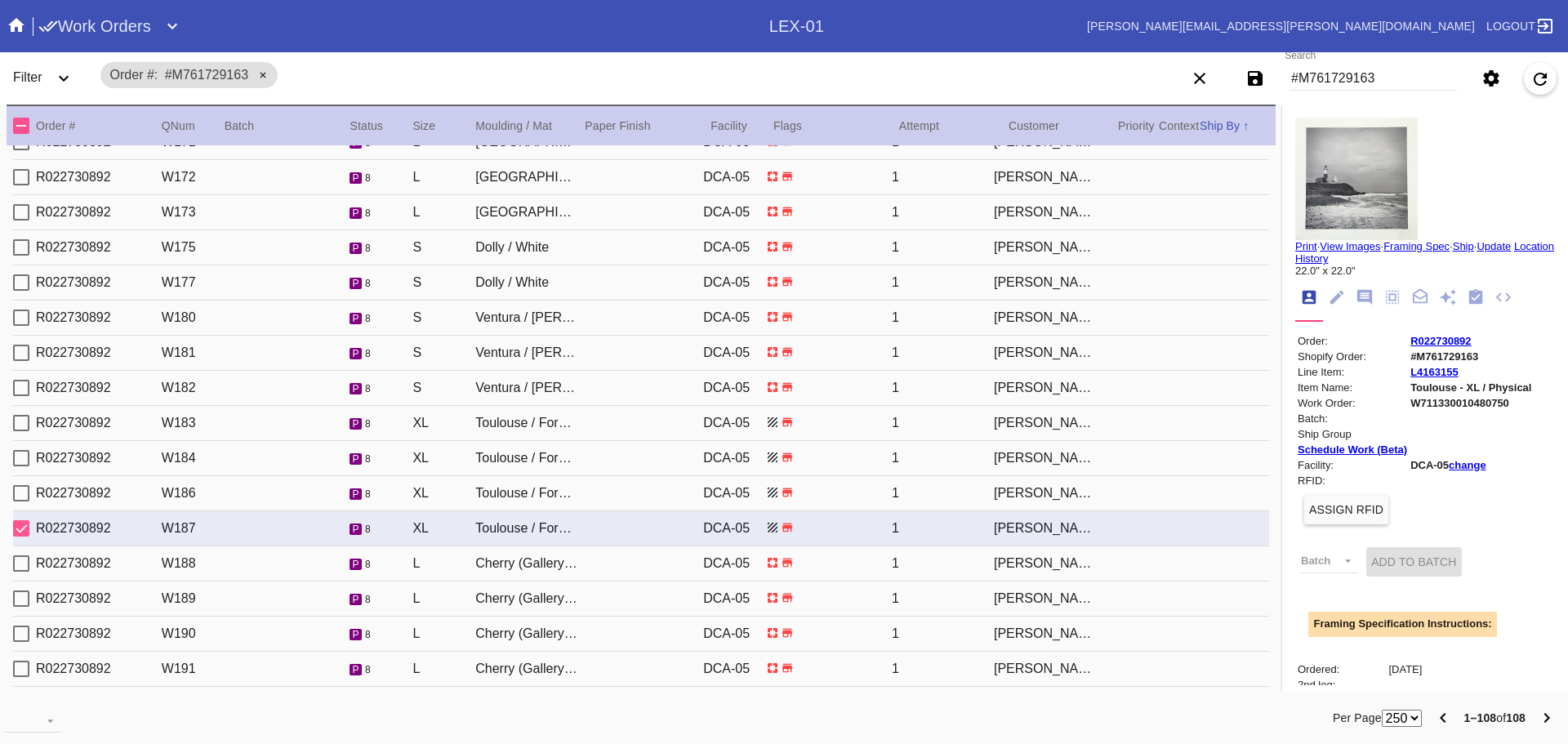 scroll, scrollTop: 1043, scrollLeft: 0, axis: vertical 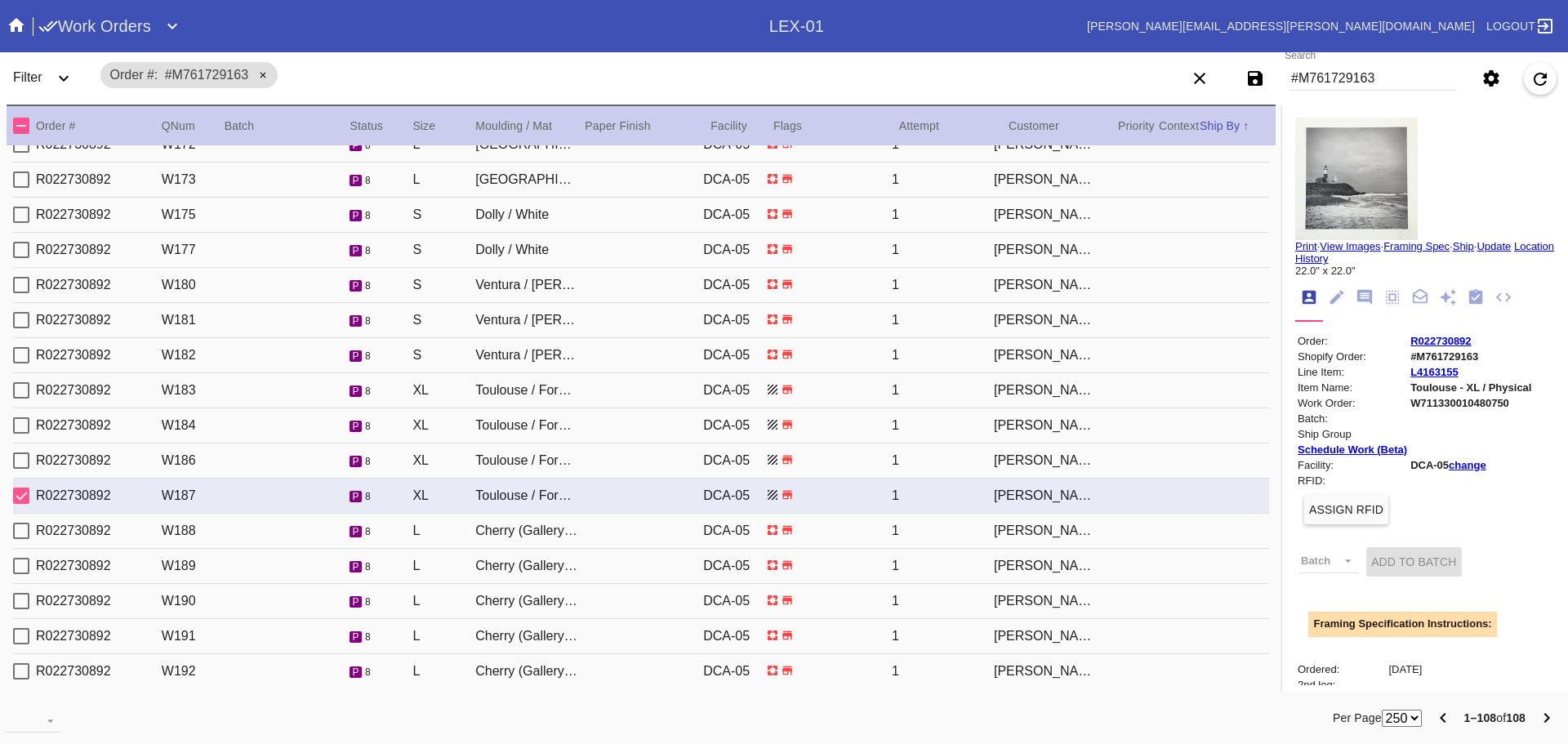 type on "1.5" 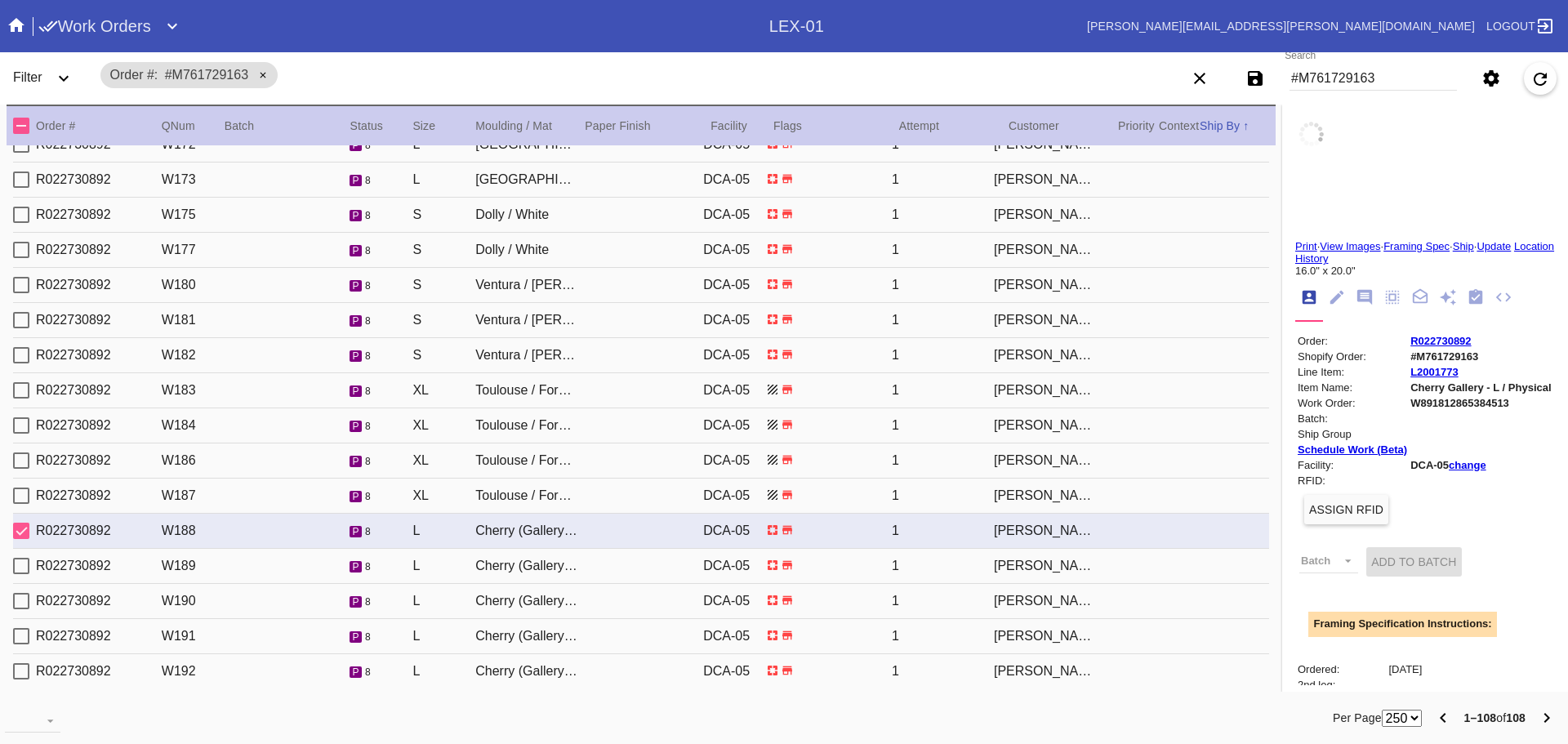 scroll, scrollTop: 1076, scrollLeft: 0, axis: vertical 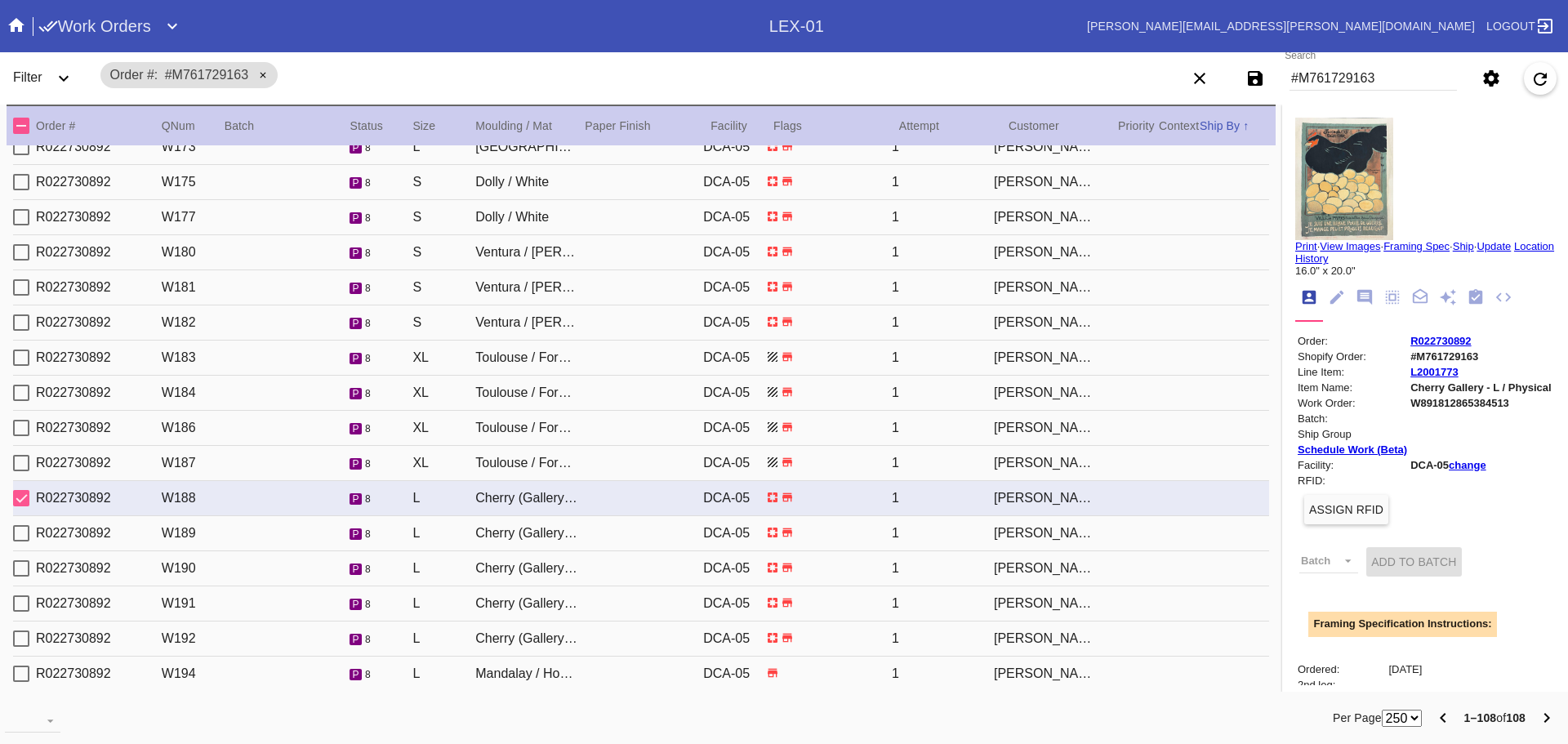 type on "3.0" 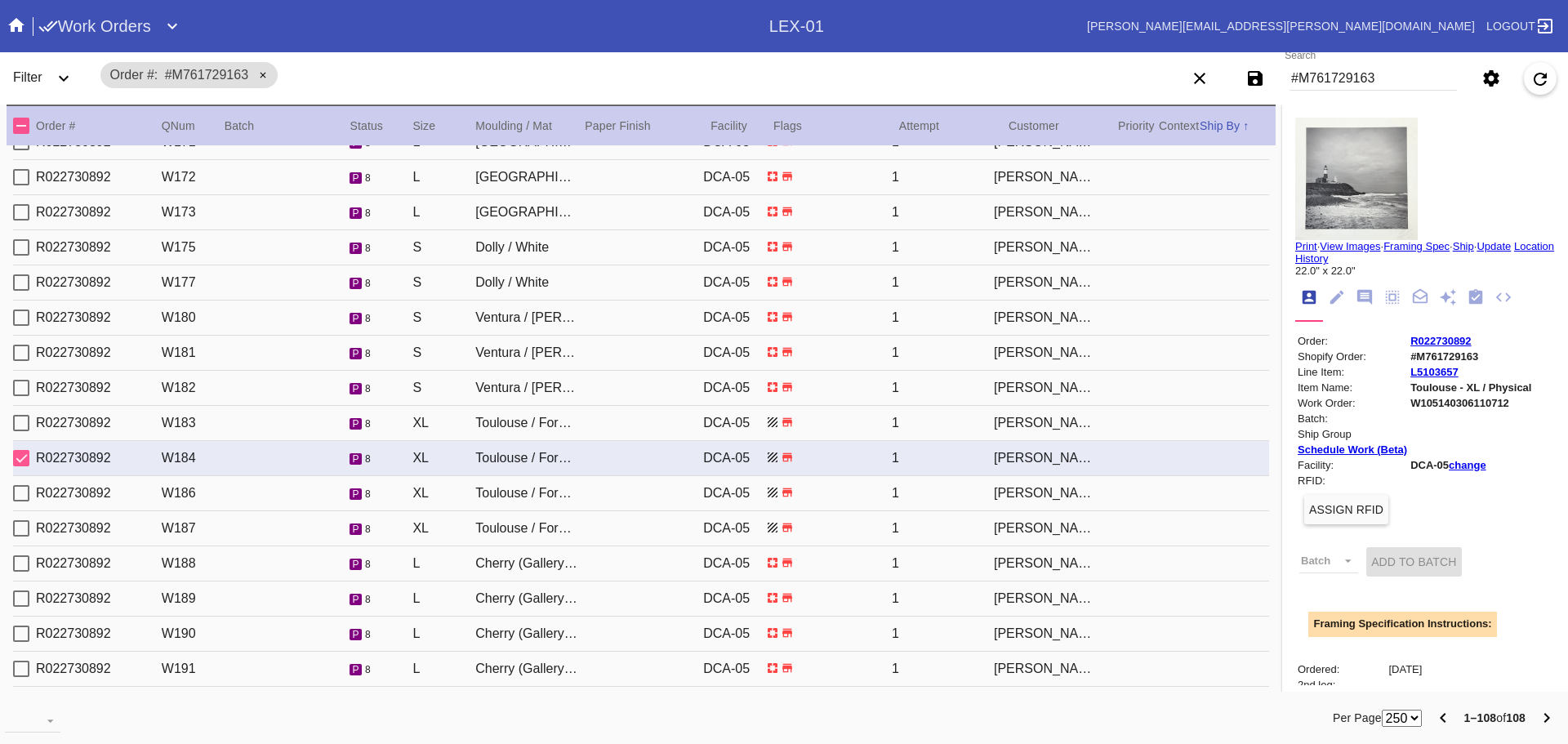 scroll, scrollTop: 978, scrollLeft: 0, axis: vertical 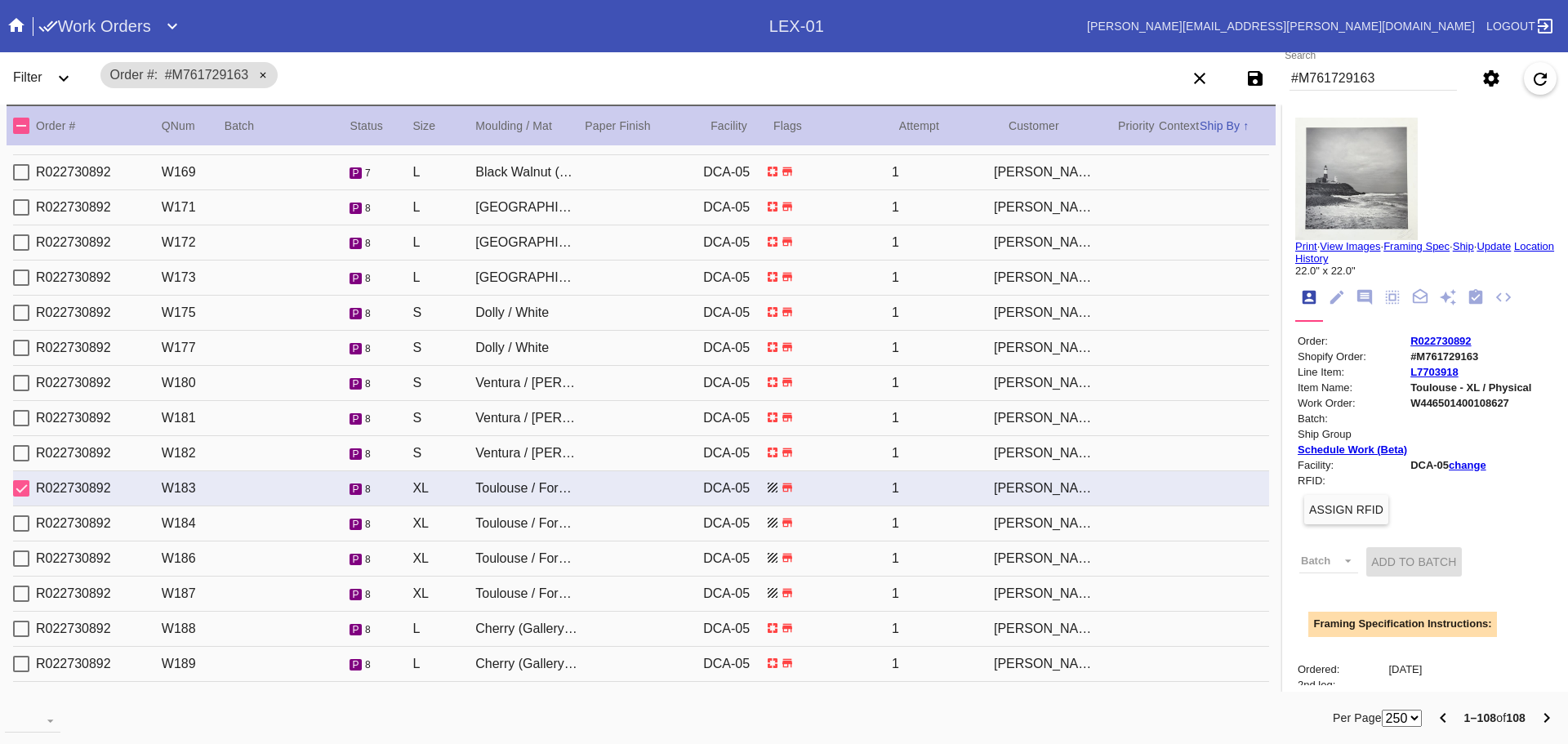 type on "1.5" 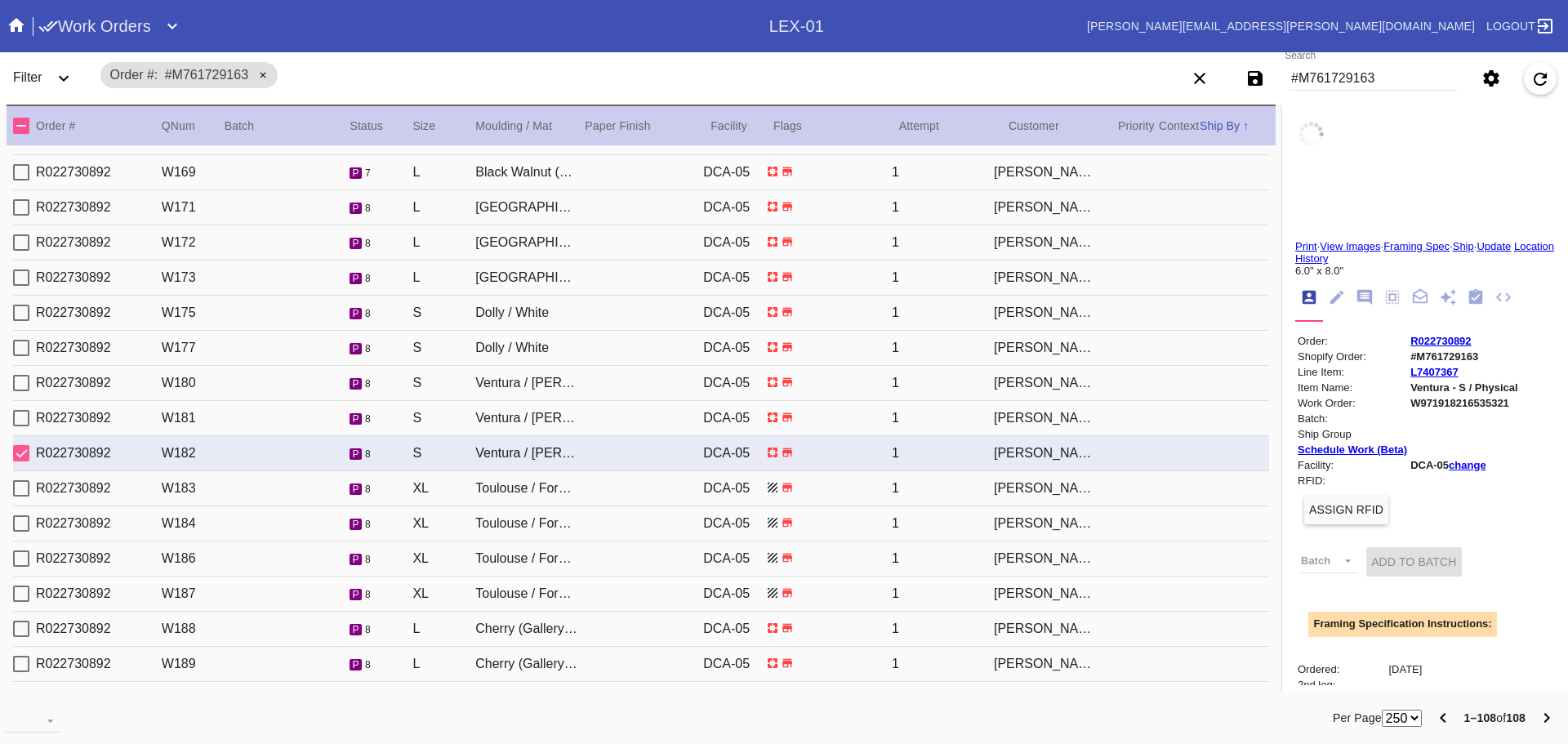 scroll, scrollTop: 912, scrollLeft: 0, axis: vertical 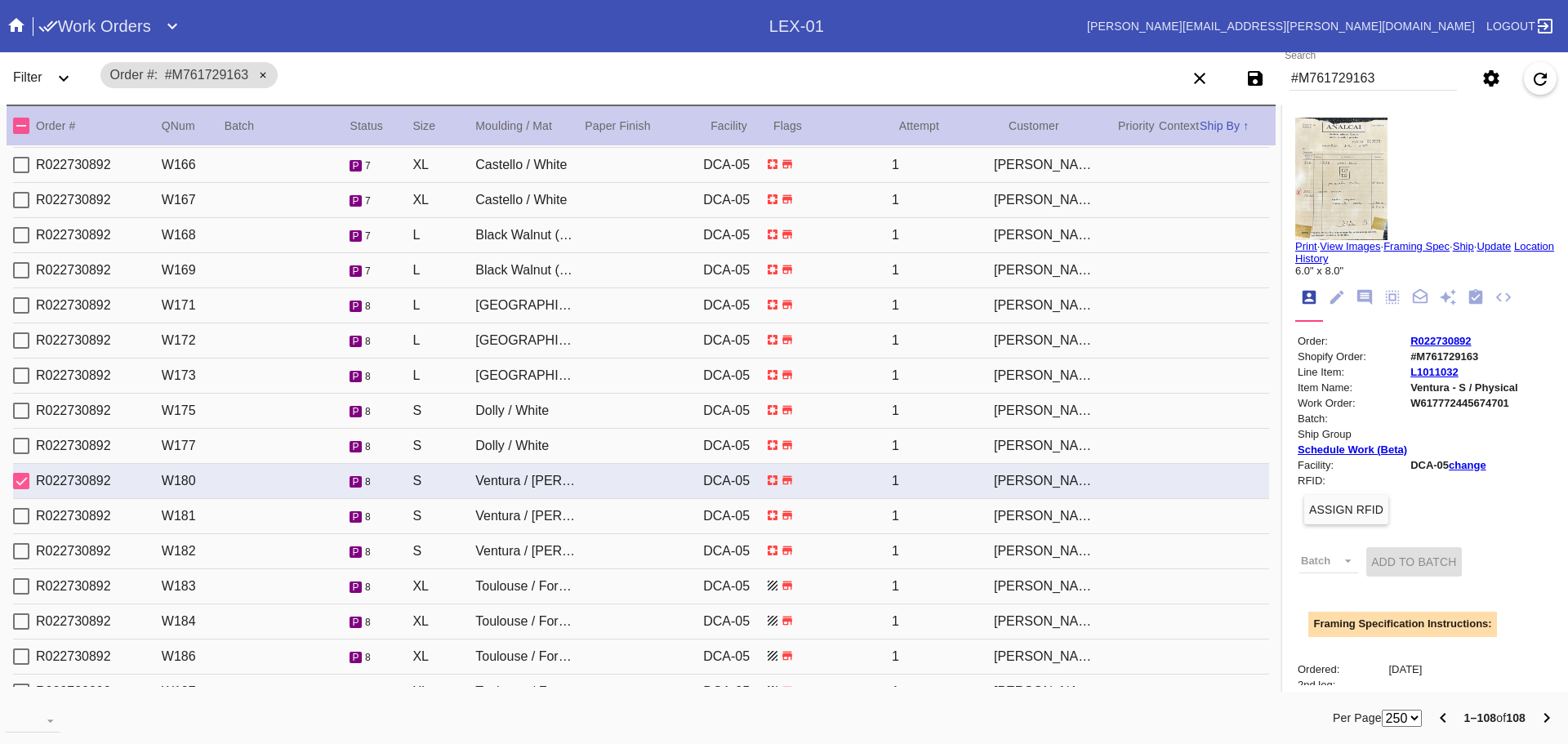 type on "8.0" 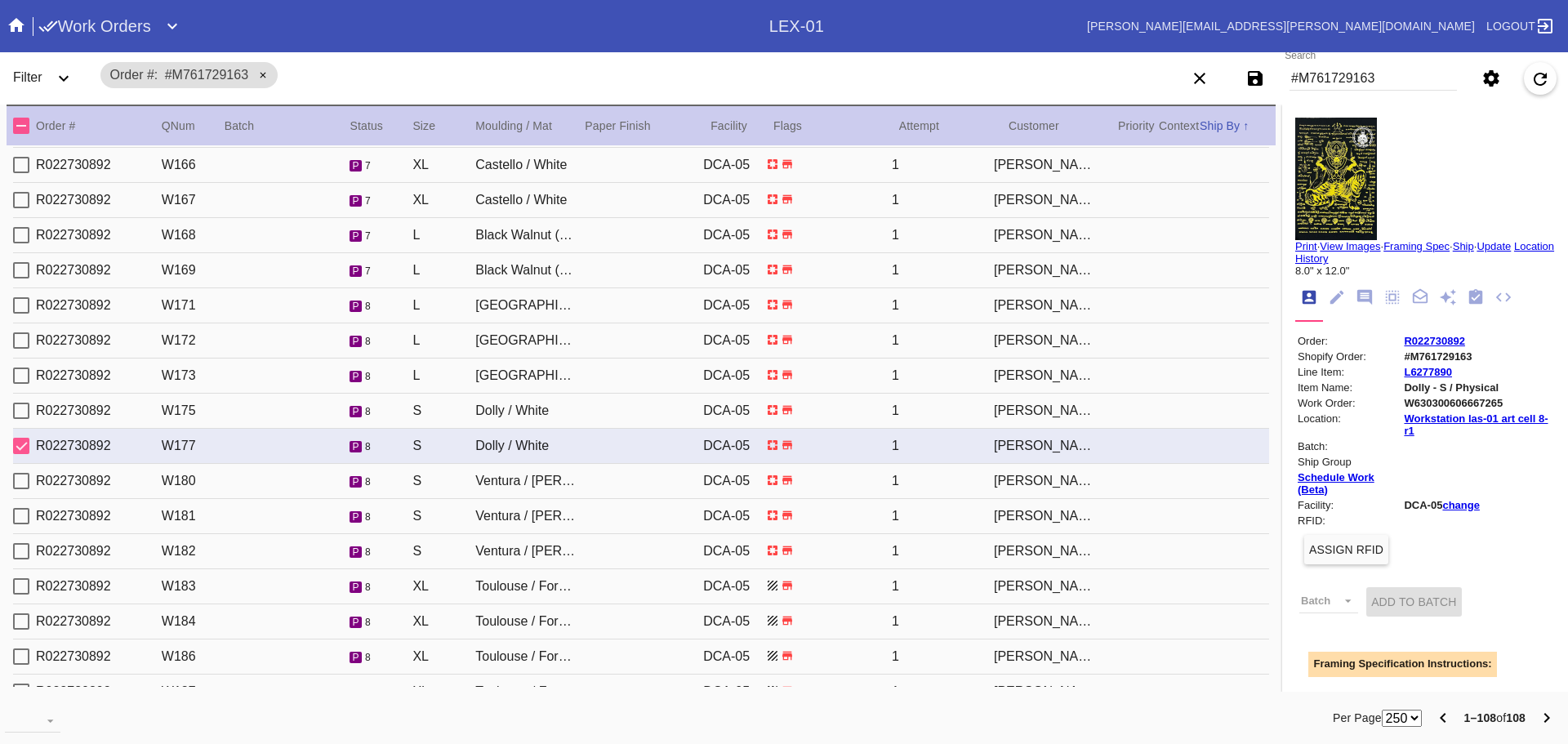 scroll, scrollTop: 814, scrollLeft: 0, axis: vertical 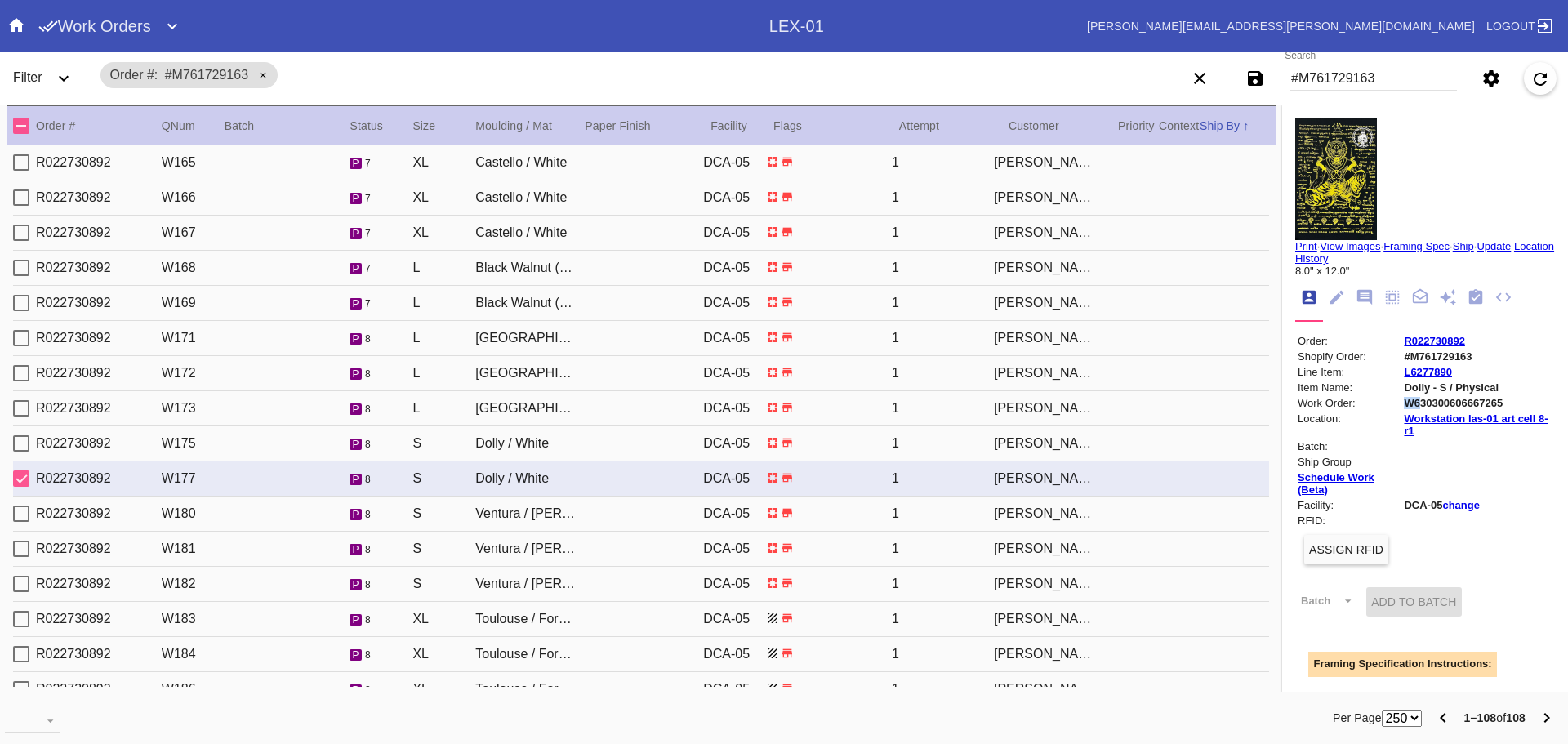 drag, startPoint x: 1384, startPoint y: 399, endPoint x: 1401, endPoint y: 402, distance: 17.26268 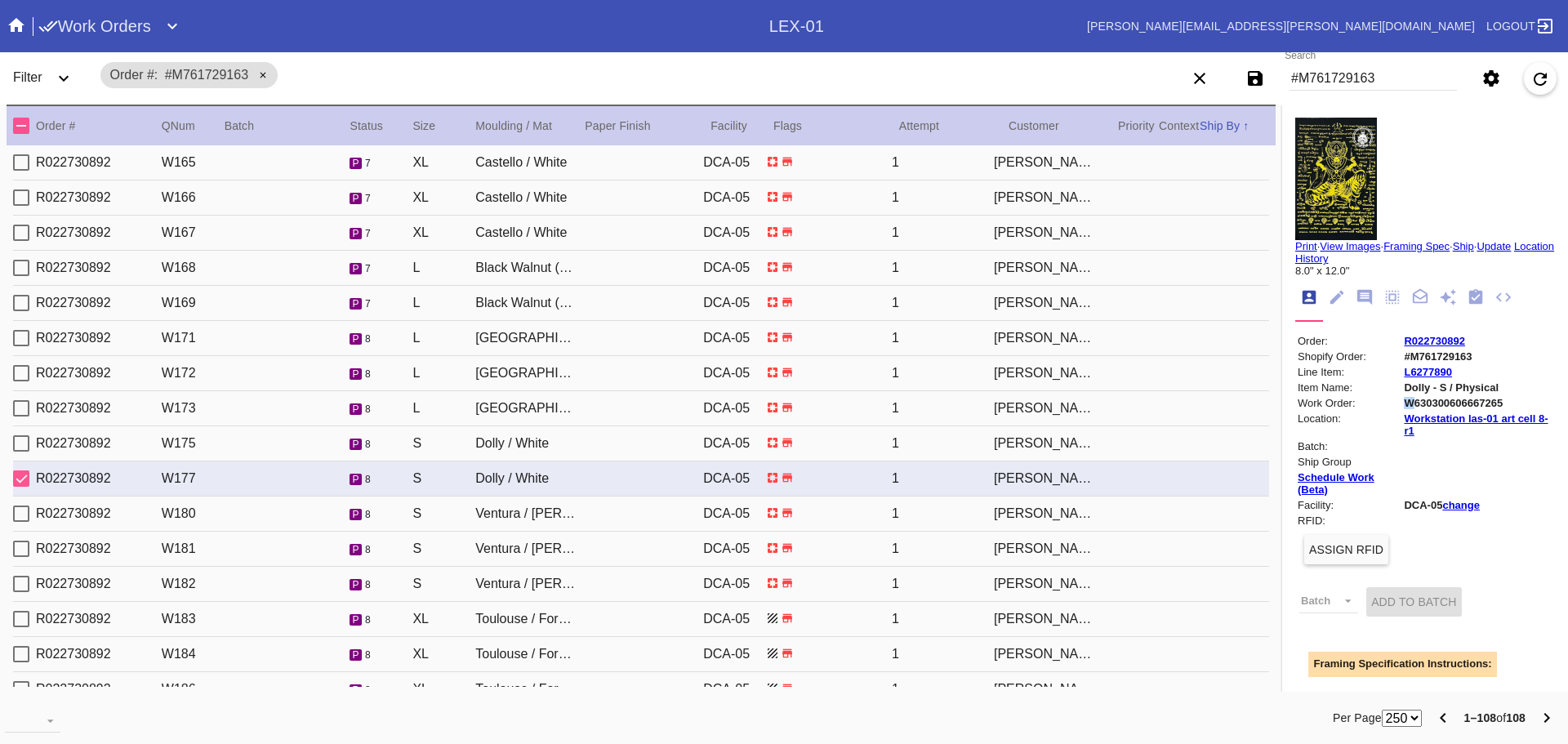click on "W630300606667265" at bounding box center [1478, 403] 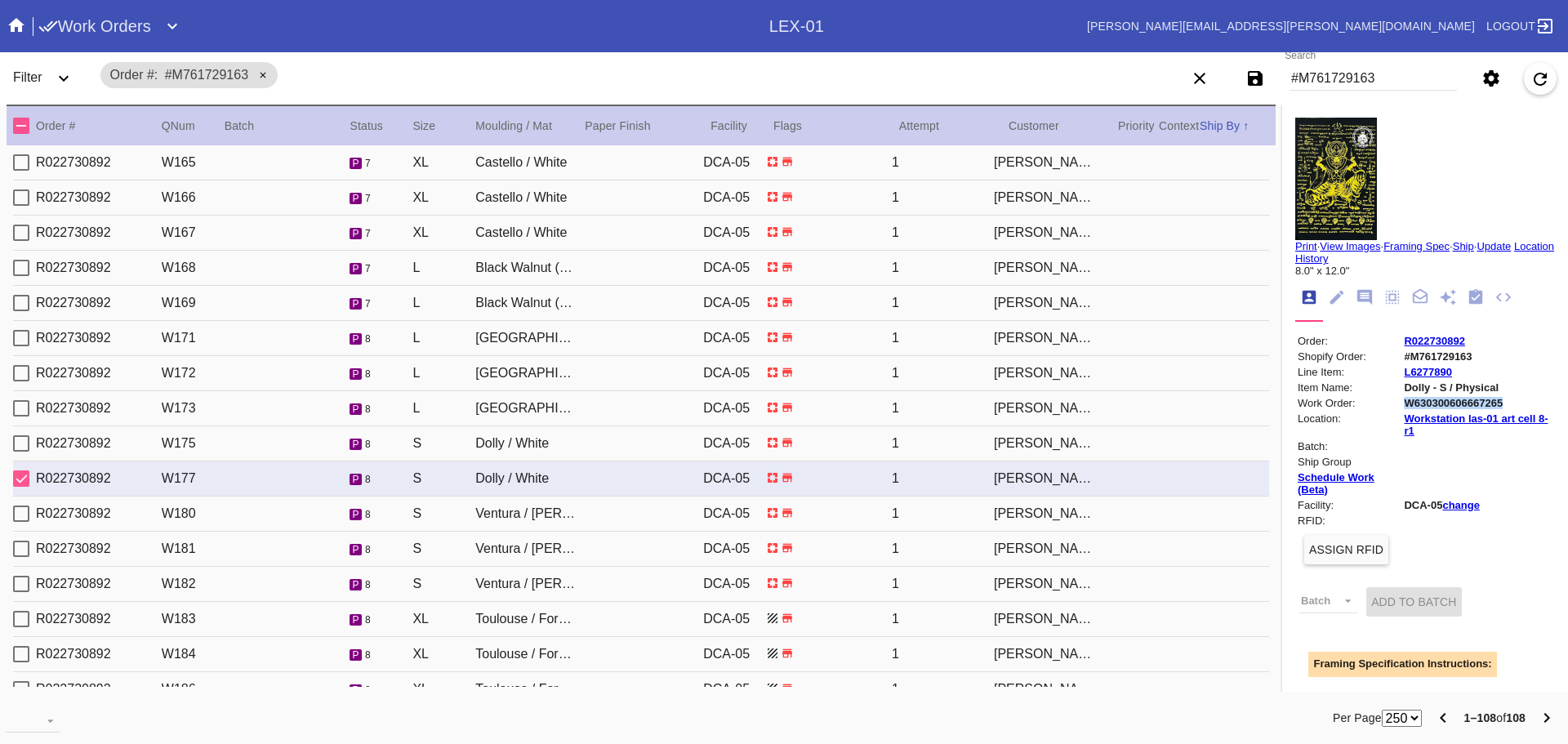 drag, startPoint x: 1385, startPoint y: 405, endPoint x: 1498, endPoint y: 410, distance: 113.11057 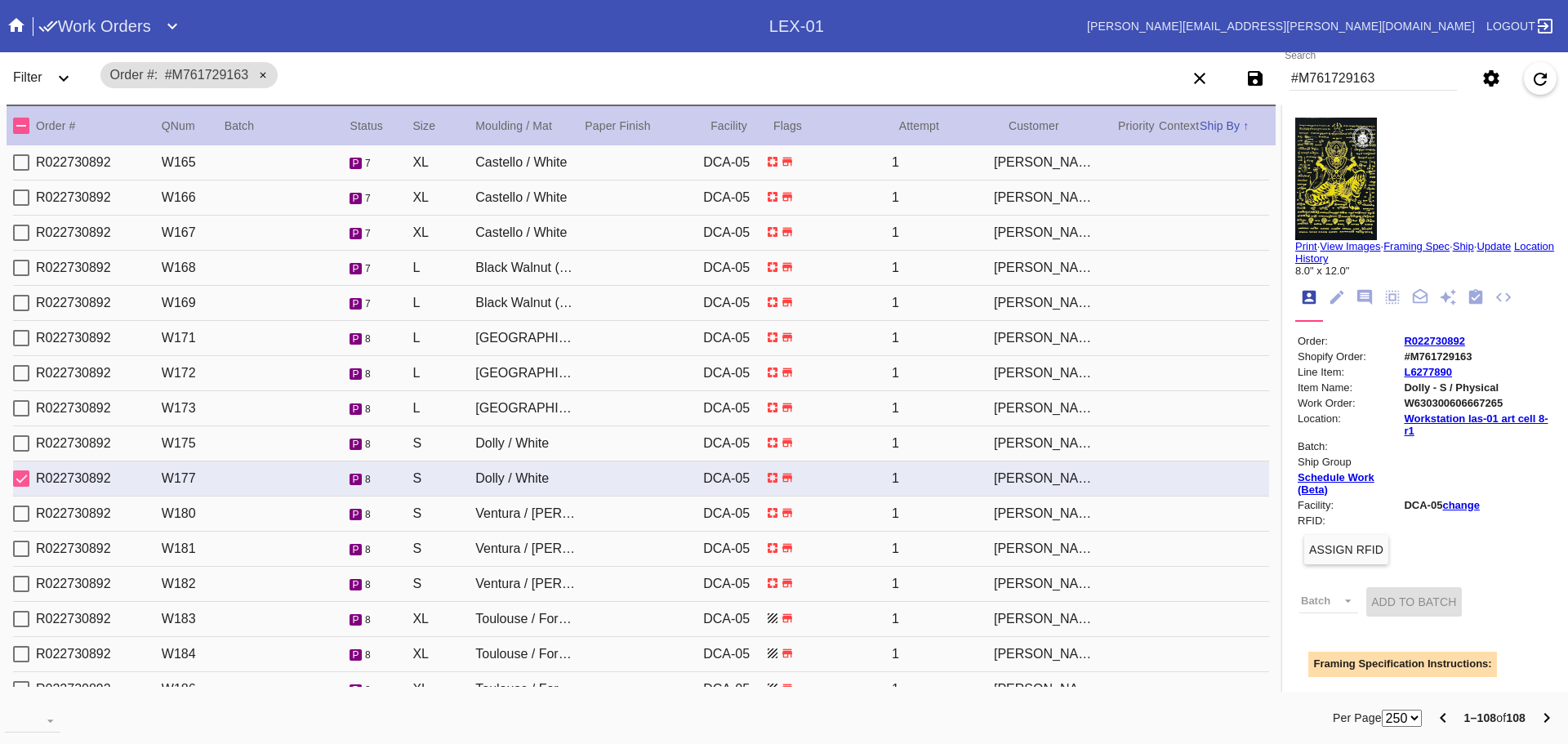 click at bounding box center [1478, 446] 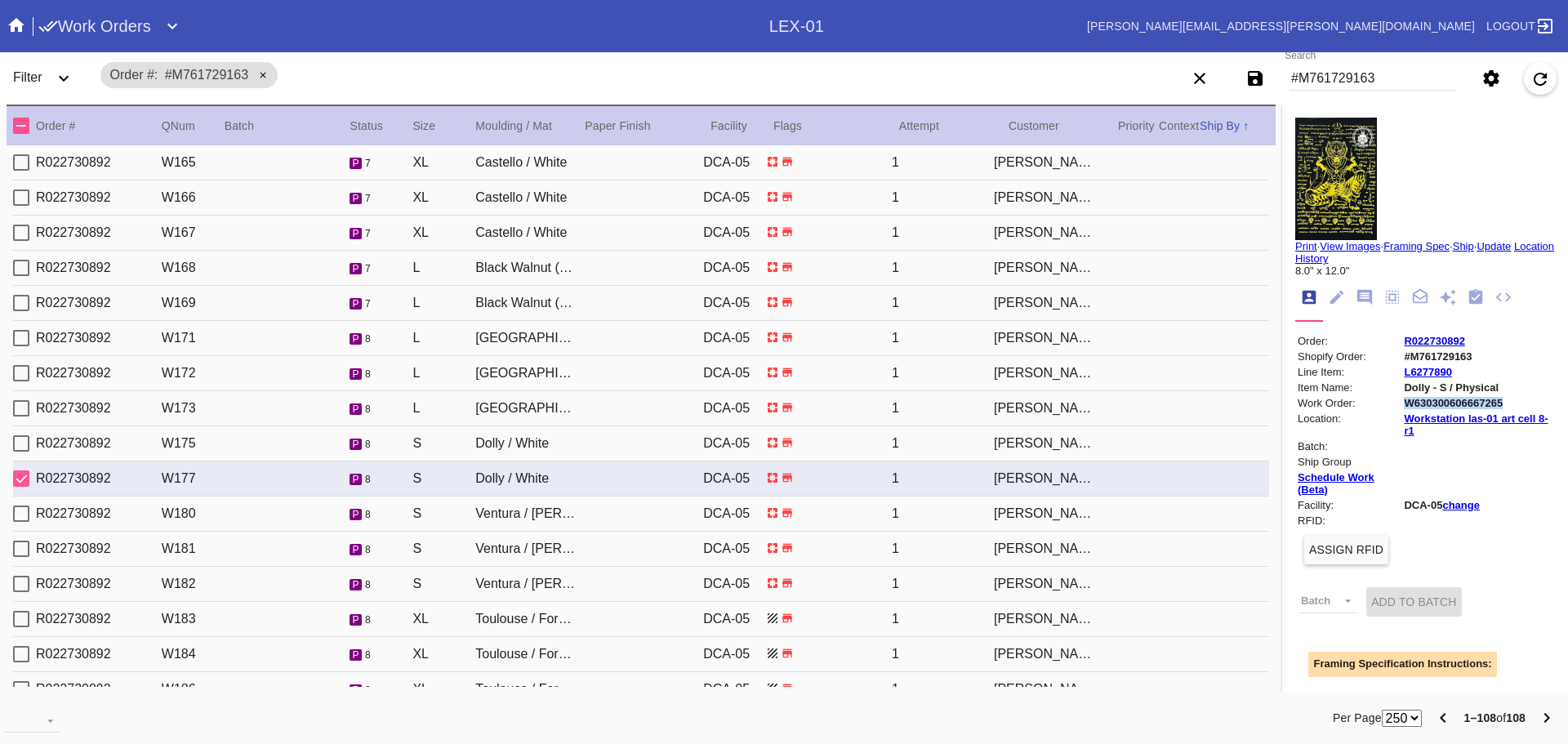 drag, startPoint x: 1385, startPoint y: 403, endPoint x: 1484, endPoint y: 407, distance: 99.0808 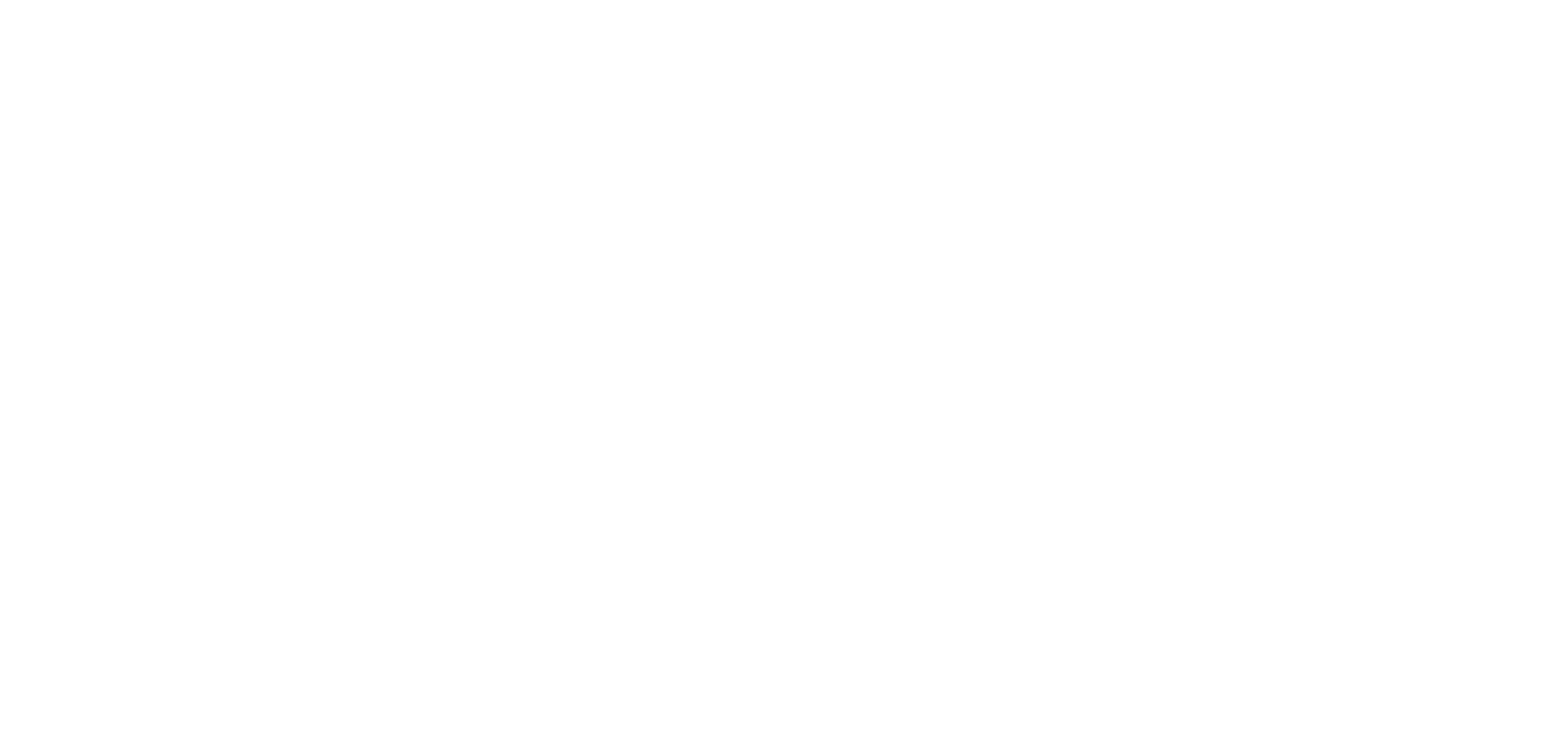 scroll, scrollTop: 0, scrollLeft: 0, axis: both 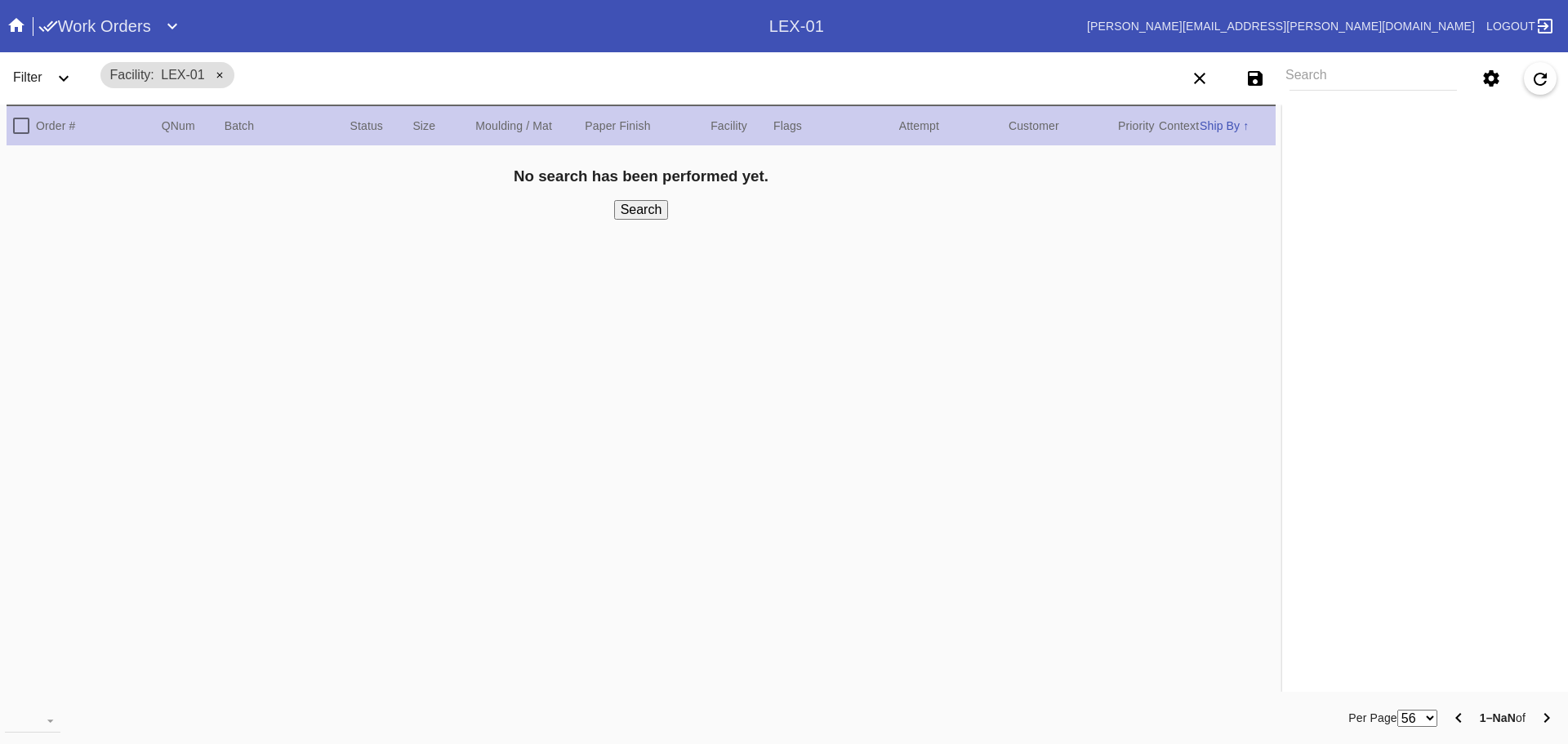 click on "Work Orders" at bounding box center (95, 26) 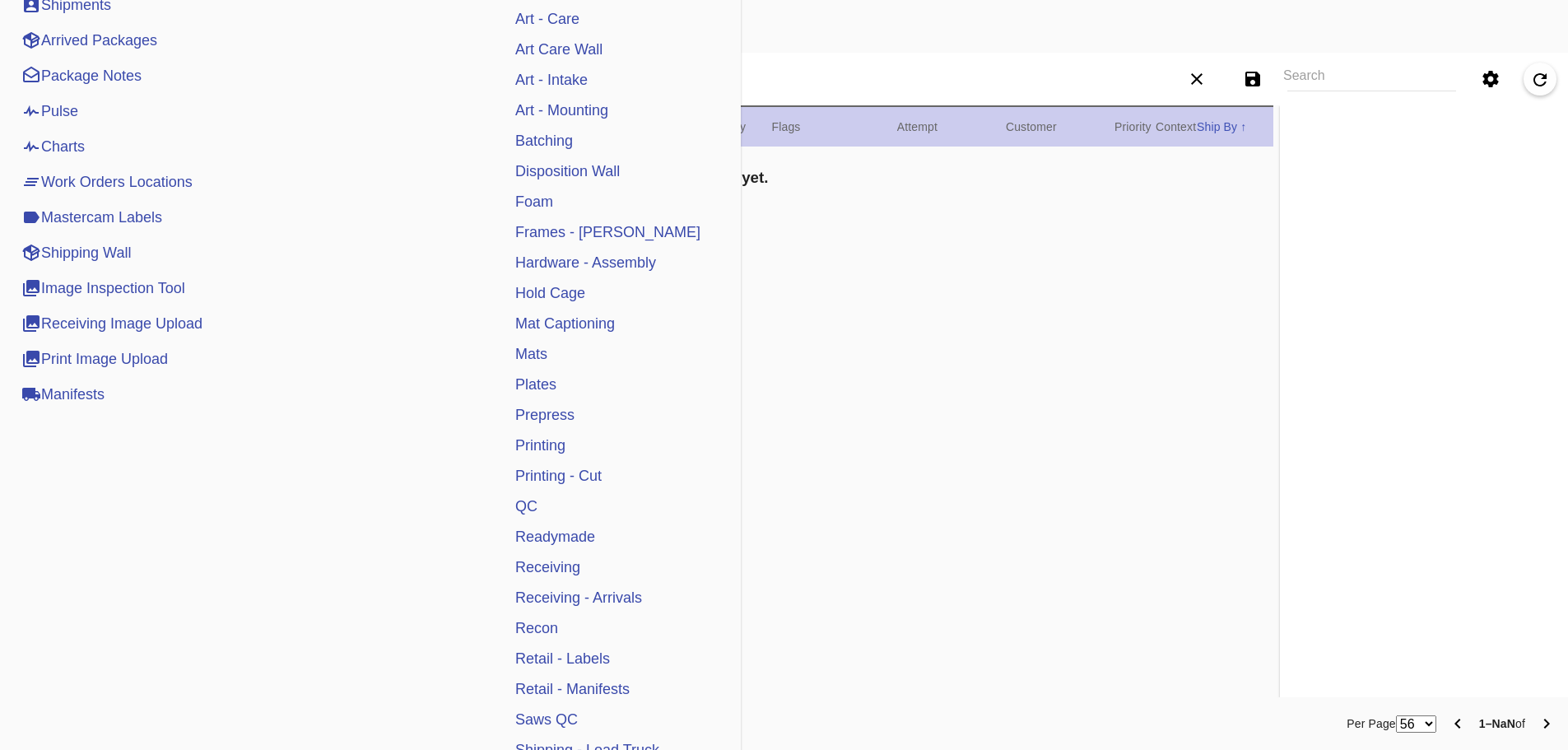 scroll, scrollTop: 247, scrollLeft: 0, axis: vertical 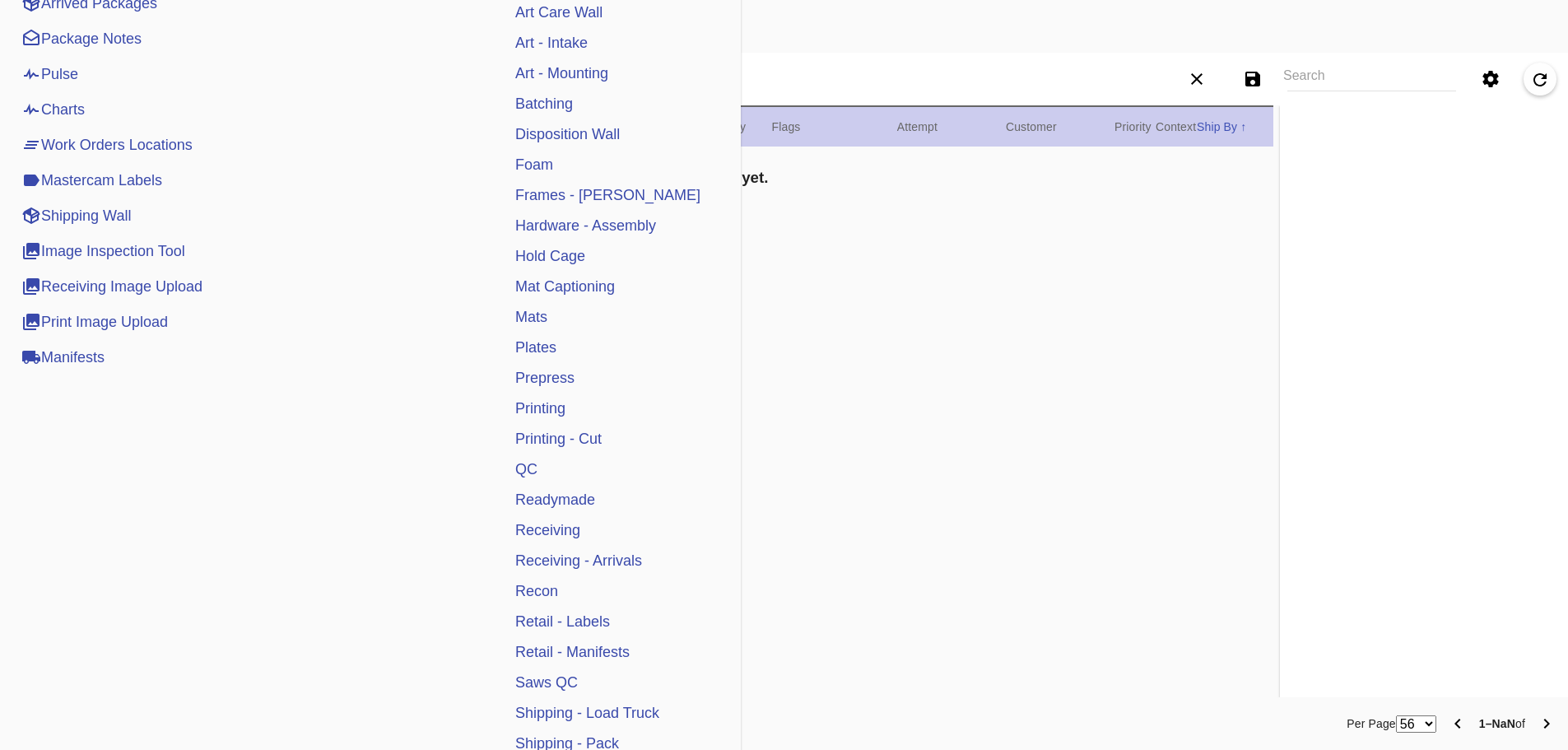 click on "Receiving" at bounding box center (547, 530) 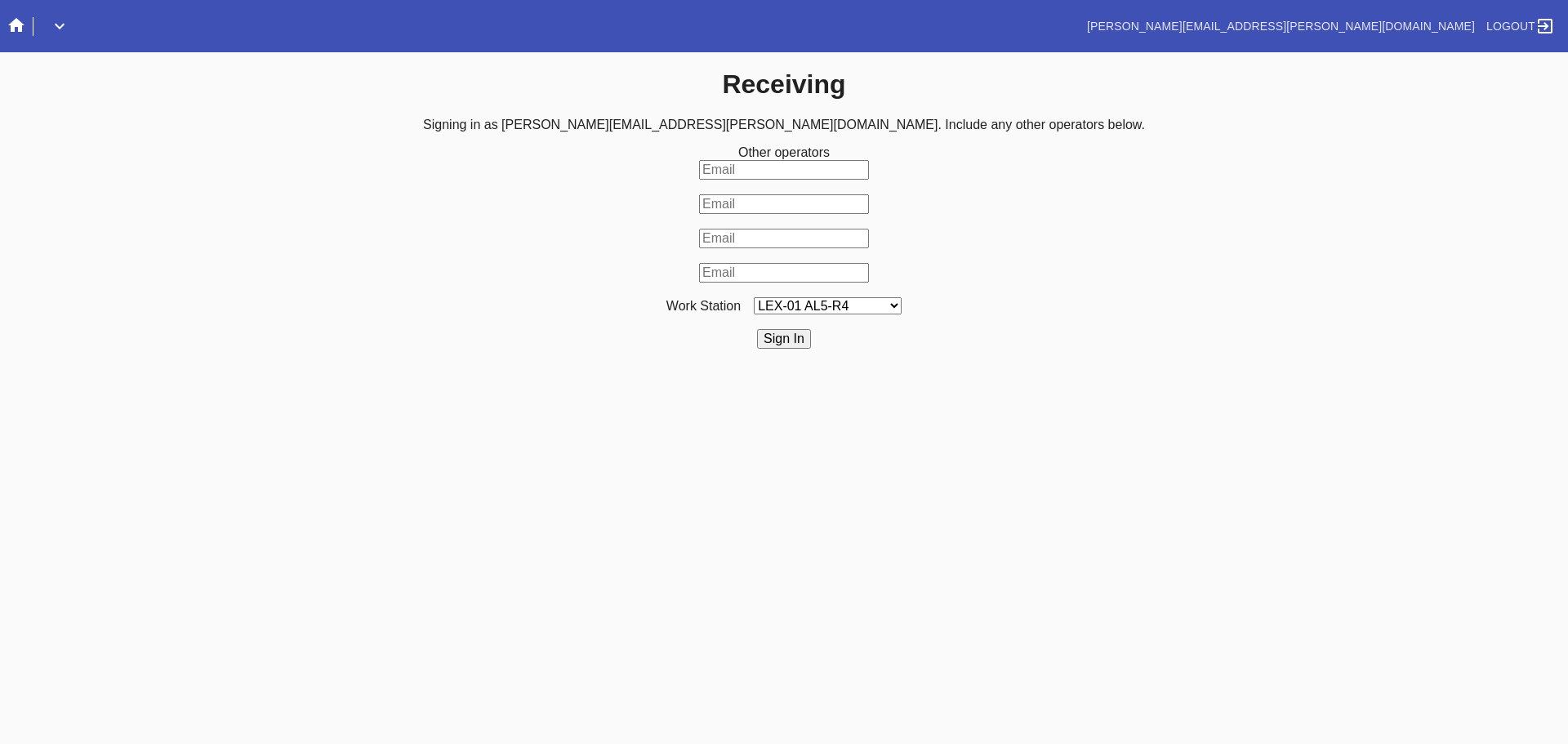 scroll, scrollTop: 0, scrollLeft: 0, axis: both 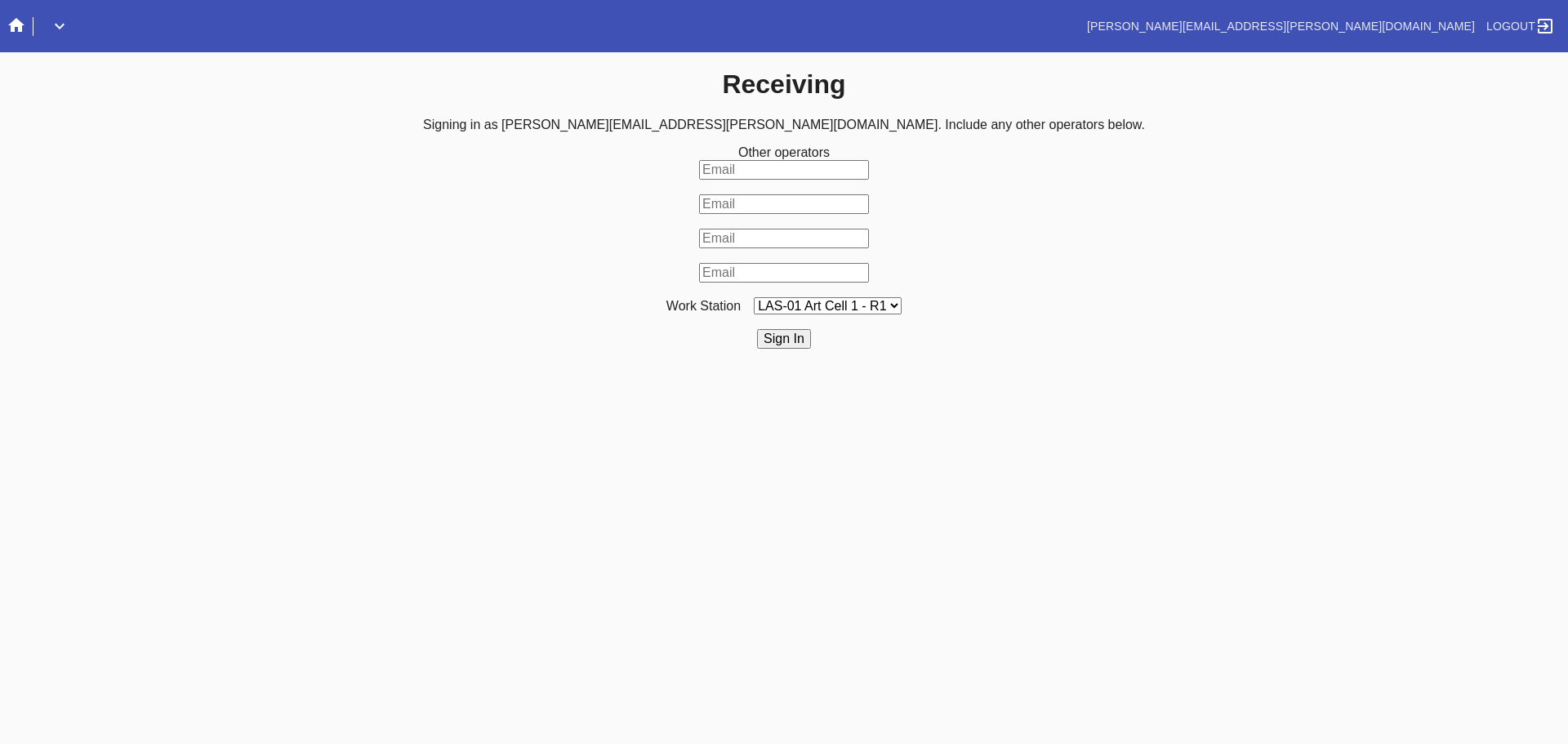 click on "LEX-01 AL5-R4
LEX-01 AL1-R1
LEX-01 AL5-R2
LEX-01 AL5-R5
LAS-01 Art Cell 4 - R1
LEX-01 AL1-R2
LEX-01 AL1-R3
LEX-01 AL5-R3
LEX-01 AL5-R6
LEX-01 AL1-R4
LEX-01 AC1-R1
LAS-01 Art Cell 1 - R1
LEX-01 AL4-R1
LEX-01 AC2-R1
LEX-01 AL4-R2
LEX-01 AC3-R1
LAS-01 Art Cell 5 - R1
LEX-01 AC4-R1
LAS-01 Art Cell 2 - R1
LAS-01 Art Cell 6 - R1
LAS-01 Art Cell 8 - R1
LEX-01 AL2-R1
LAS-01 Art Cell 3 - R1
DCA-05 Receiving A
DCA-05 Receiving B
DCA-05 Receiving C
DCA-05 Receiving D
LEX-01 AL2-R2
DCA-05 Receiving E
DCA-05 Receiving F
DCA-05 Receiving G
DCA-05 Receiving H
LAS-01 Art Cell 7 - R1
LEX-01 AL3-R1
LEX-01 AL3-R2
LEX-01 AL3-R3
LEX-01 AL3-R4
LEX-01 AL5-R1" at bounding box center (827, 305) 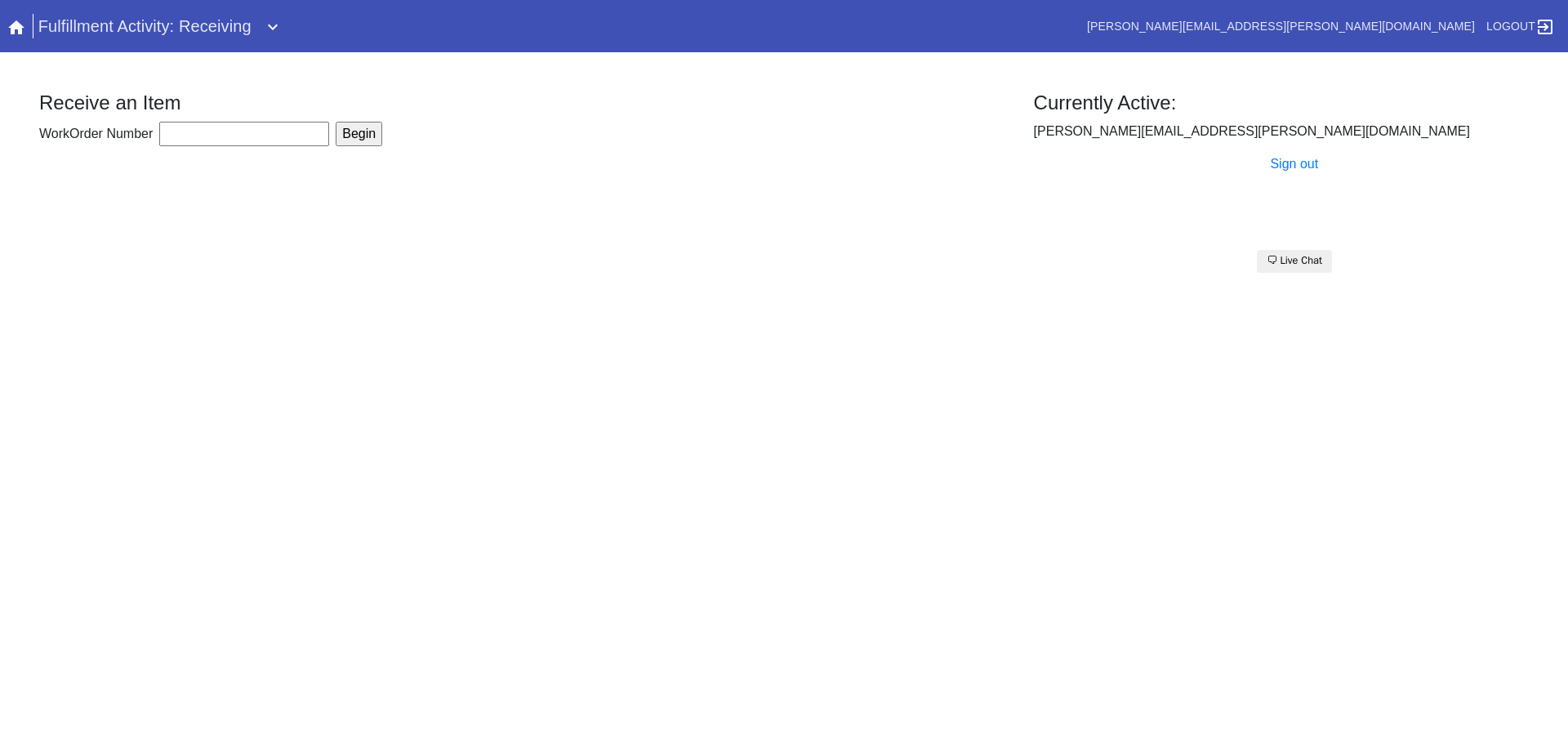 scroll, scrollTop: 0, scrollLeft: 0, axis: both 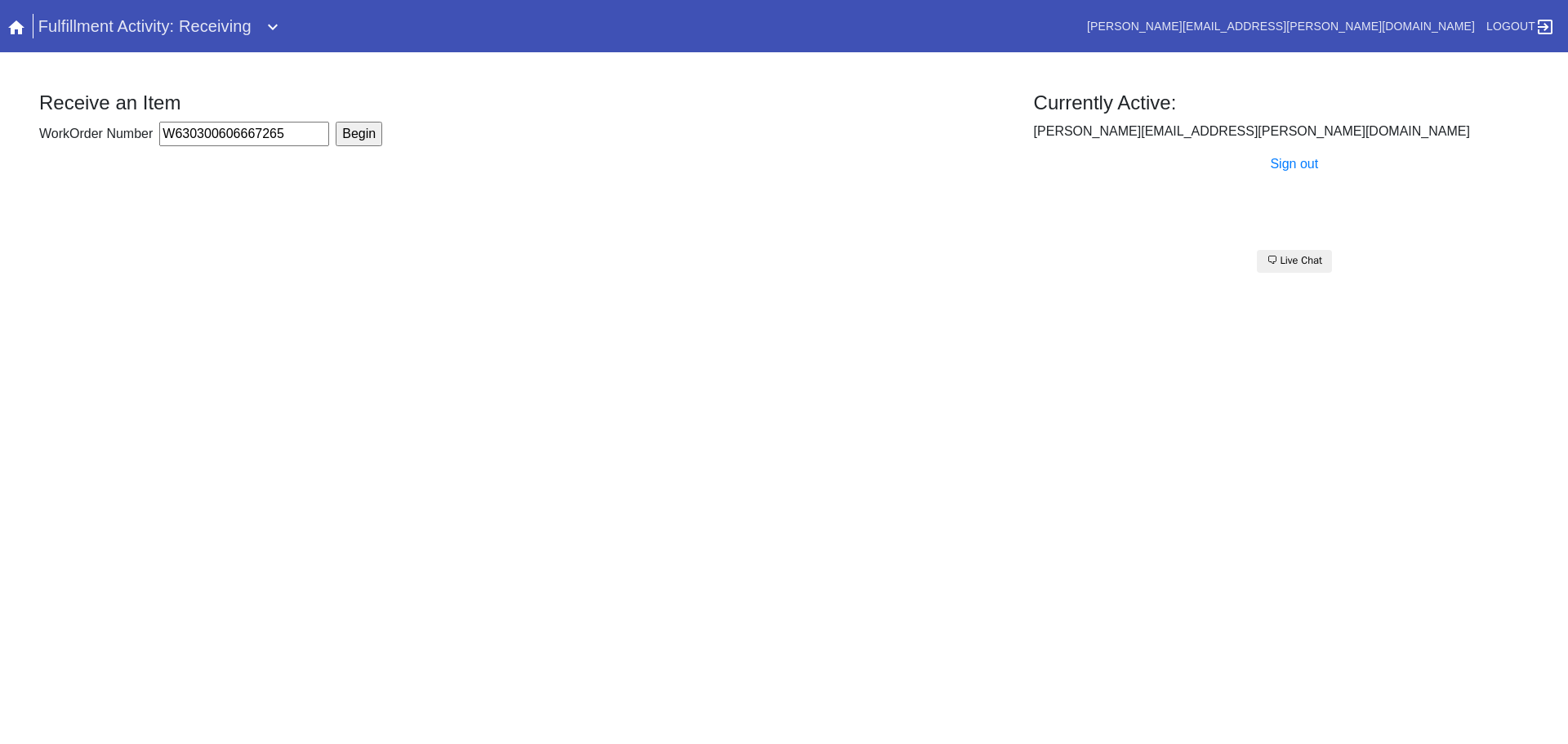 type on "W630300606667265" 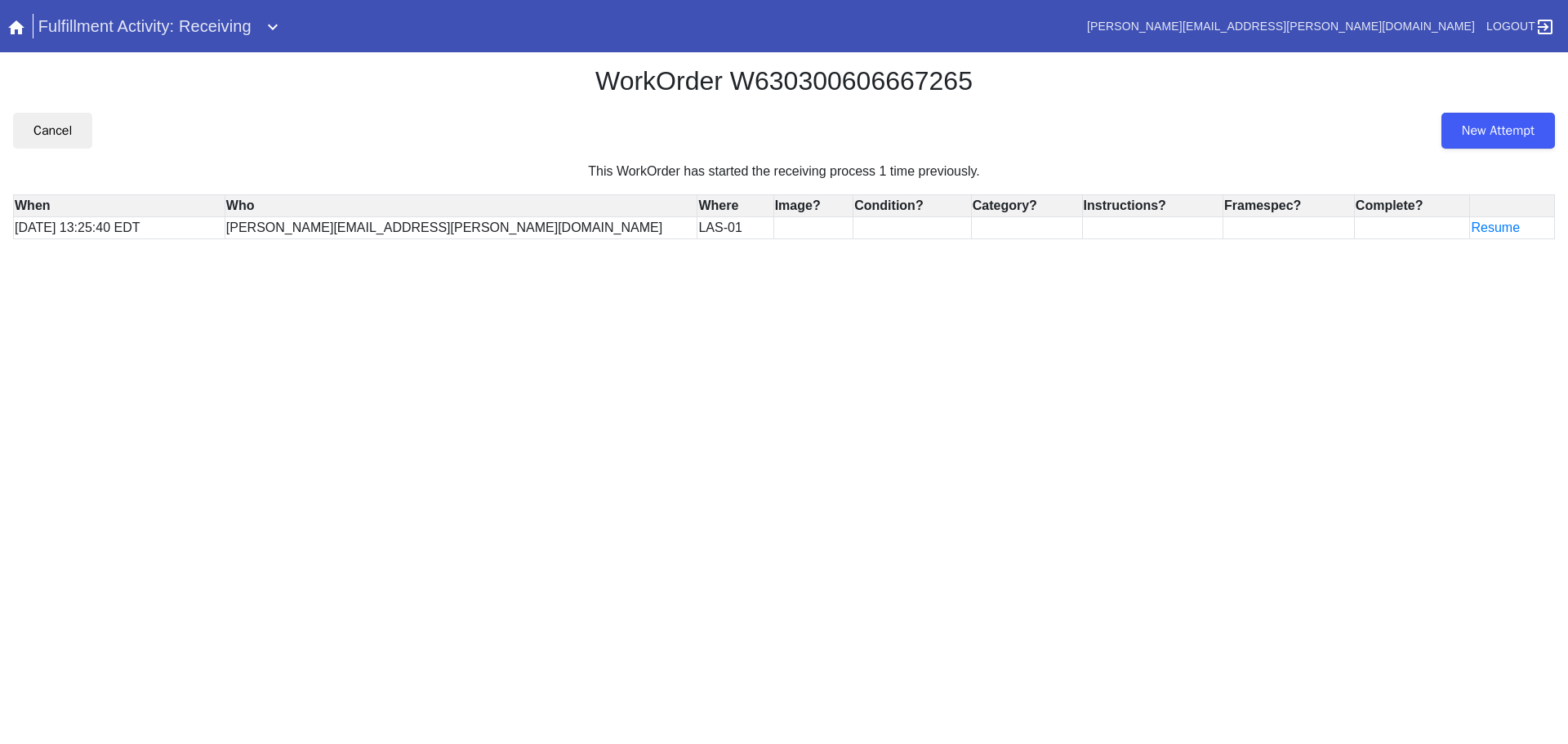 scroll, scrollTop: 0, scrollLeft: 0, axis: both 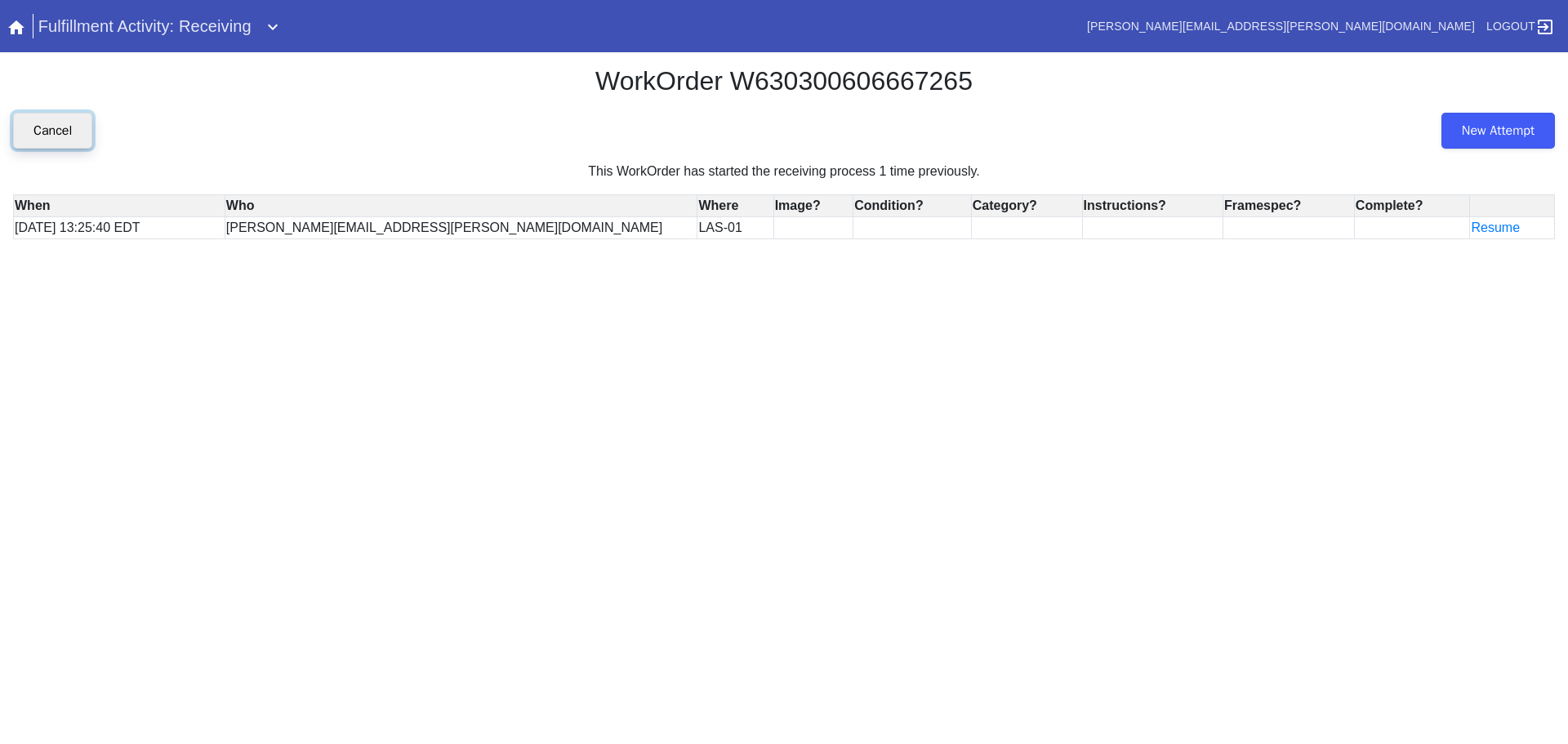 click on "Cancel" at bounding box center [52, 131] 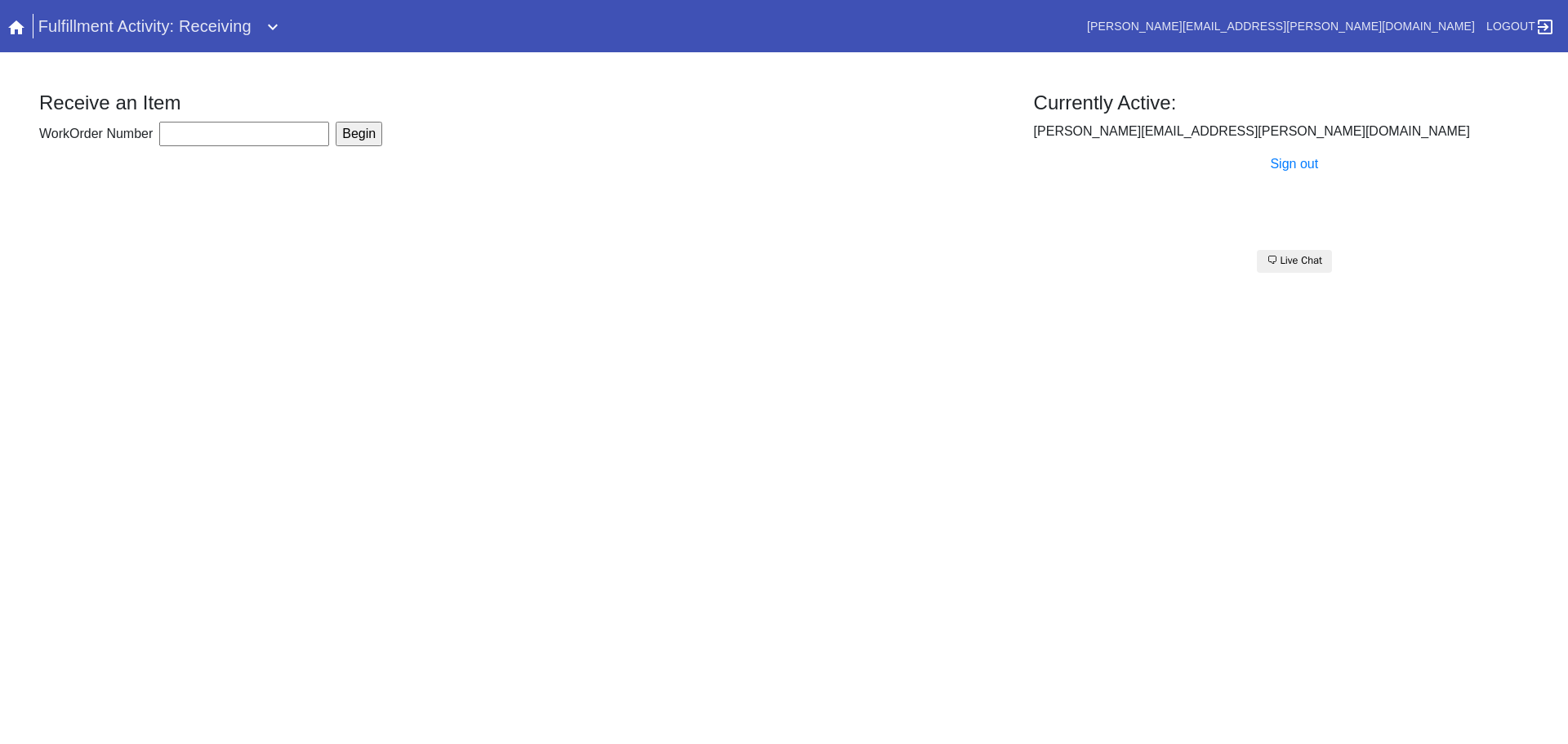 scroll, scrollTop: 0, scrollLeft: 0, axis: both 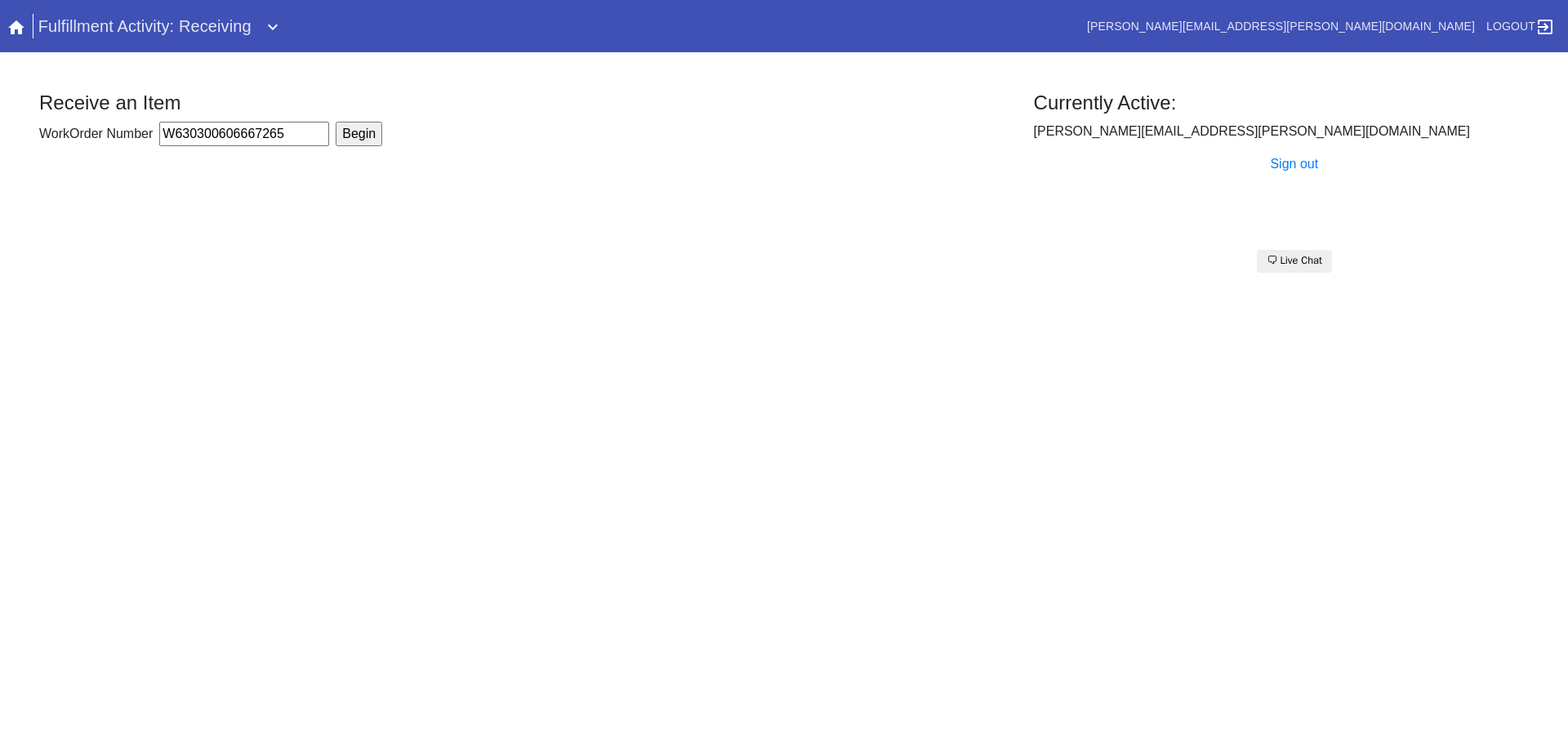 drag, startPoint x: 283, startPoint y: 137, endPoint x: 2, endPoint y: 133, distance: 281.02847 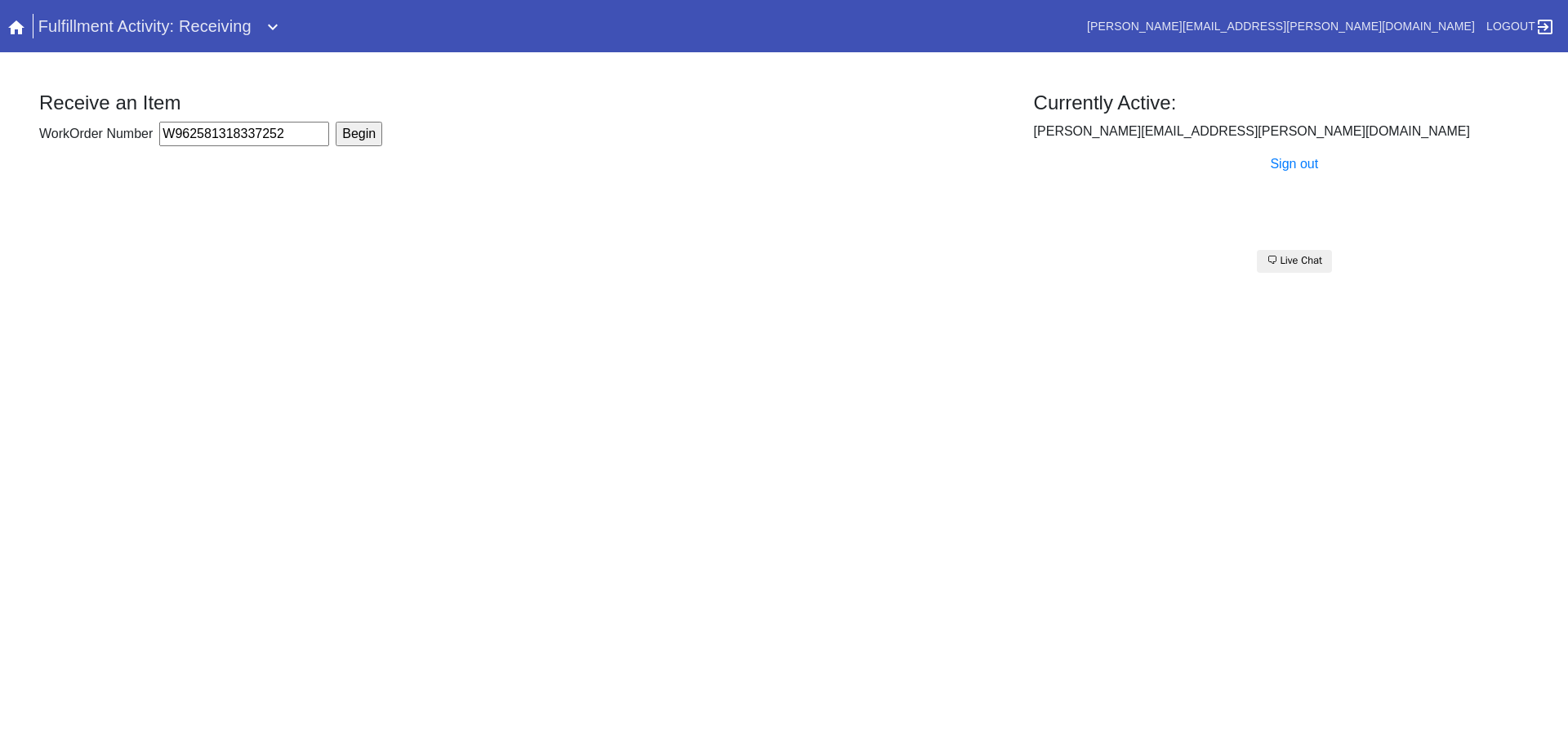 type on "W962581318337252" 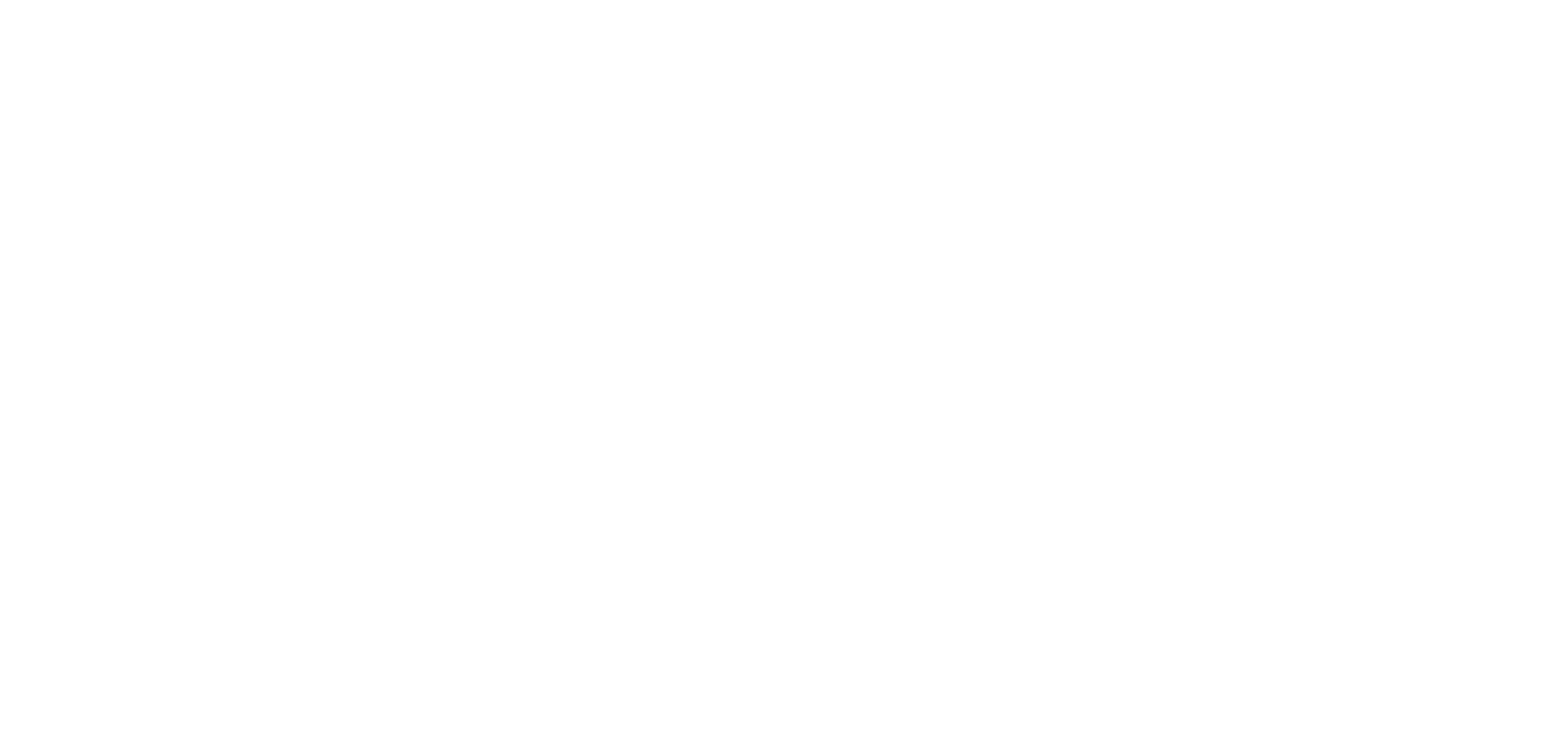 scroll, scrollTop: 0, scrollLeft: 0, axis: both 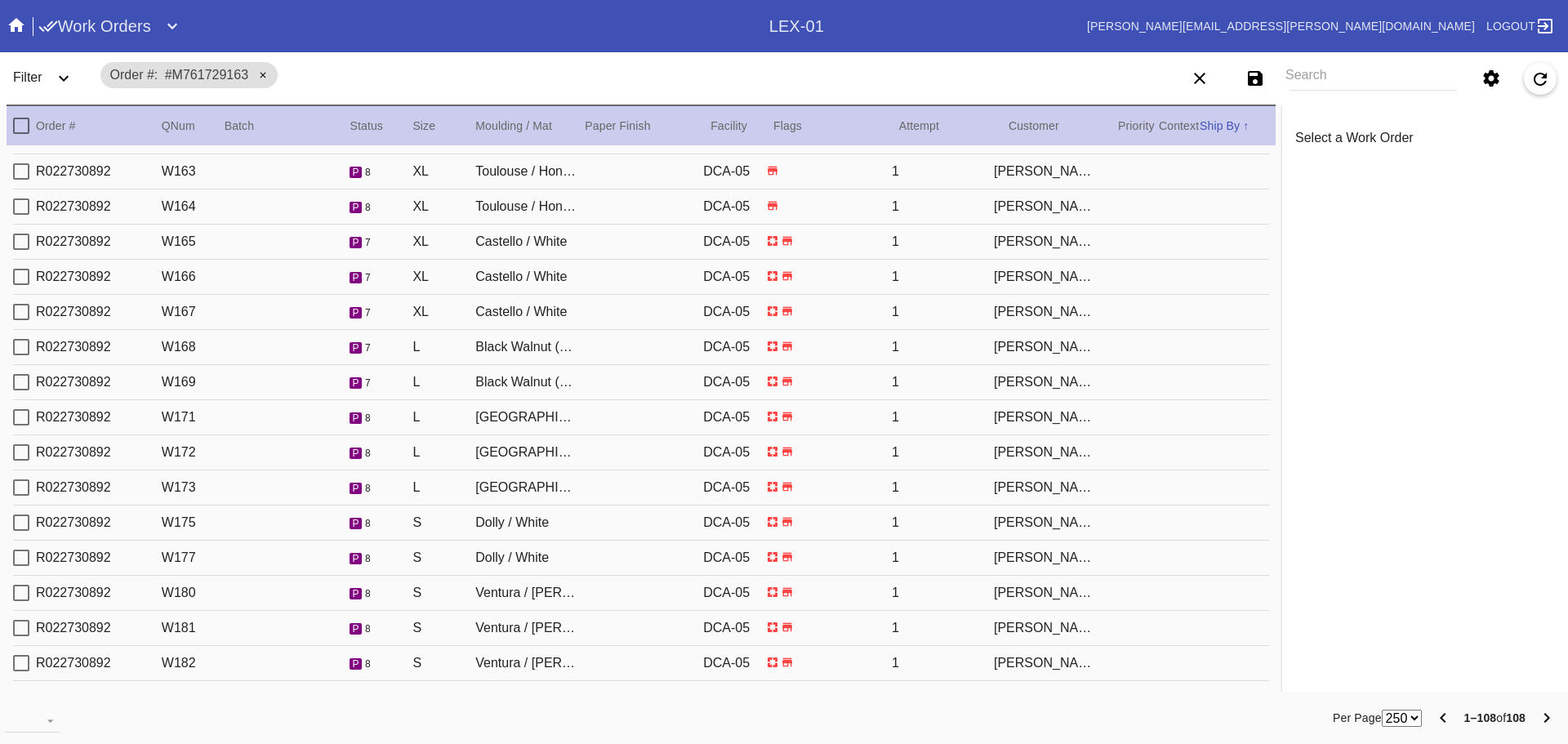 click on "Dolly  / White" at bounding box center (526, 523) 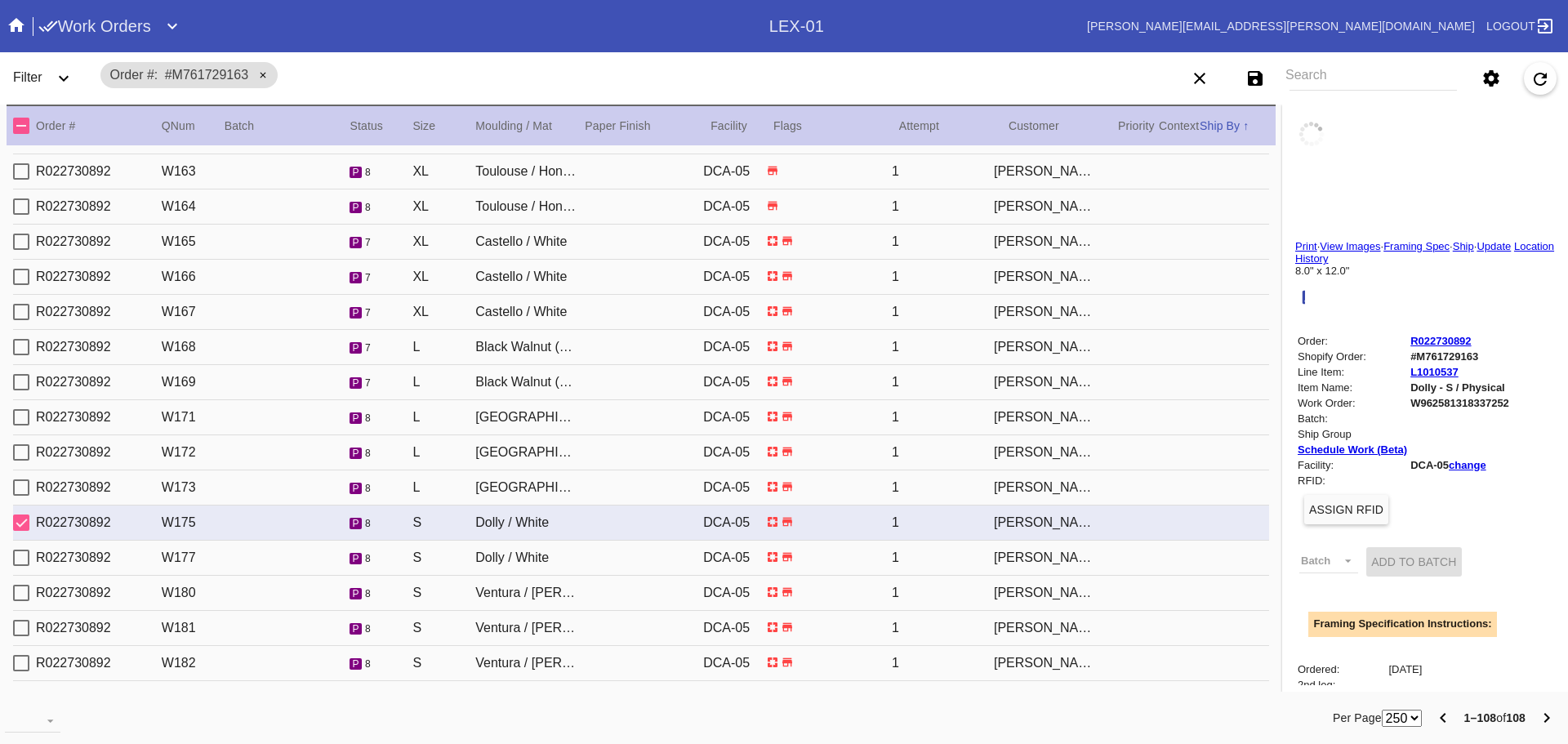 type on "1.5" 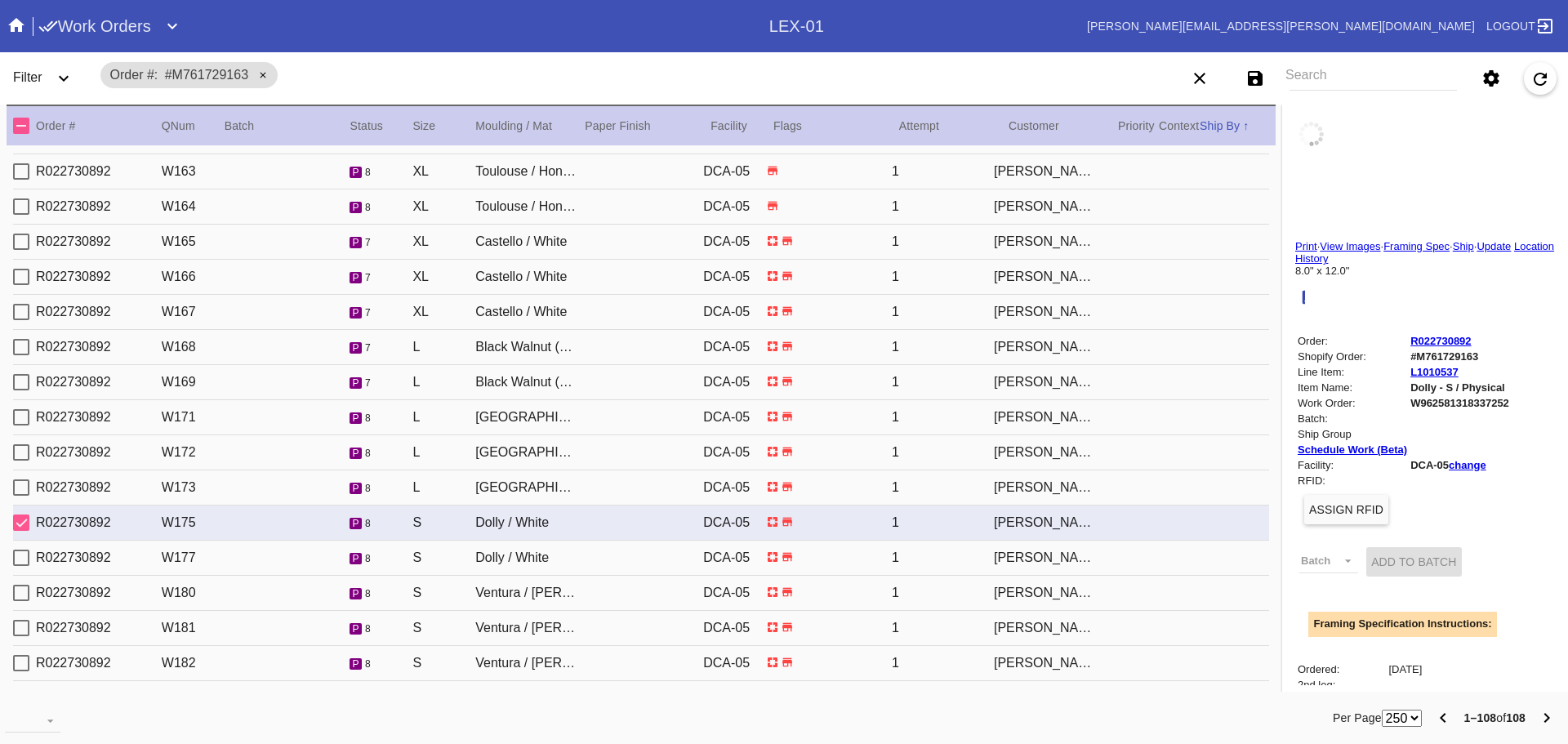 type on "1.5" 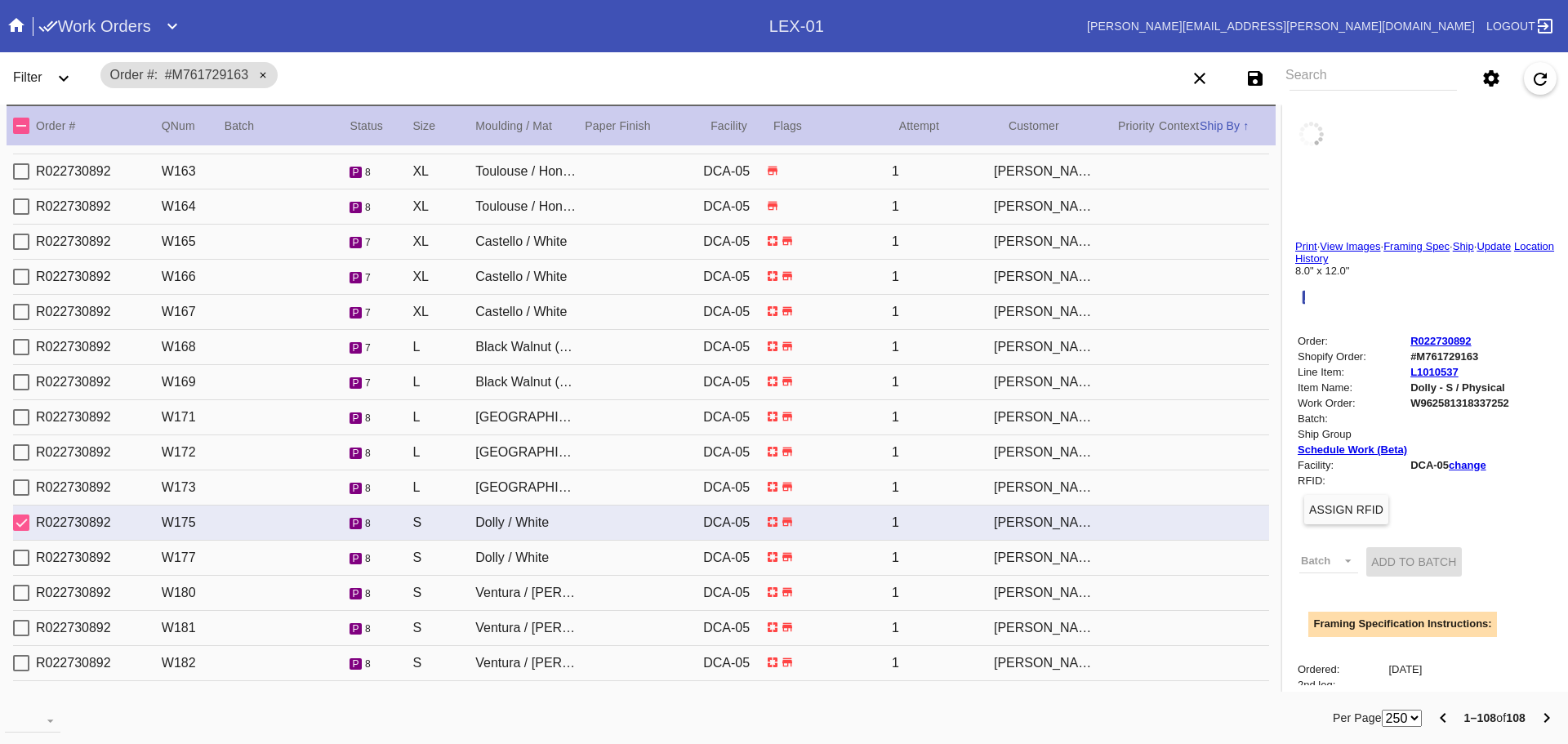 type on "1.5" 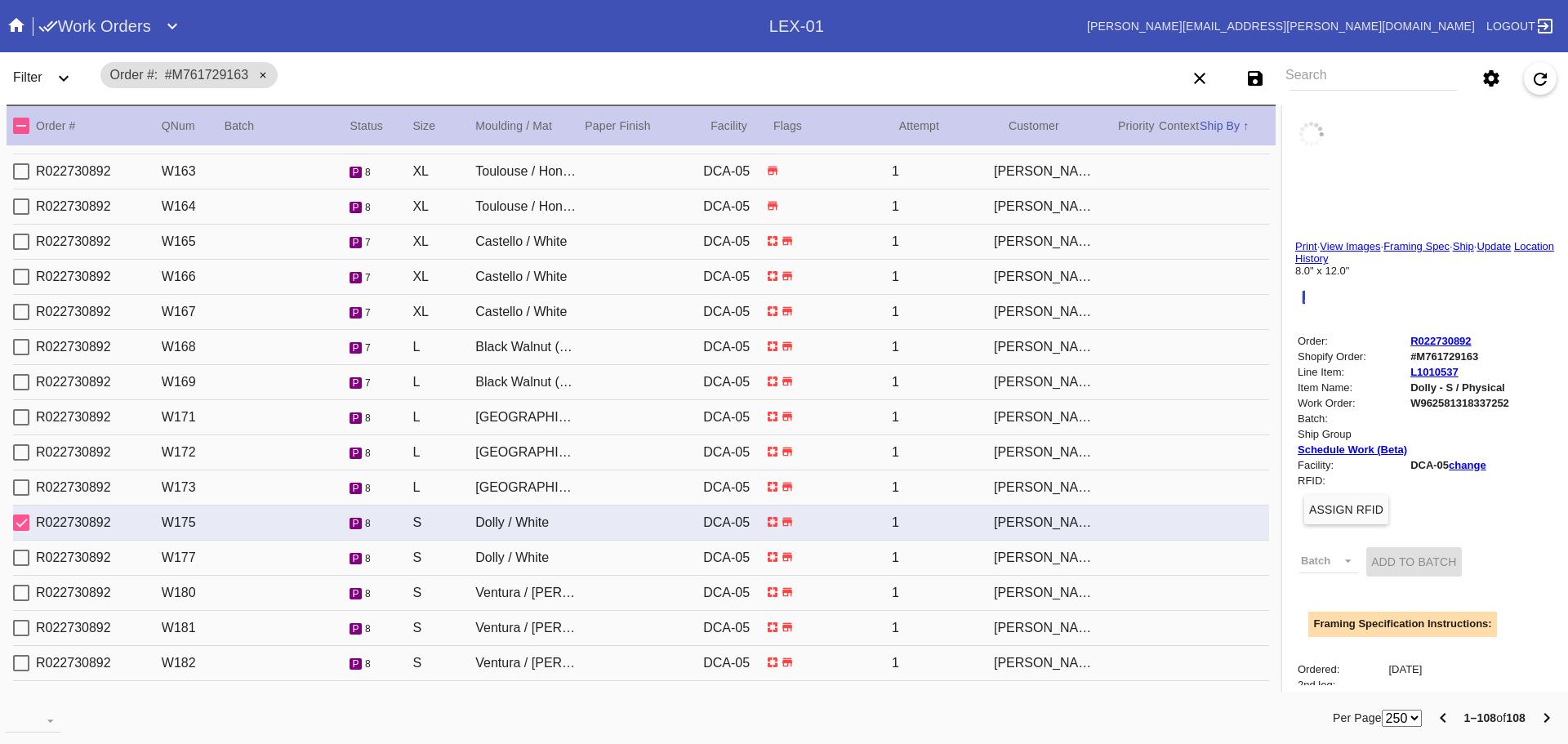 type on "1.5" 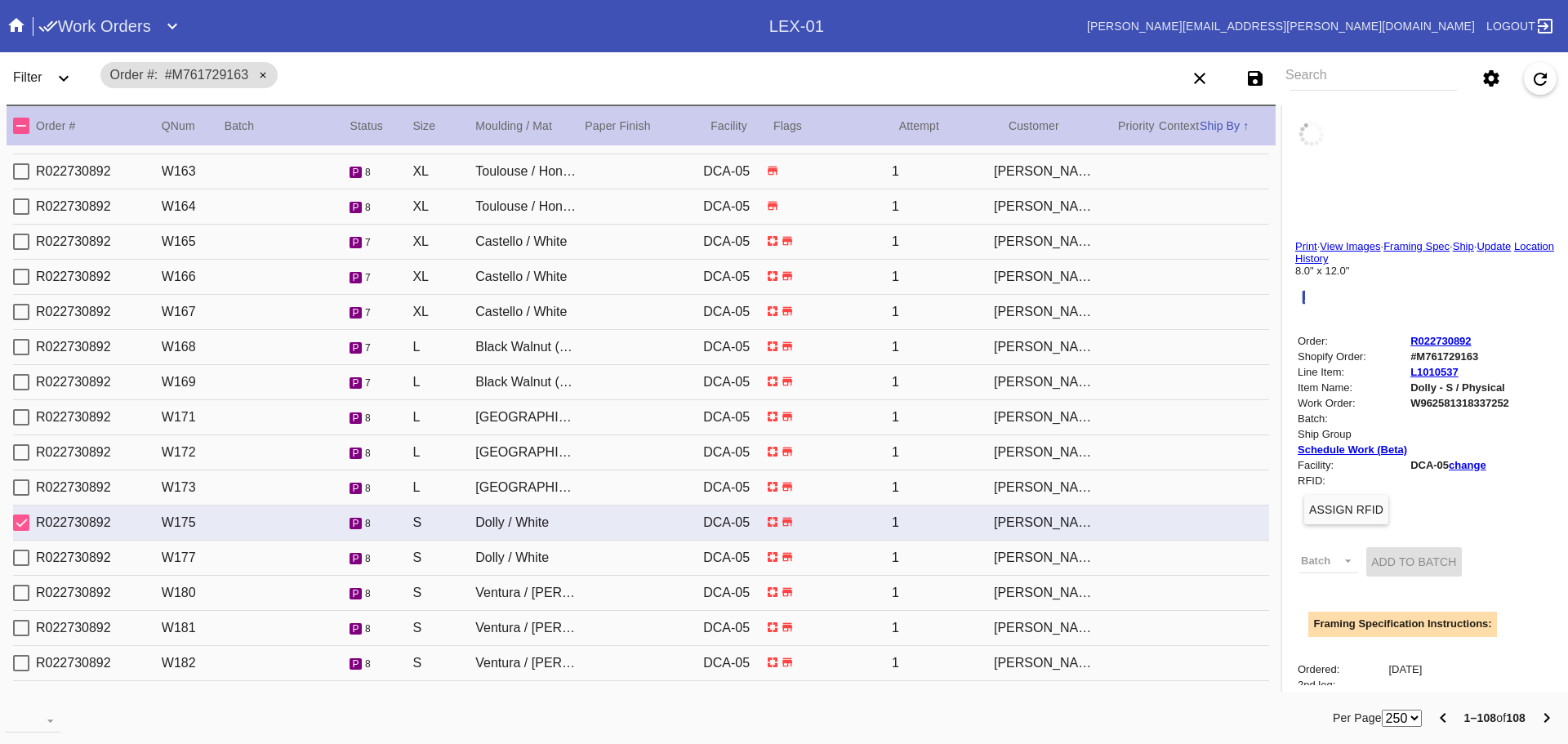 type on "12.0" 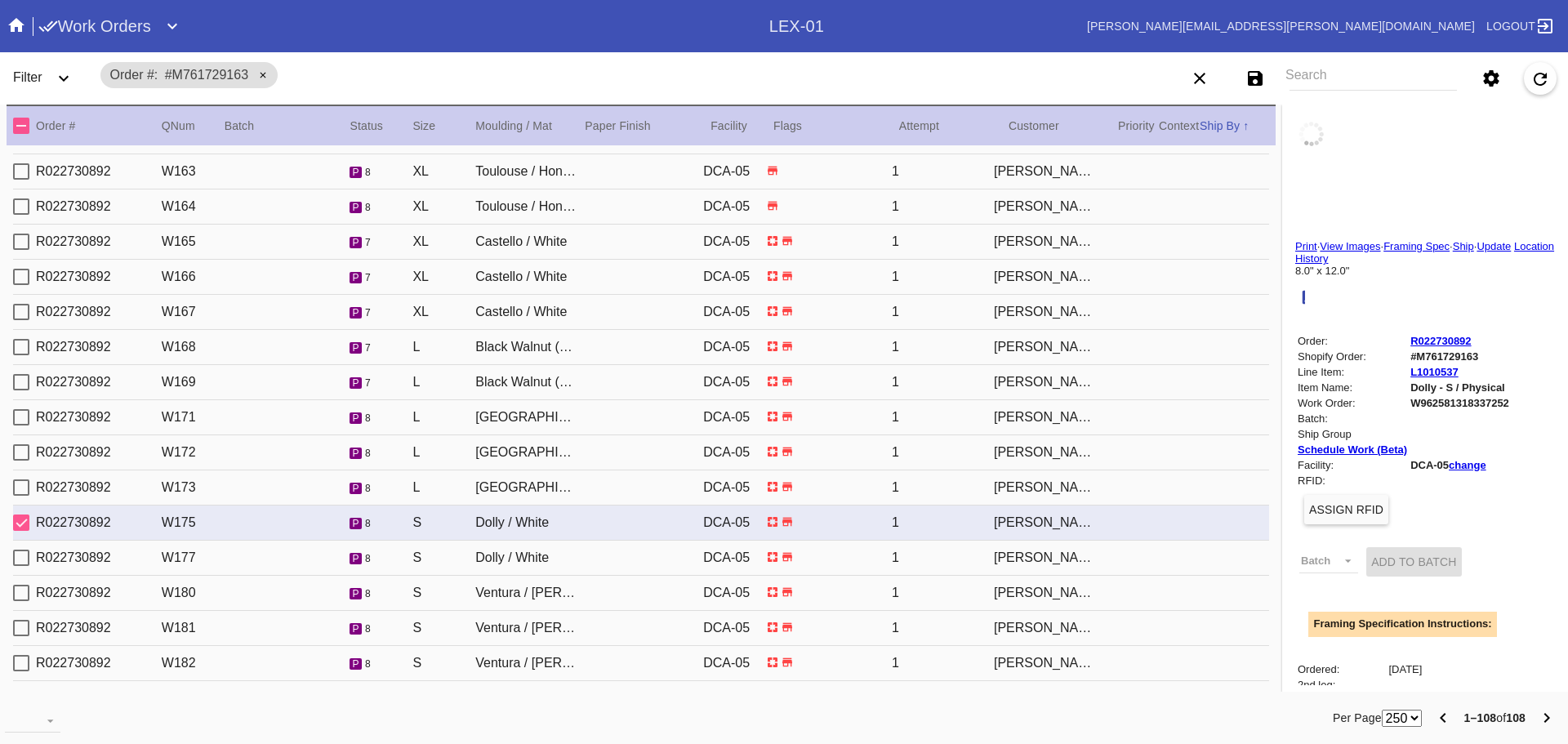 type on "7/23/2025" 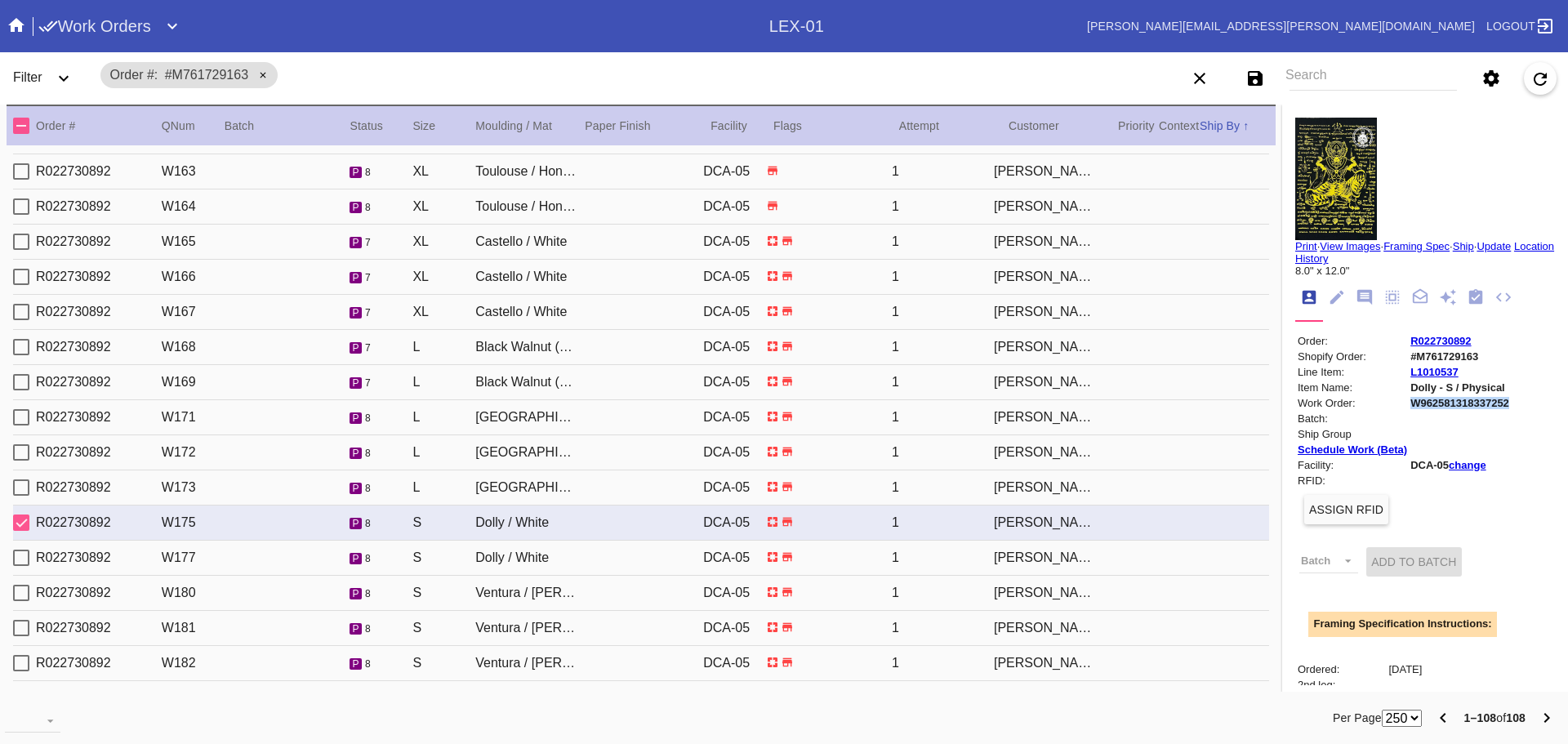 drag, startPoint x: 1399, startPoint y: 399, endPoint x: 1499, endPoint y: 404, distance: 100.12492 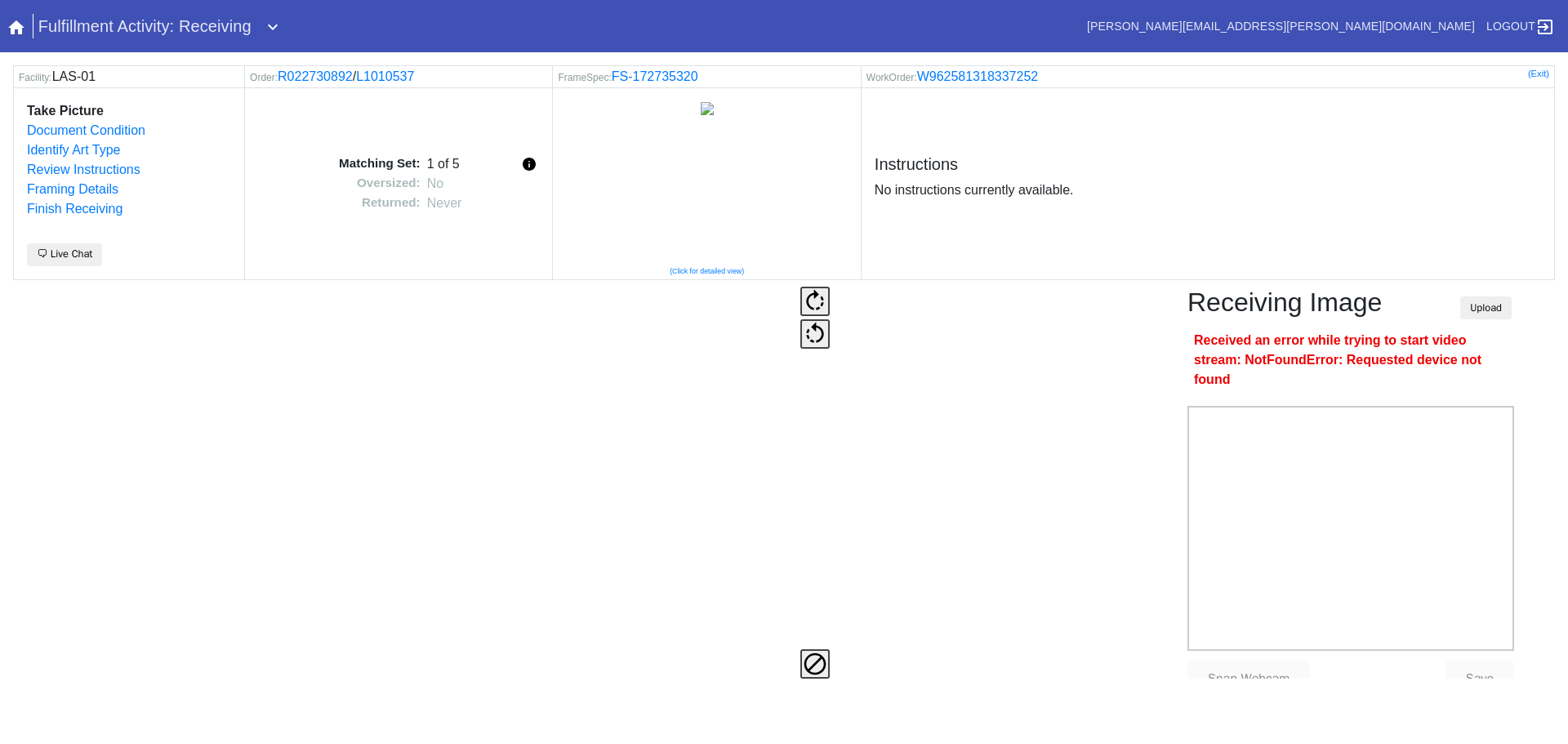 scroll, scrollTop: 0, scrollLeft: 0, axis: both 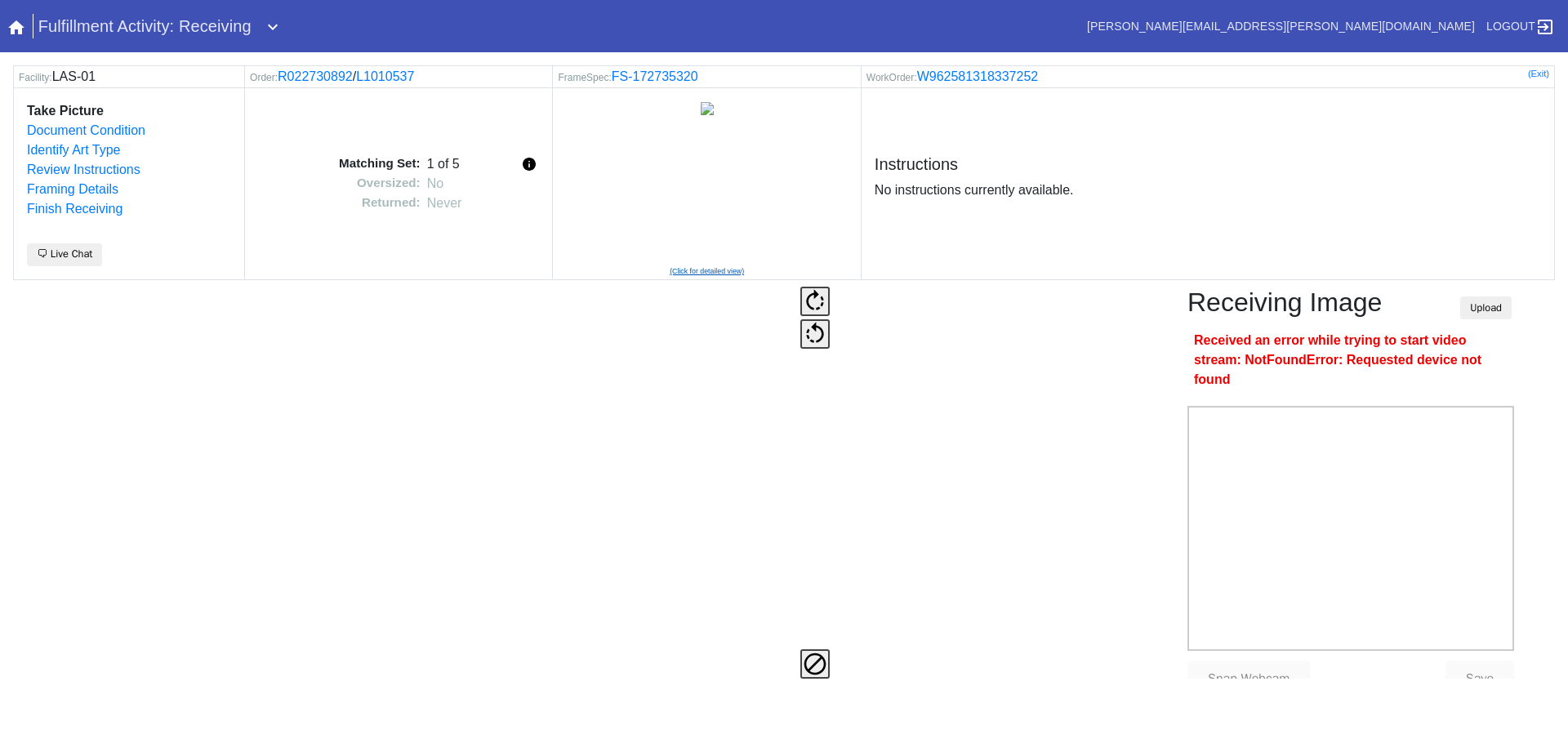 click at bounding box center [707, 184] 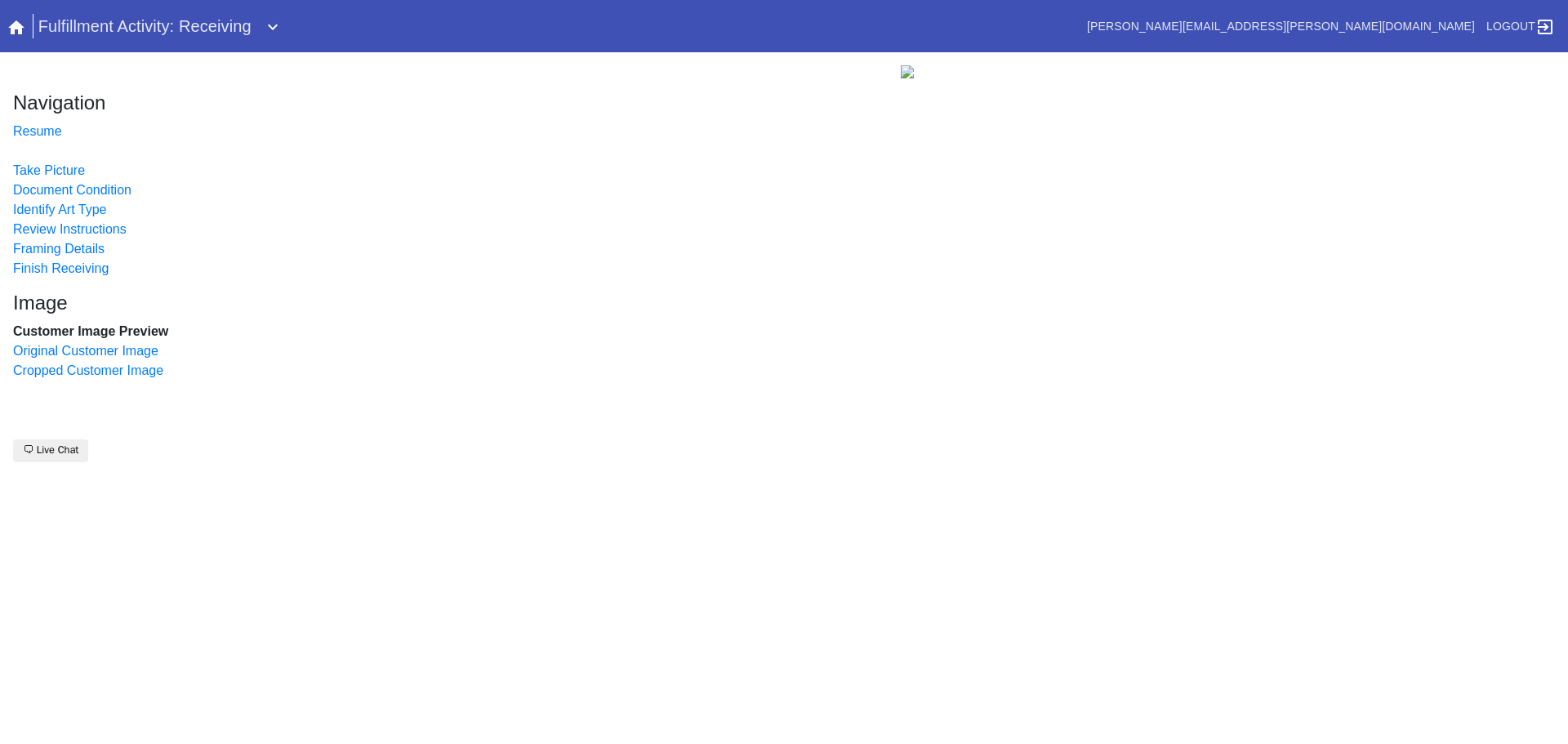 scroll, scrollTop: 0, scrollLeft: 0, axis: both 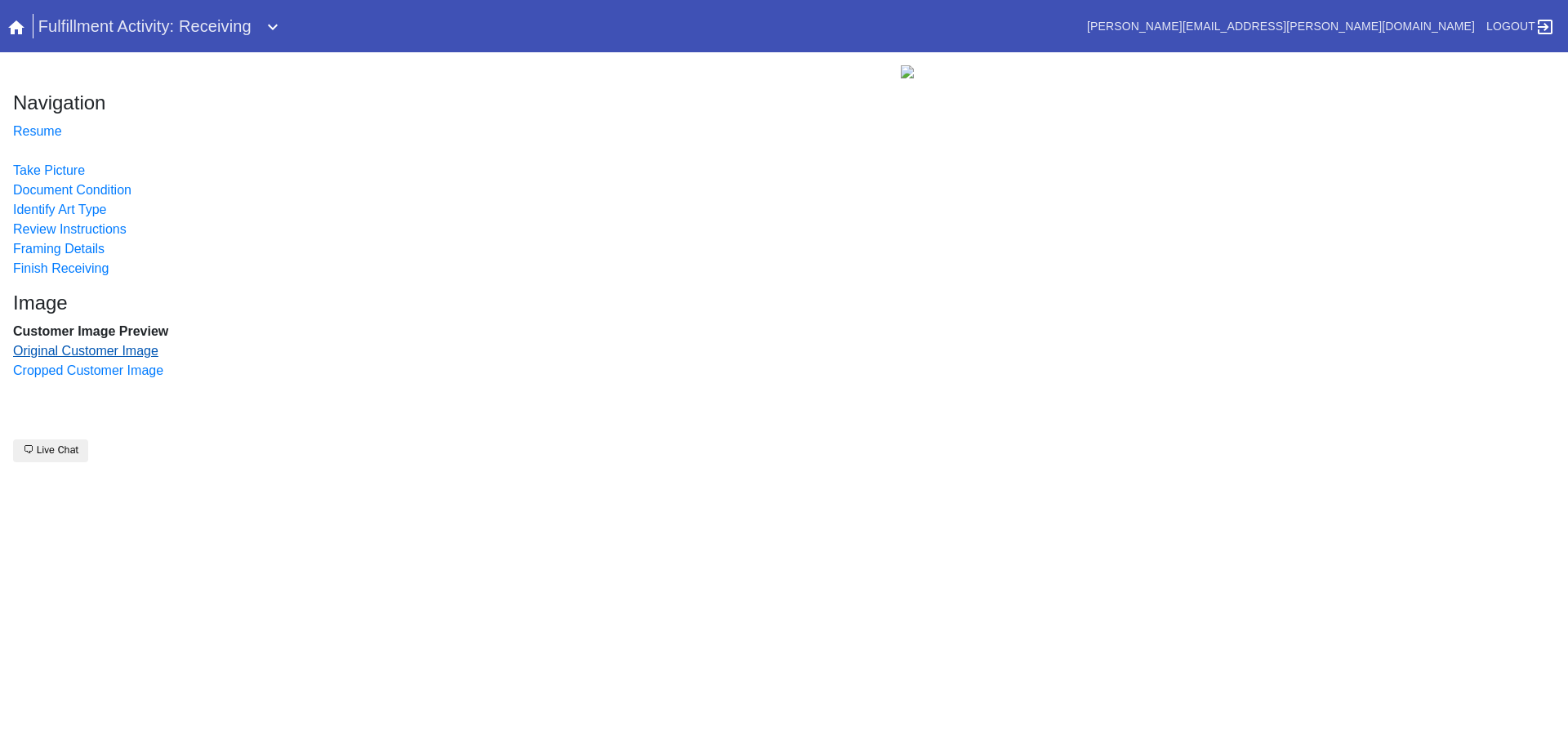 click on "Original Customer Image" at bounding box center [86, 350] 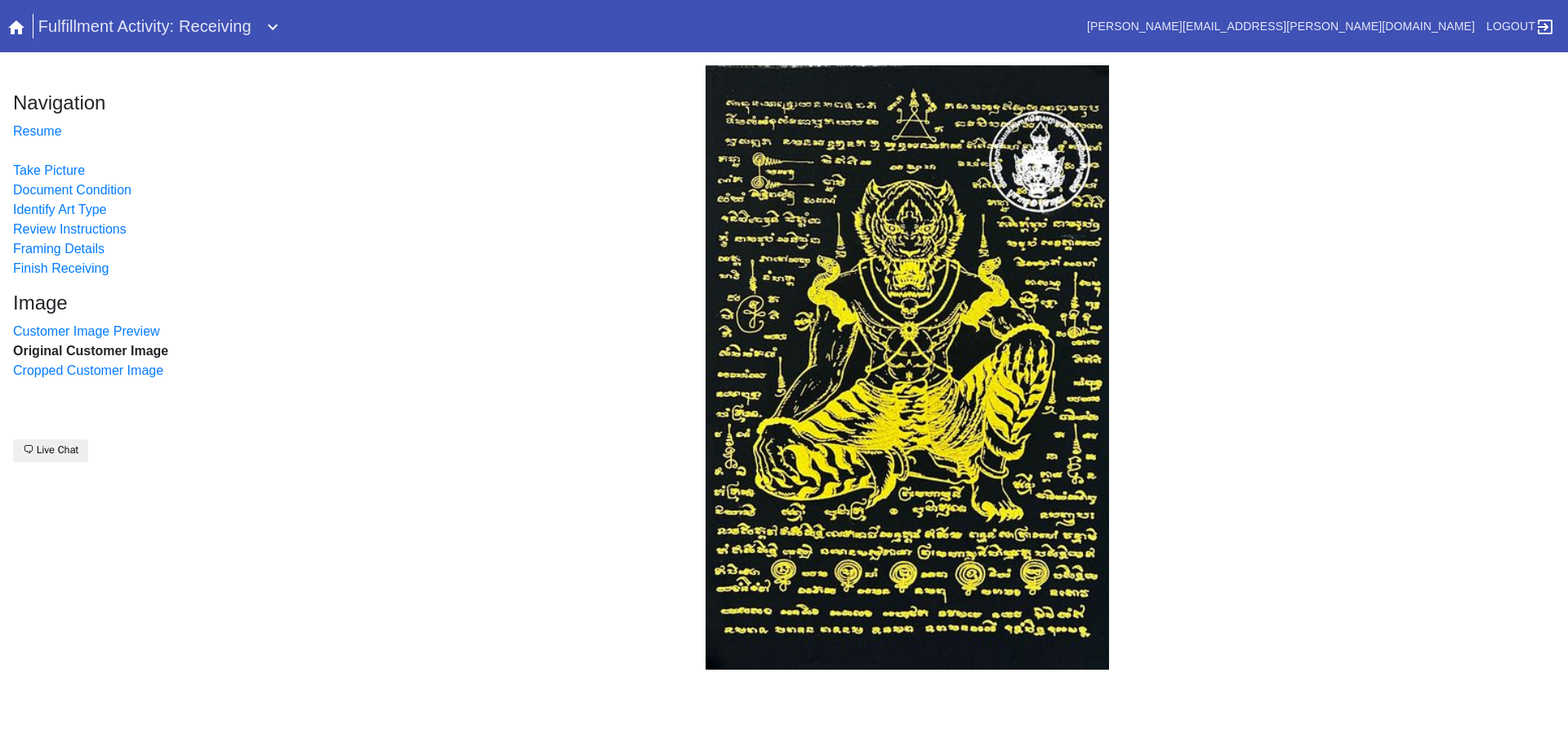 scroll, scrollTop: 0, scrollLeft: 0, axis: both 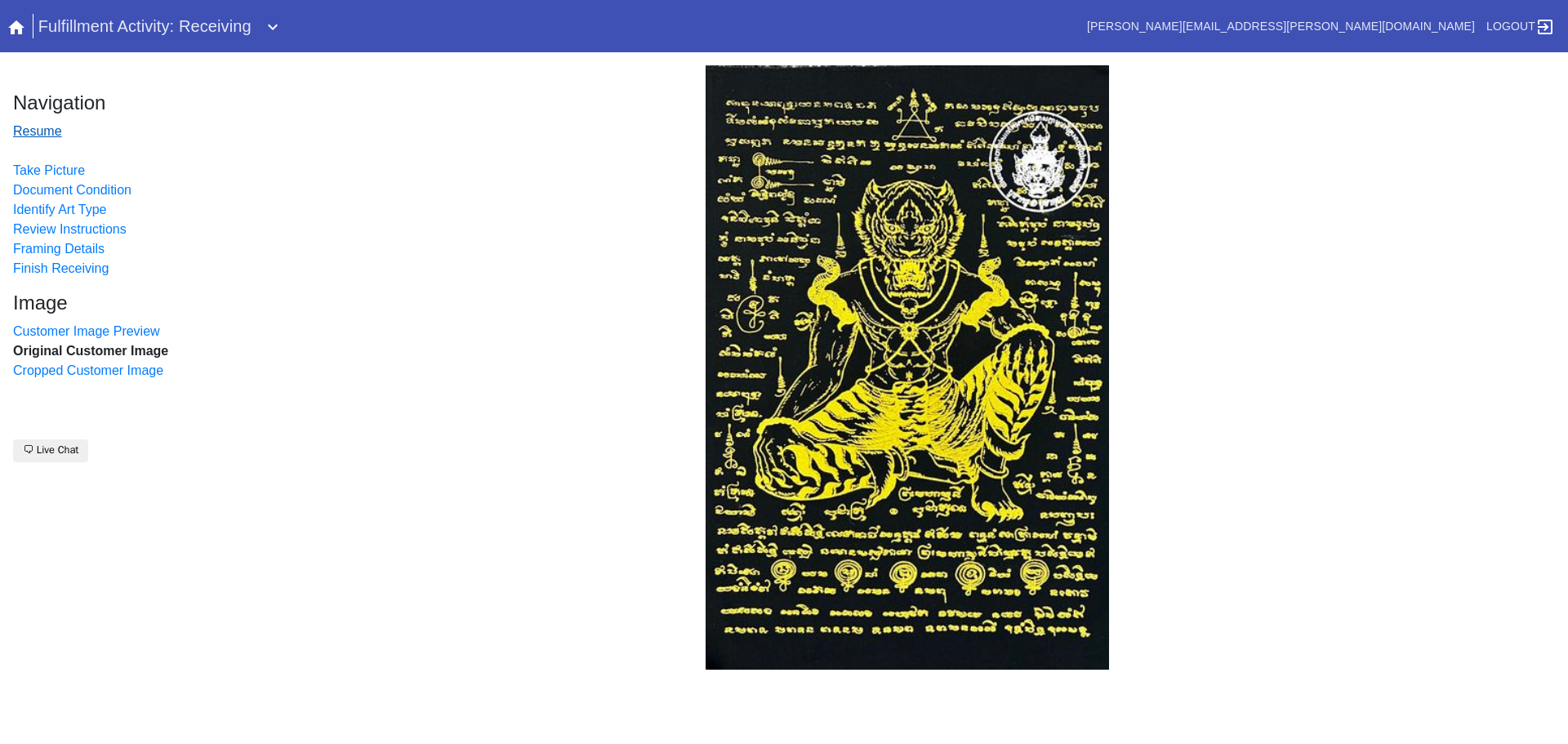 click on "Resume" at bounding box center (38, 131) 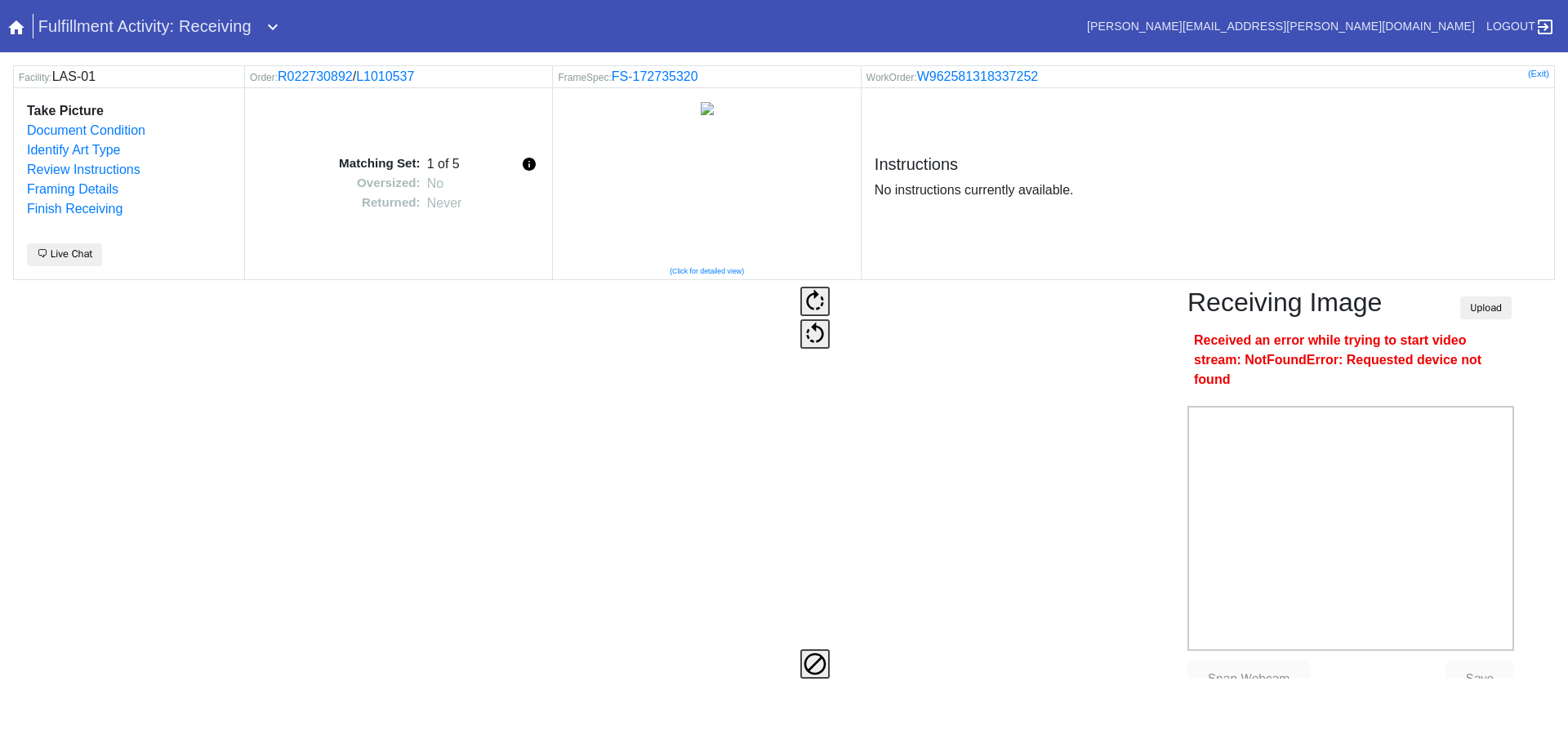 scroll, scrollTop: 0, scrollLeft: 0, axis: both 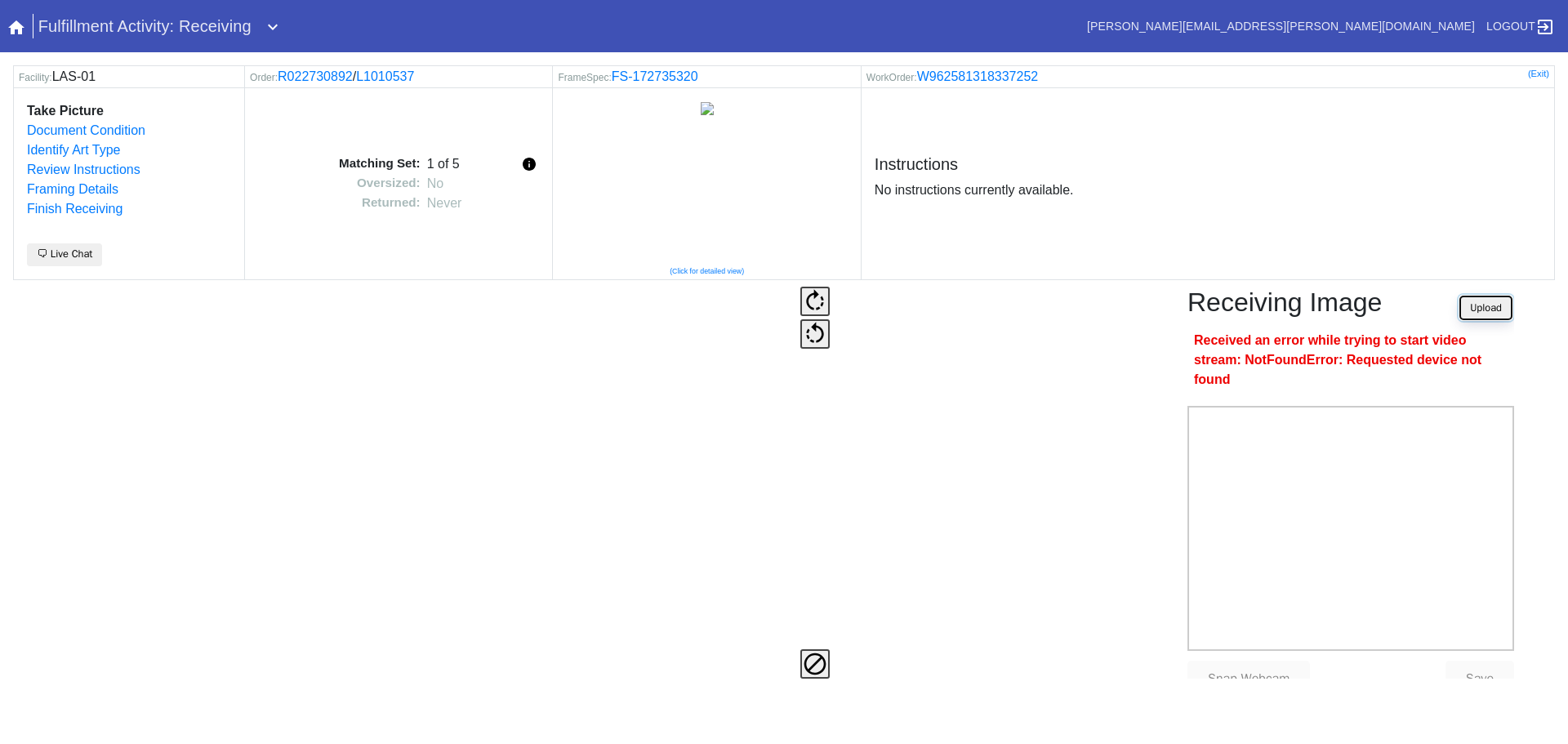 click on "Upload" at bounding box center (1486, 308) 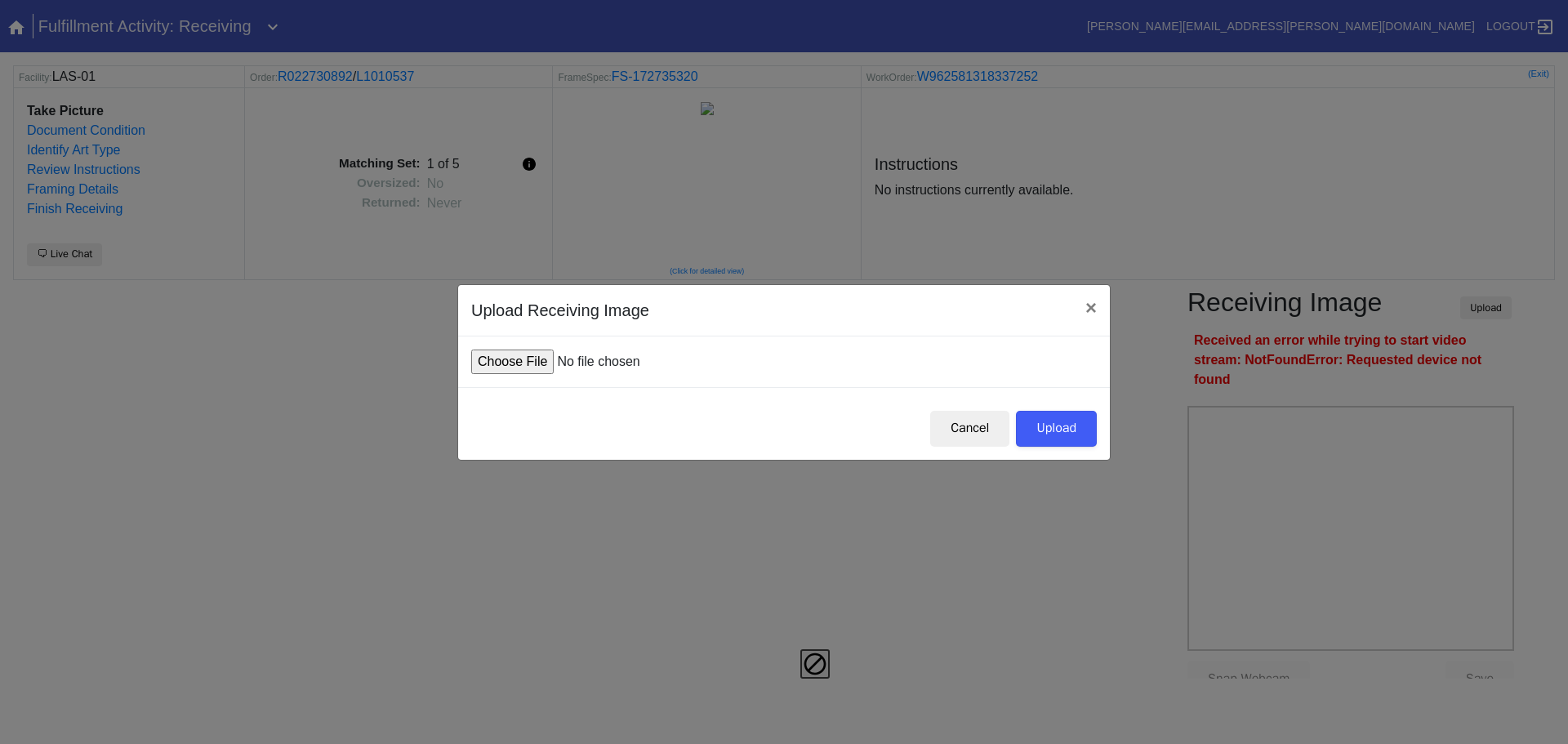 click at bounding box center (595, 362) 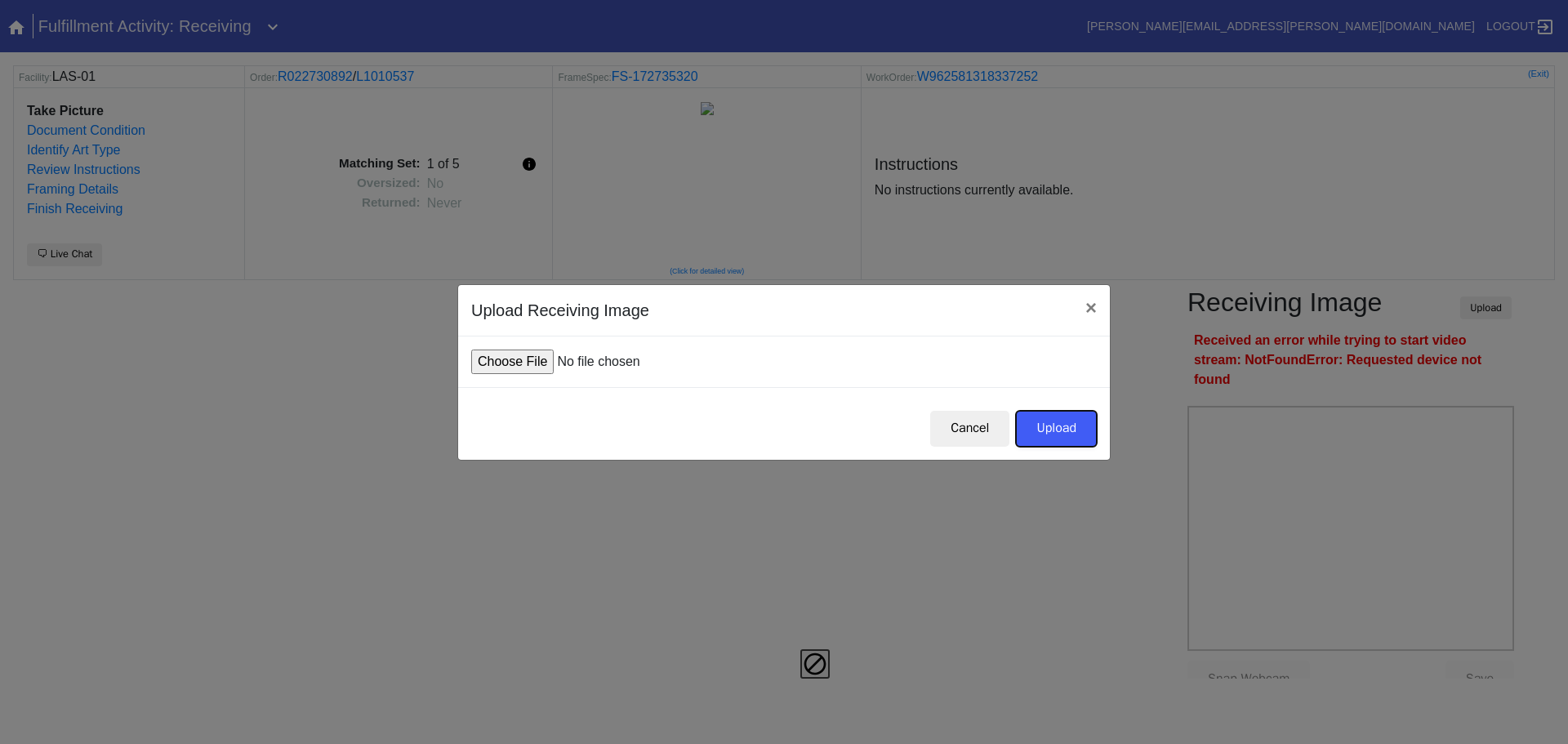click on "Upload" at bounding box center [1056, 429] 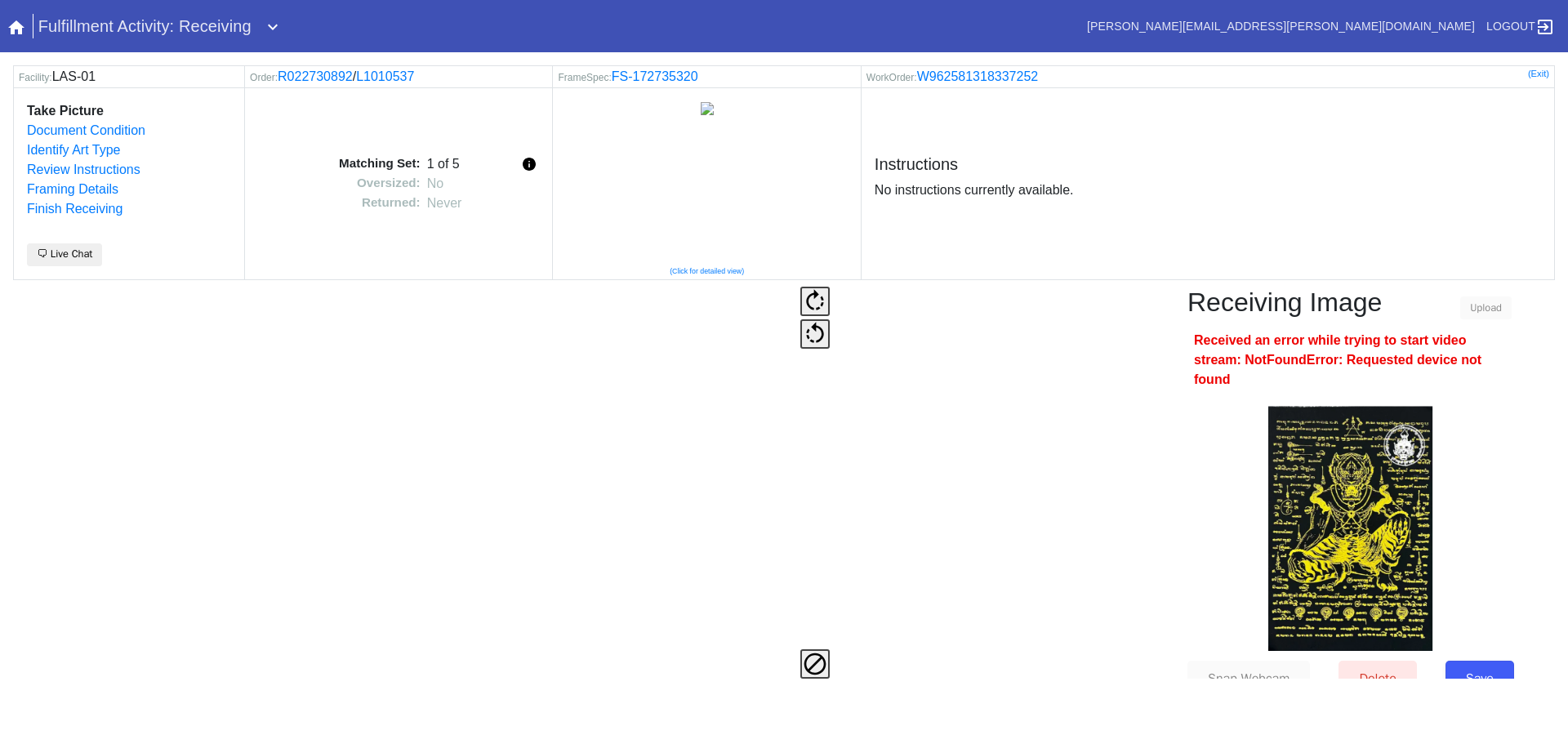 scroll, scrollTop: 0, scrollLeft: 0, axis: both 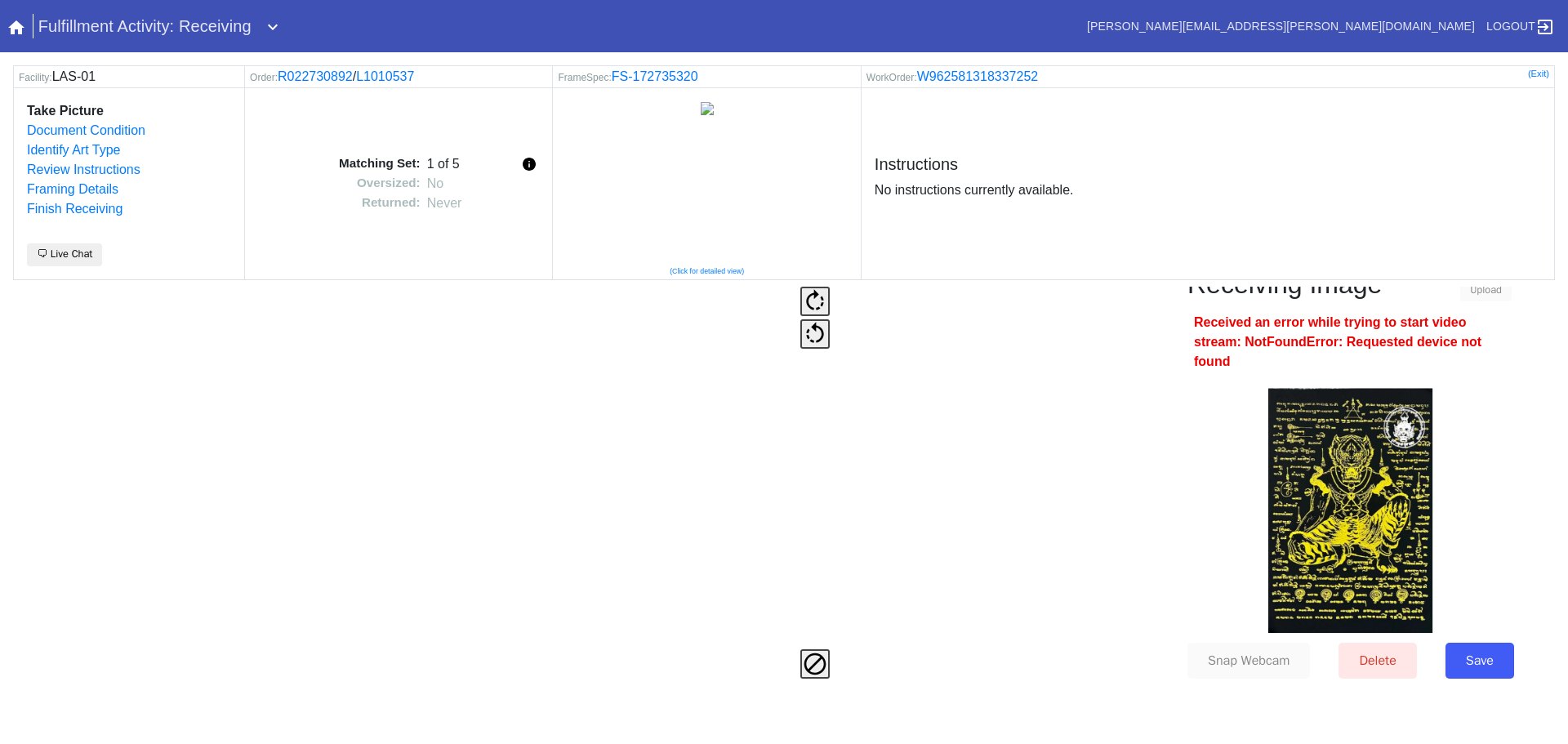 click on "Save" at bounding box center [1480, 661] 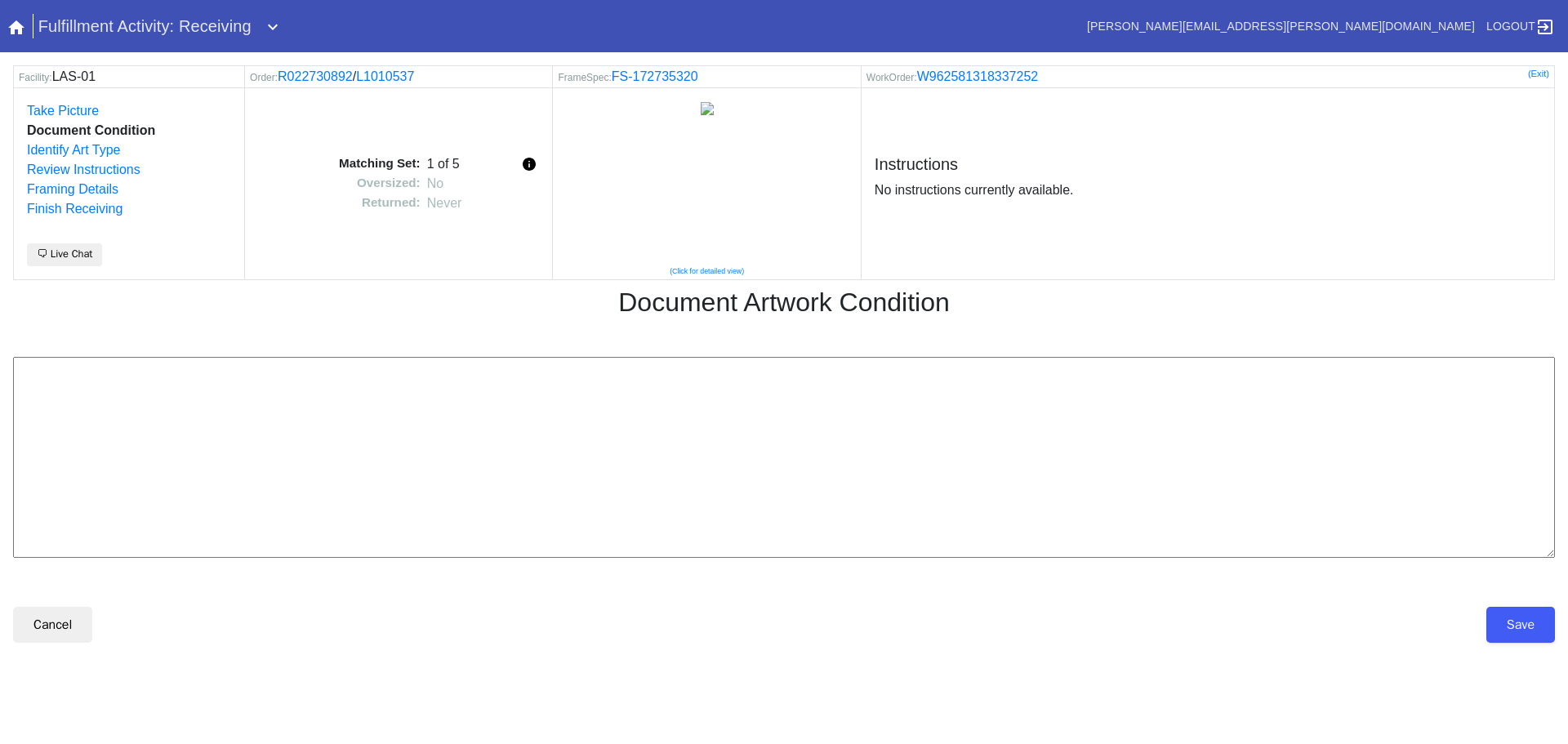scroll, scrollTop: 0, scrollLeft: 0, axis: both 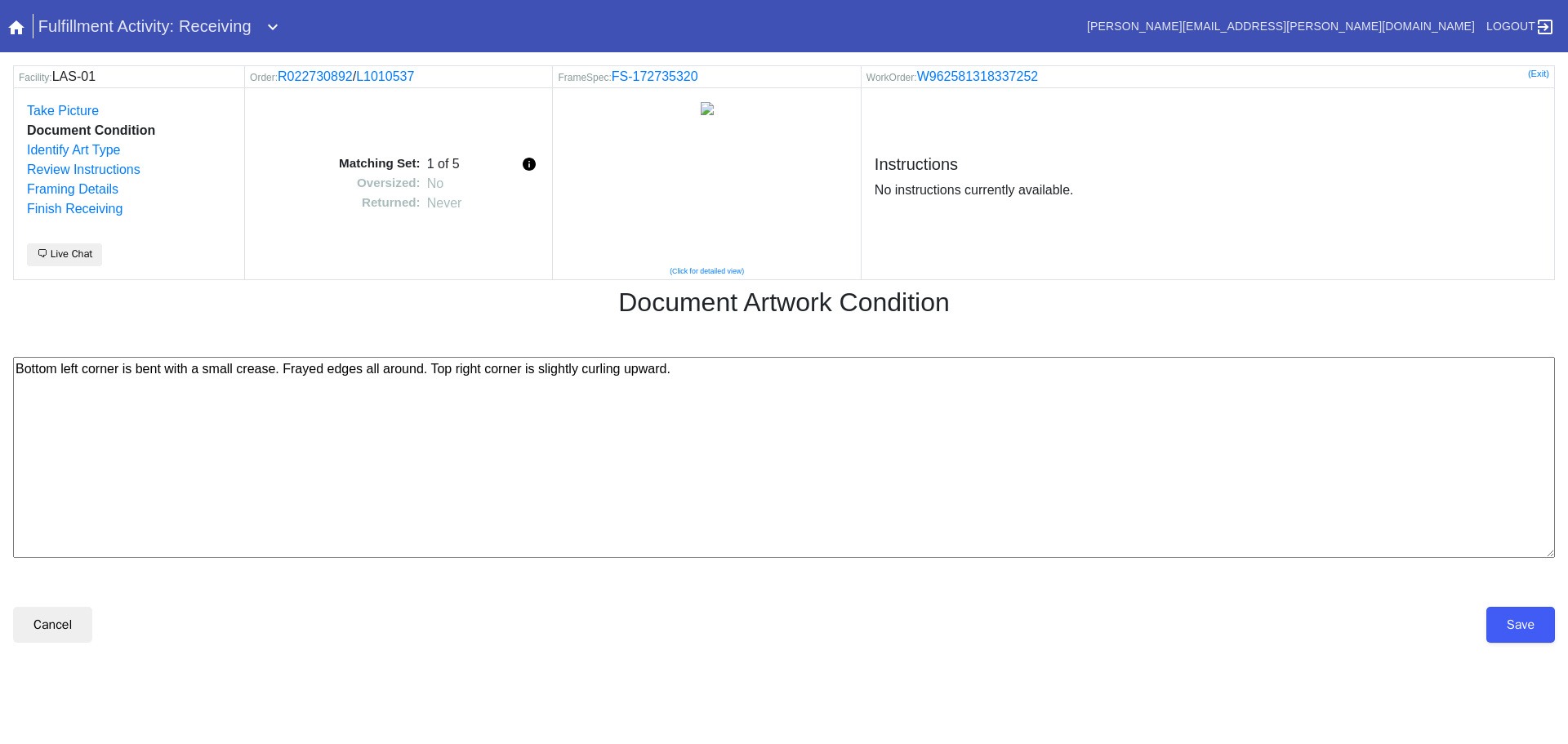 drag, startPoint x: 282, startPoint y: 367, endPoint x: 0, endPoint y: 375, distance: 282.1135 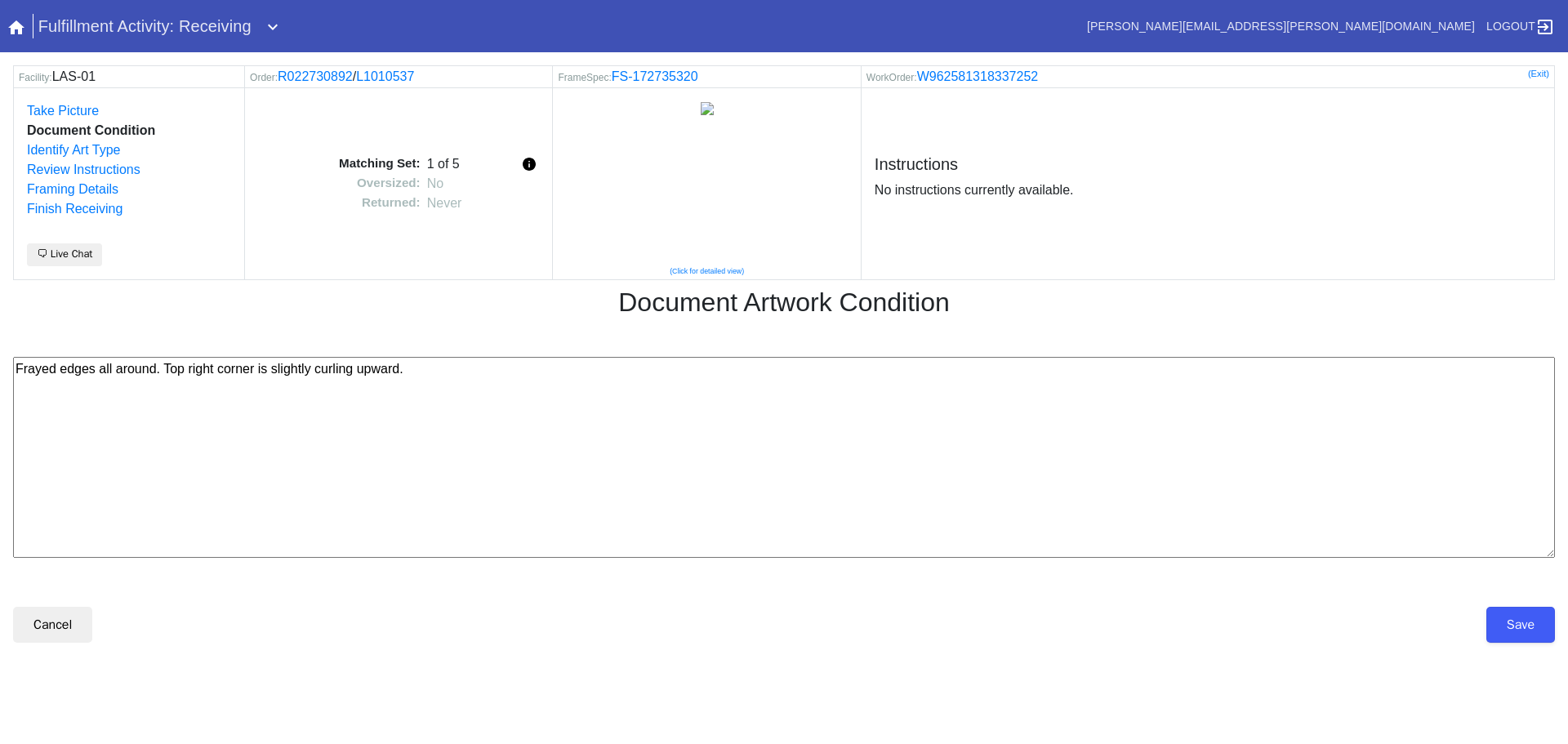 click on "Frayed edges all around. Top right corner is slightly curling upward." at bounding box center [784, 457] 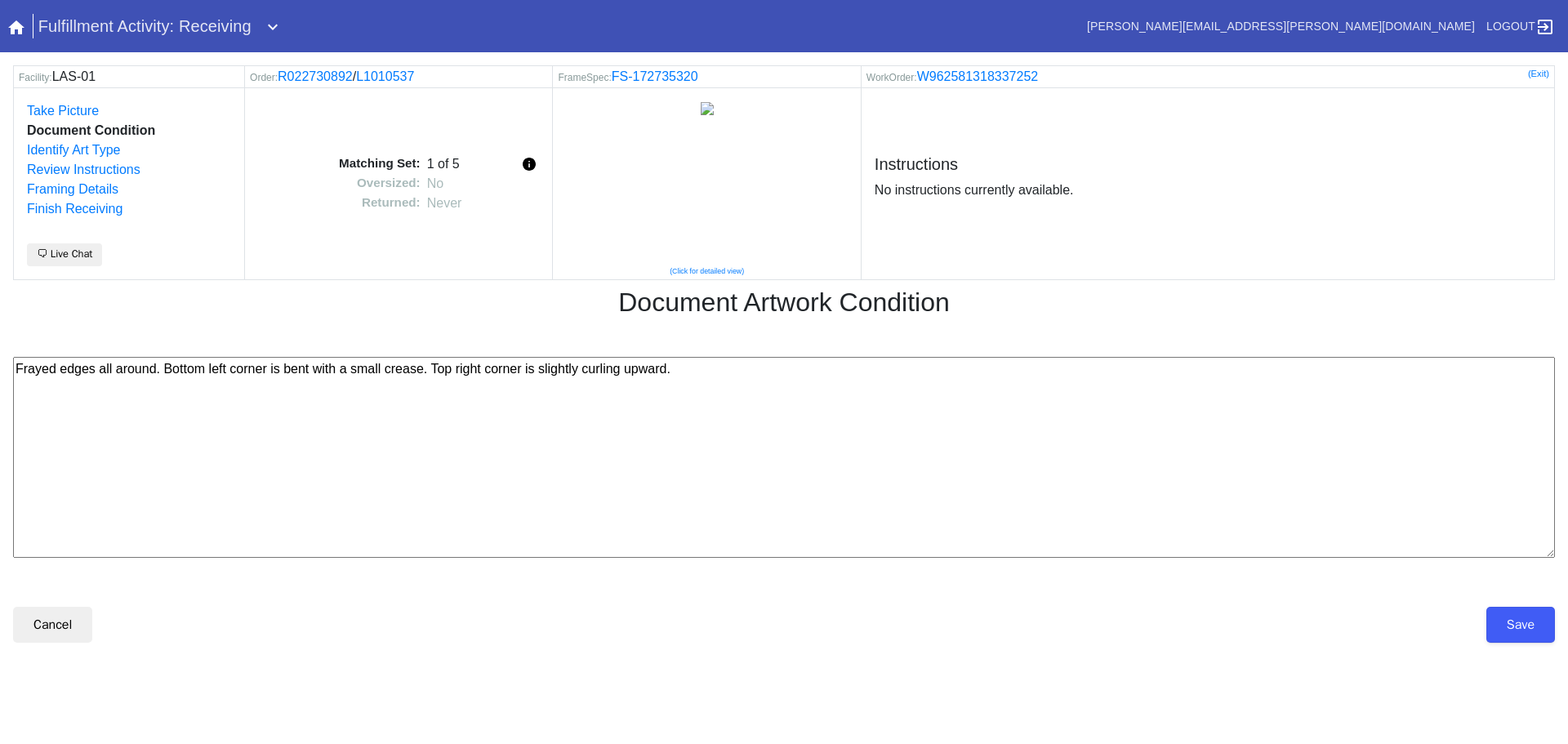drag, startPoint x: 424, startPoint y: 364, endPoint x: 158, endPoint y: 368, distance: 266.03007 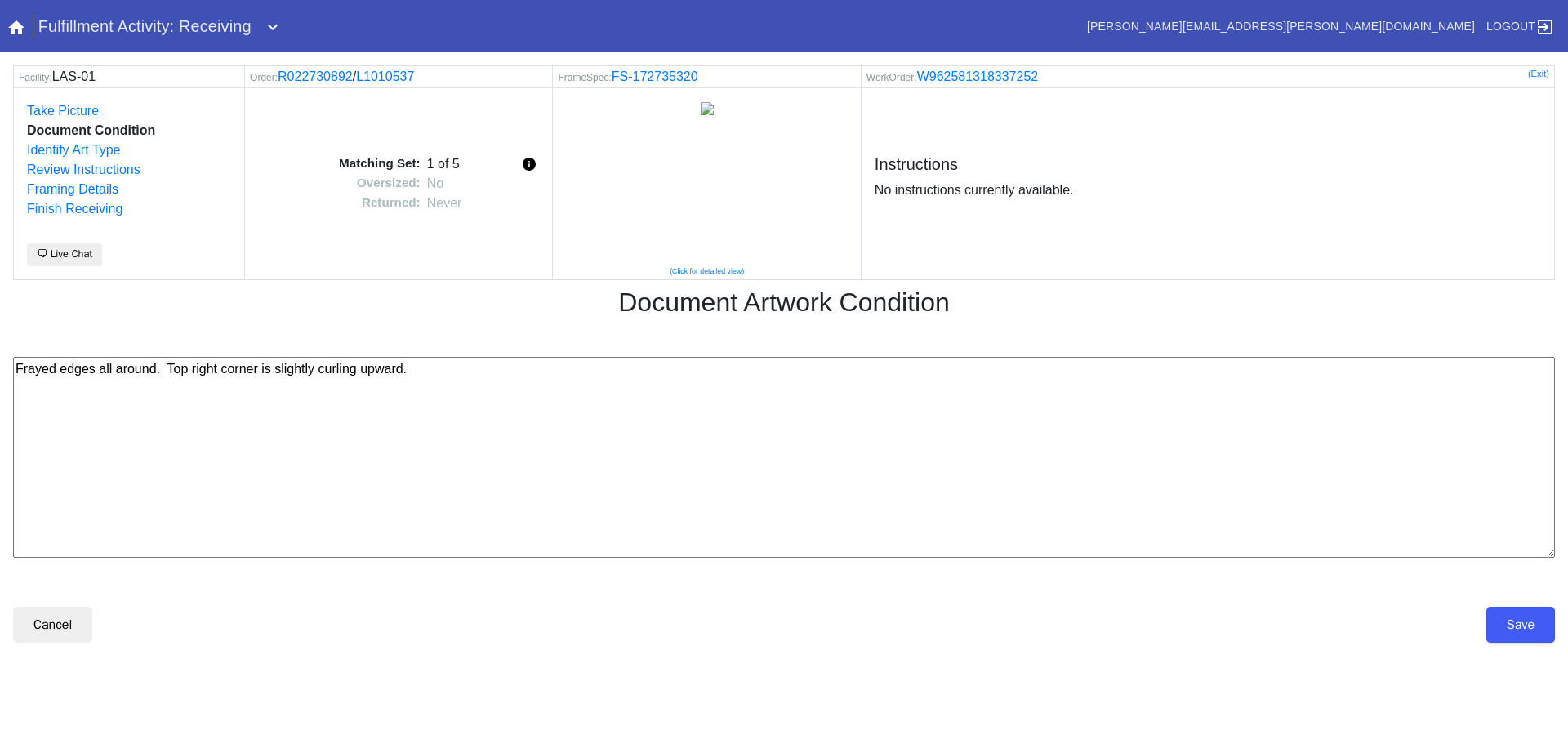 click on "Frayed edges all around.  Top right corner is slightly curling upward." at bounding box center (784, 457) 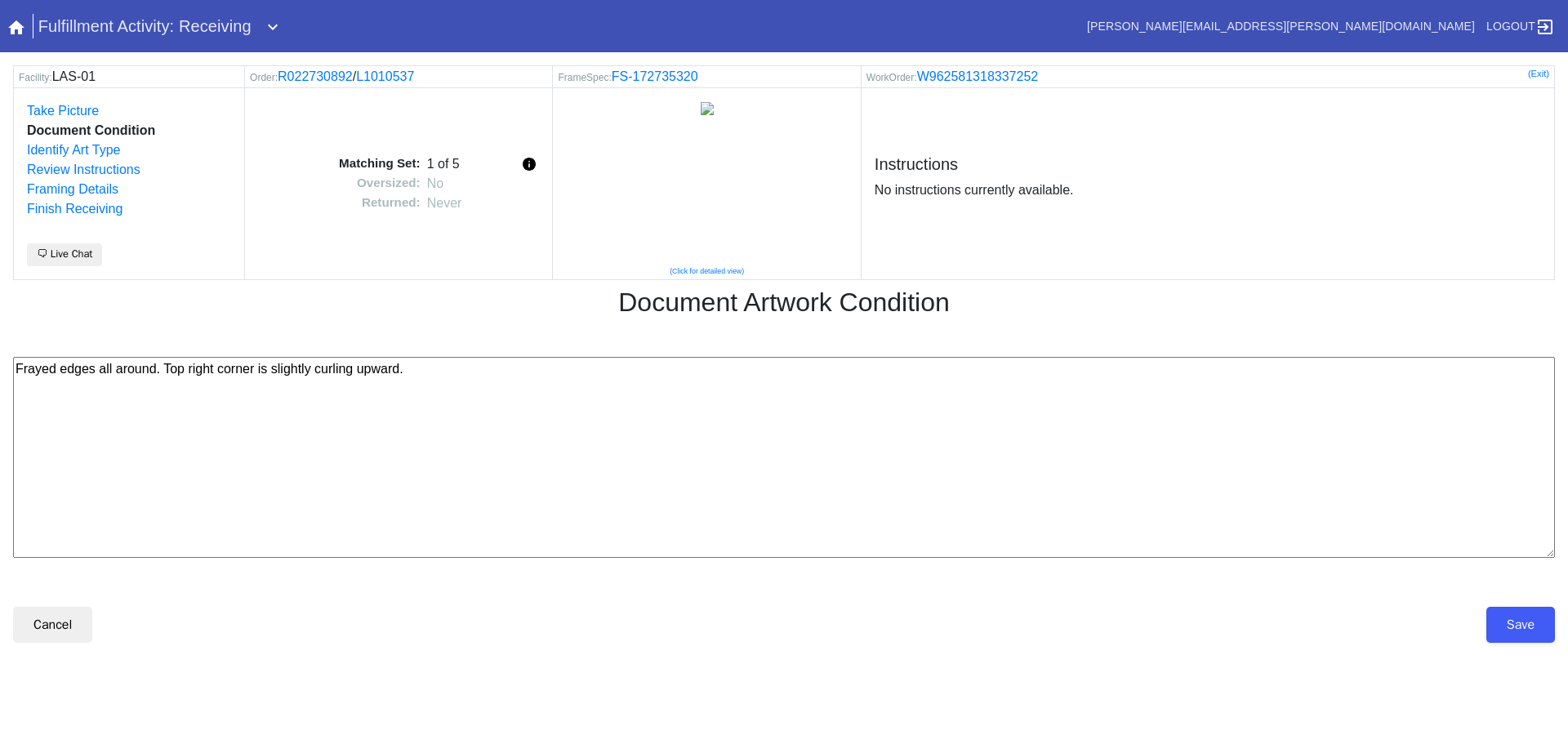 click on "Frayed edges all around. Top right corner is slightly curling upward." at bounding box center [784, 457] 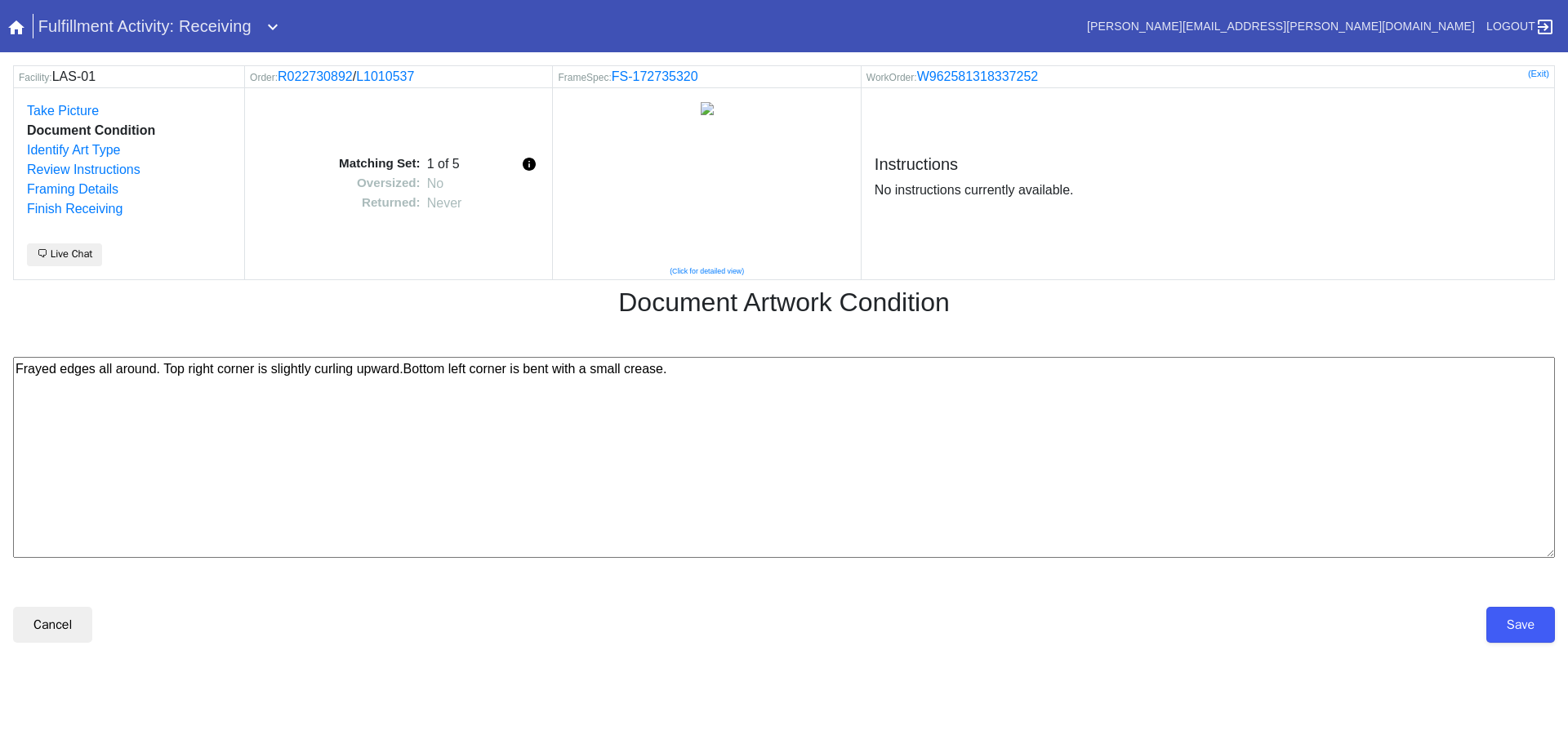 click on "Frayed edges all around. Top right corner is slightly curling upward.Bottom left corner is bent with a small crease." at bounding box center (784, 457) 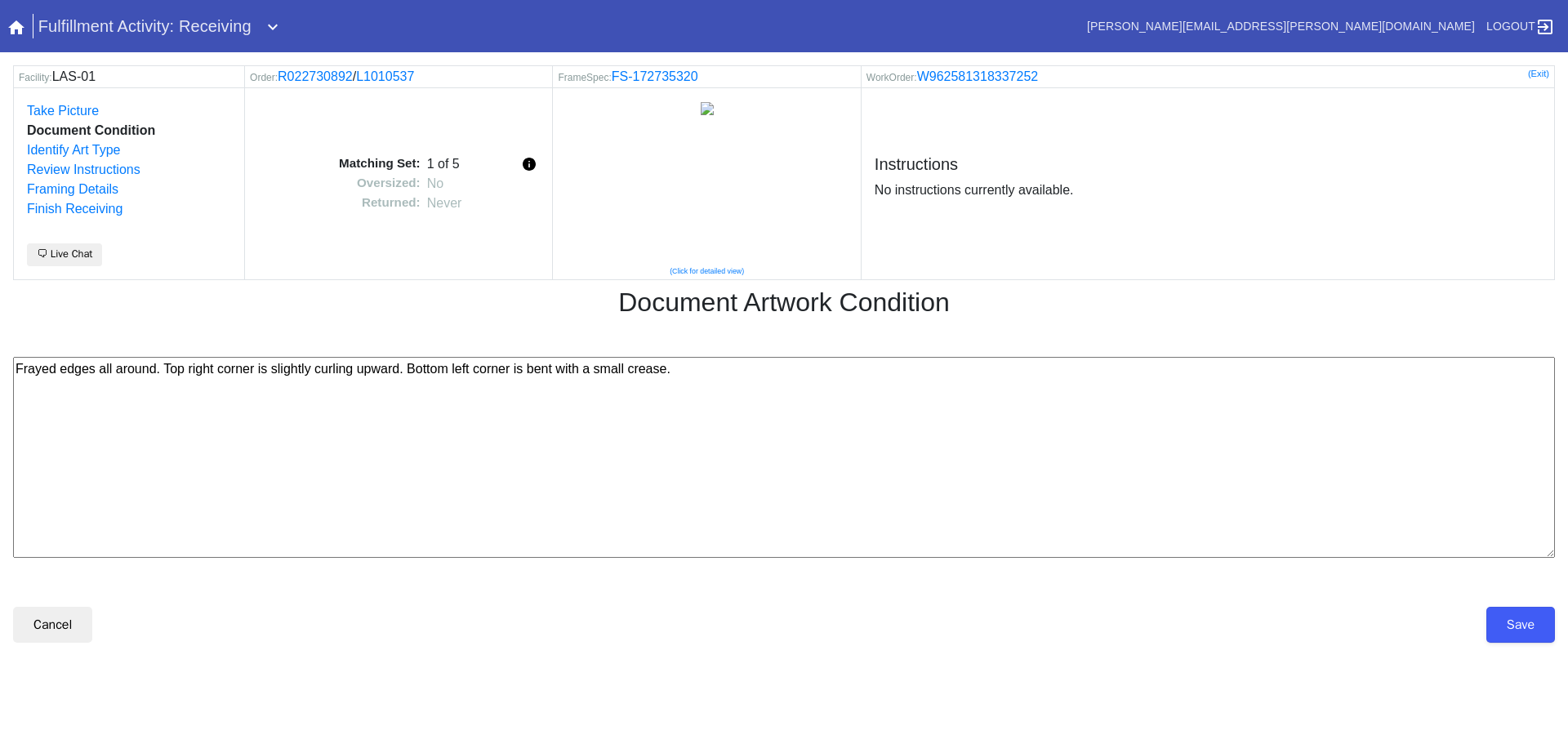 click on "Frayed edges all around. Top right corner is slightly curling upward. Bottom left corner is bent with a small crease." at bounding box center [784, 457] 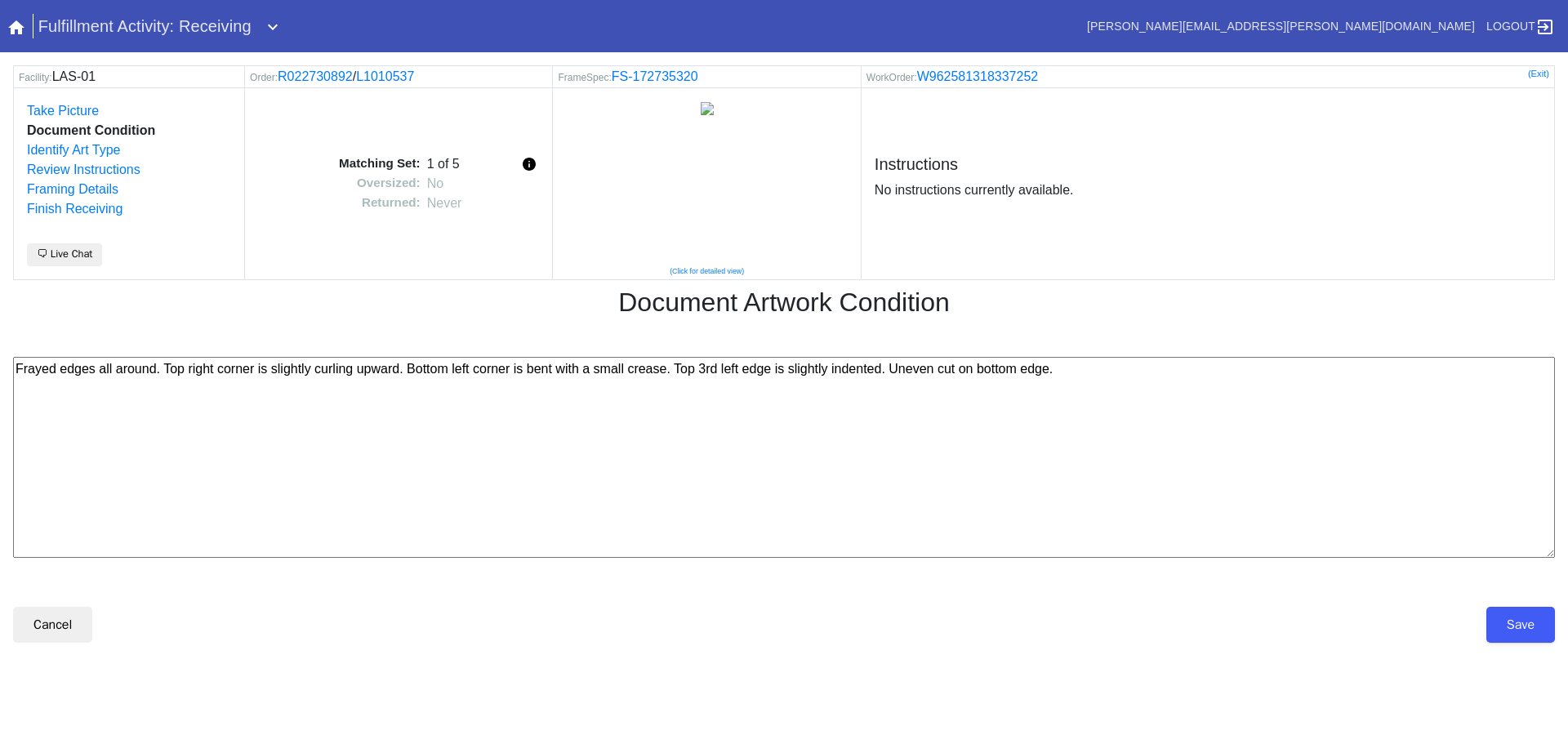 click on "Frayed edges all around. Top right corner is slightly curling upward. Bottom left corner is bent with a small crease. Top 3rd left edge is slightly indented. Uneven cut on bottom edge." at bounding box center (784, 457) 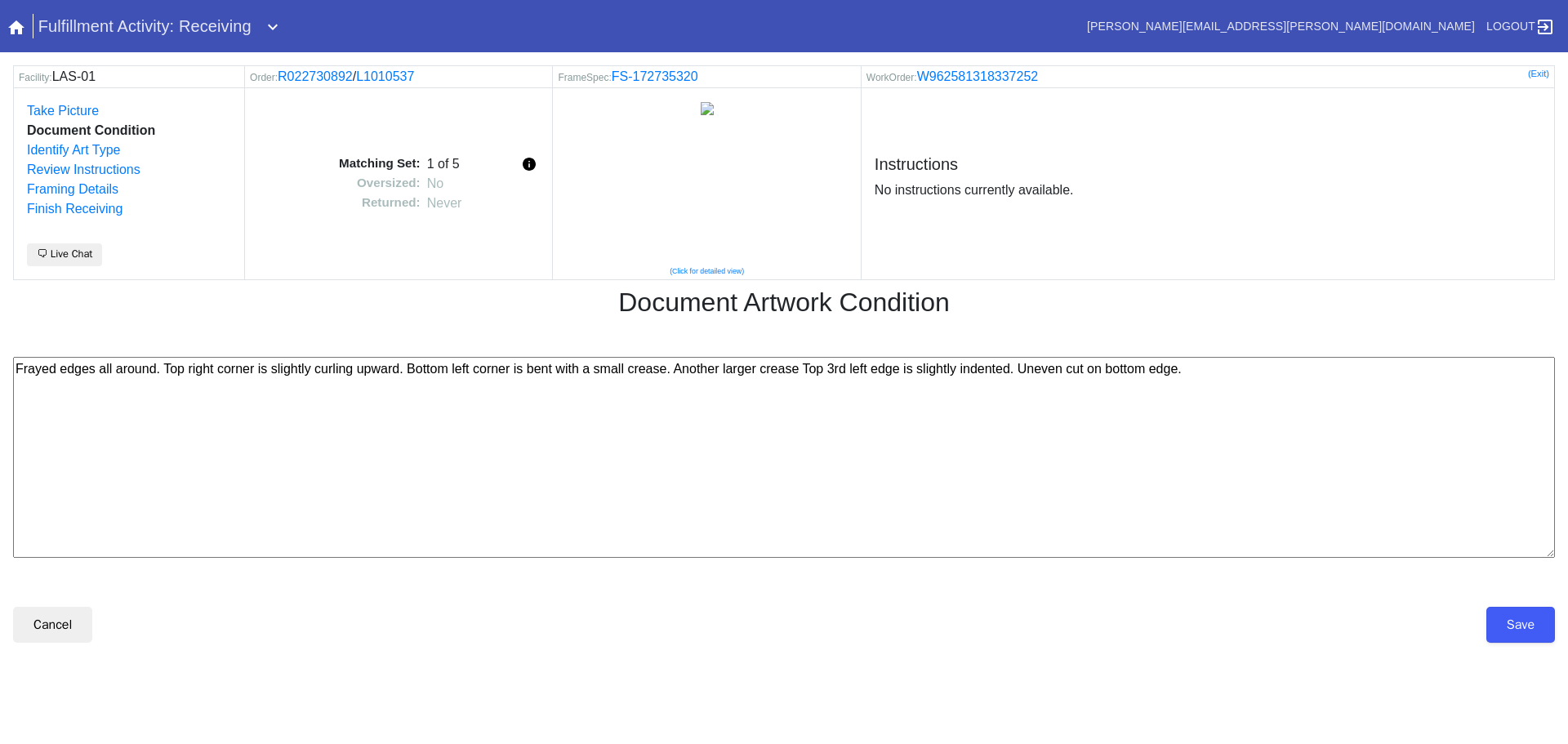click on "Frayed edges all around. Top right corner is slightly curling upward. Bottom left corner is bent with a small crease. Another larger crease Top 3rd left edge is slightly indented. Uneven cut on bottom edge." at bounding box center [784, 457] 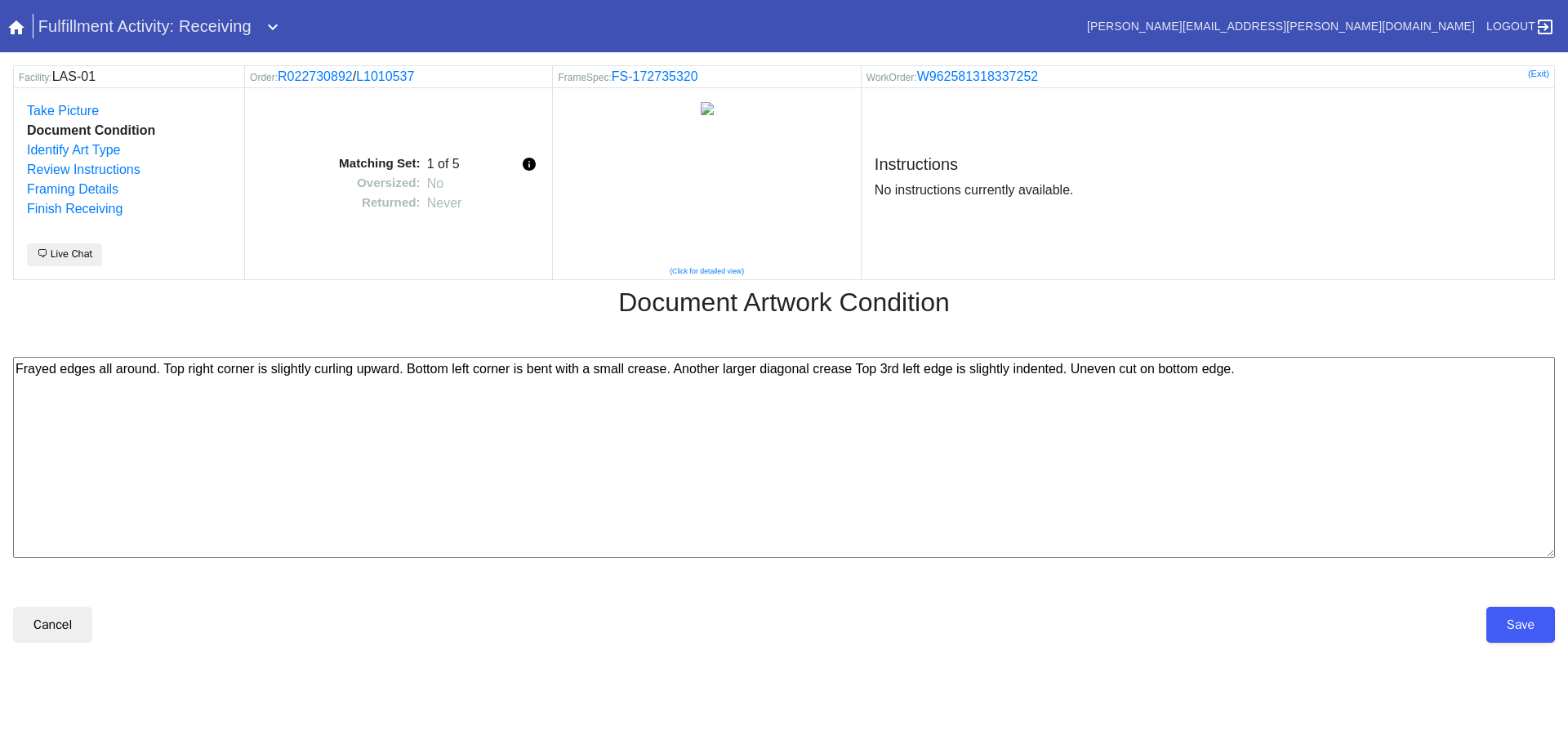 click on "Frayed edges all around. Top right corner is slightly curling upward. Bottom left corner is bent with a small crease. Another larger diagonal crease Top 3rd left edge is slightly indented. Uneven cut on bottom edge." at bounding box center (784, 457) 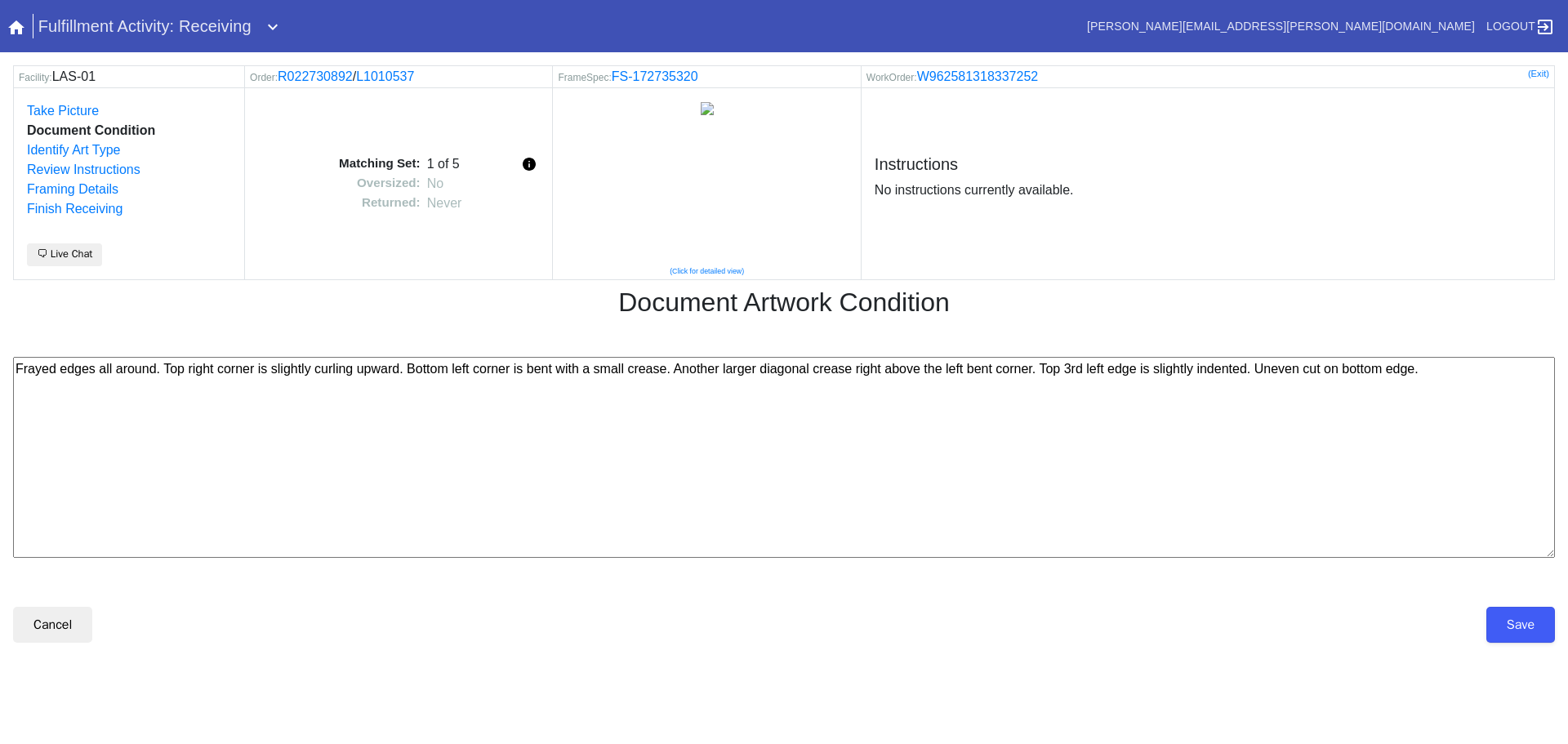type on "Frayed edges all around. Top right corner is slightly curling upward. Bottom left corner is bent with a small crease. Another larger diagonal crease right above the left bent corner. Top 3rd left edge is slightly indented. Uneven cut on bottom edge." 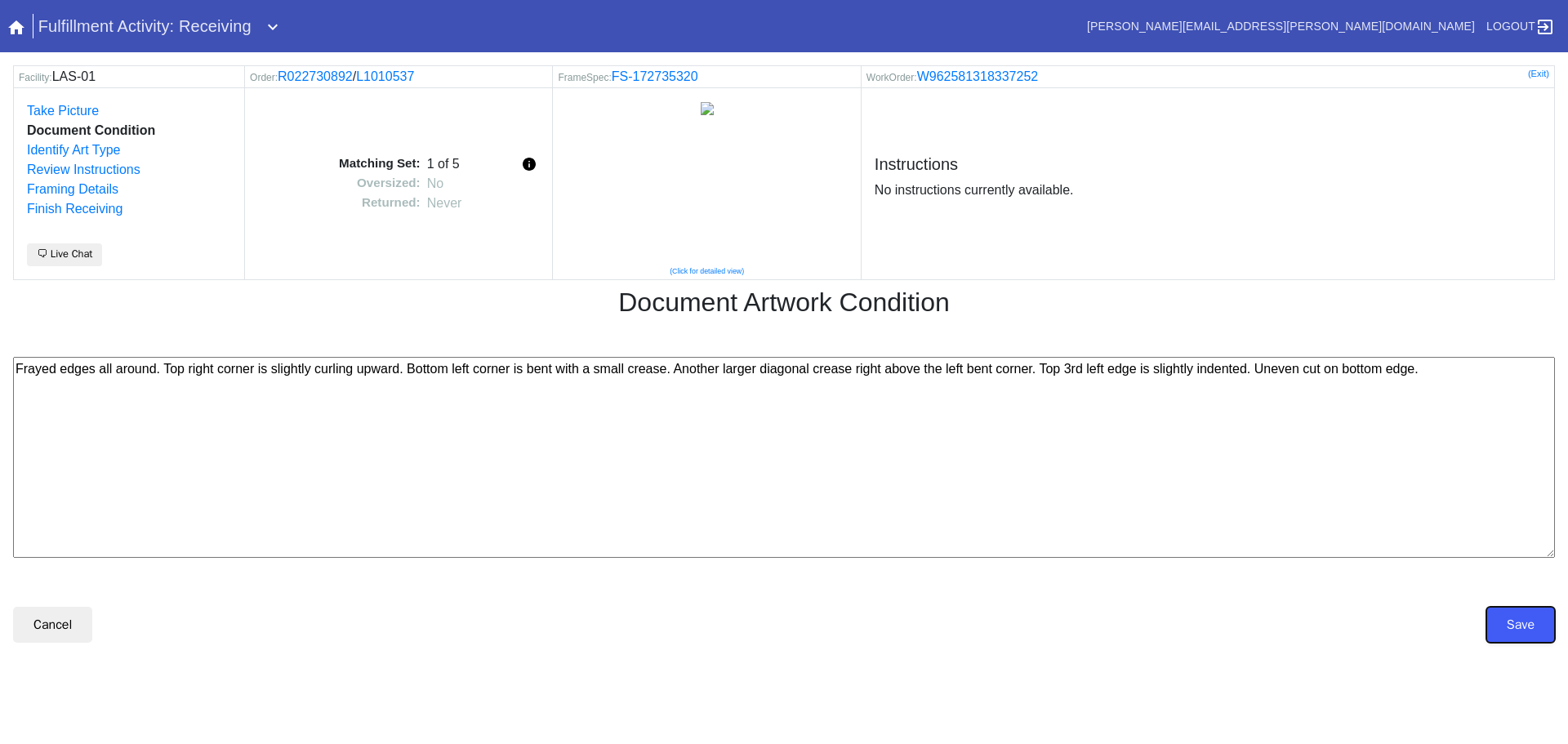 click on "Save" at bounding box center [1521, 625] 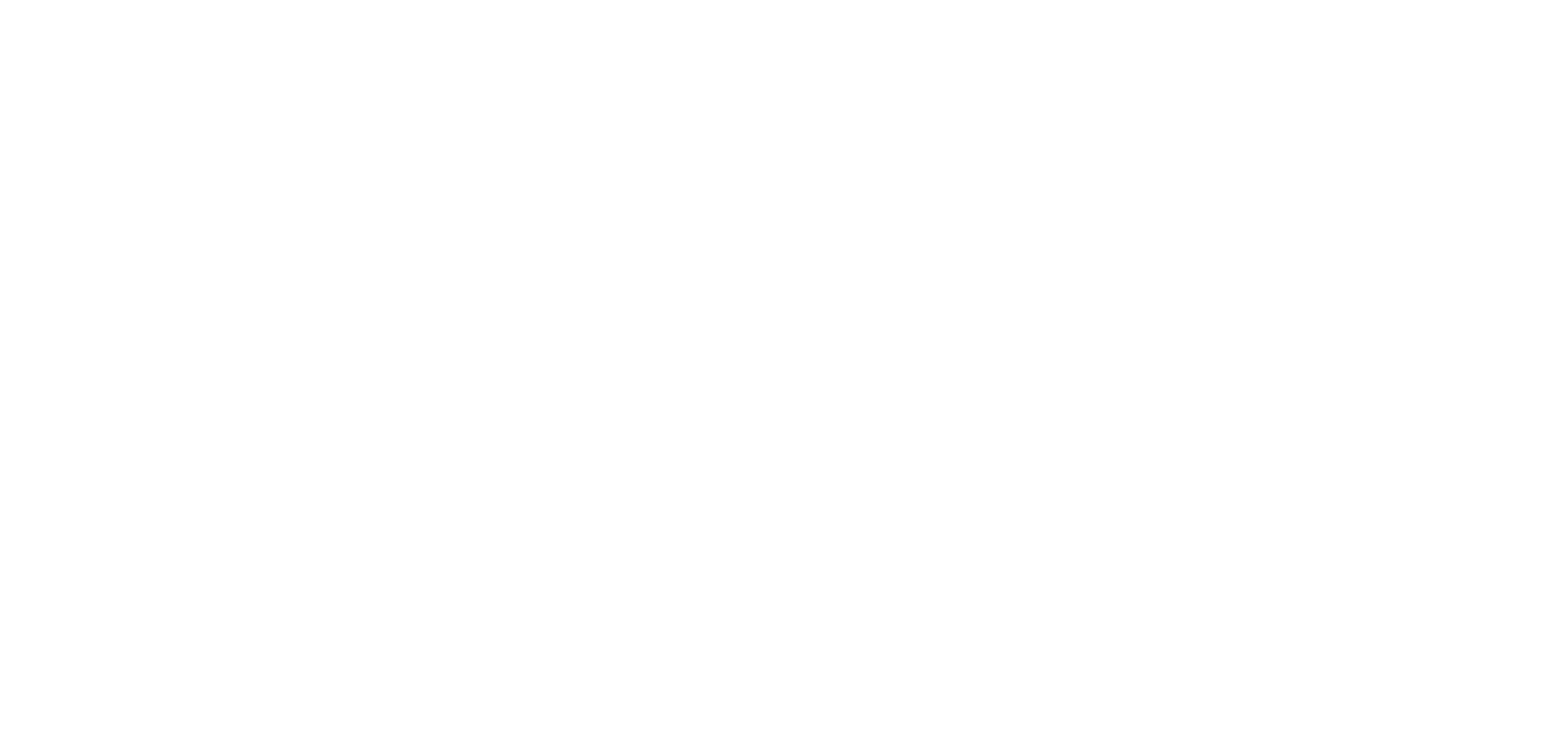 scroll, scrollTop: 0, scrollLeft: 0, axis: both 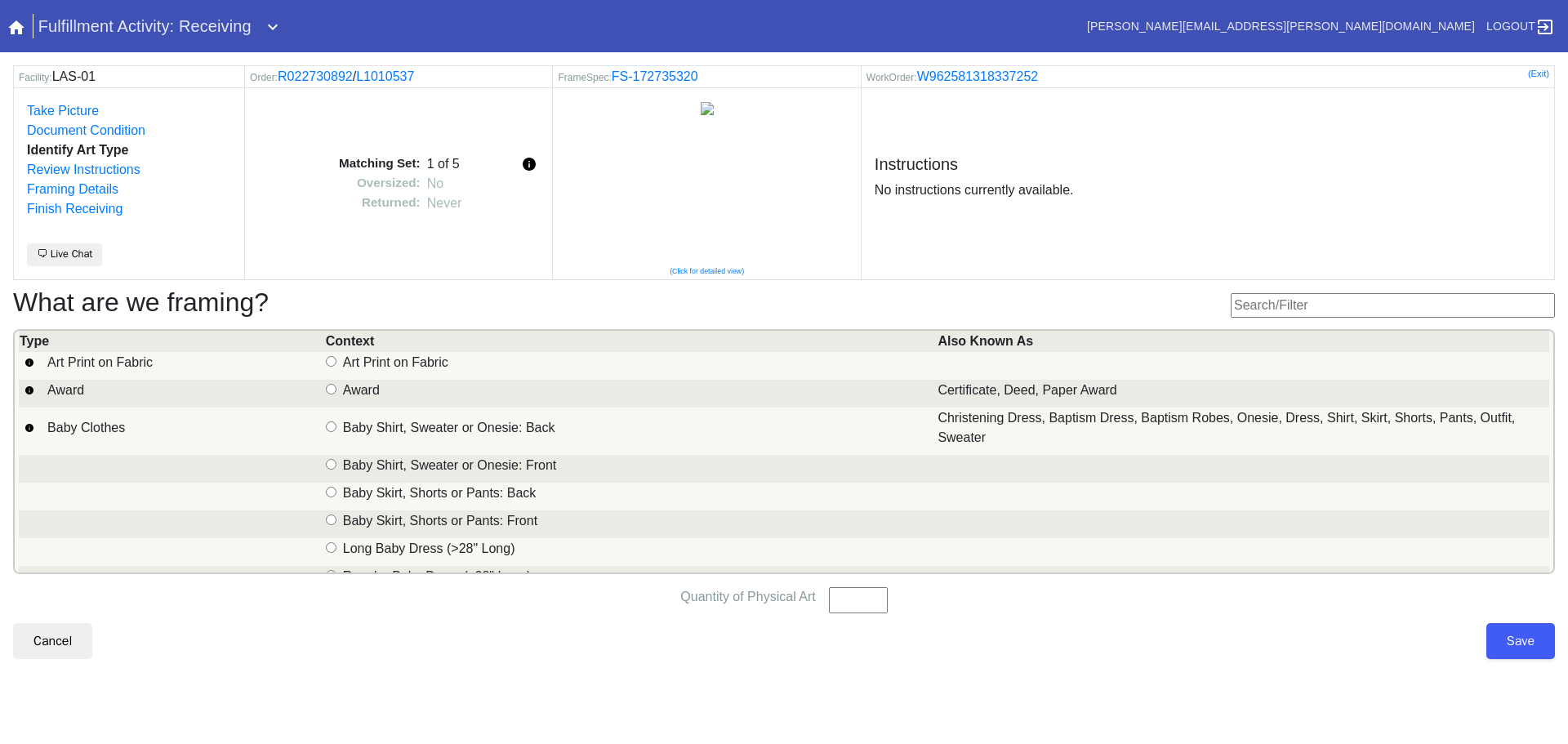 click on "Art Print on Fabric" at bounding box center (395, 363) 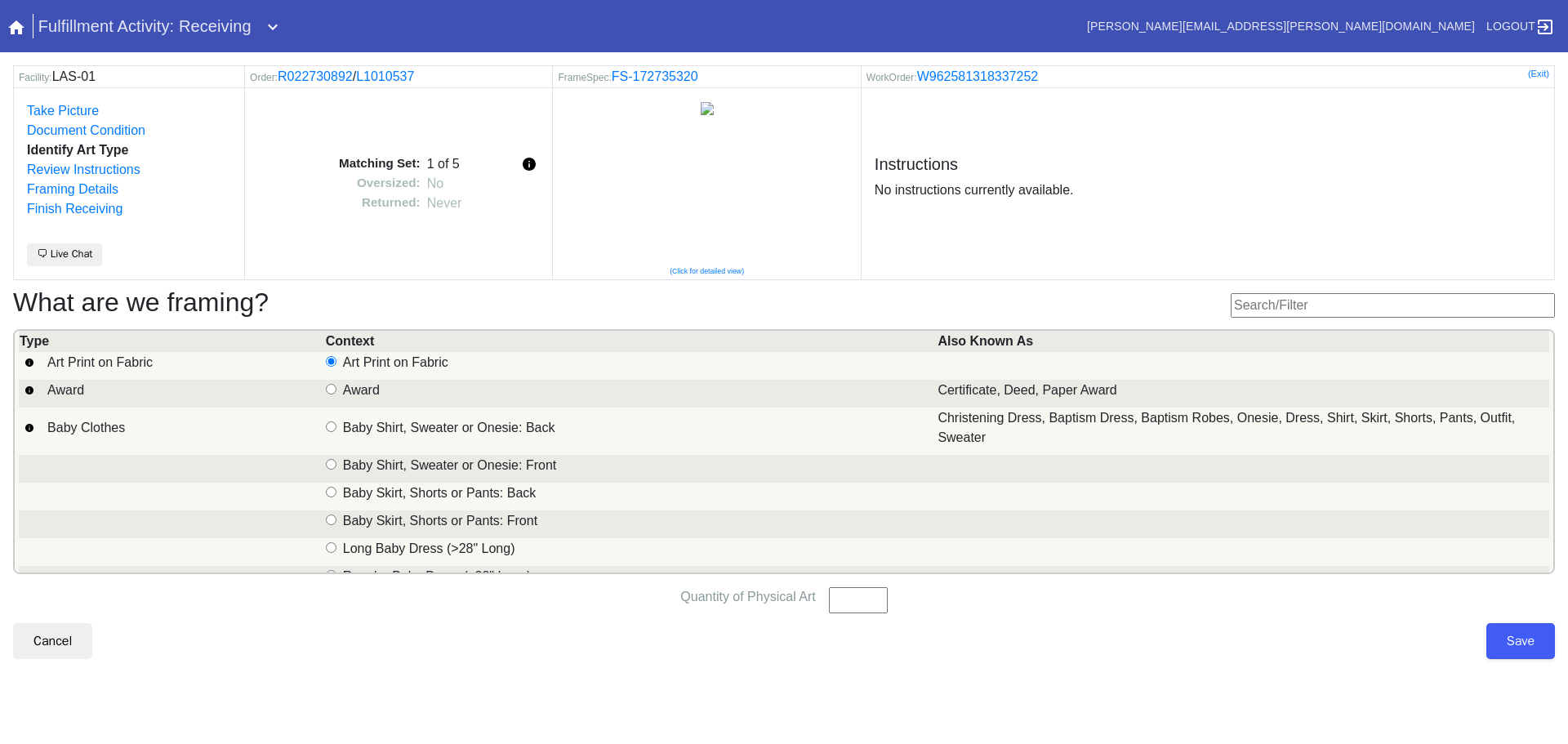 click on "Quantity of Physical Art" at bounding box center [858, 600] 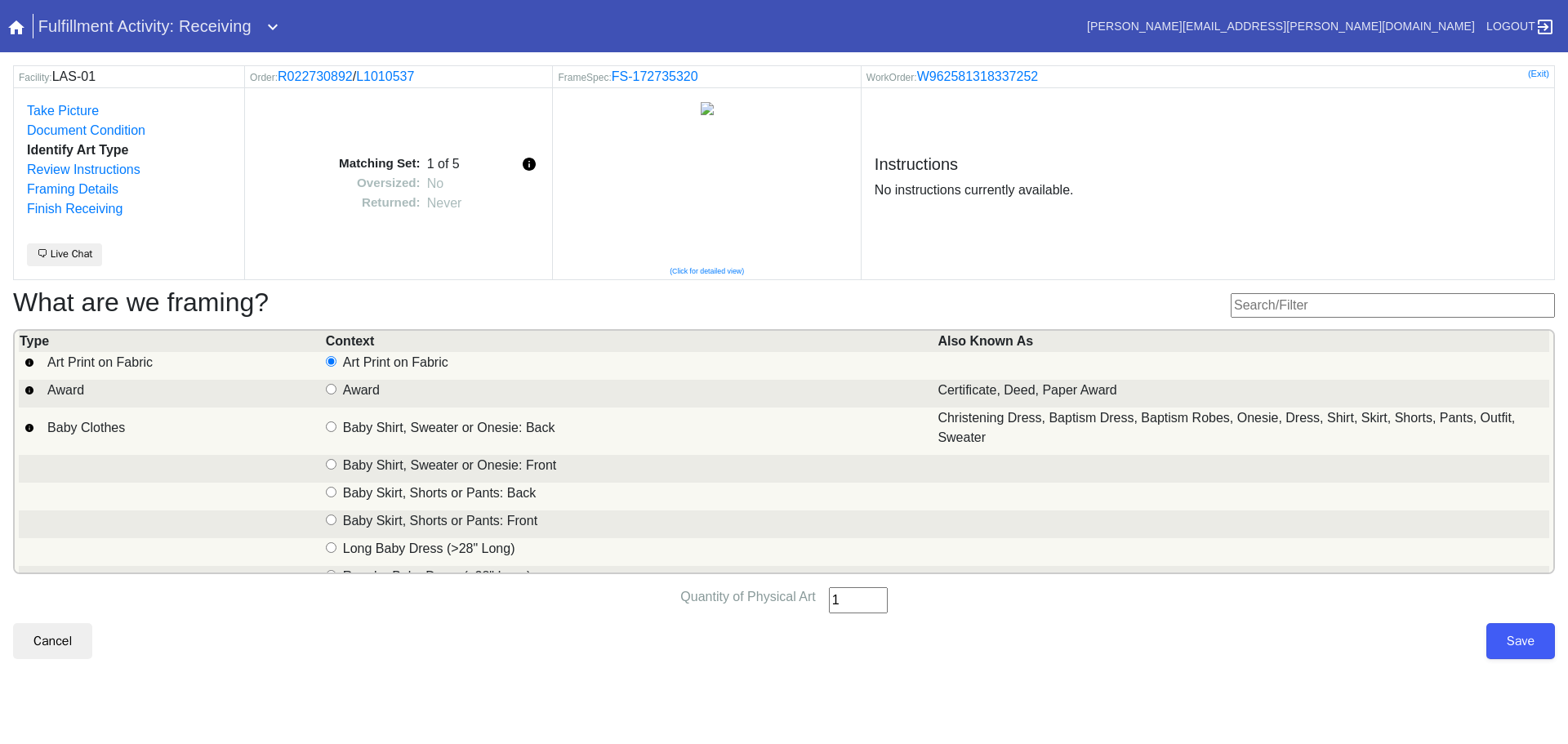 type on "1" 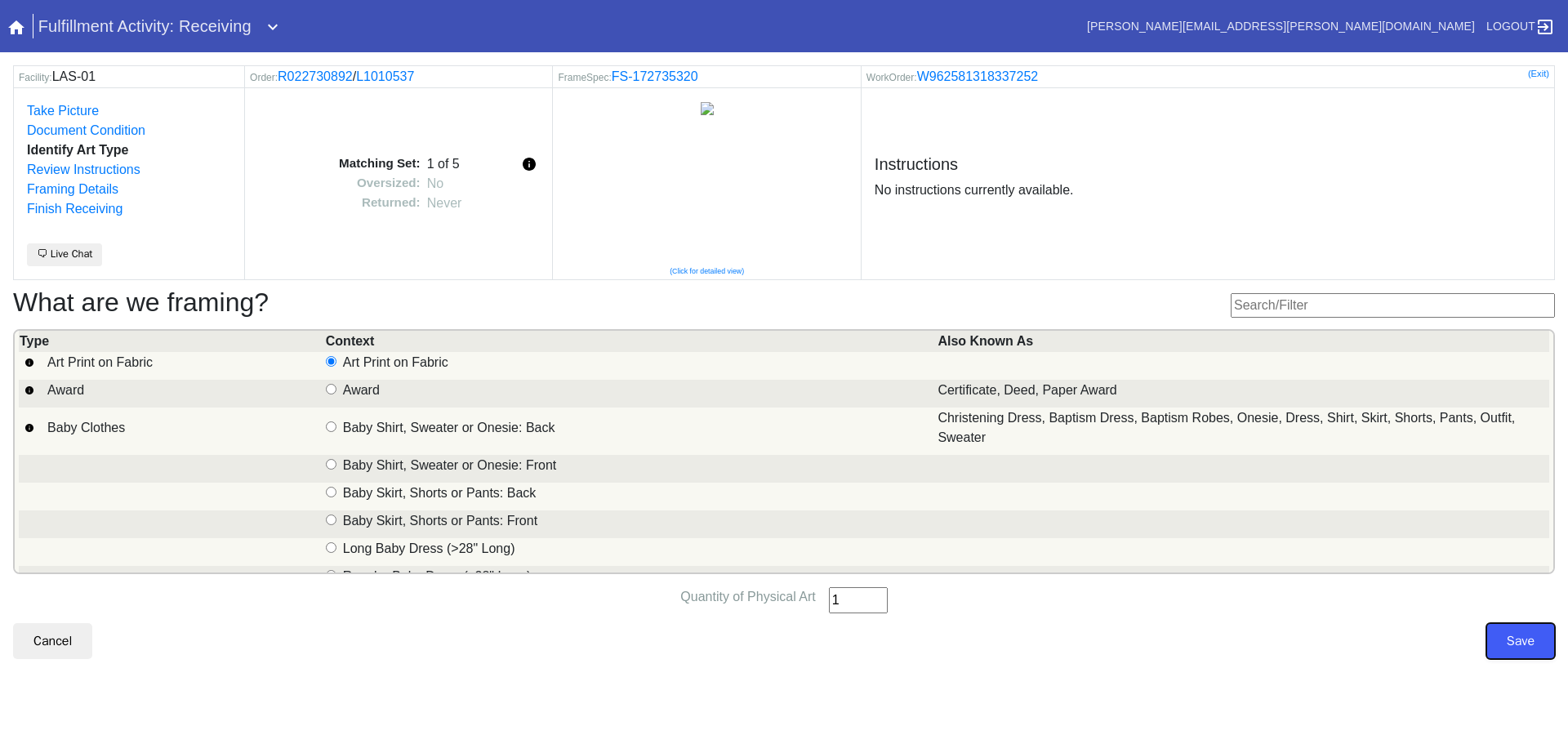click on "Save" at bounding box center [1521, 641] 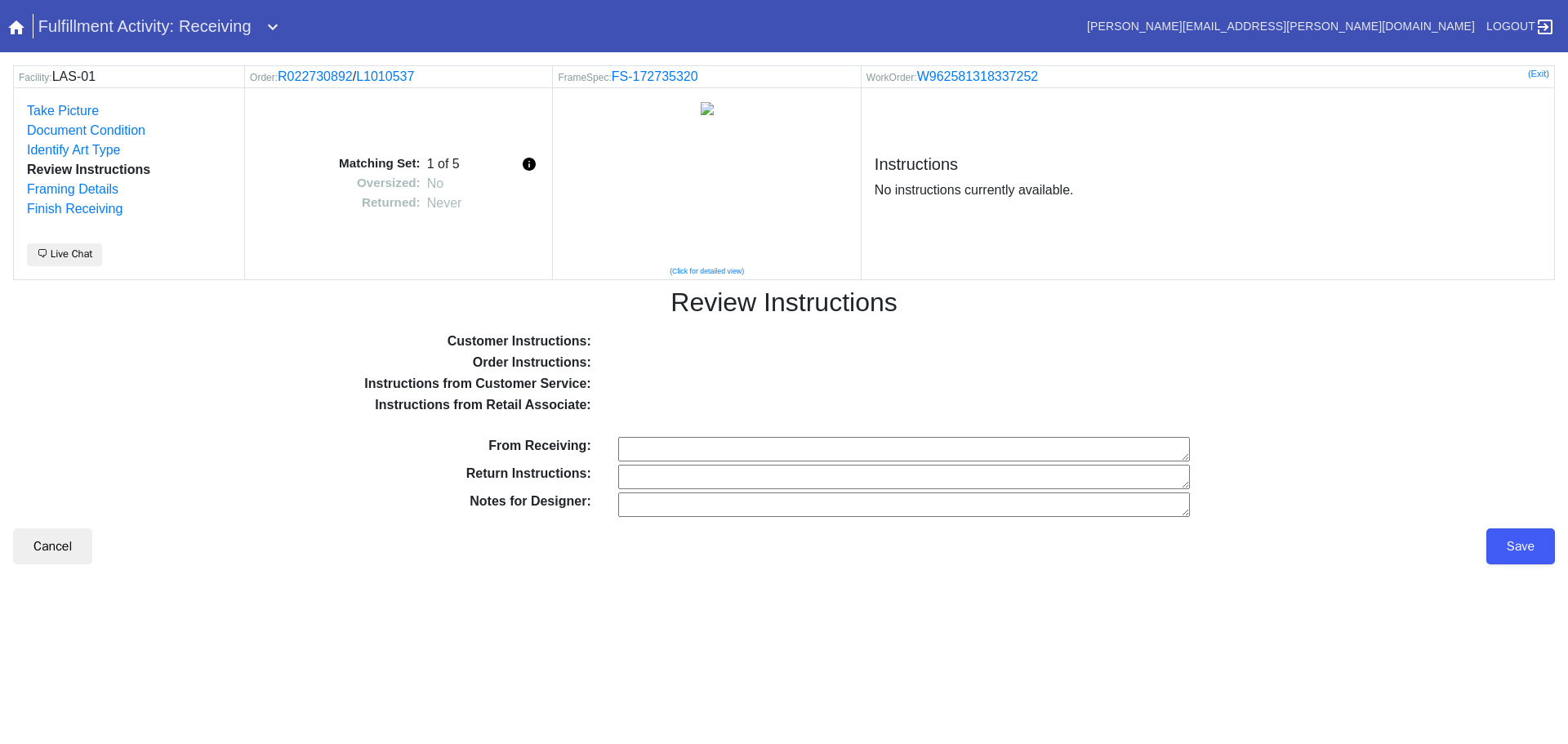 scroll, scrollTop: 0, scrollLeft: 0, axis: both 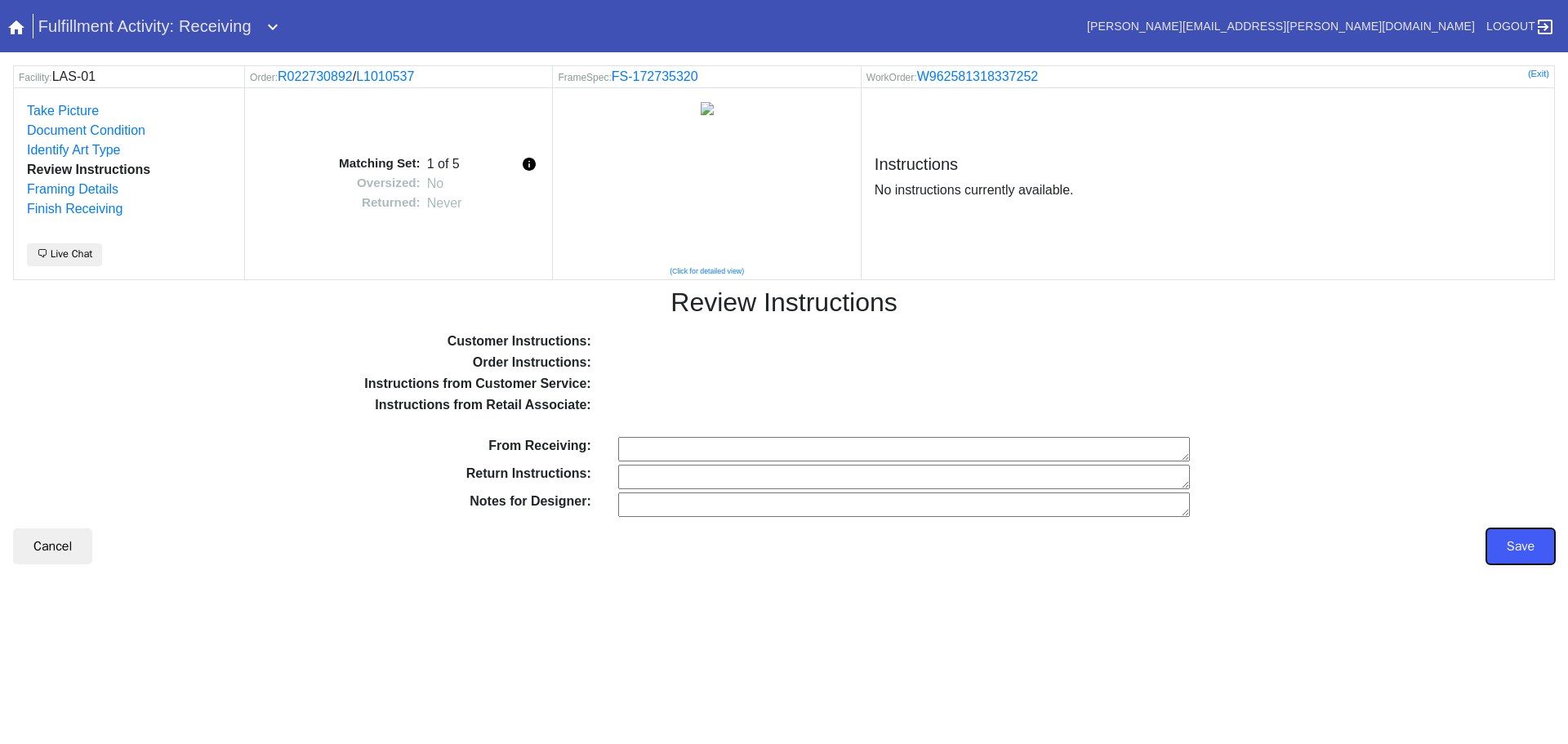click on "Save" at bounding box center [1521, 546] 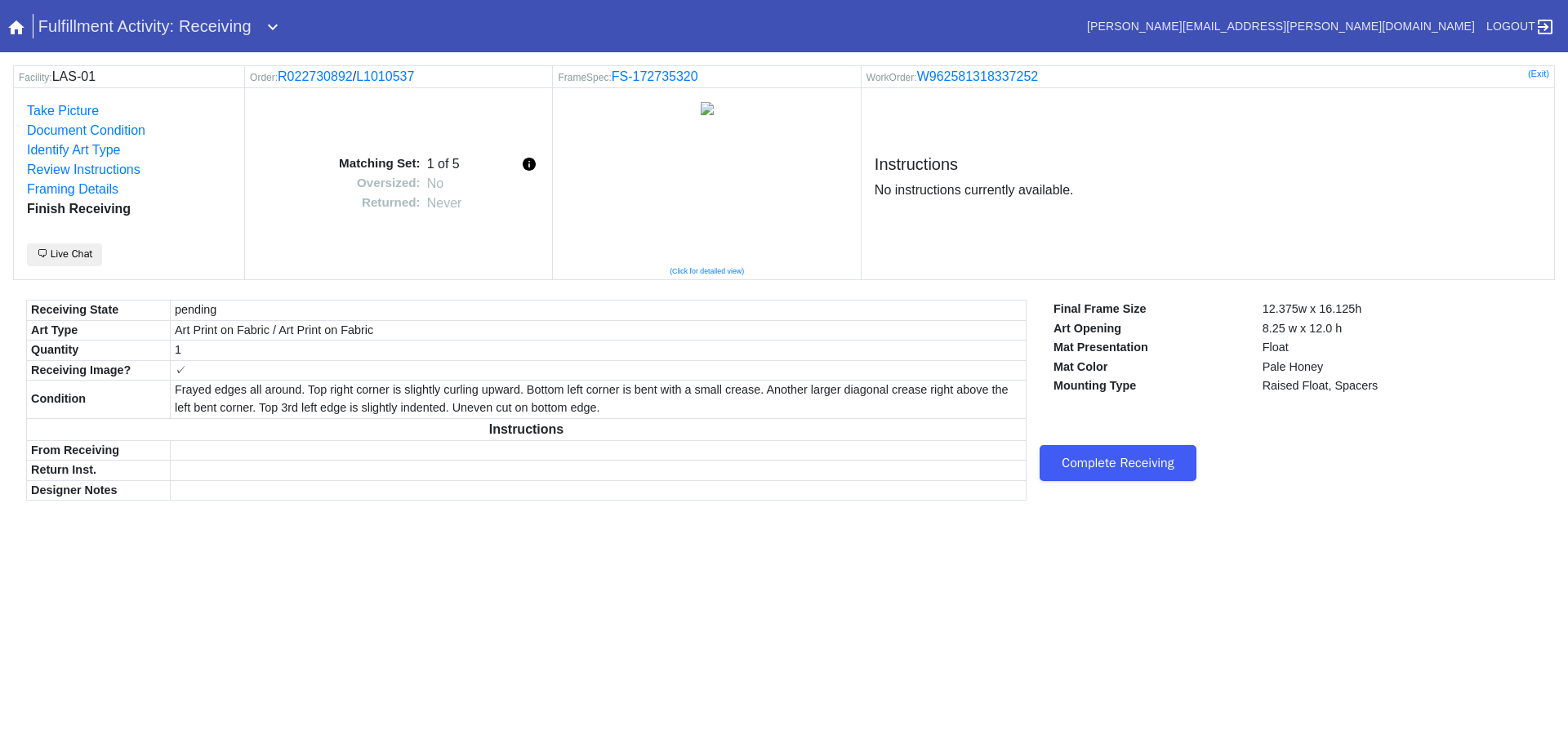 scroll, scrollTop: 0, scrollLeft: 0, axis: both 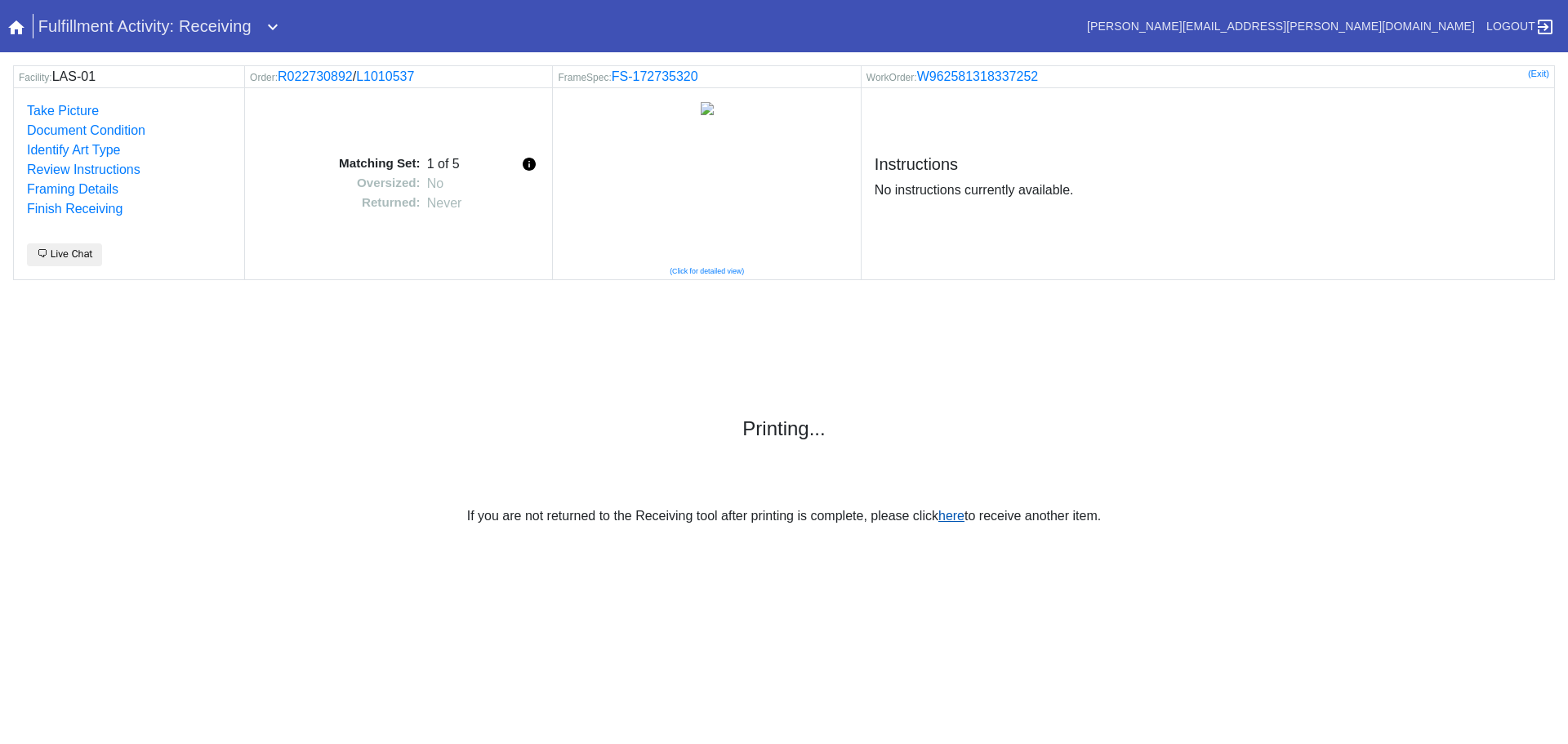 click on "here" at bounding box center [951, 515] 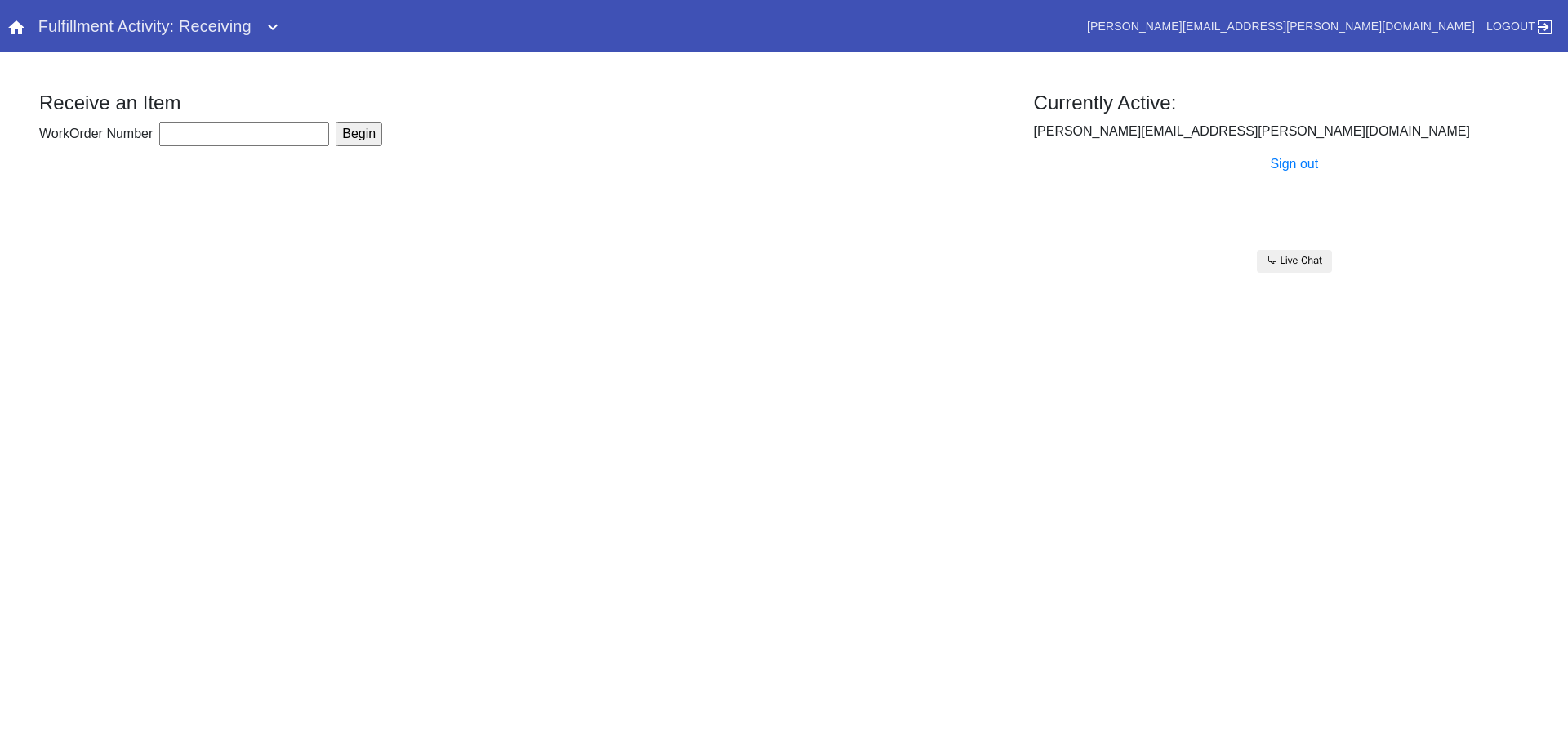 scroll, scrollTop: 0, scrollLeft: 0, axis: both 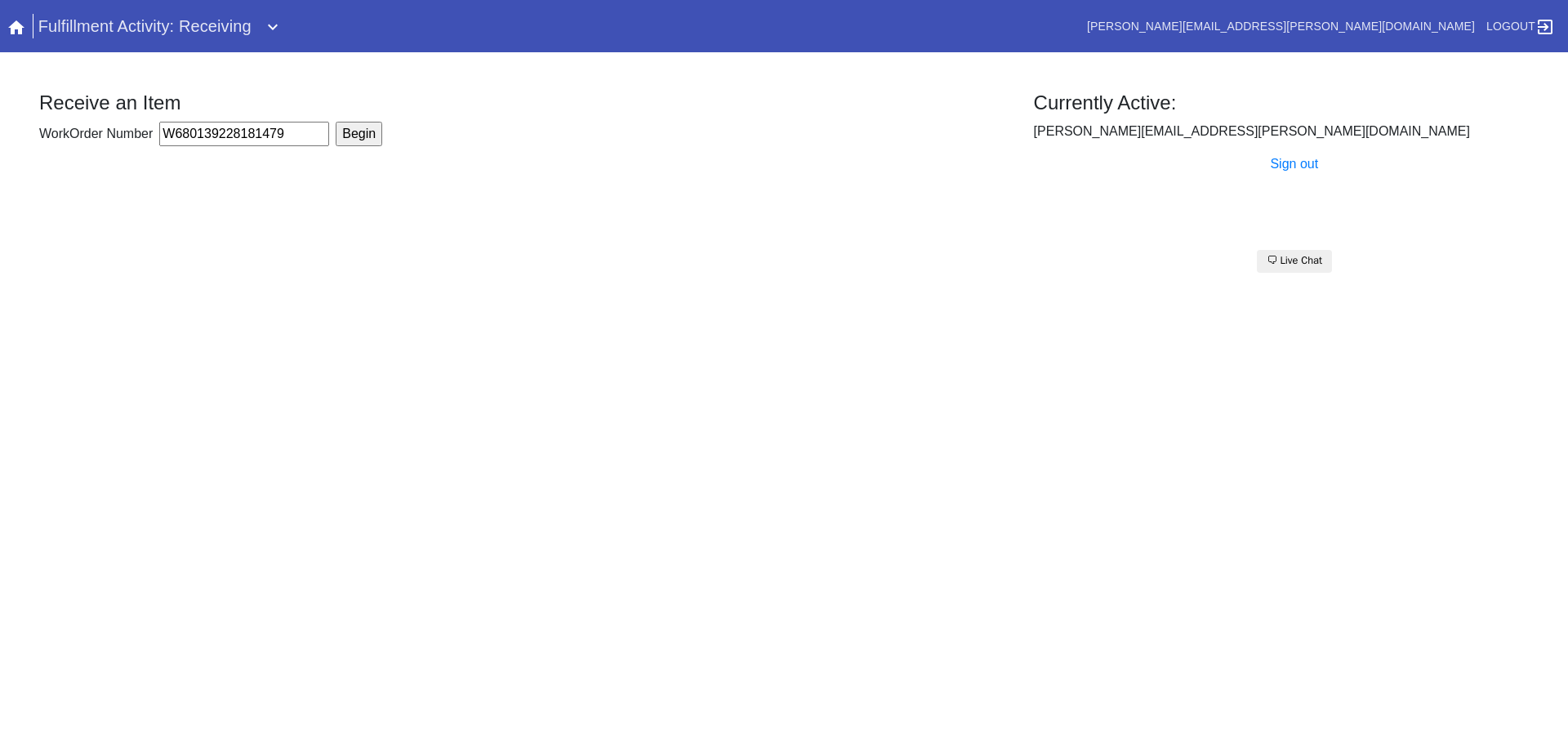 type on "W680139228181479" 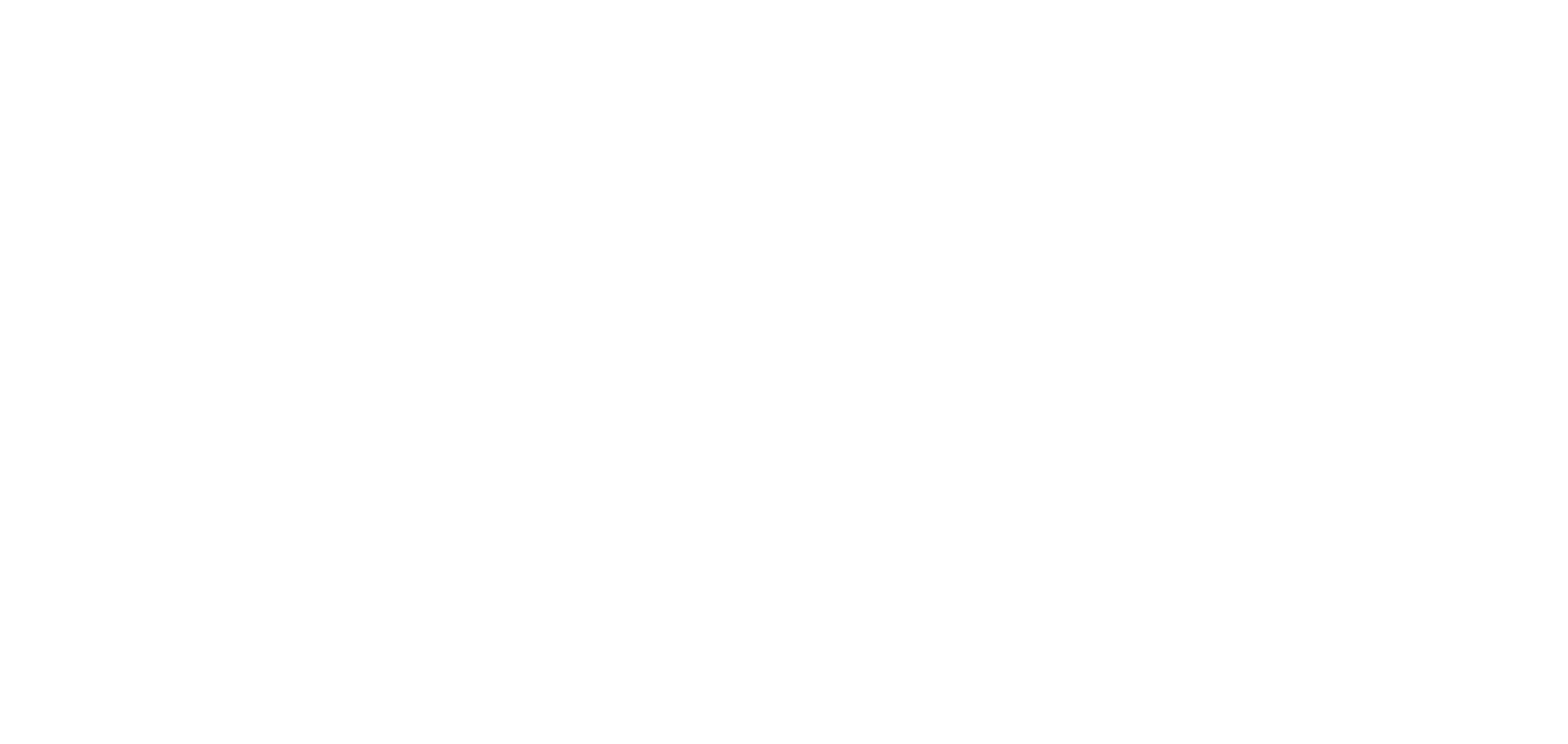 scroll, scrollTop: 0, scrollLeft: 0, axis: both 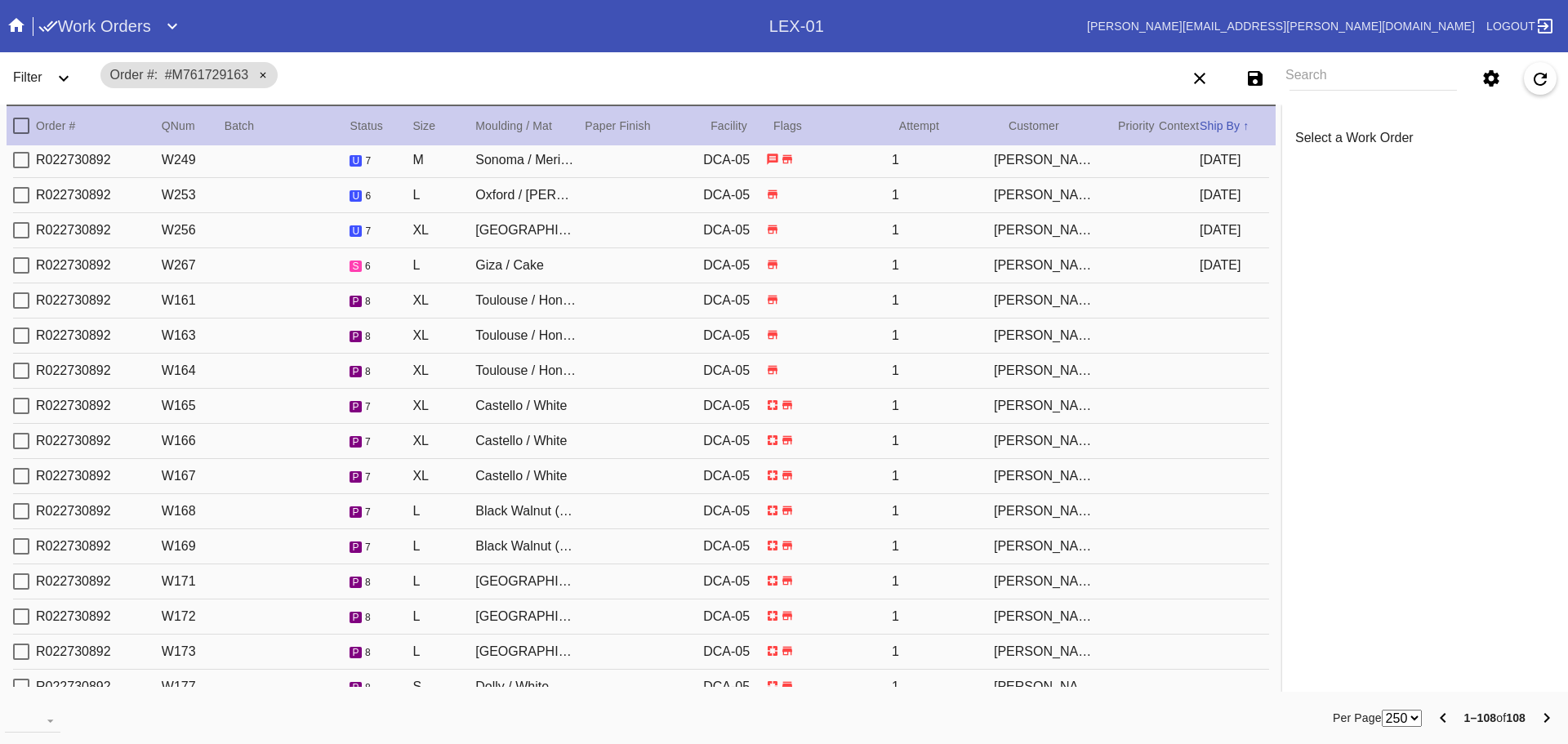 click on "Toulouse / Honey - Linen" at bounding box center [526, 301] 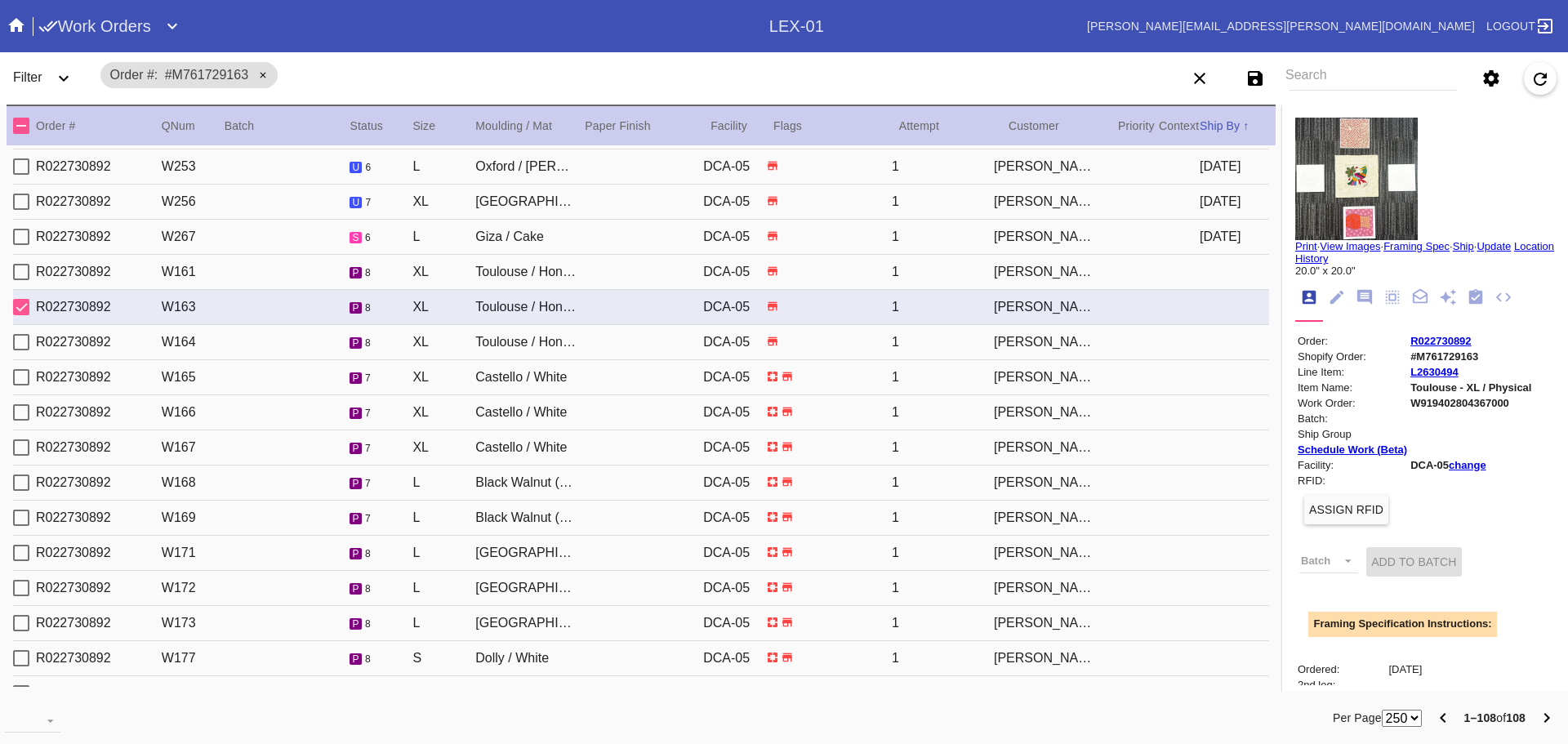 scroll, scrollTop: 849, scrollLeft: 0, axis: vertical 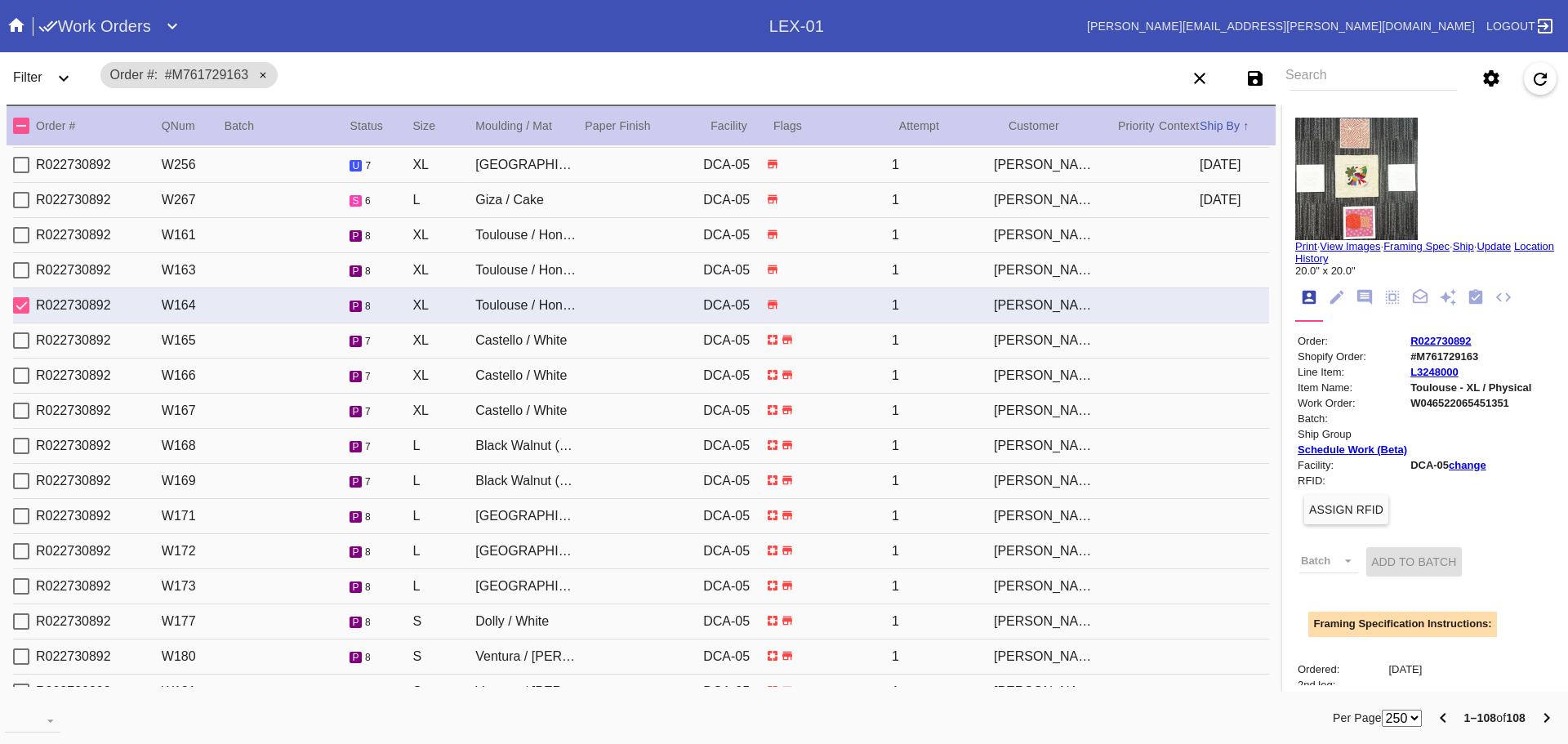 type on "1.5" 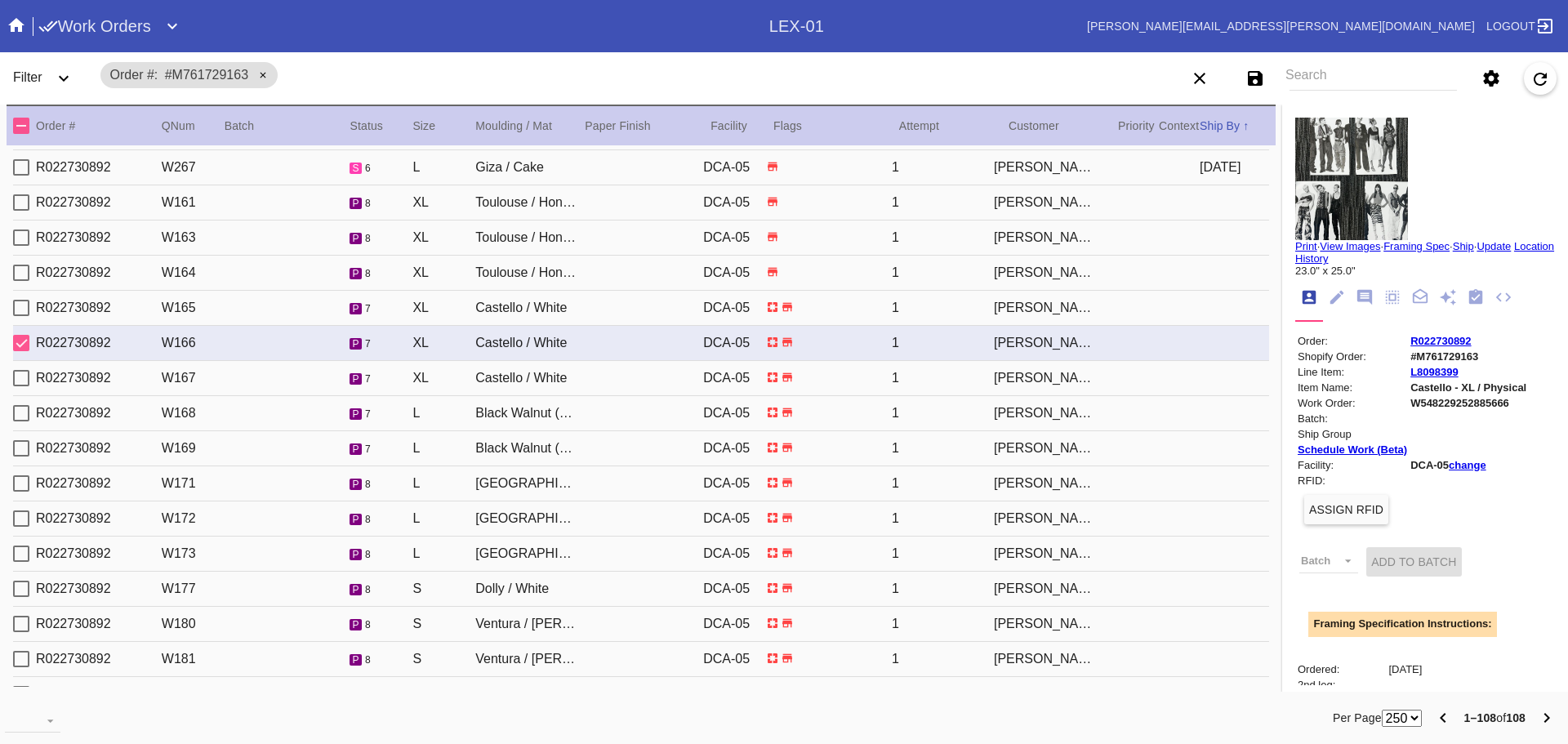 scroll, scrollTop: 947, scrollLeft: 0, axis: vertical 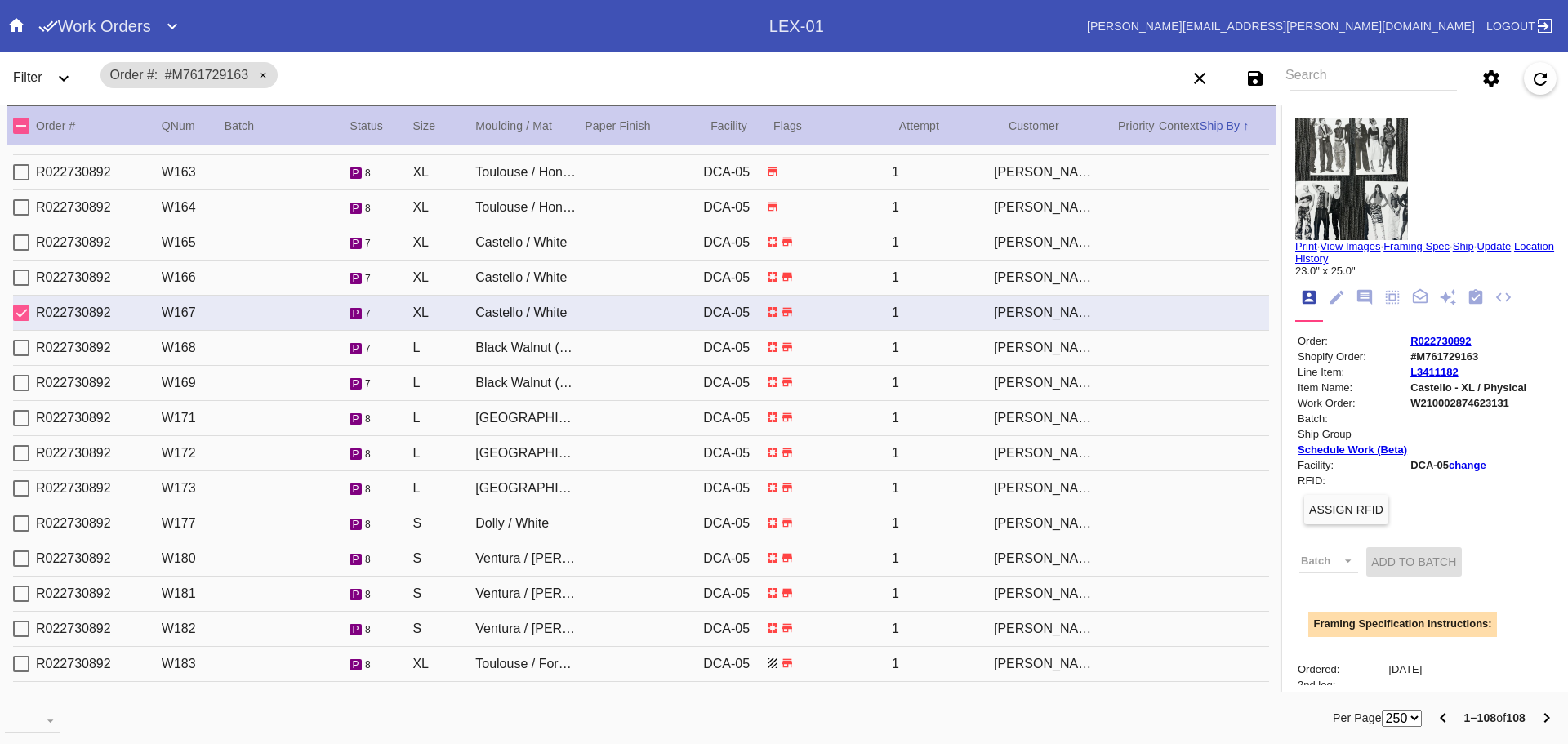 type on "19.0" 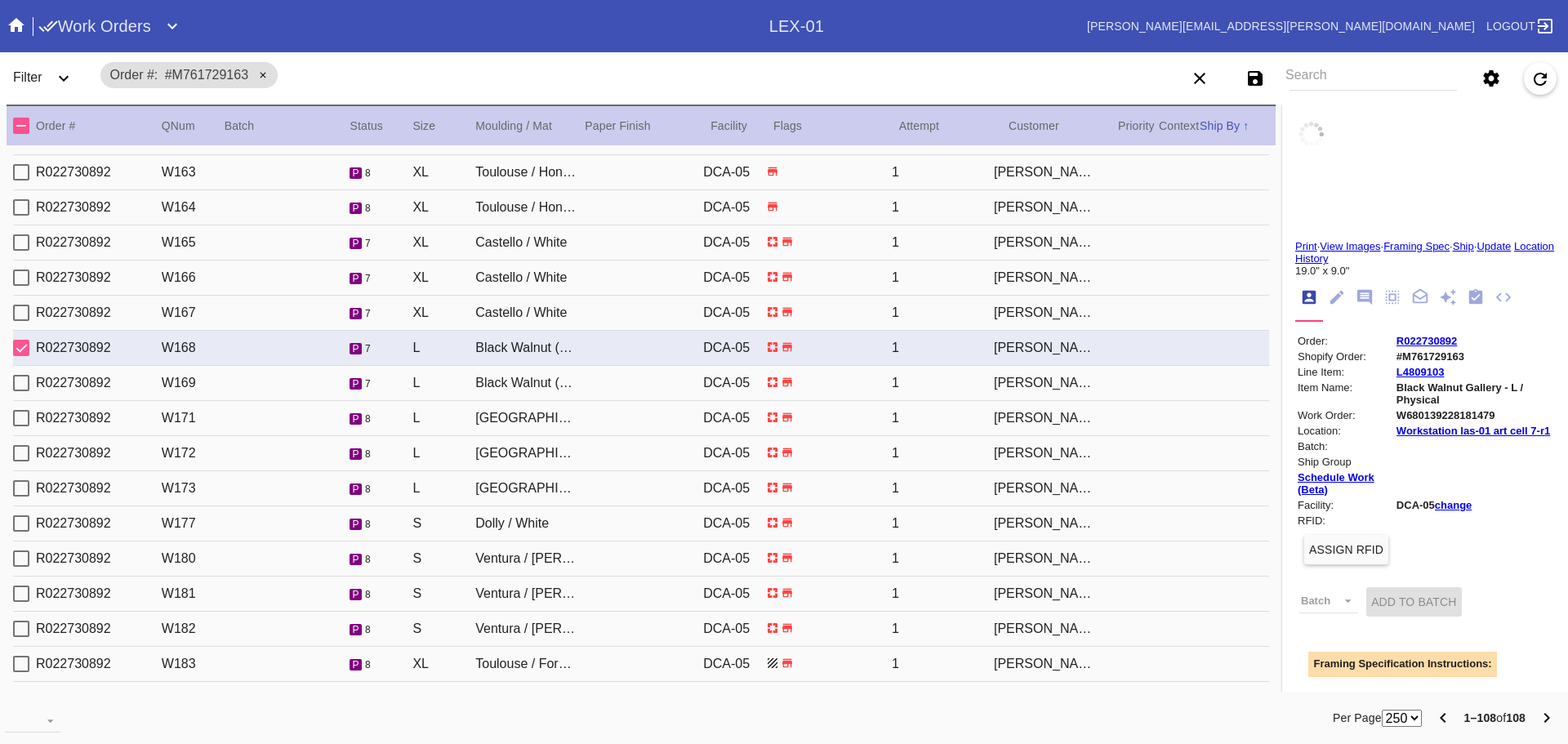 scroll, scrollTop: 1013, scrollLeft: 0, axis: vertical 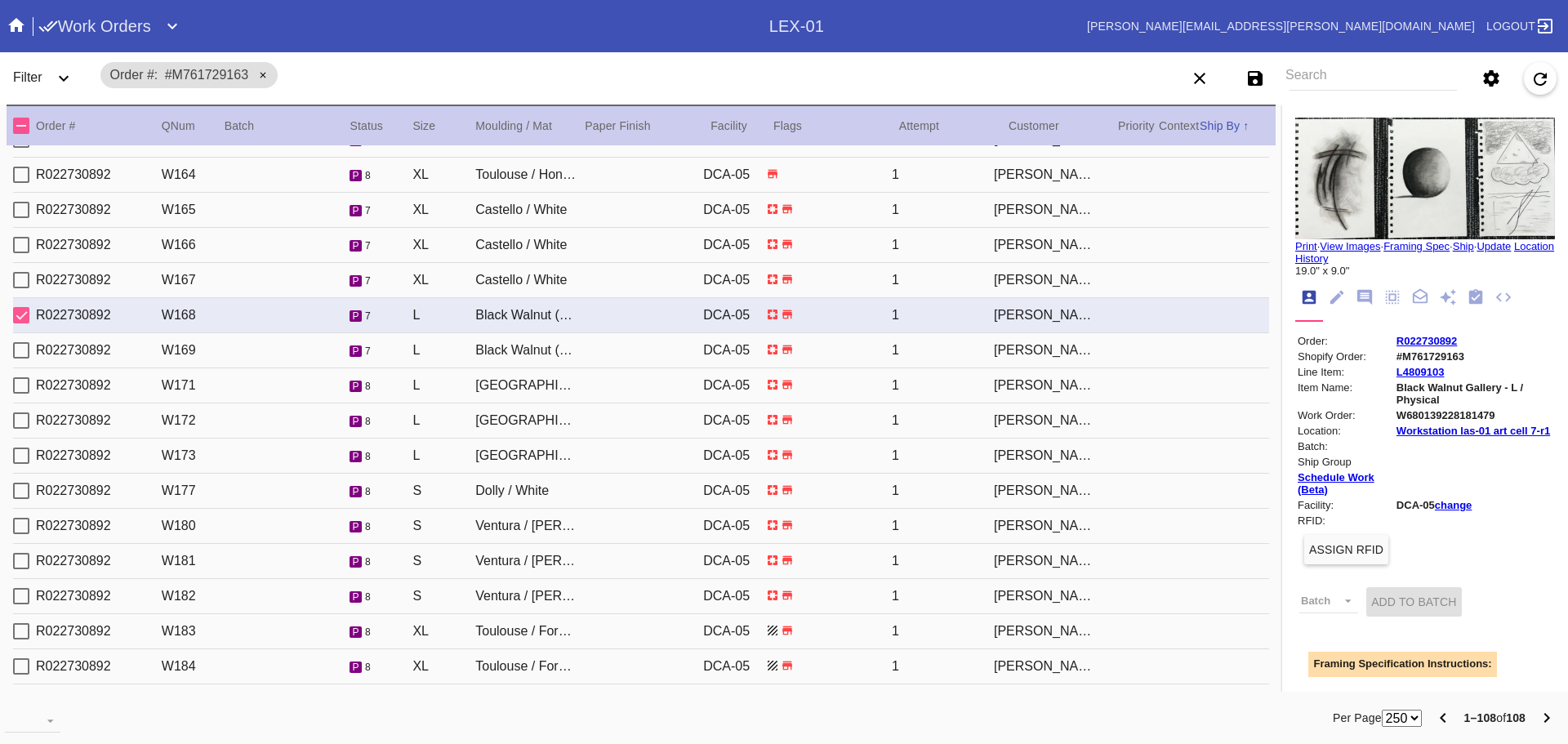 click on "Black Walnut (Gallery) / Dove White" at bounding box center (526, 315) 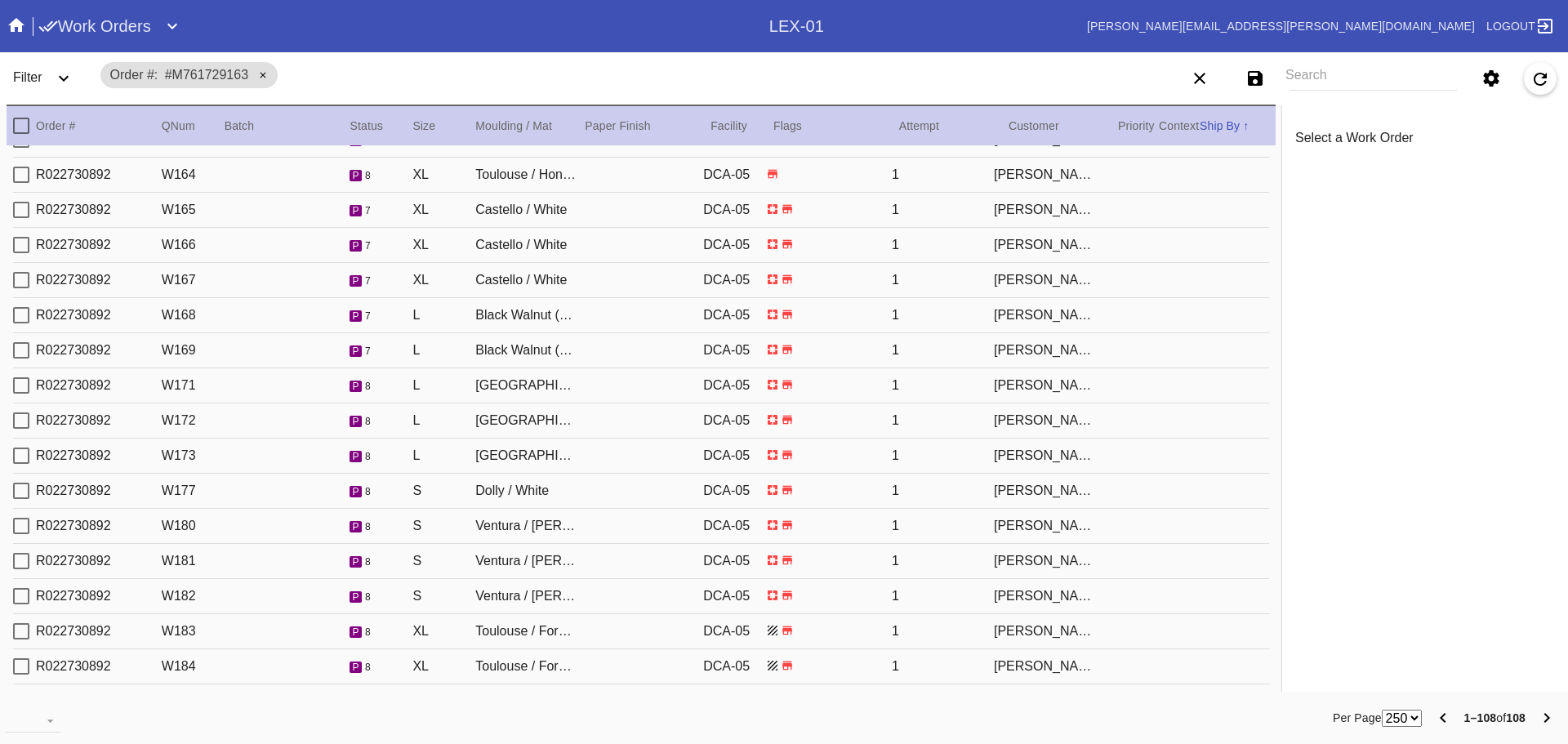 click on "Black Walnut (Gallery) / Dove White" at bounding box center (526, 315) 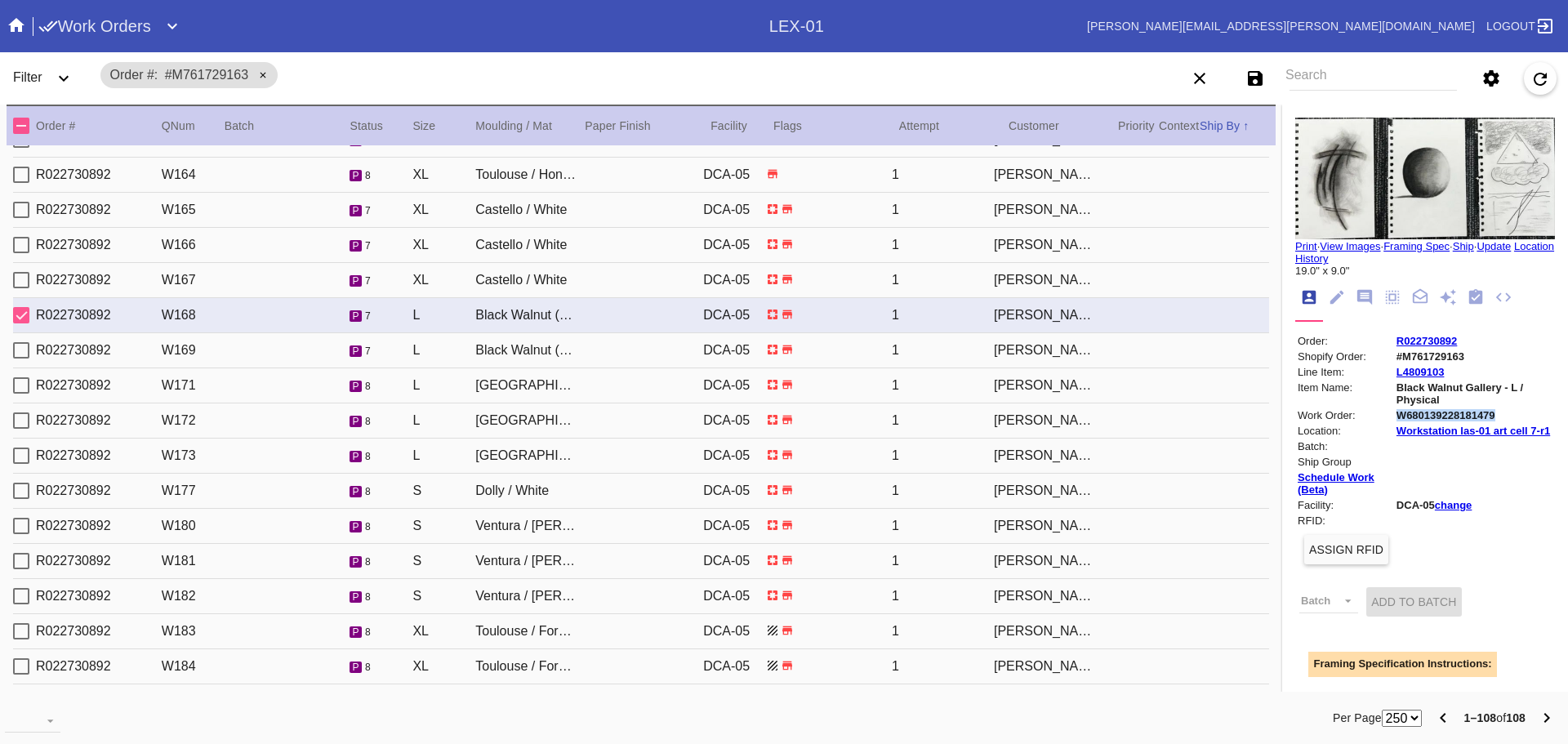 drag, startPoint x: 1377, startPoint y: 409, endPoint x: 1477, endPoint y: 409, distance: 100 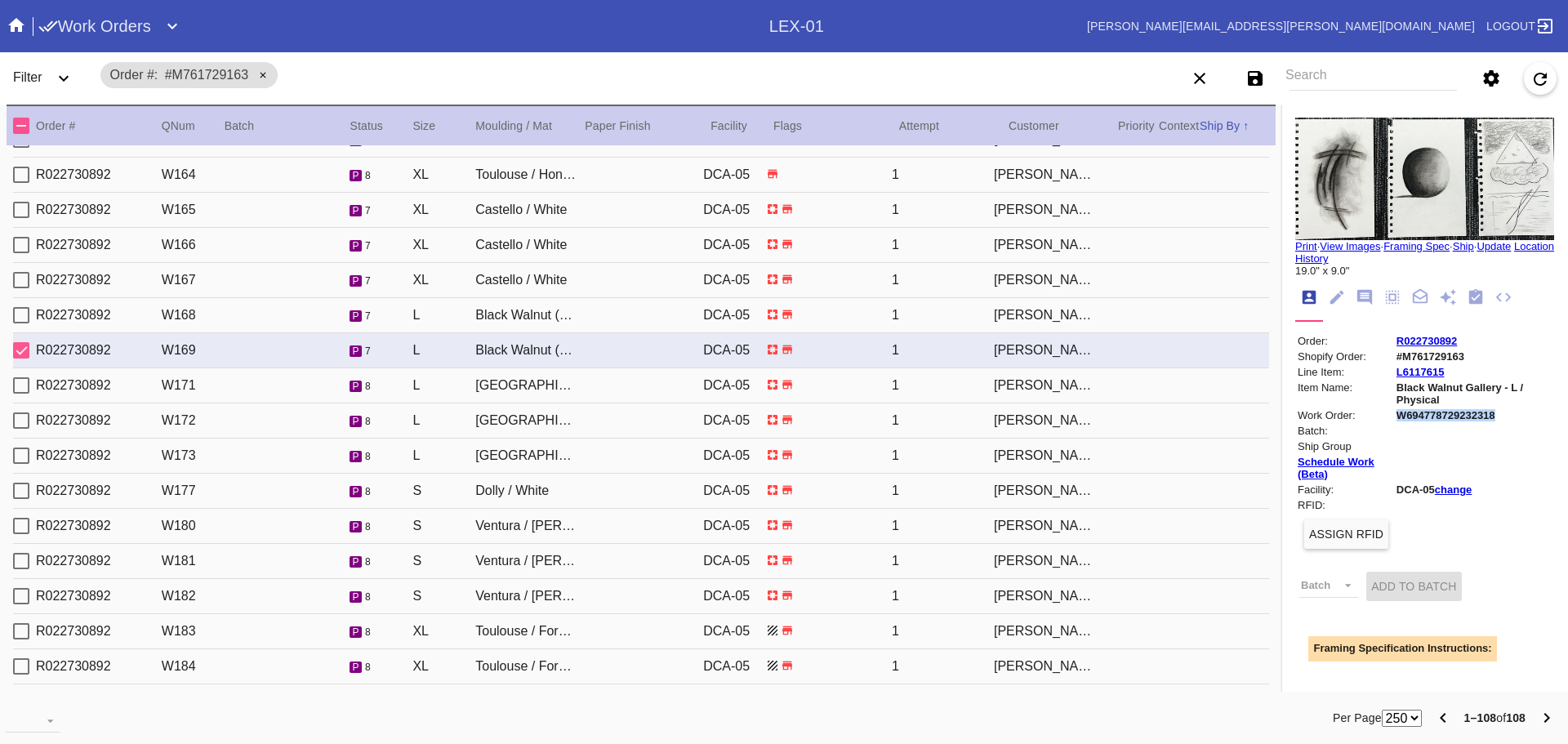 drag, startPoint x: 1379, startPoint y: 417, endPoint x: 1479, endPoint y: 417, distance: 100 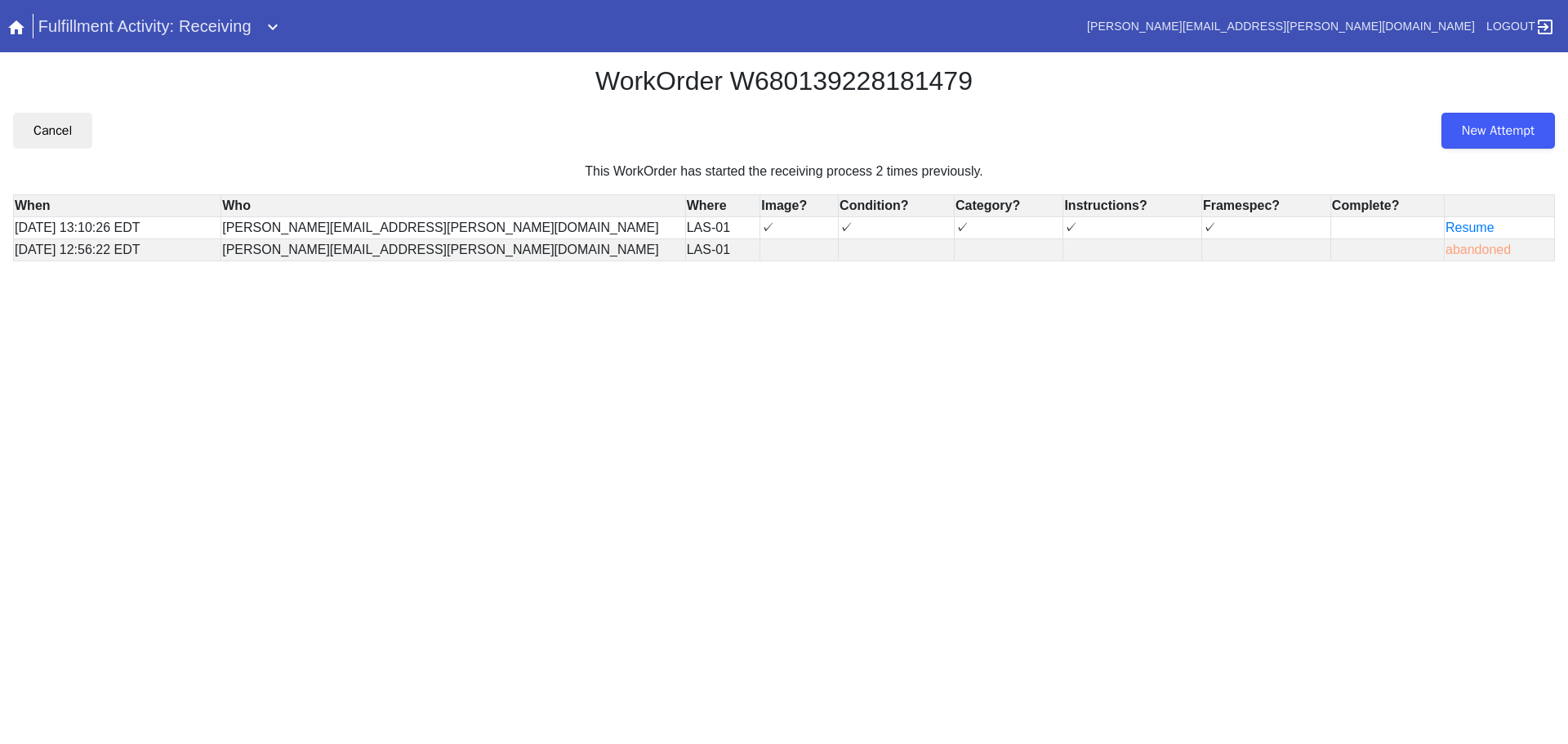 scroll, scrollTop: 0, scrollLeft: 0, axis: both 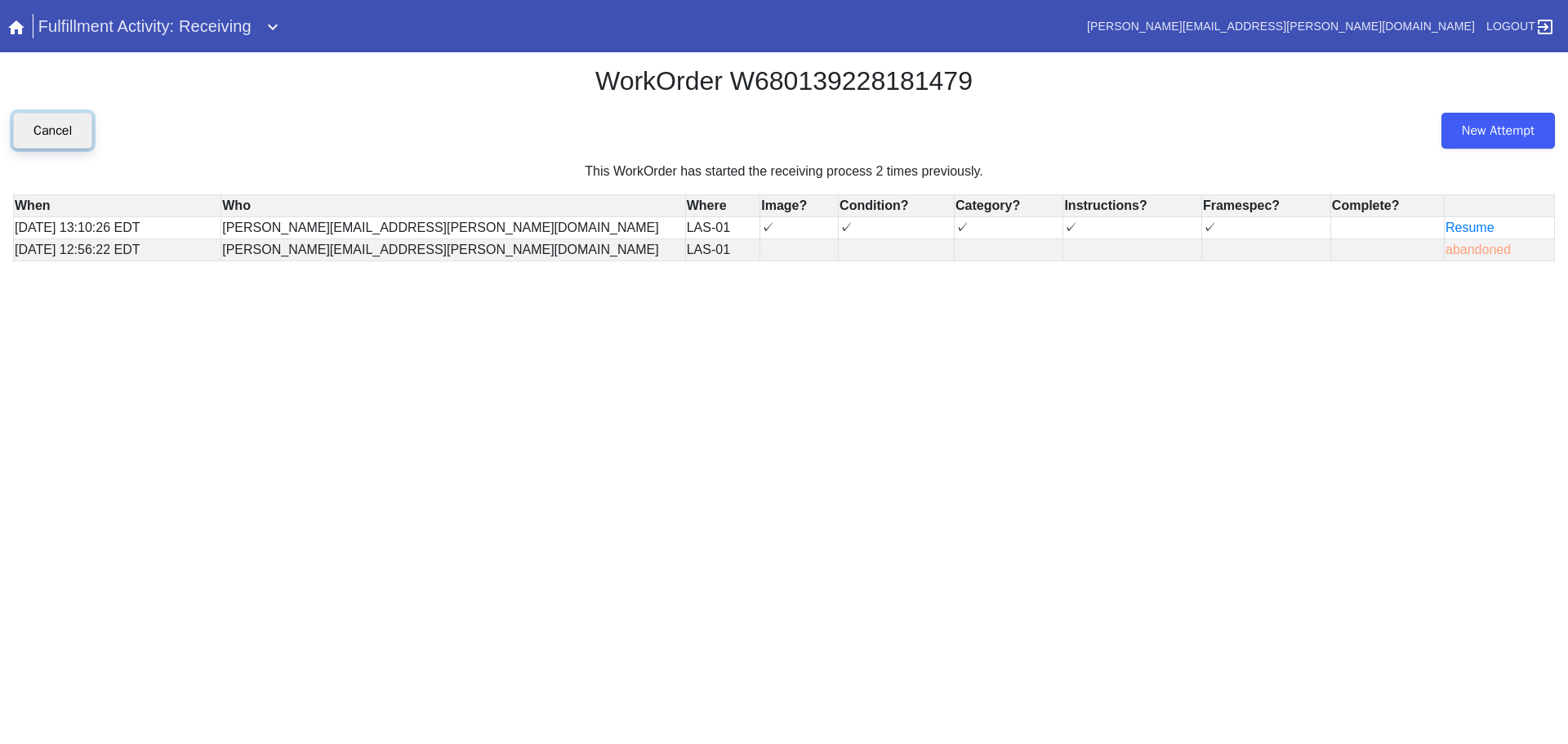 click on "Cancel" at bounding box center (52, 131) 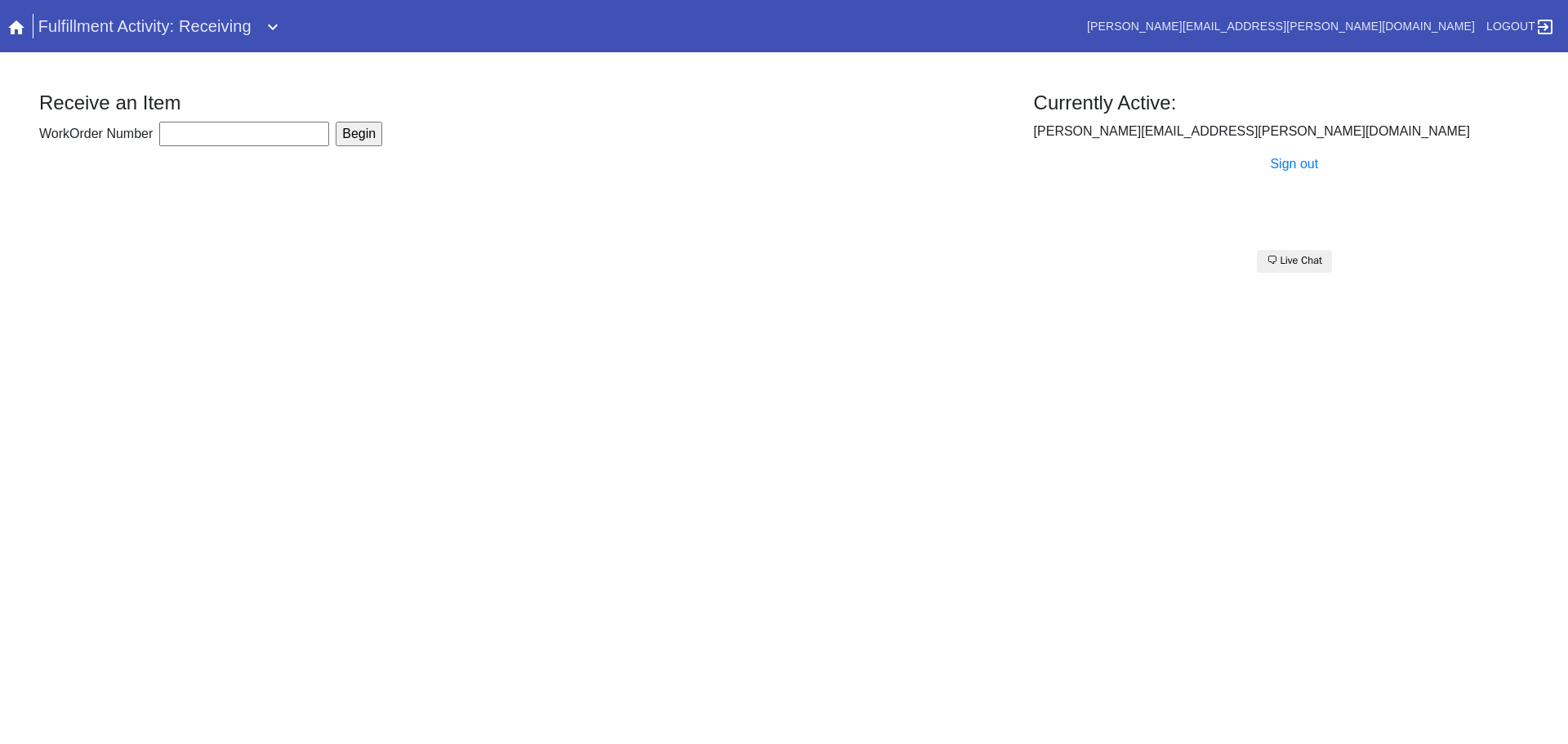 scroll, scrollTop: 0, scrollLeft: 0, axis: both 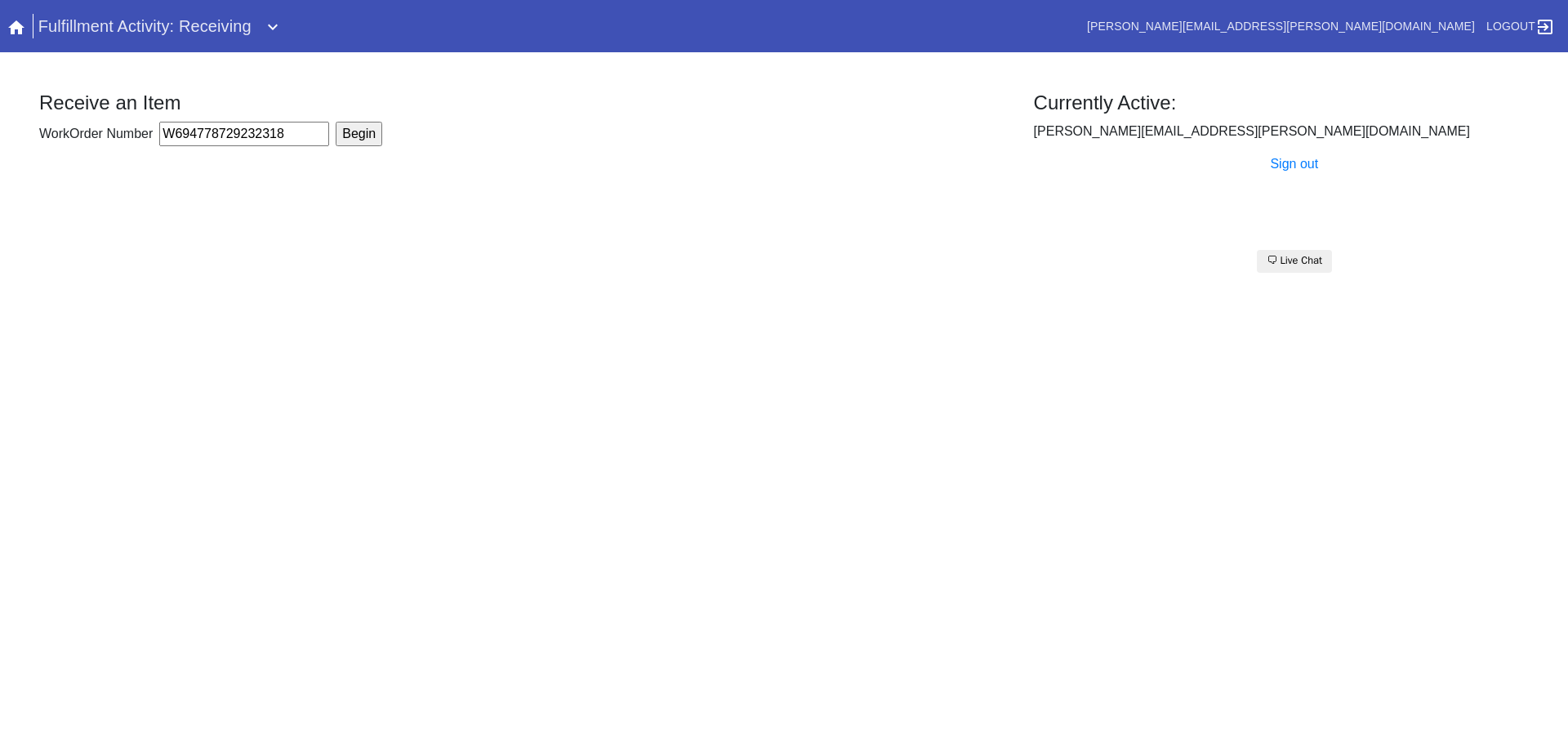 type on "W694778729232318" 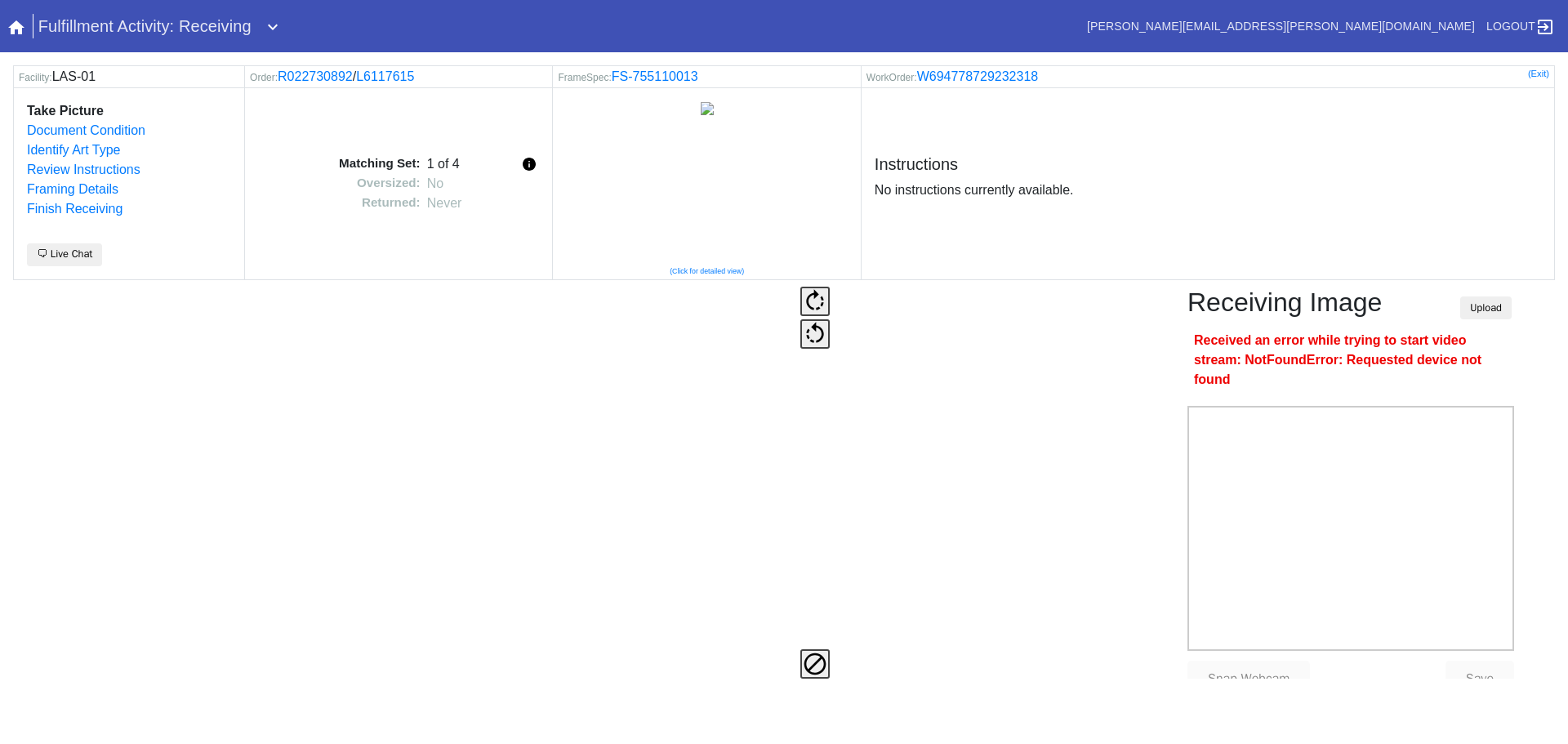 scroll, scrollTop: 0, scrollLeft: 0, axis: both 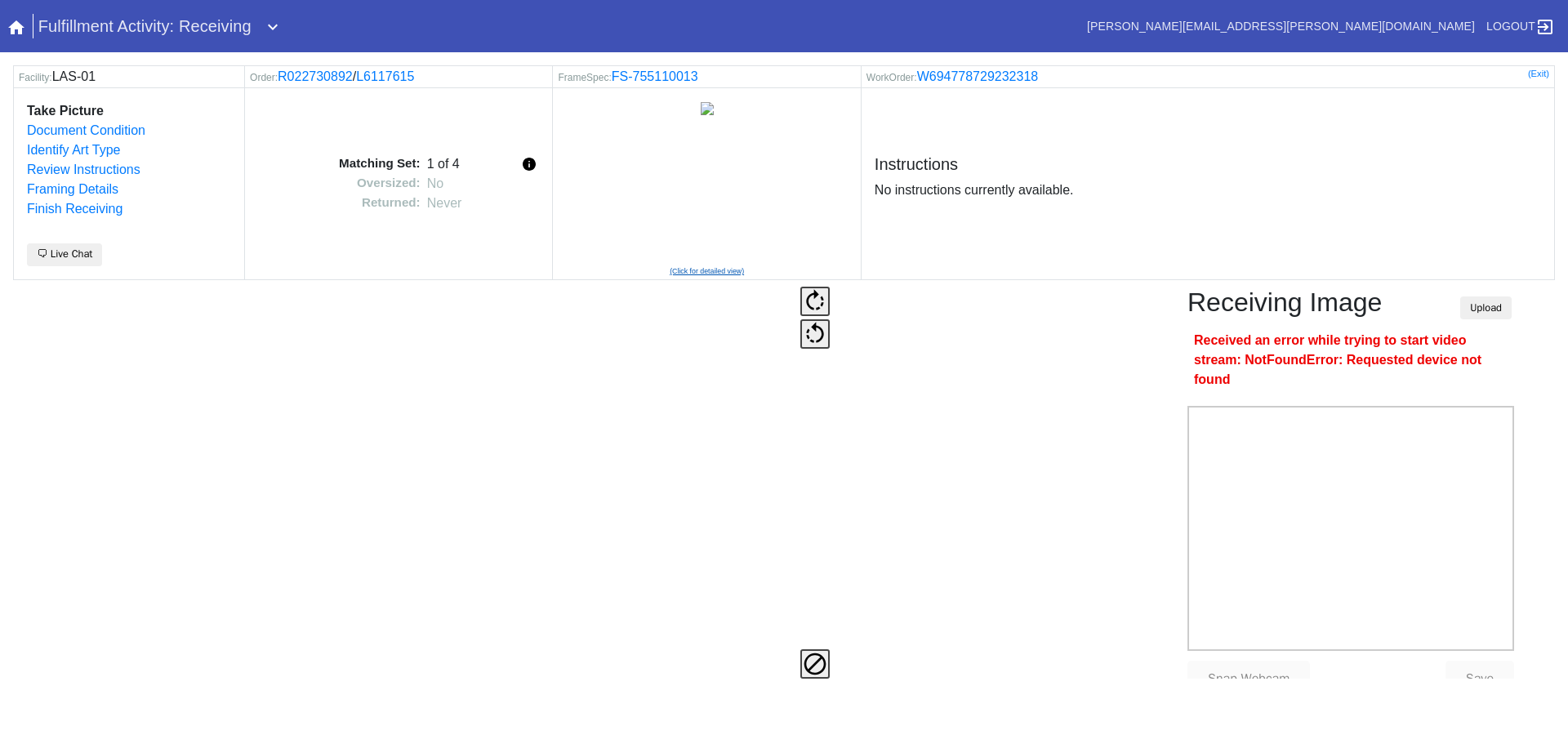 click on "(Click for detailed view)" at bounding box center (706, 266) 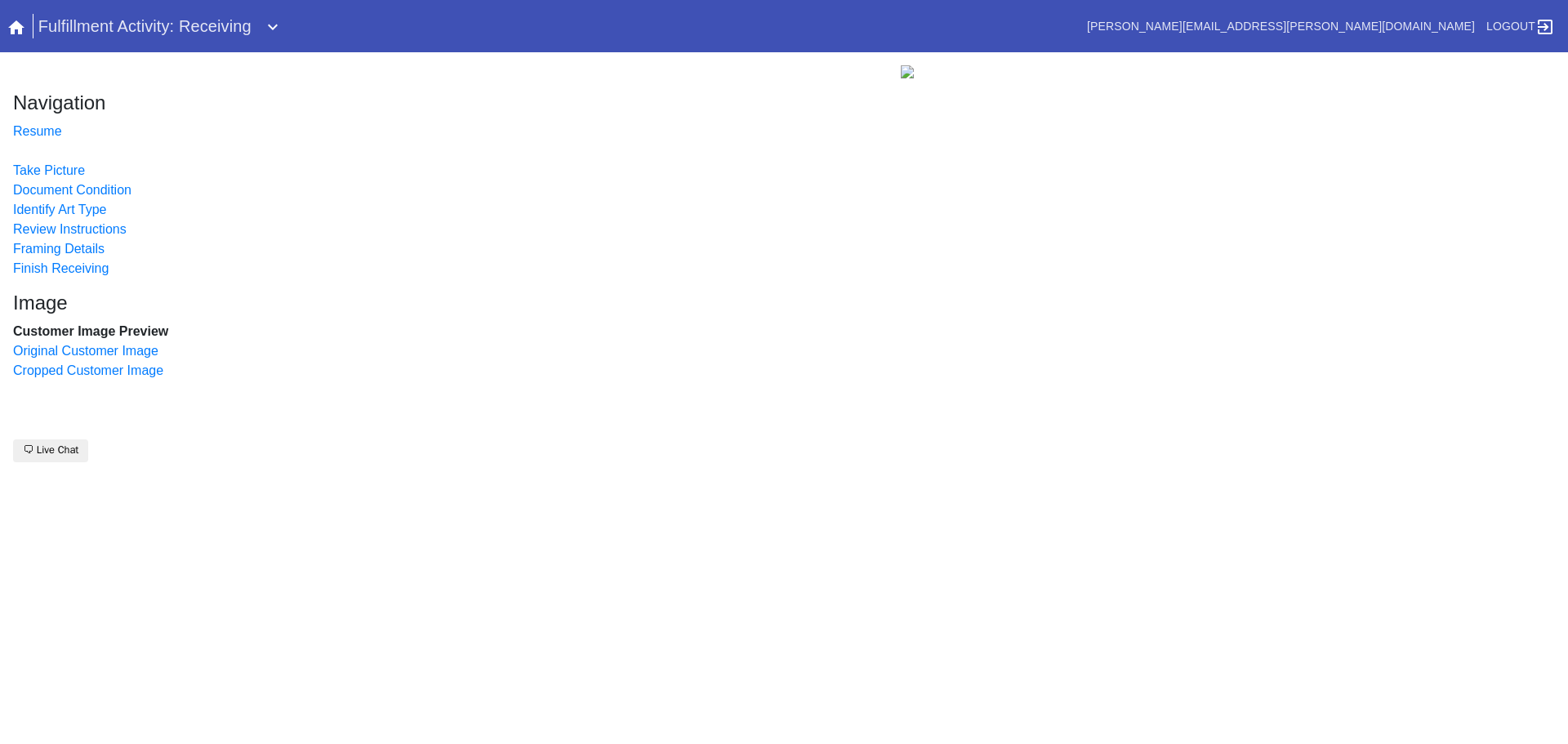 scroll, scrollTop: 0, scrollLeft: 0, axis: both 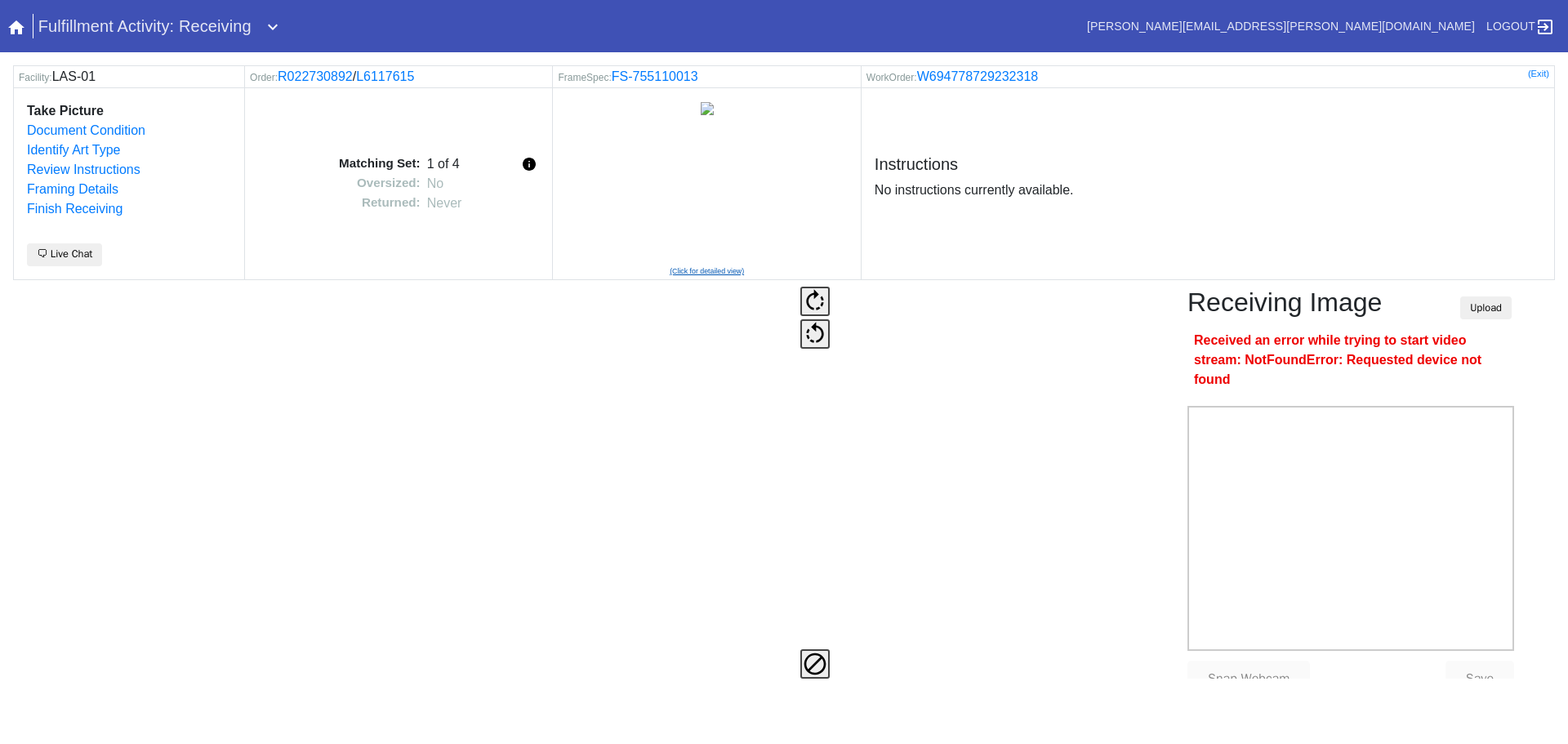 click at bounding box center [707, 184] 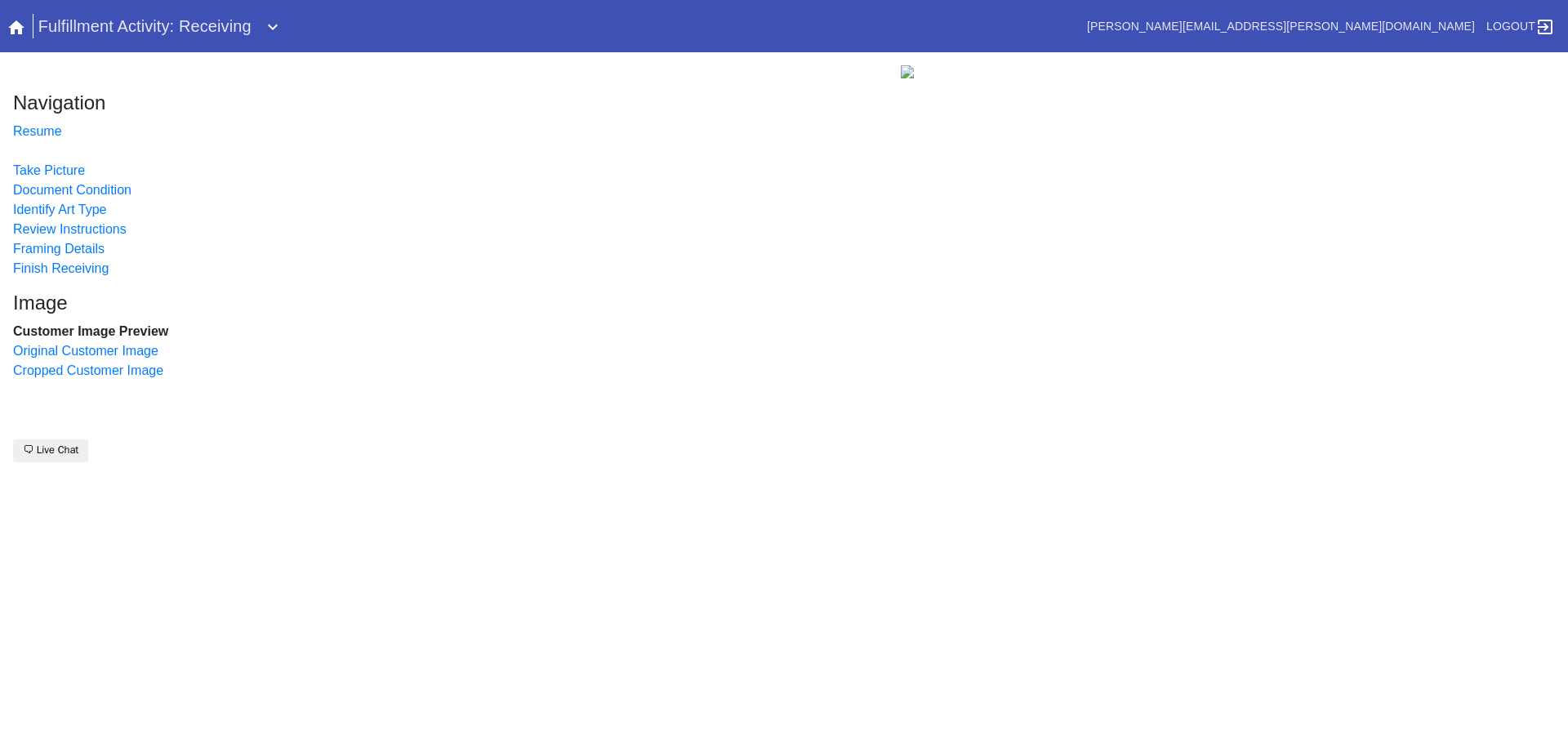 scroll, scrollTop: 0, scrollLeft: 0, axis: both 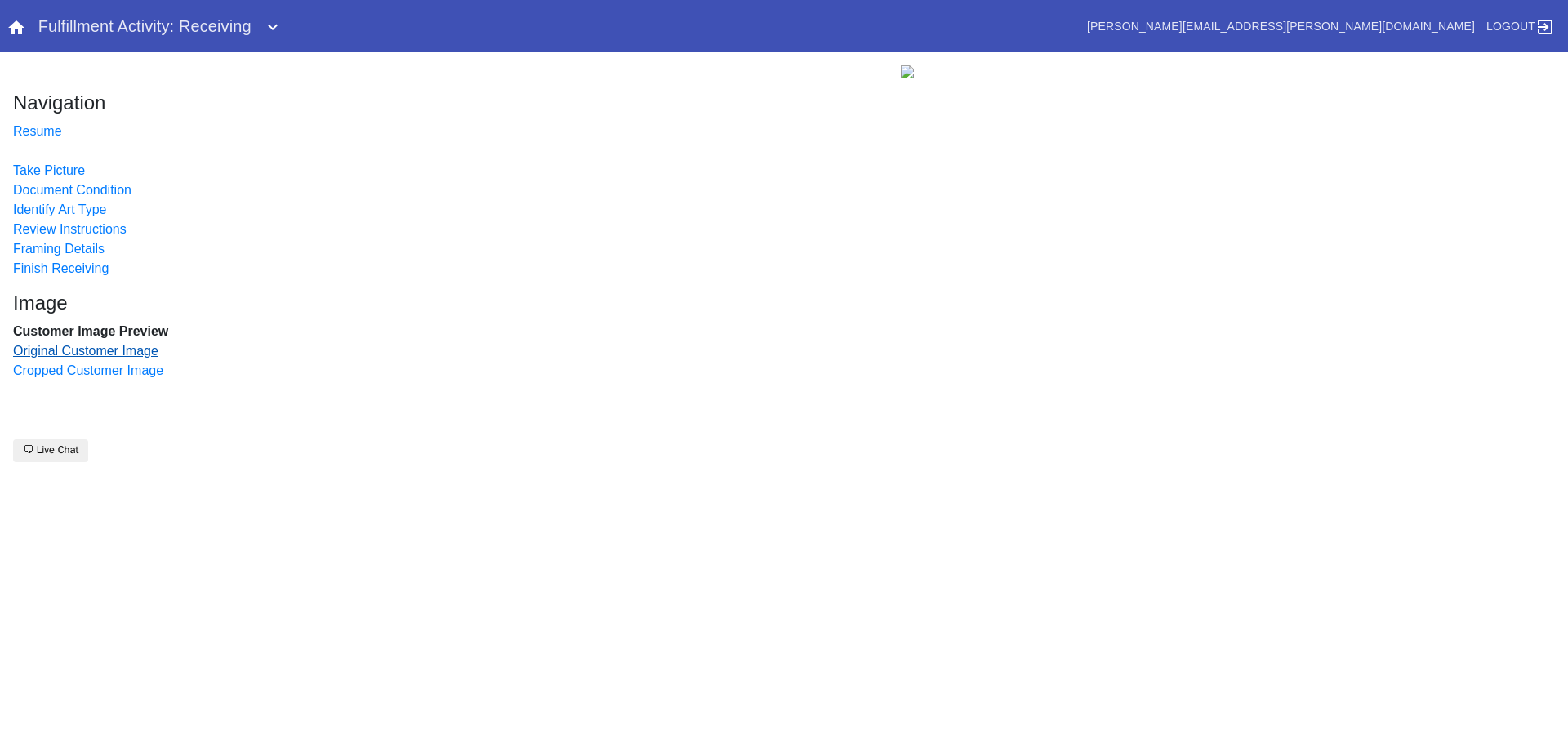 click on "Original Customer Image" at bounding box center [86, 350] 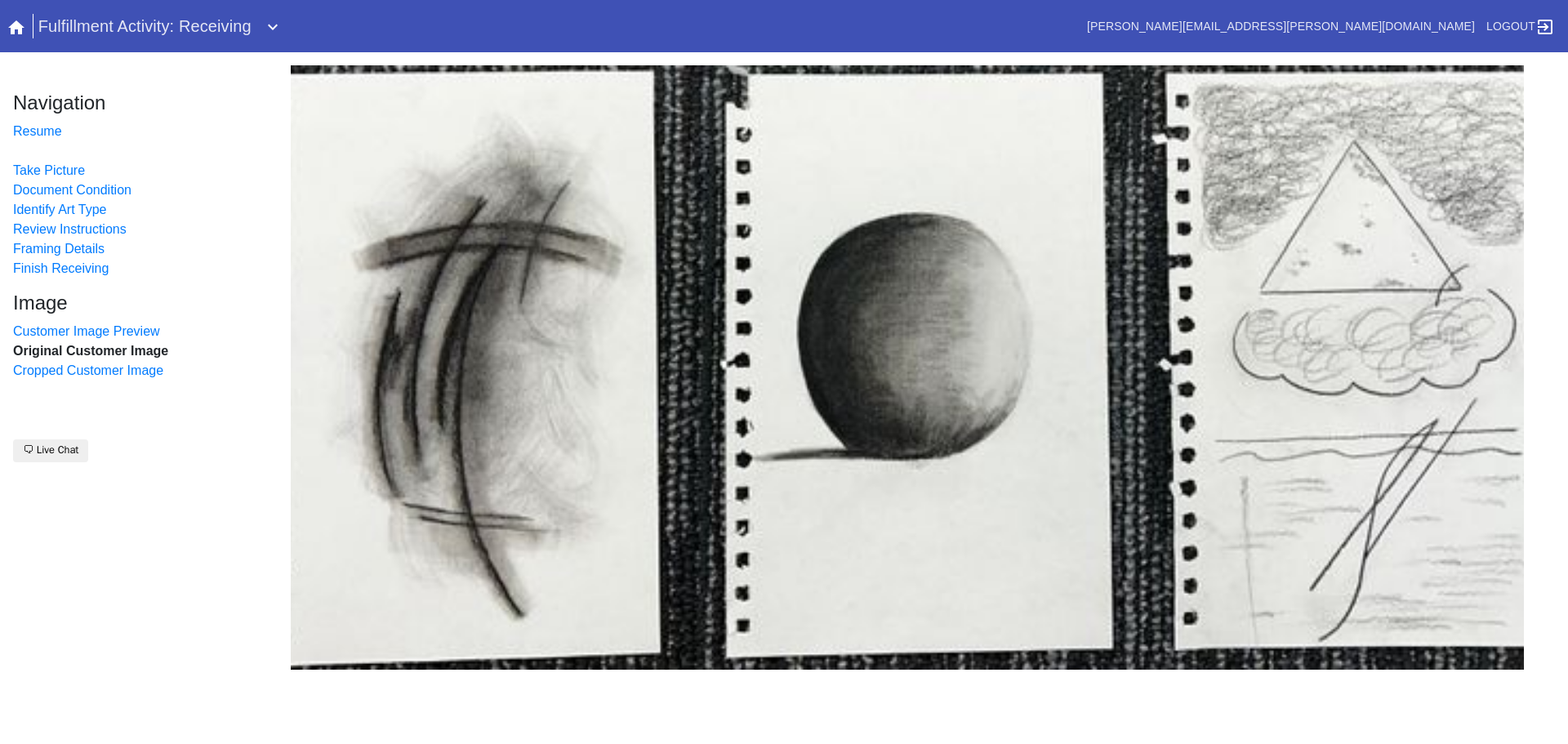 scroll, scrollTop: 0, scrollLeft: 0, axis: both 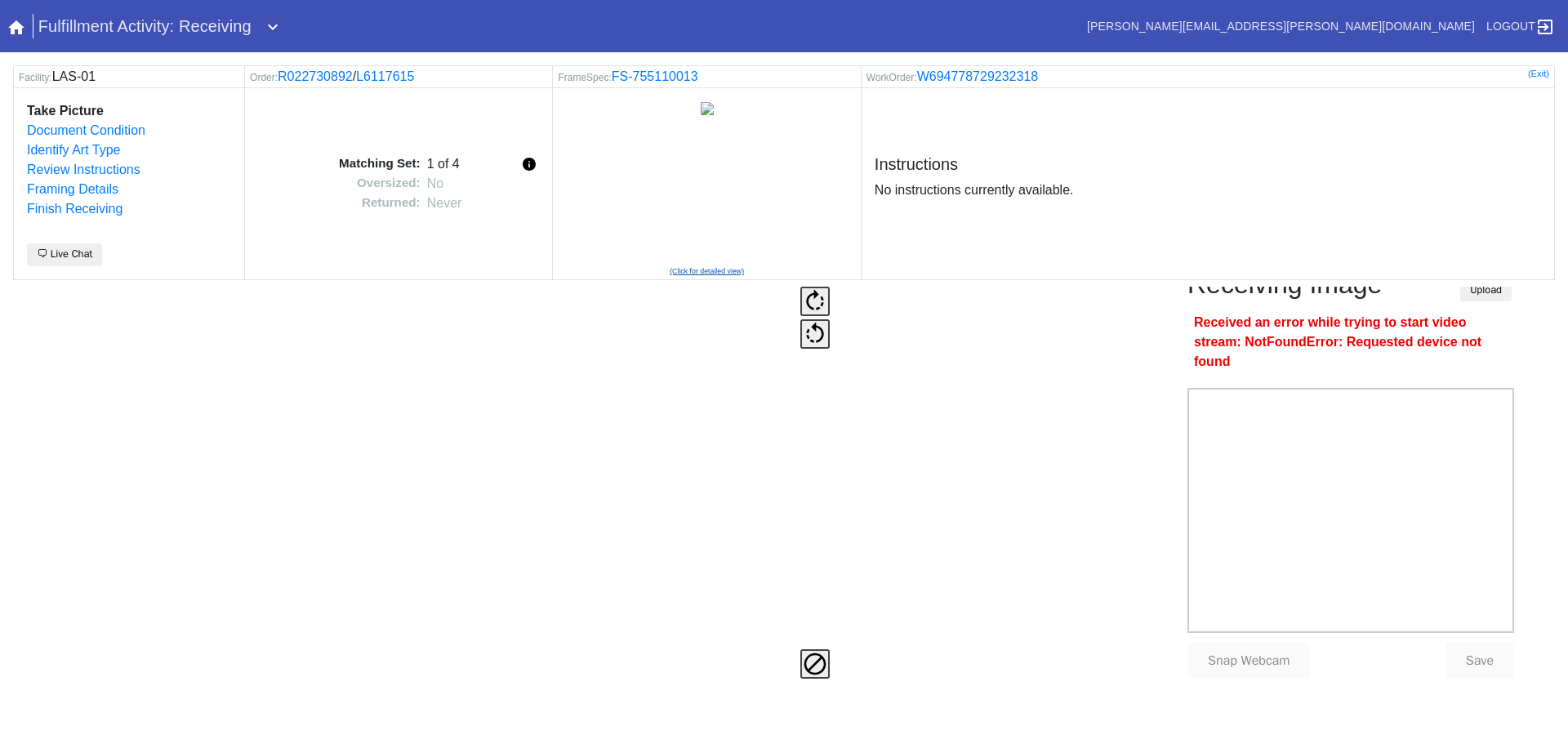 click at bounding box center (707, 184) 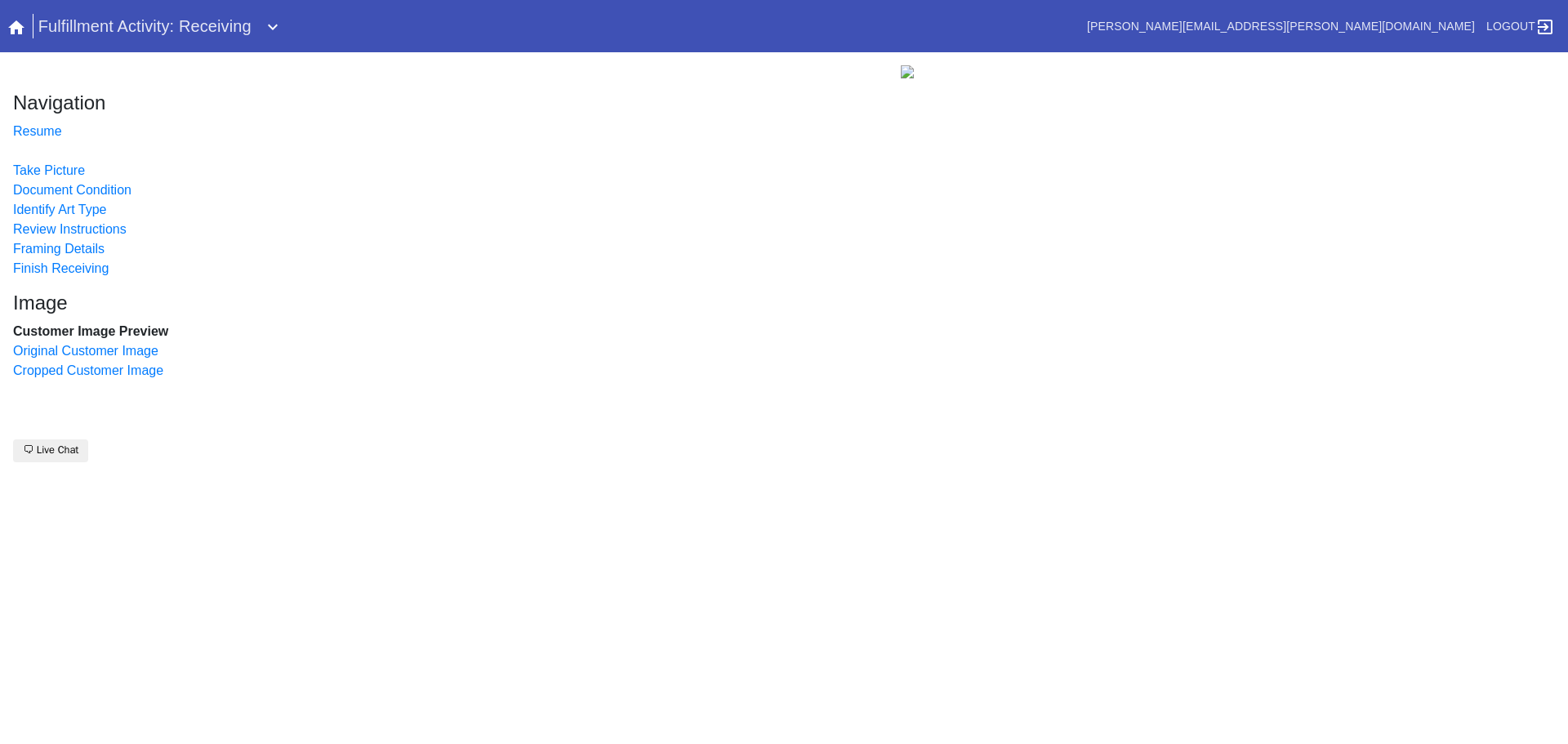 scroll, scrollTop: 0, scrollLeft: 0, axis: both 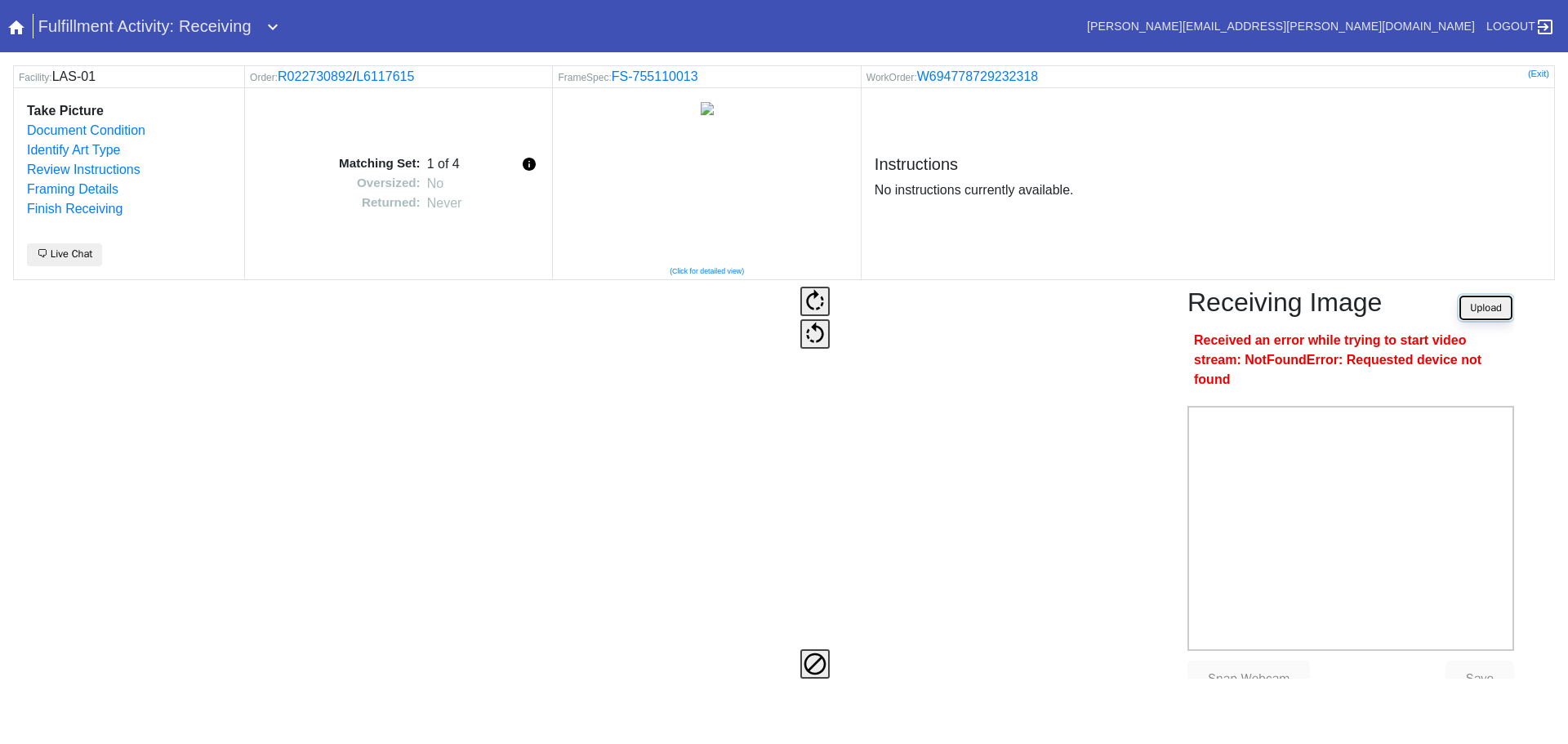 click on "Upload" at bounding box center (1486, 308) 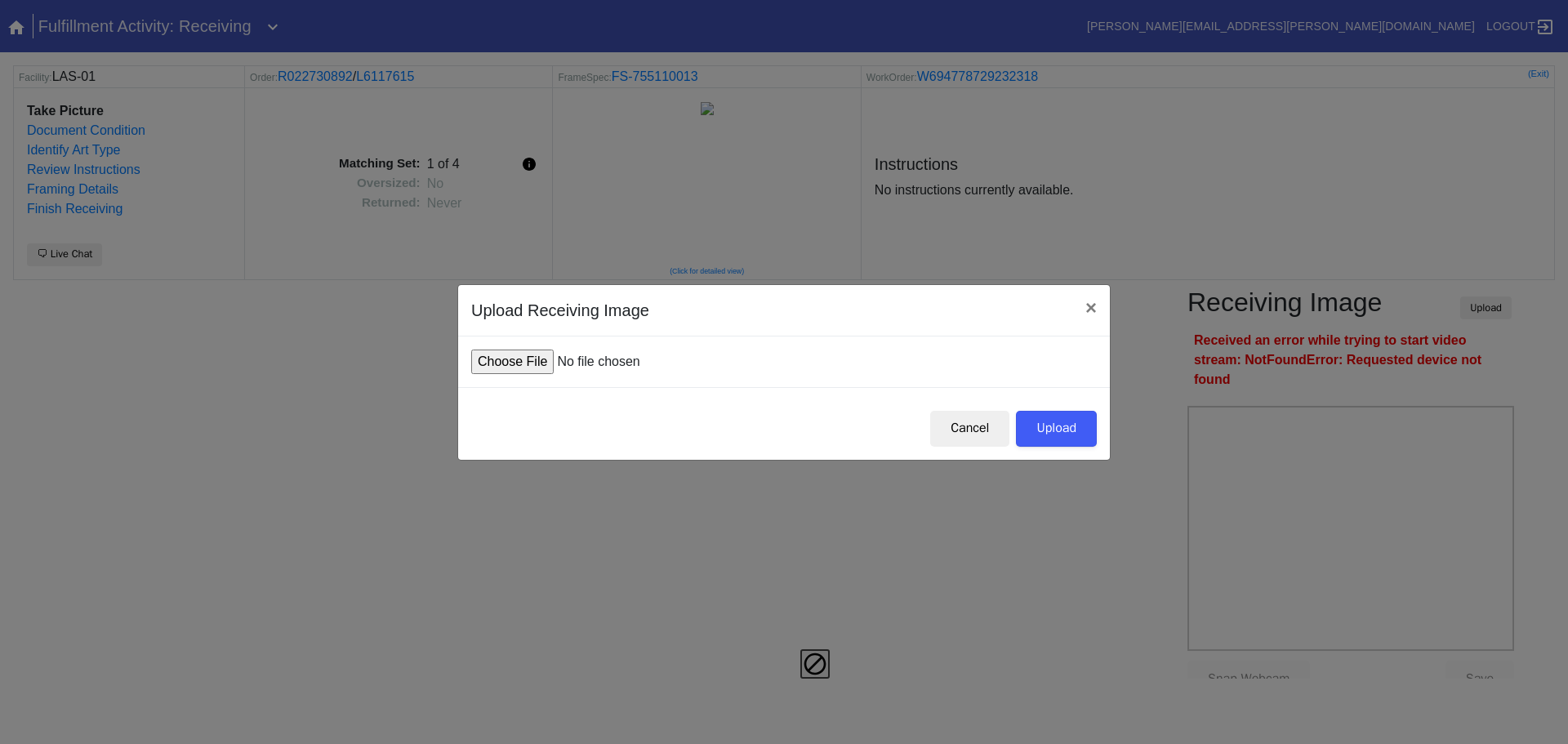click at bounding box center [595, 362] 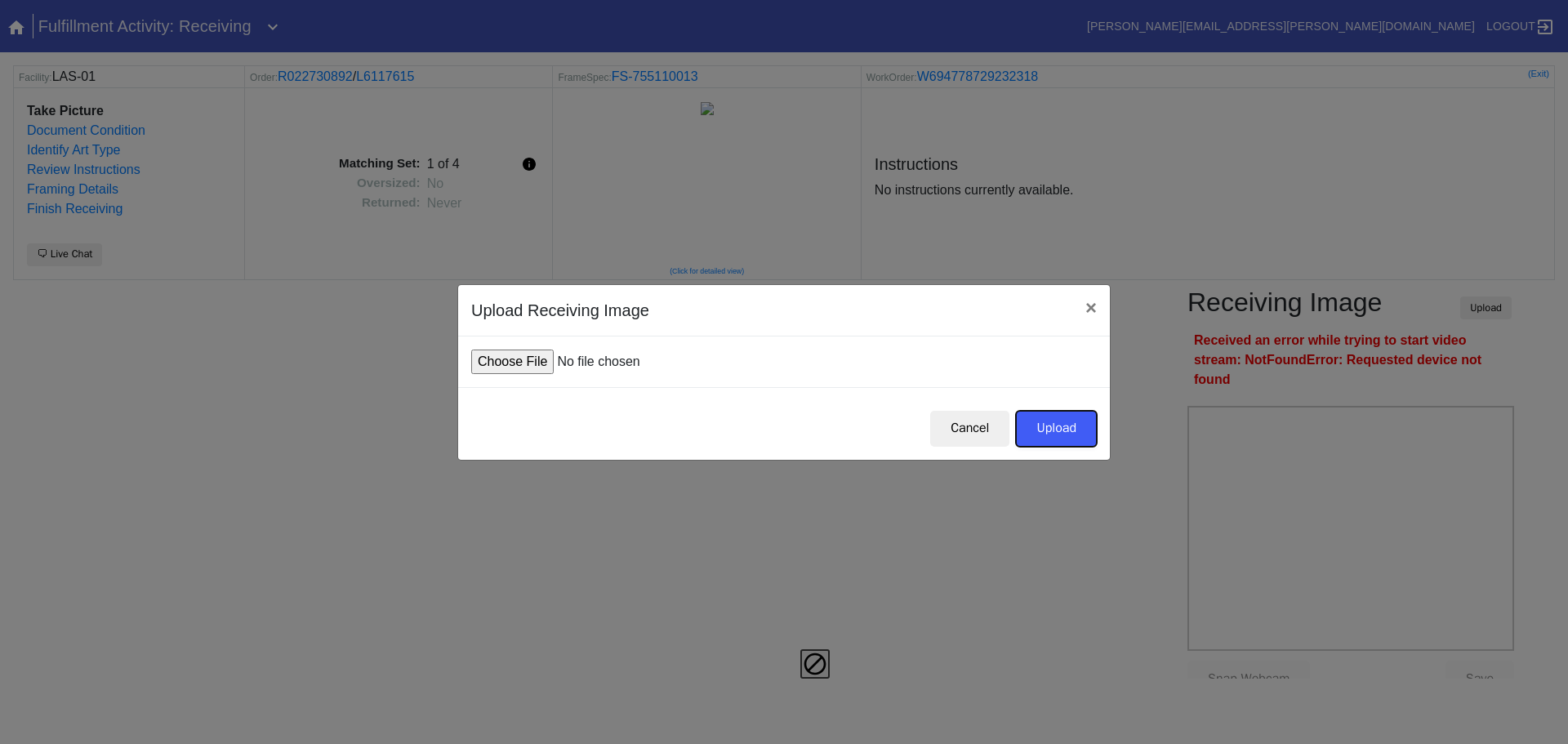 click on "Upload" at bounding box center (1056, 429) 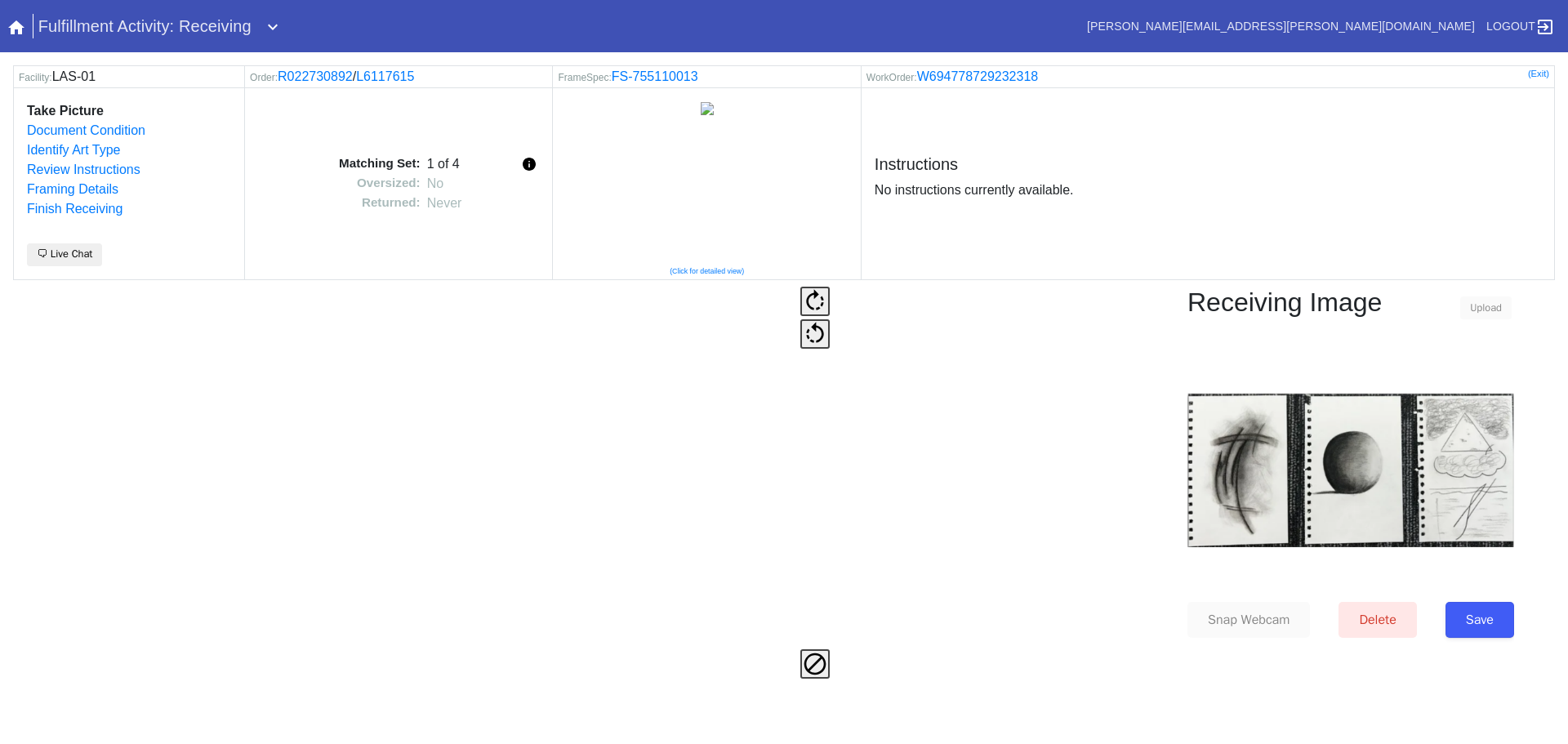 scroll, scrollTop: 0, scrollLeft: 0, axis: both 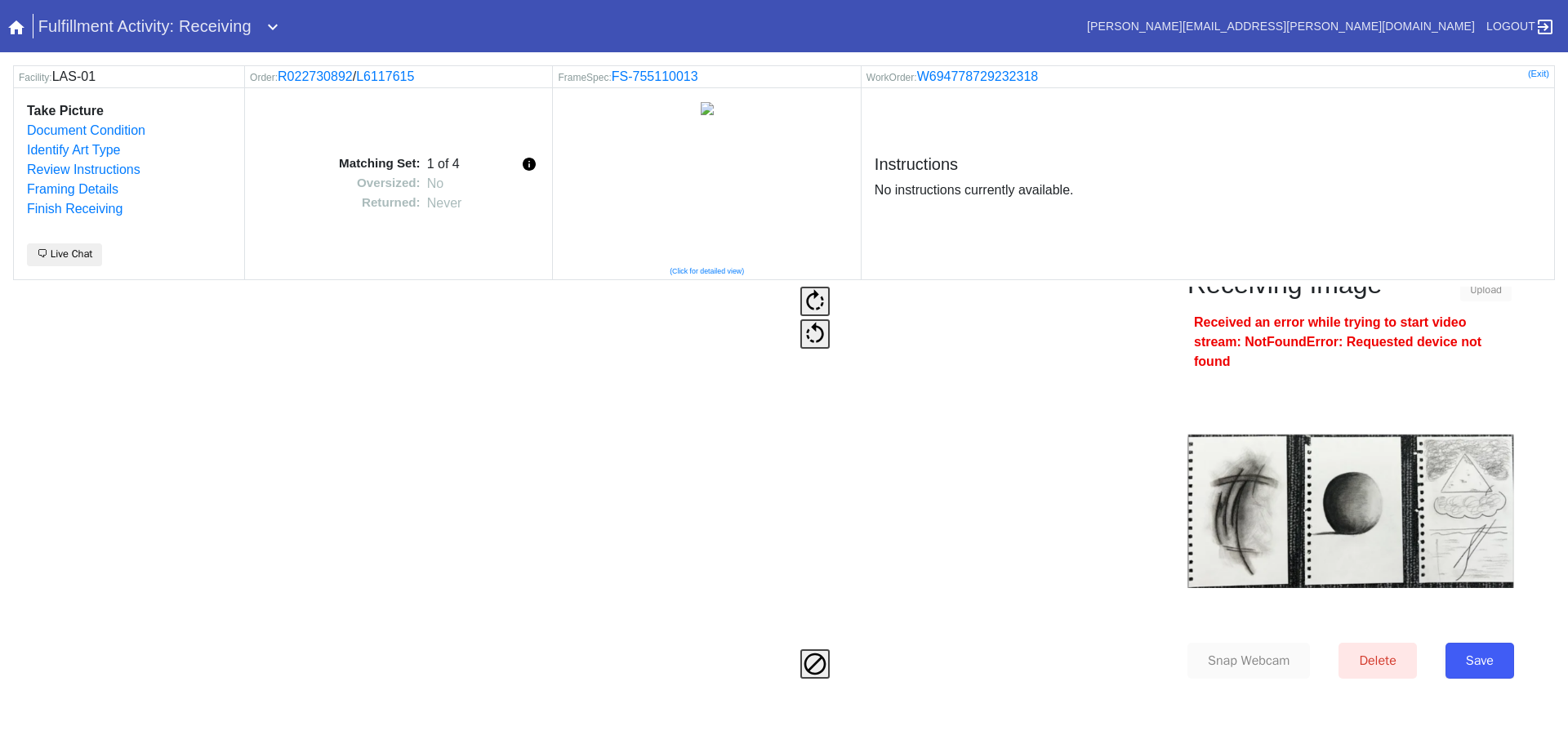 click on "Save" at bounding box center [1480, 661] 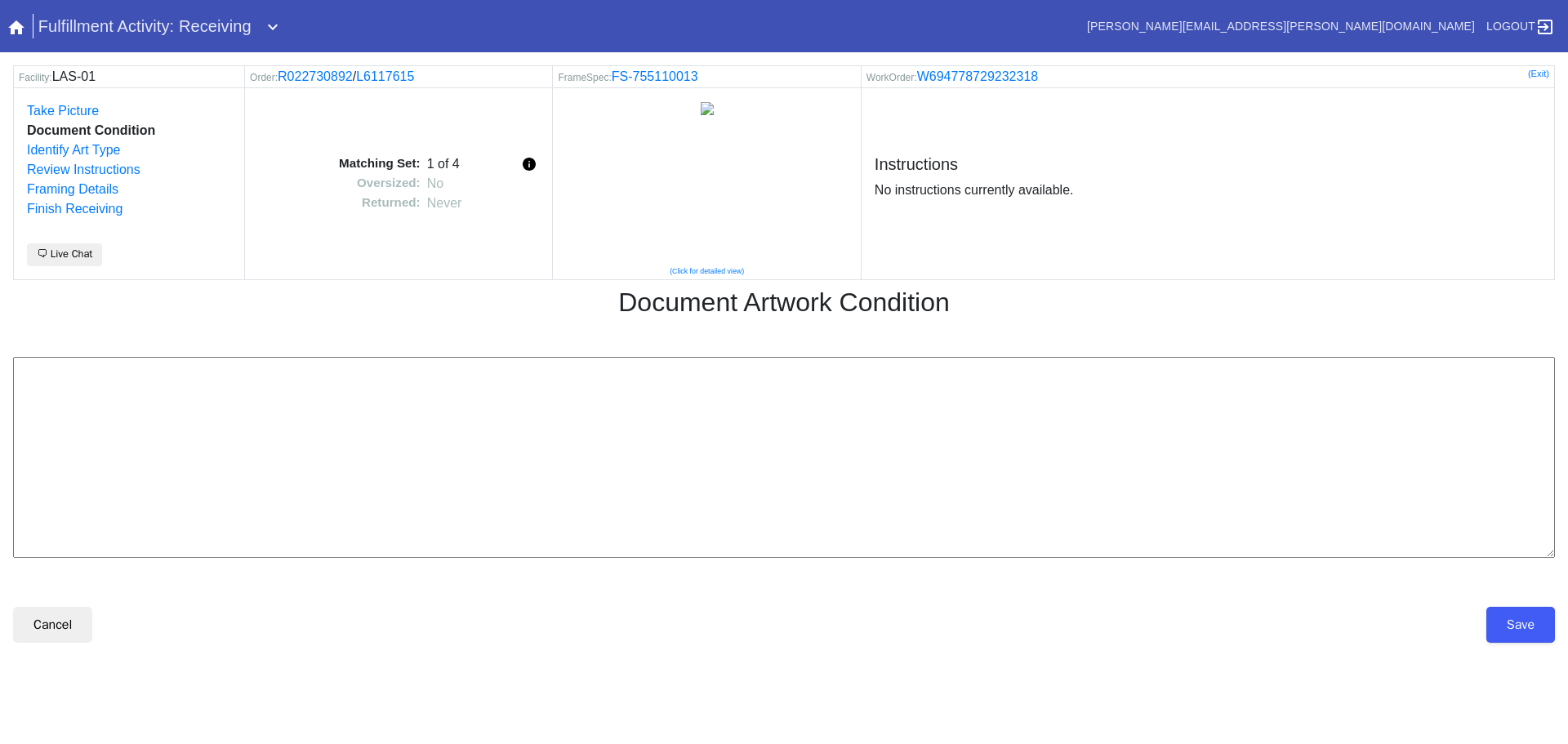 scroll, scrollTop: 0, scrollLeft: 0, axis: both 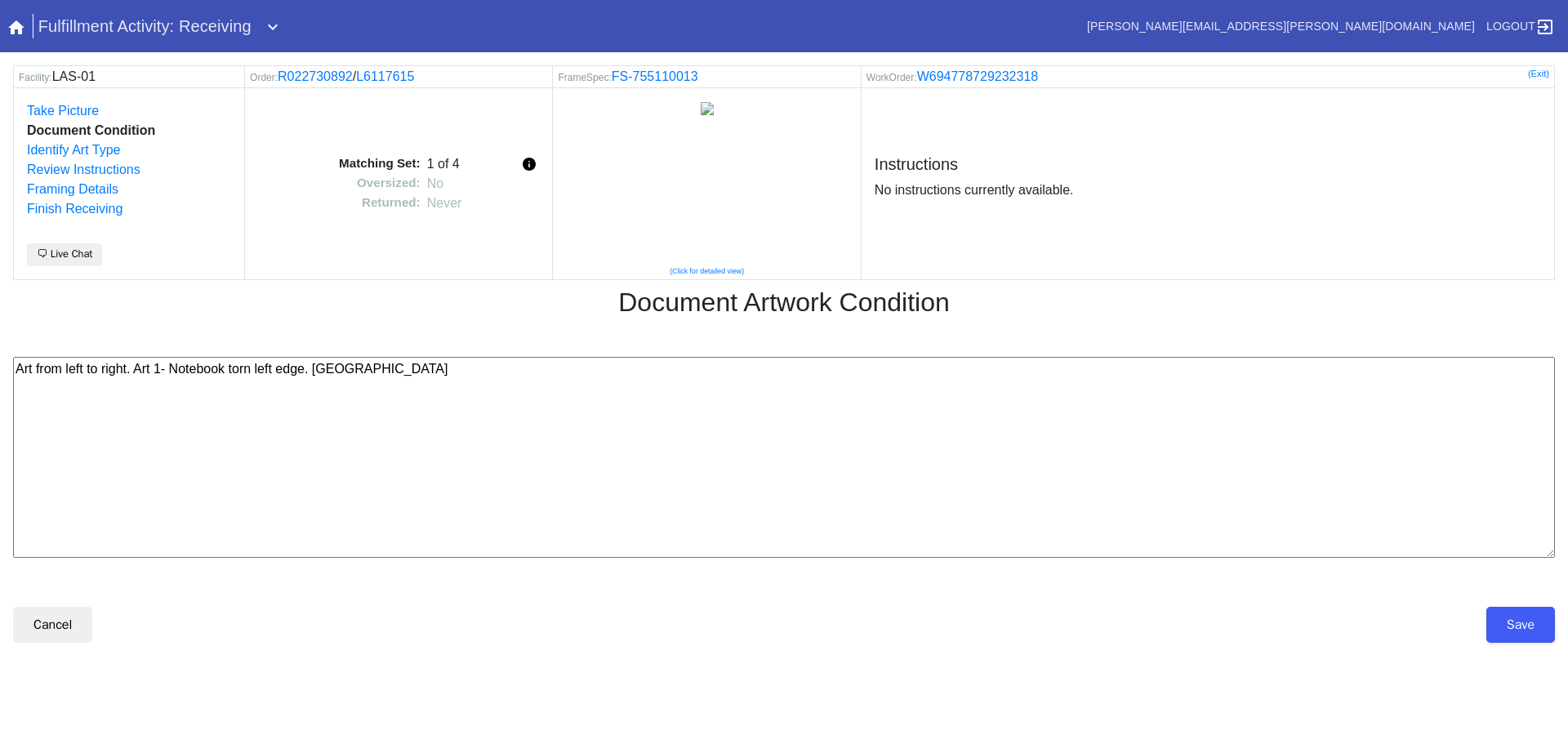click on "Art from left to right. Art 1- Notebook torn left edge. Charcoal" at bounding box center [784, 457] 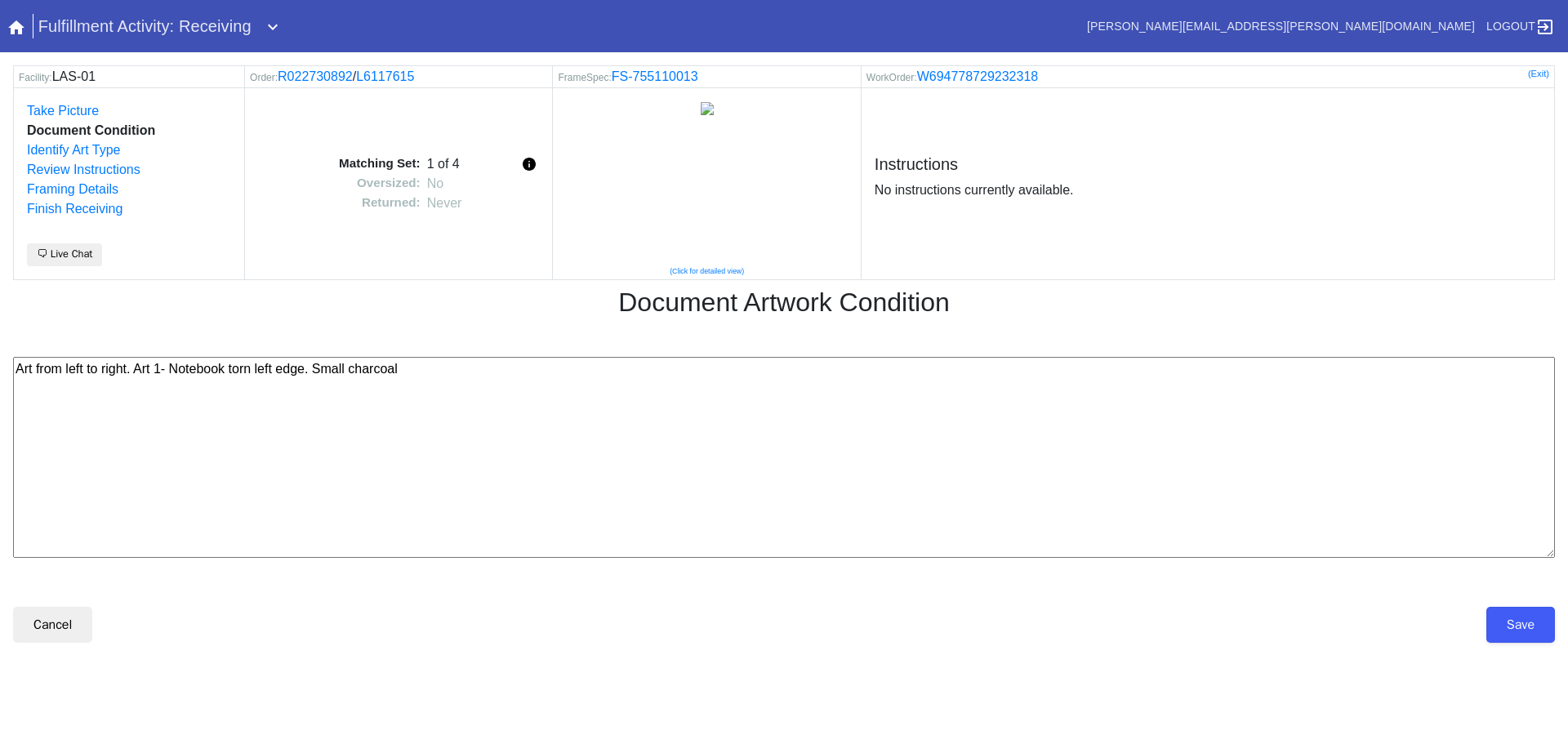 click on "Art from left to right. Art 1- Notebook torn left edge. Small charcoal" at bounding box center (784, 457) 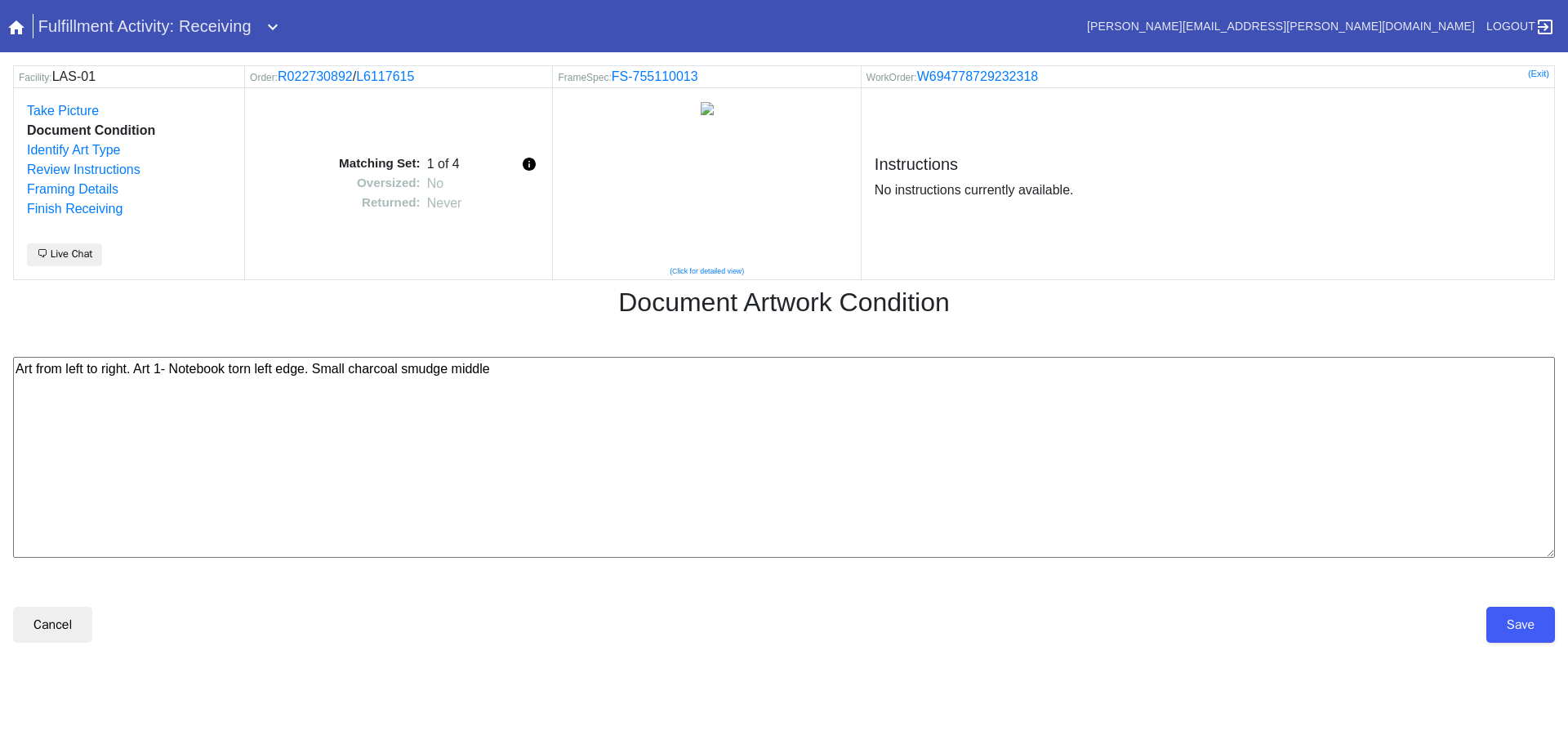 click on "Art from left to right. Art 1- Notebook torn left edge. Small charcoal smudge middle" at bounding box center [784, 457] 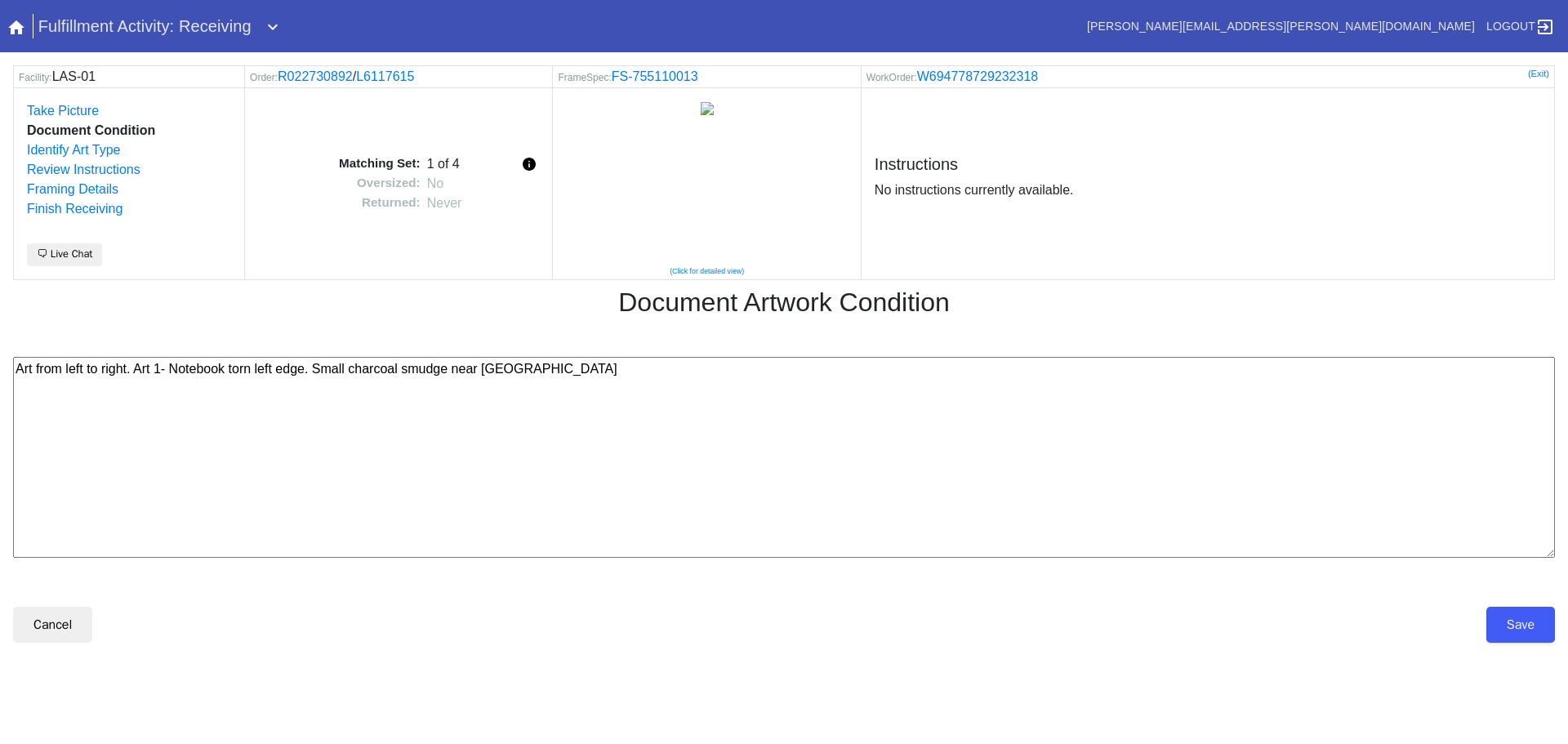 click on "Art from left to right. Art 1- Notebook torn left edge. Small charcoal smudge near middle" at bounding box center [784, 457] 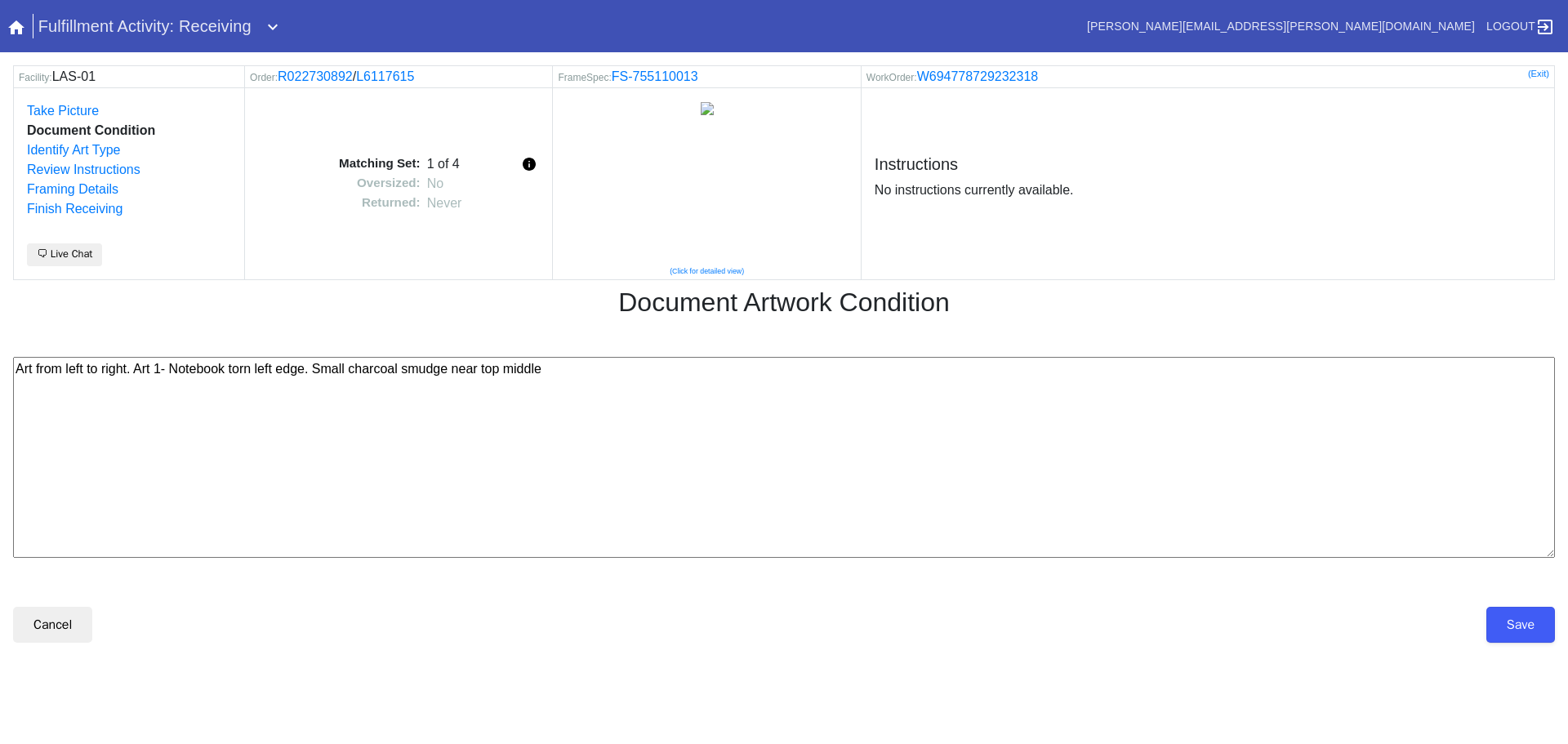 click on "Art from left to right. Art 1- Notebook torn left edge. Small charcoal smudge near top middle" at bounding box center (784, 457) 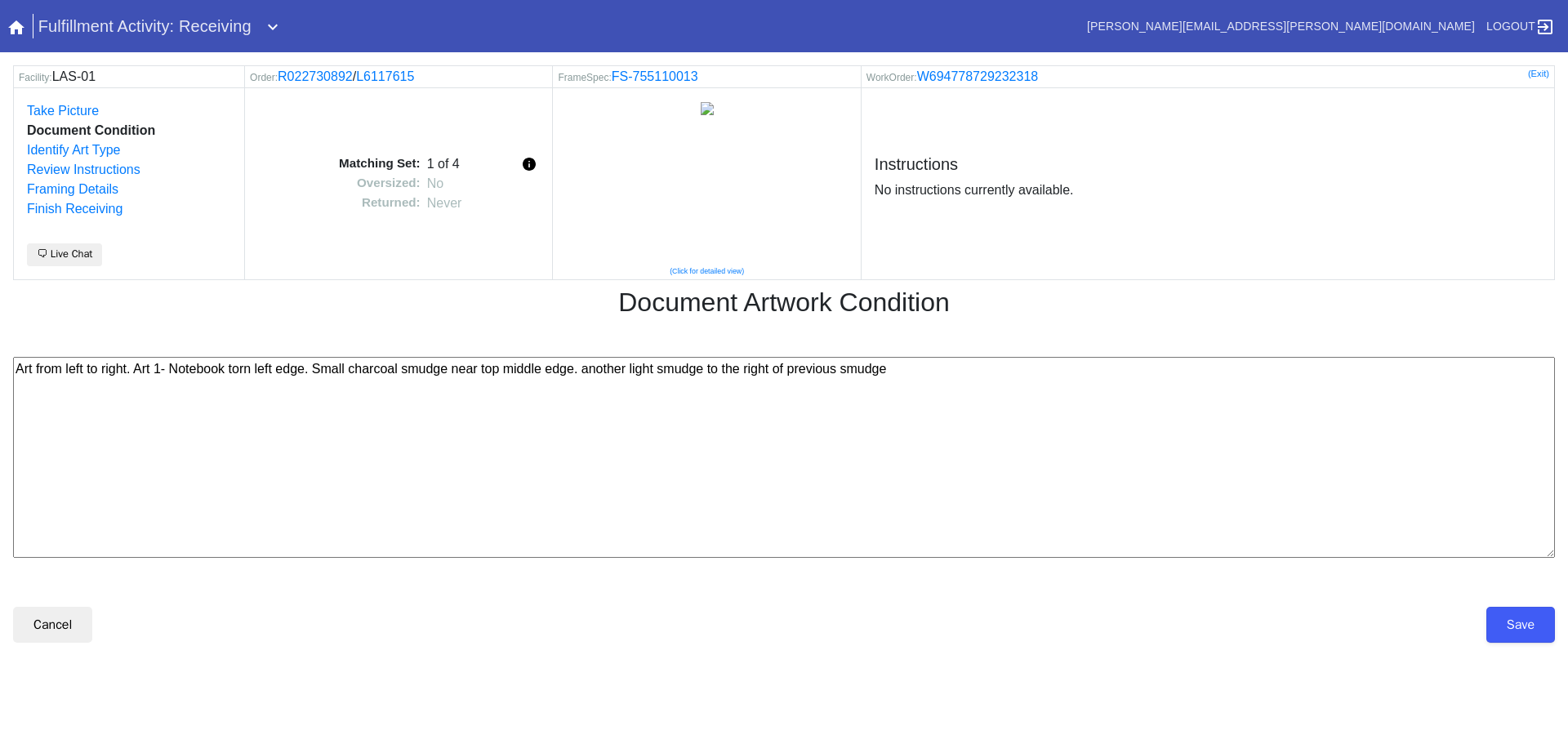 click on "Art from left to right. Art 1- Notebook torn left edge. Small charcoal smudge near top middle edge. another light smudge to the right of previous smudge" at bounding box center [784, 457] 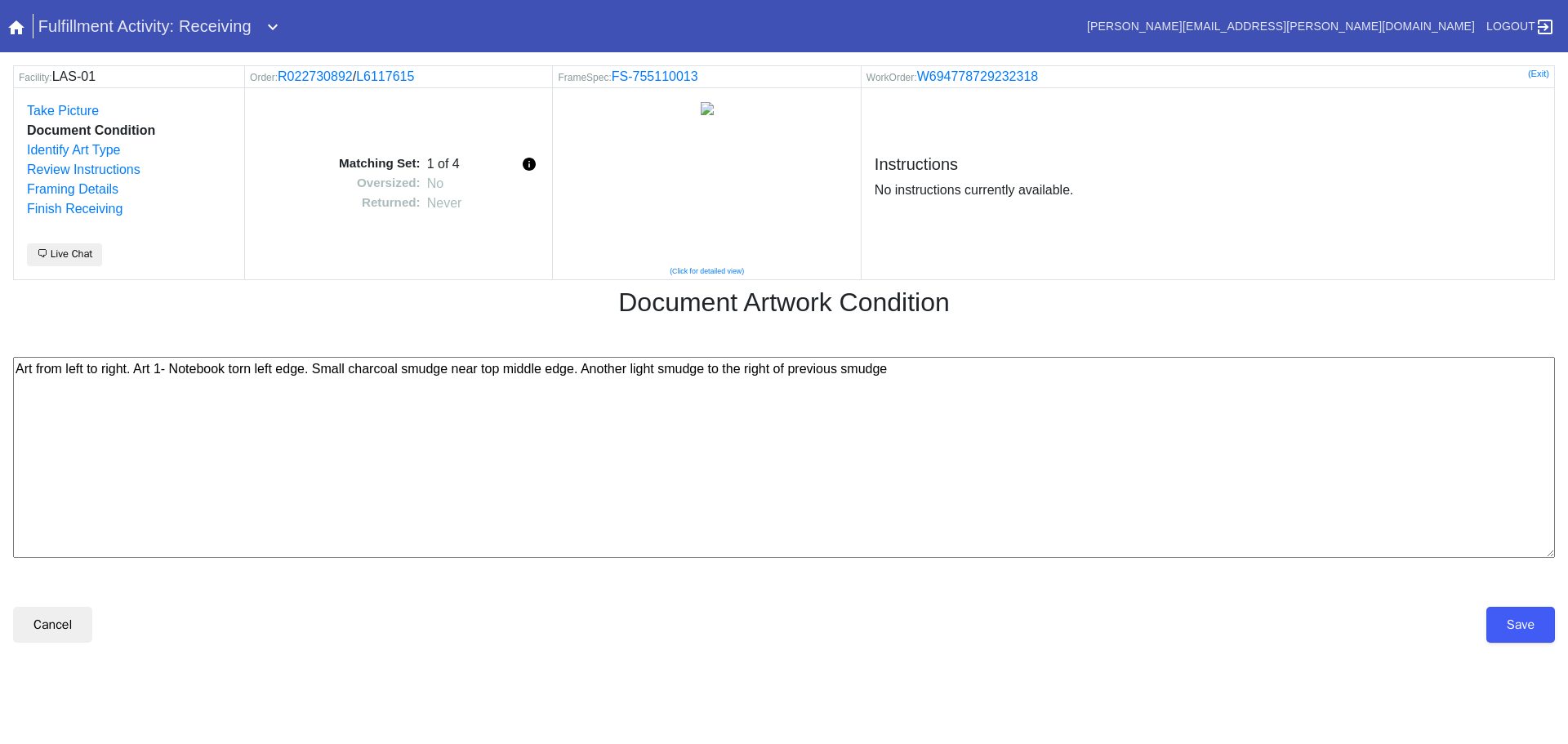 click on "Art from left to right. Art 1- Notebook torn left edge. Small charcoal smudge near top middle edge. Another light smudge to the right of previous smudge" at bounding box center (784, 457) 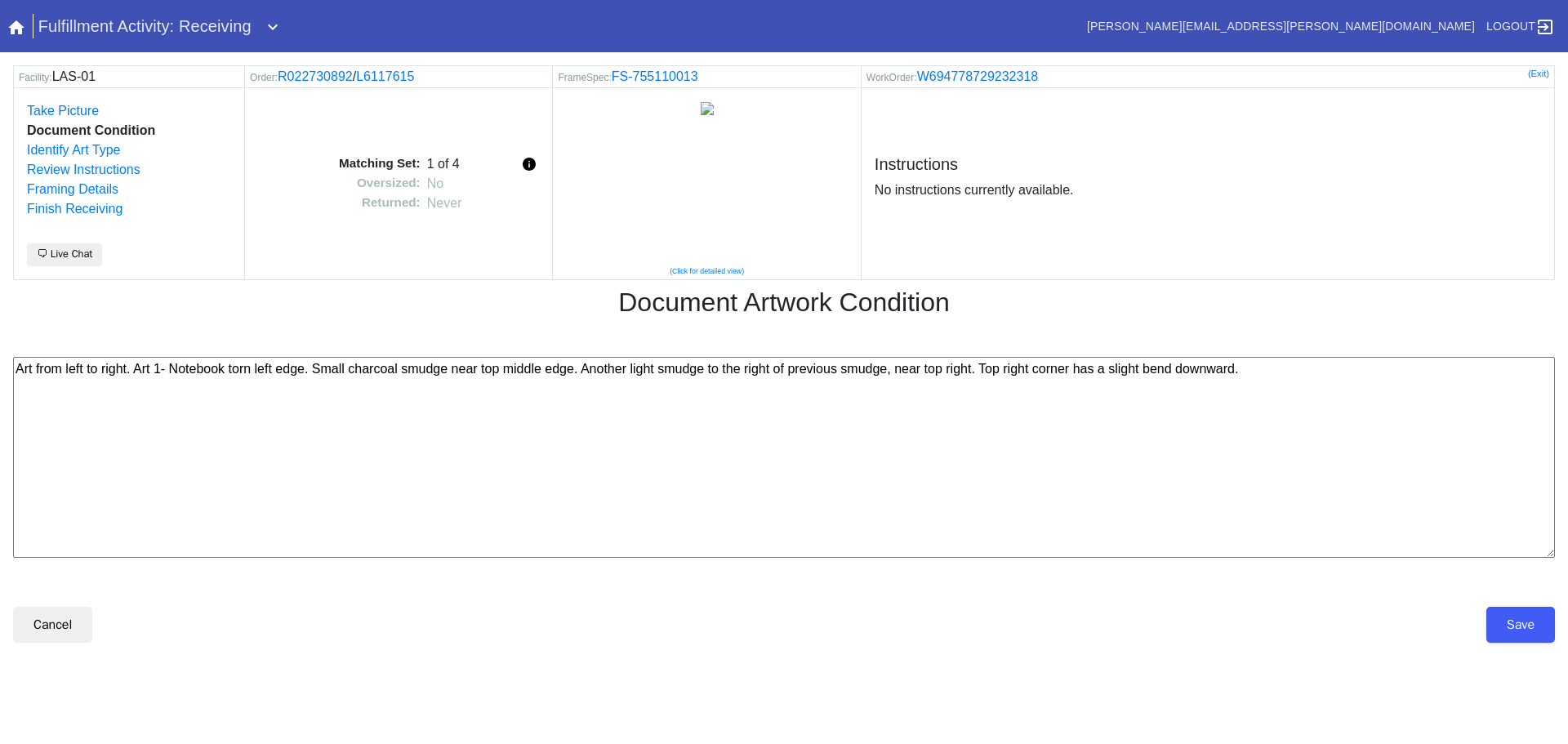 click on "Art from left to right. Art 1- Notebook torn left edge. Small charcoal smudge near top middle edge. Another light smudge to the right of previous smudge, near top right. Top right corner has a slight bend downward." at bounding box center [784, 457] 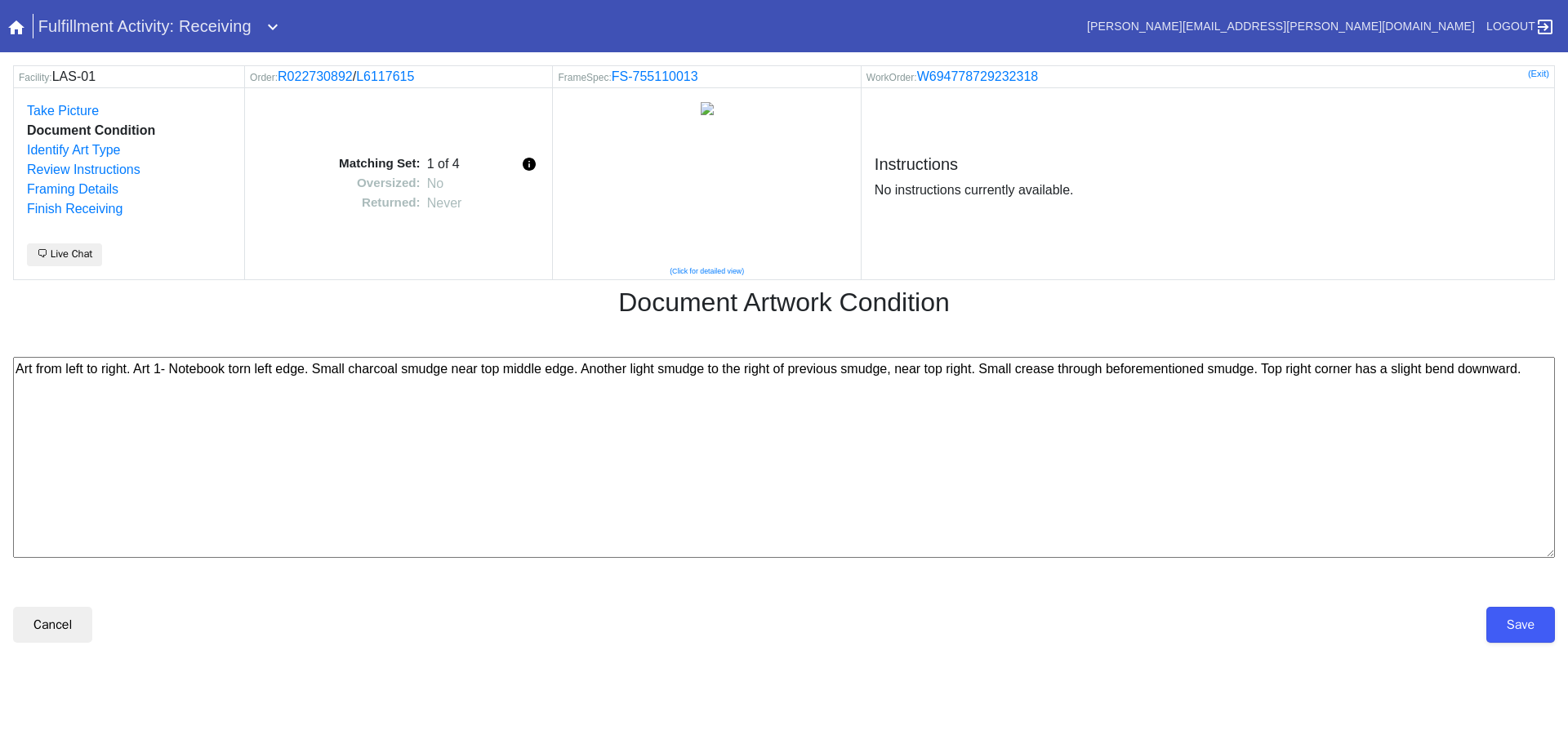 click on "Art from left to right. Art 1- Notebook torn left edge. Small charcoal smudge near top middle edge. Another light smudge to the right of previous smudge, near top right. Small crease through beforementioned smudge. Top right corner has a slight bend downward." at bounding box center (784, 457) 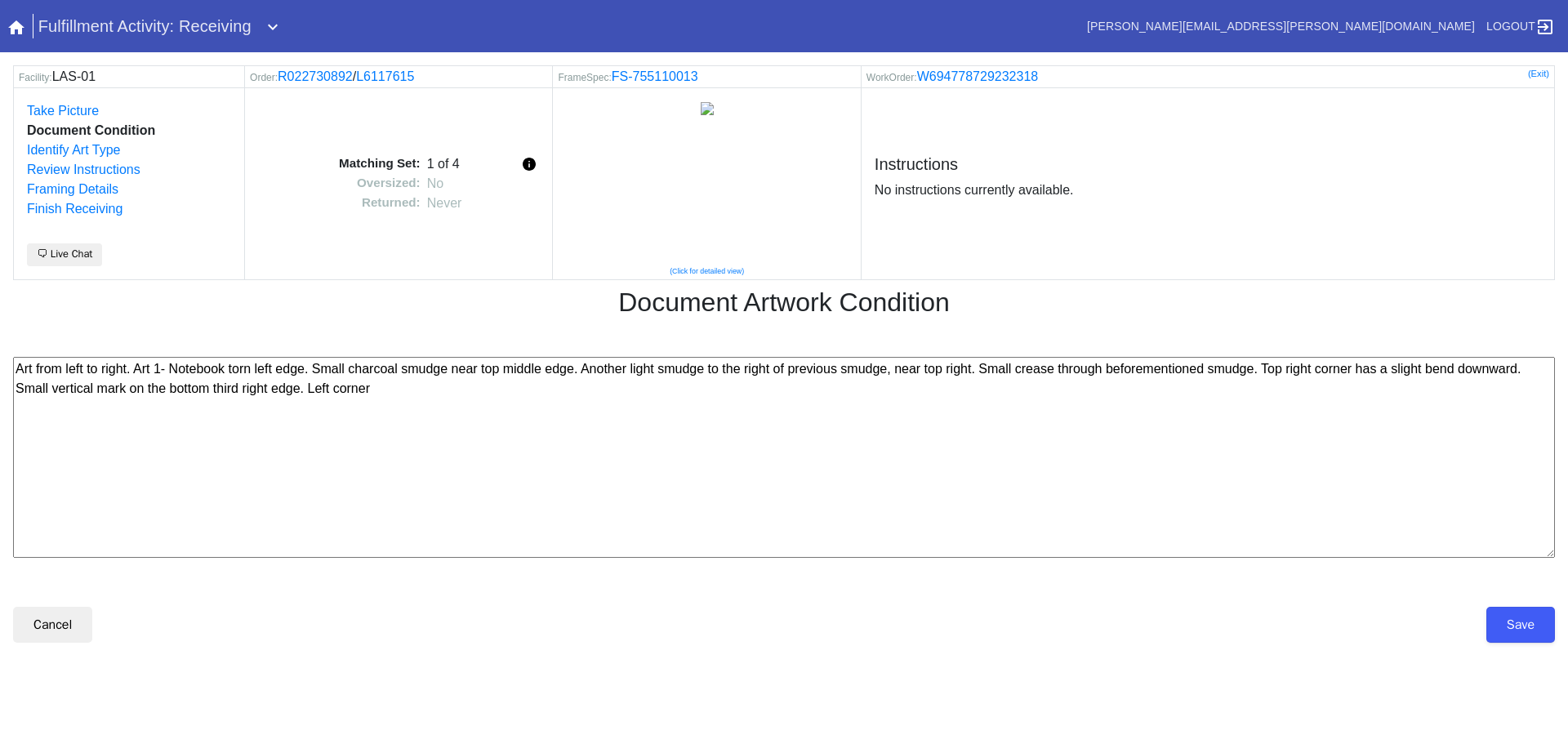 click on "Art from left to right. Art 1- Notebook torn left edge. Small charcoal smudge near top middle edge. Another light smudge to the right of previous smudge, near top right. Small crease through beforementioned smudge. Top right corner has a slight bend downward. Small vertical mark on the bottom third right edge. Left corner" at bounding box center [784, 457] 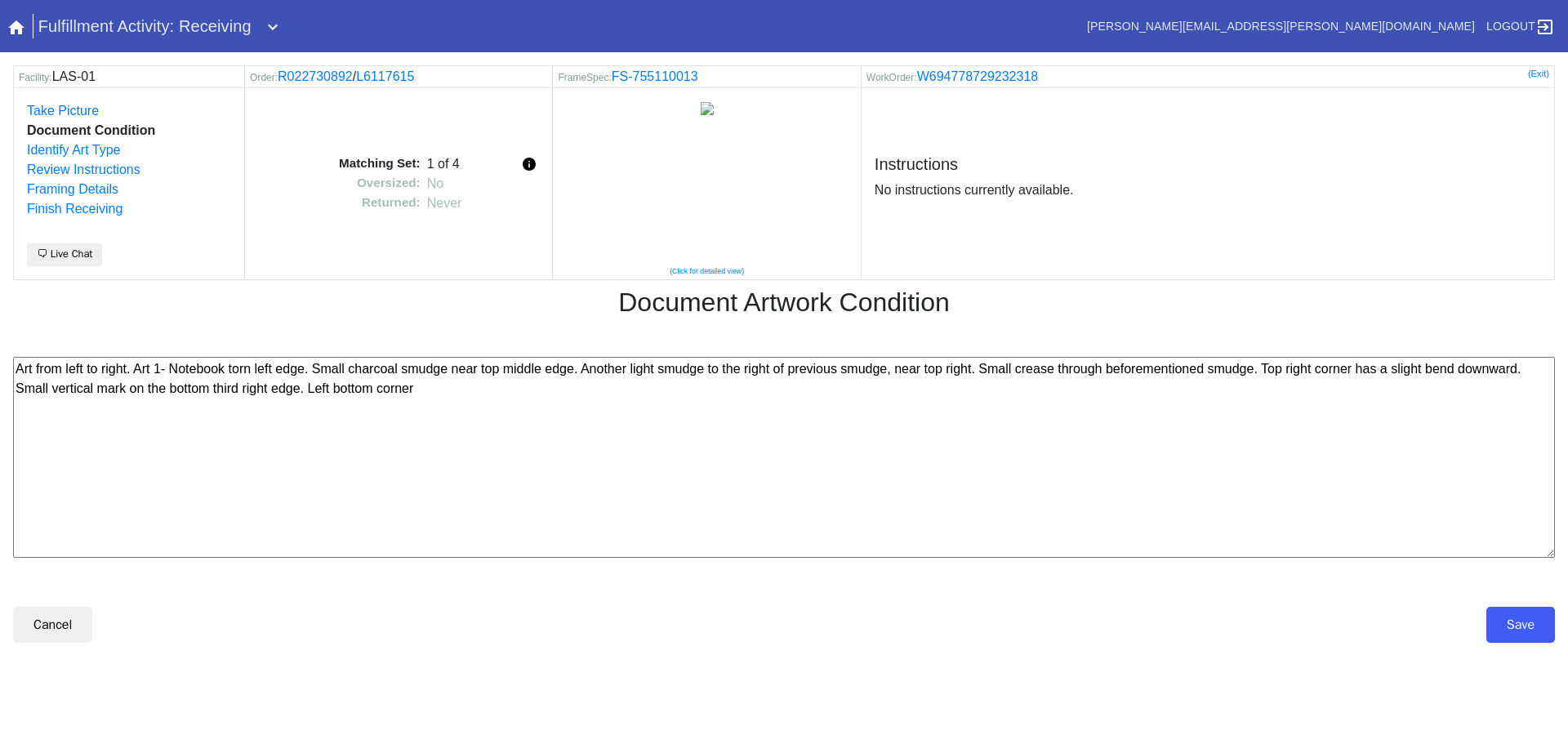 click on "Art from left to right. Art 1- Notebook torn left edge. Small charcoal smudge near top middle edge. Another light smudge to the right of previous smudge, near top right. Small crease through beforementioned smudge. Top right corner has a slight bend downward. Small vertical mark on the bottom third right edge. Left bottom corner" at bounding box center [784, 457] 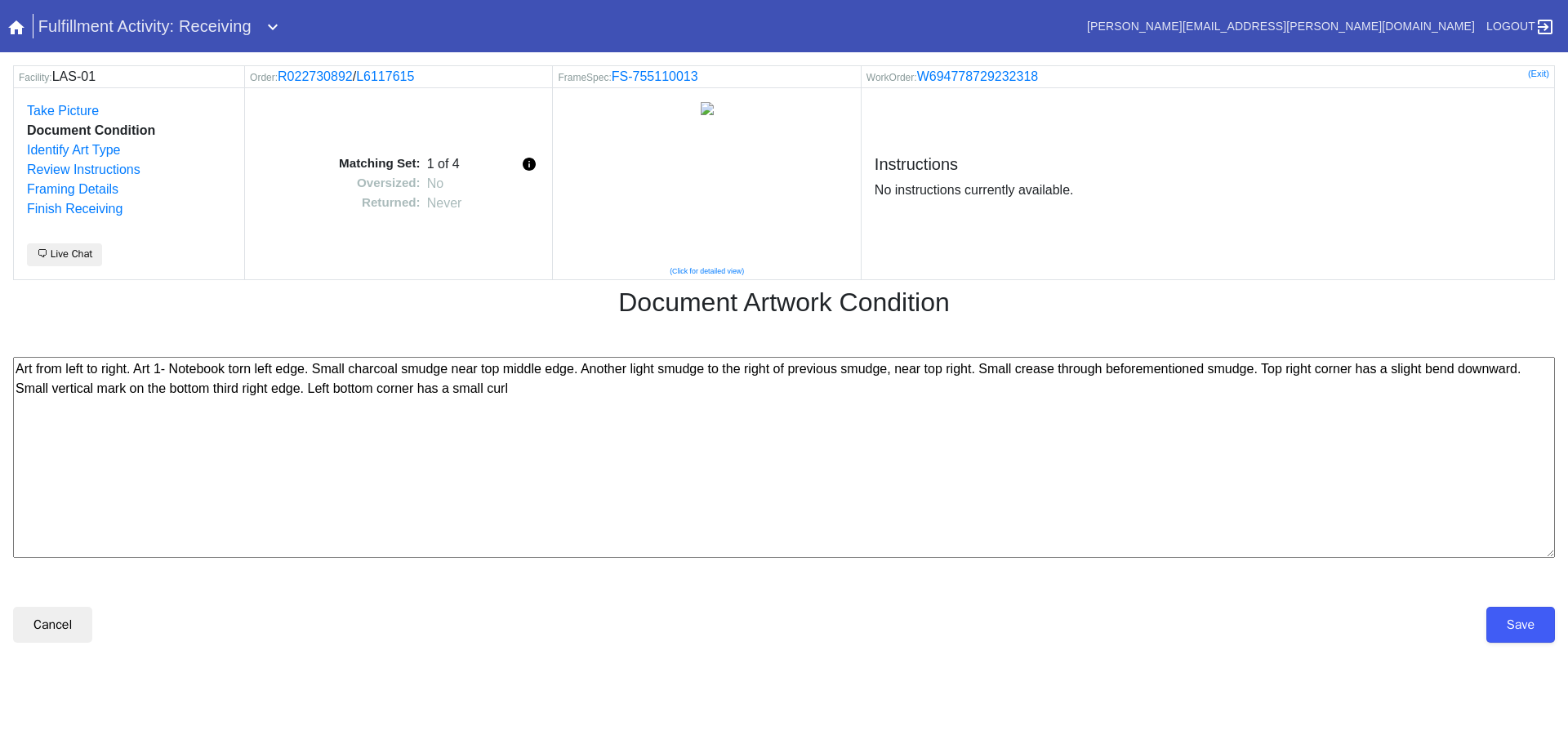 click on "Art from left to right. Art 1- Notebook torn left edge. Small charcoal smudge near top middle edge. Another light smudge to the right of previous smudge, near top right. Small crease through beforementioned smudge. Top right corner has a slight bend downward. Small vertical mark on the bottom third right edge. Left bottom corner has a small curl" at bounding box center (784, 457) 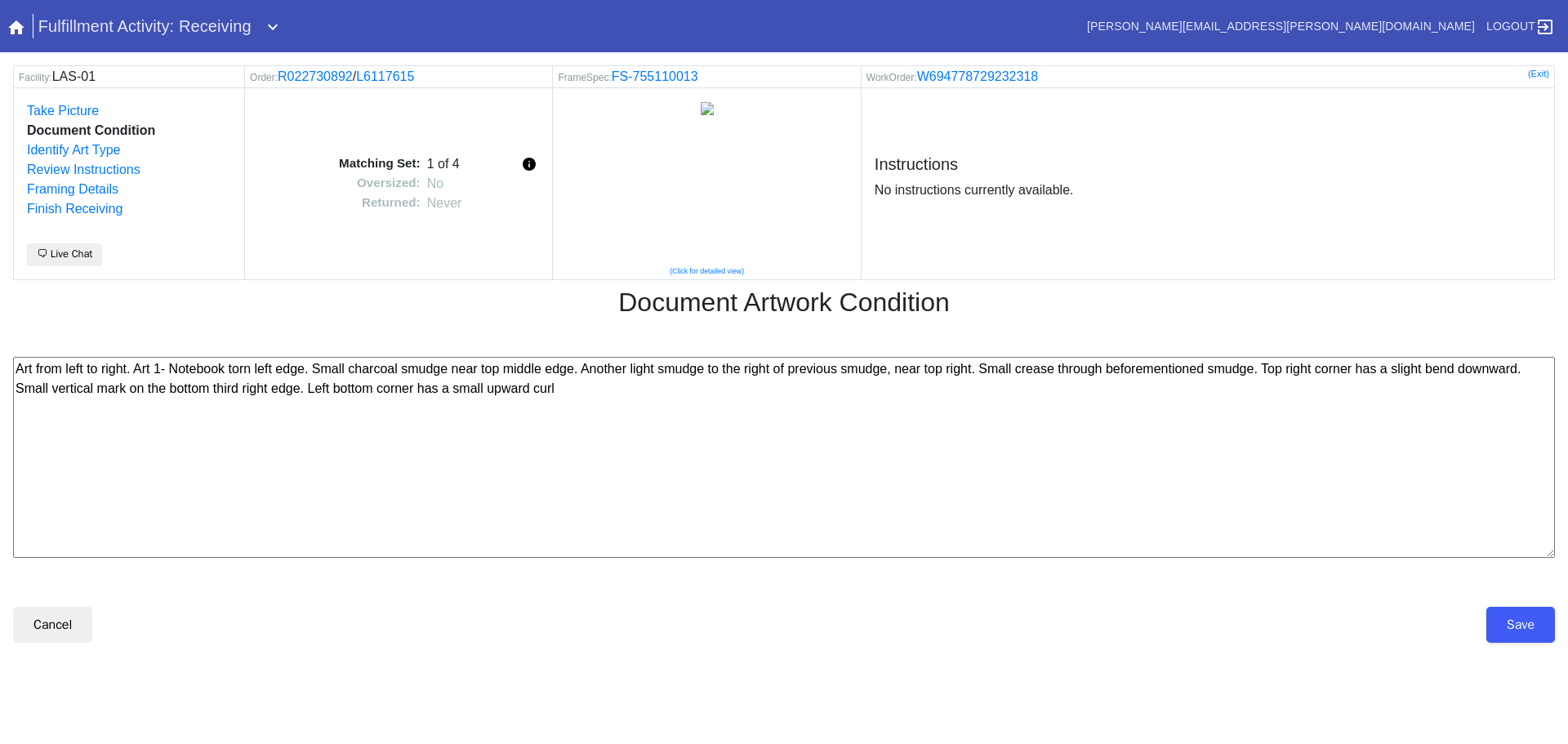 click on "Art from left to right. Art 1- Notebook torn left edge. Small charcoal smudge near top middle edge. Another light smudge to the right of previous smudge, near top right. Small crease through beforementioned smudge. Top right corner has a slight bend downward. Small vertical mark on the bottom third right edge. Left bottom corner has a small upward curl" at bounding box center [784, 457] 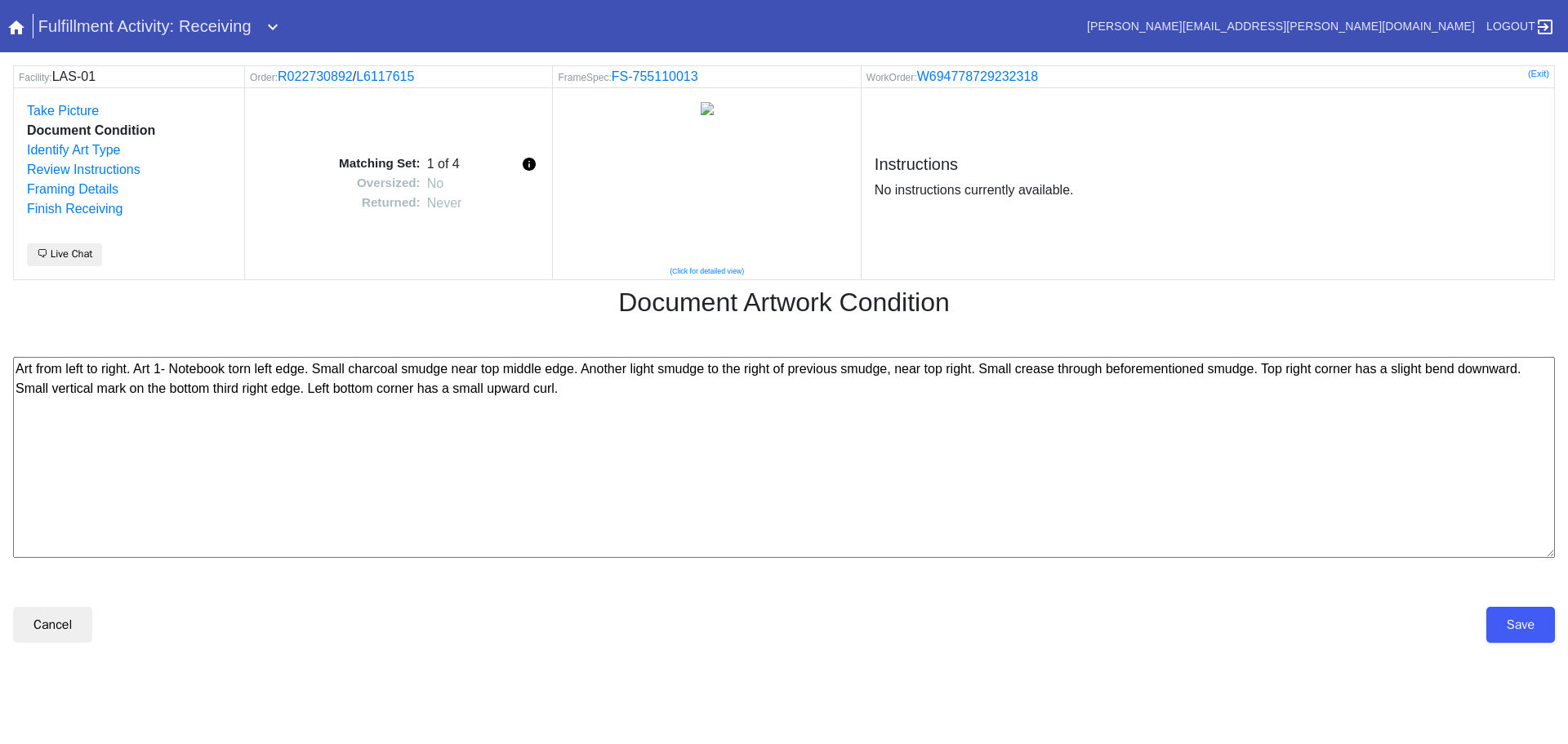 click on "Art from left to right. Art 1- Notebook torn left edge. Small charcoal smudge near top middle edge. Another light smudge to the right of previous smudge, near top right. Small crease through beforementioned smudge. Top right corner has a slight bend downward. Small vertical mark on the bottom third right edge. Left bottom corner has a small upward curl." at bounding box center (784, 457) 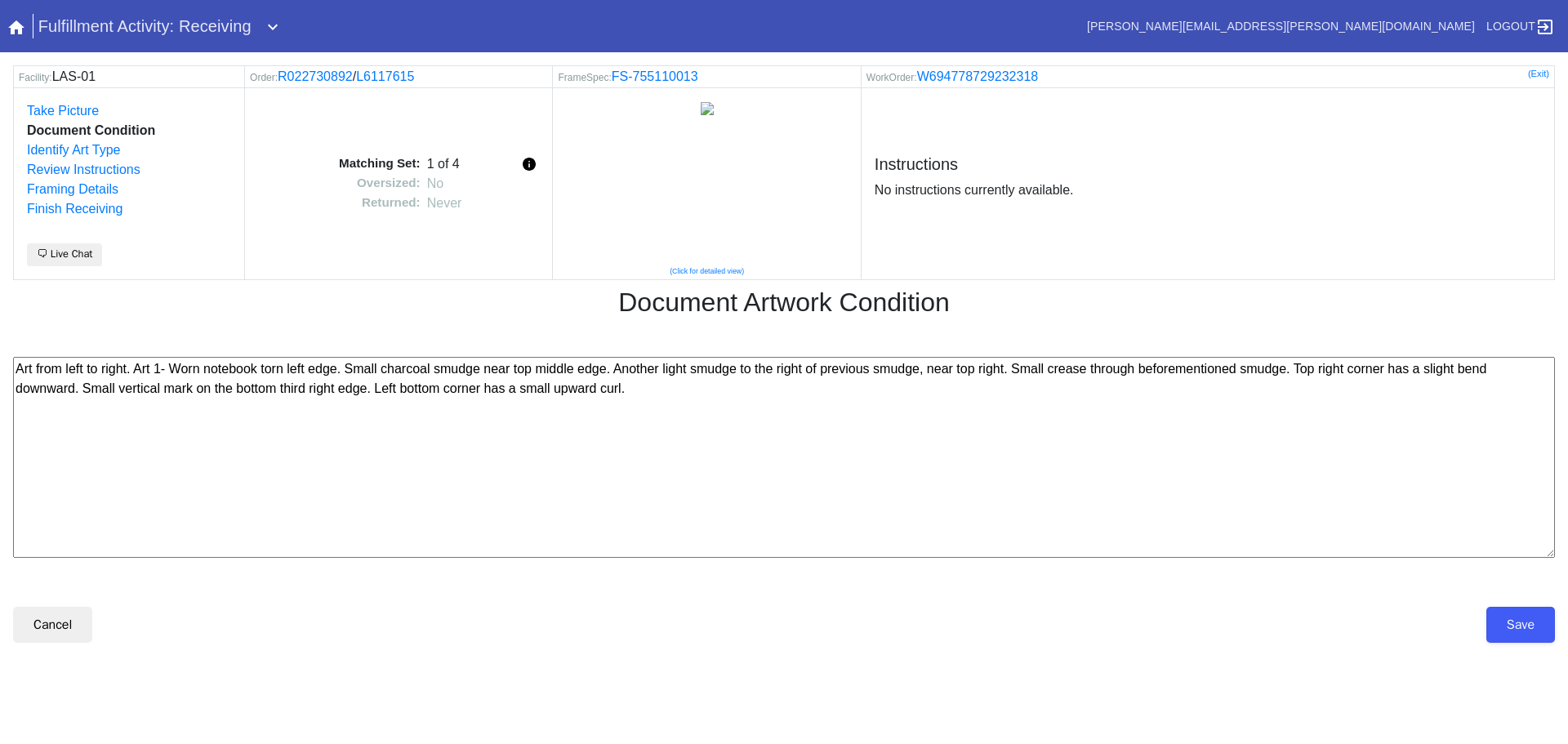 click on "Art from left to right. Art 1- Worn notebook torn left edge. Small charcoal smudge near top middle edge. Another light smudge to the right of previous smudge, near top right. Small crease through beforementioned smudge. Top right corner has a slight bend downward. Small vertical mark on the bottom third right edge. Left bottom corner has a small upward curl." at bounding box center [784, 457] 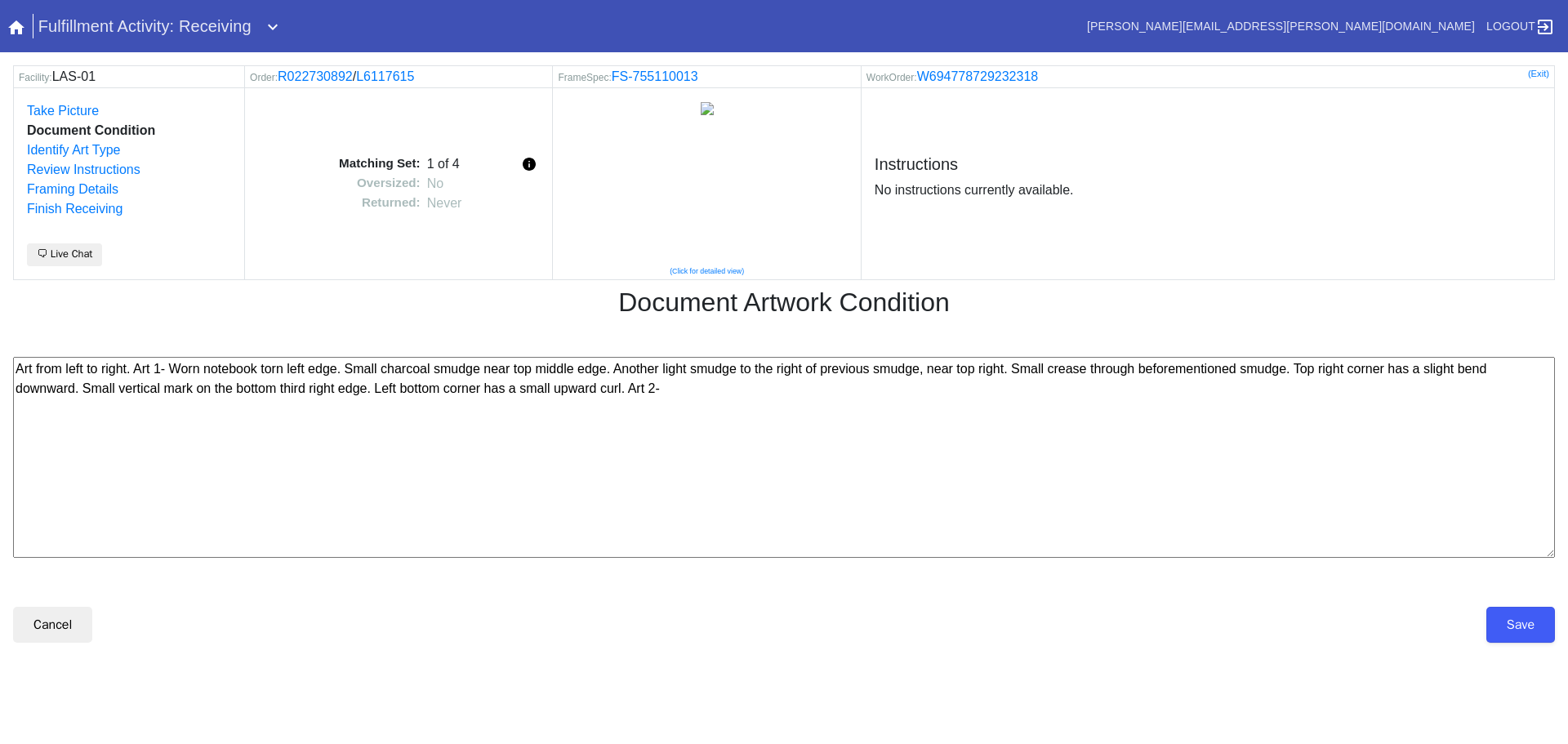paste on "Worn notebook torn left edge." 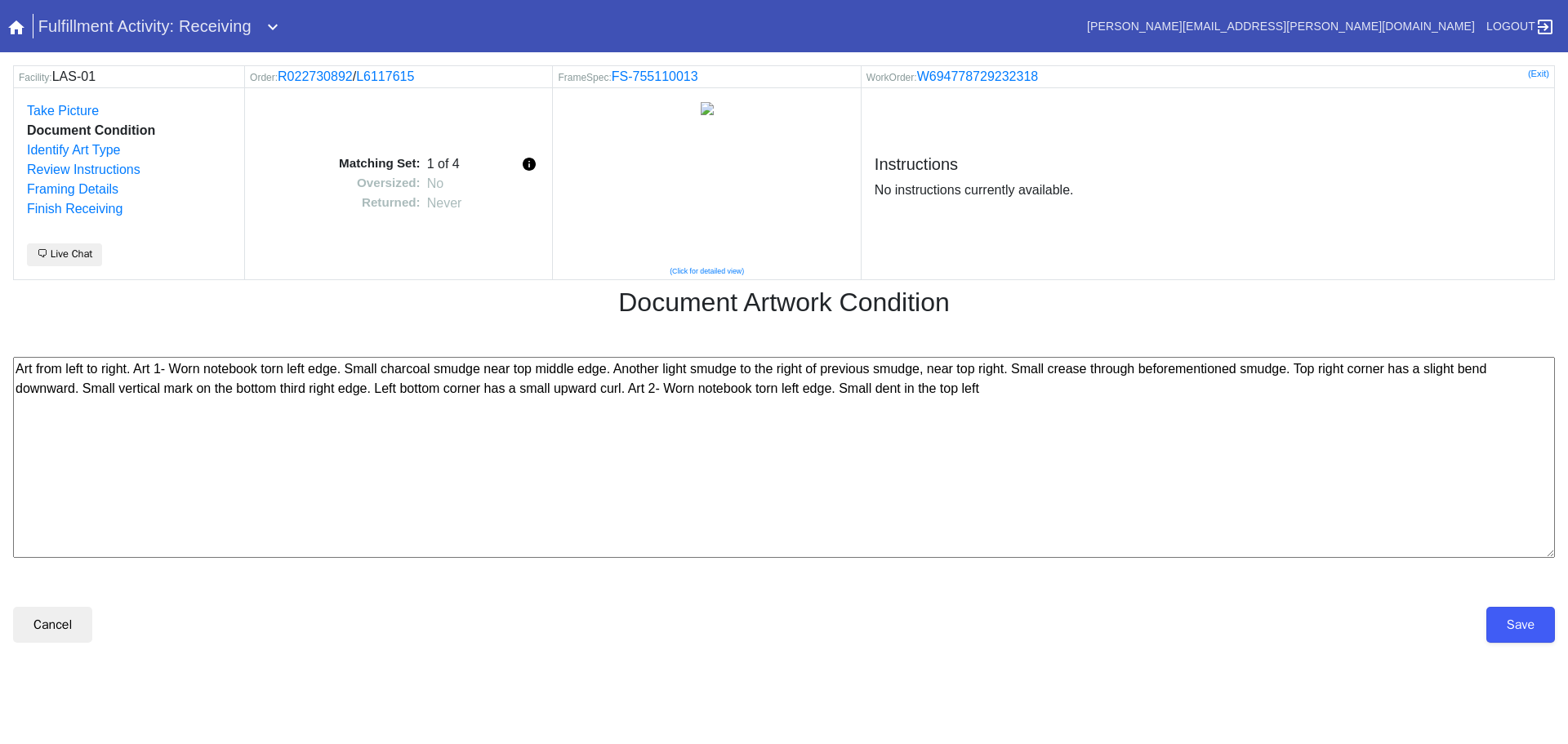 click on "Art from left to right. Art 1- Worn notebook torn left edge. Small charcoal smudge near top middle edge. Another light smudge to the right of previous smudge, near top right. Small crease through beforementioned smudge. Top right corner has a slight bend downward. Small vertical mark on the bottom third right edge. Left bottom corner has a small upward curl. Art 2- Worn notebook torn left edge. Small dent in the top left" at bounding box center [784, 457] 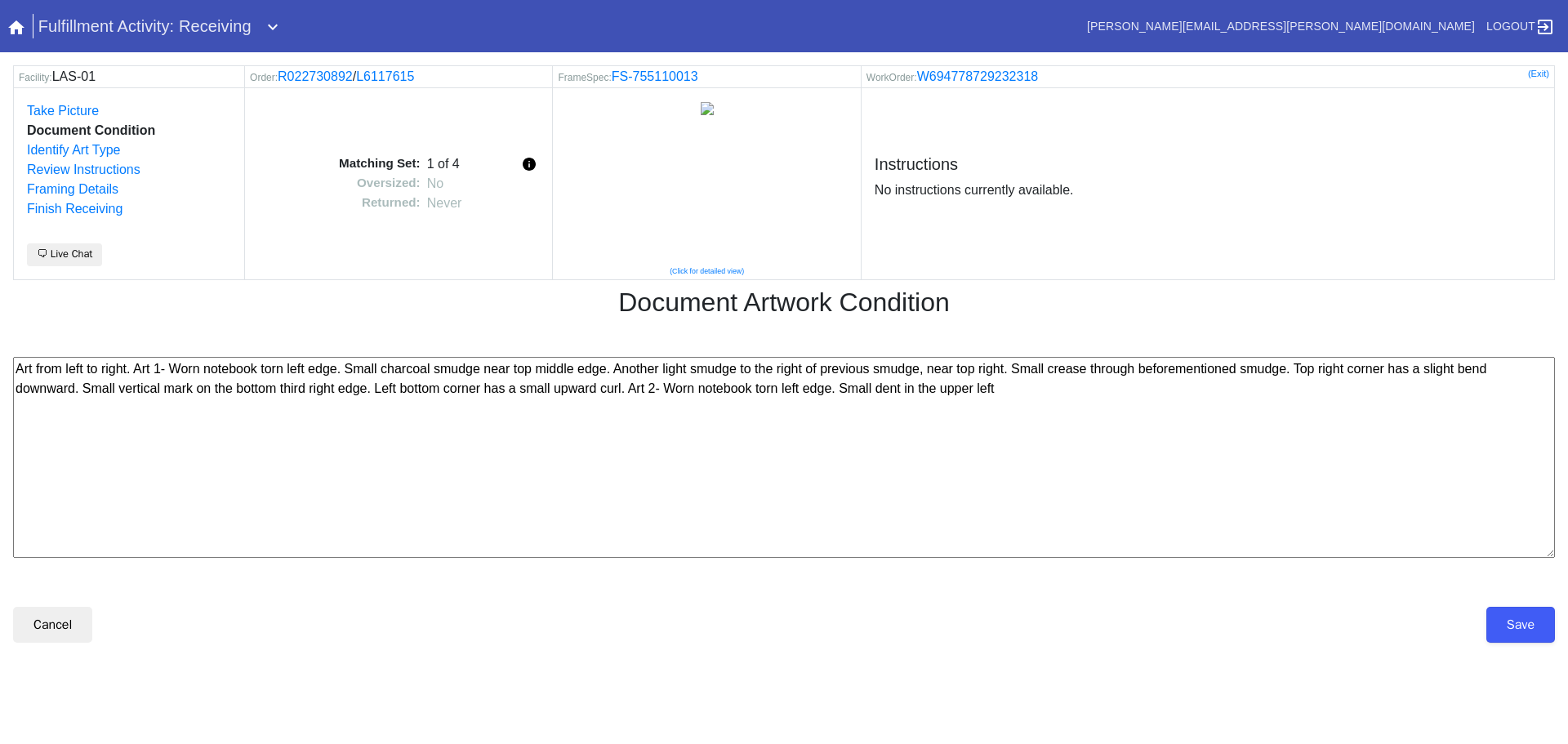 click on "Art from left to right. Art 1- Worn notebook torn left edge. Small charcoal smudge near top middle edge. Another light smudge to the right of previous smudge, near top right. Small crease through beforementioned smudge. Top right corner has a slight bend downward. Small vertical mark on the bottom third right edge. Left bottom corner has a small upward curl. Art 2- Worn notebook torn left edge. Small dent in the upper left" at bounding box center (784, 457) 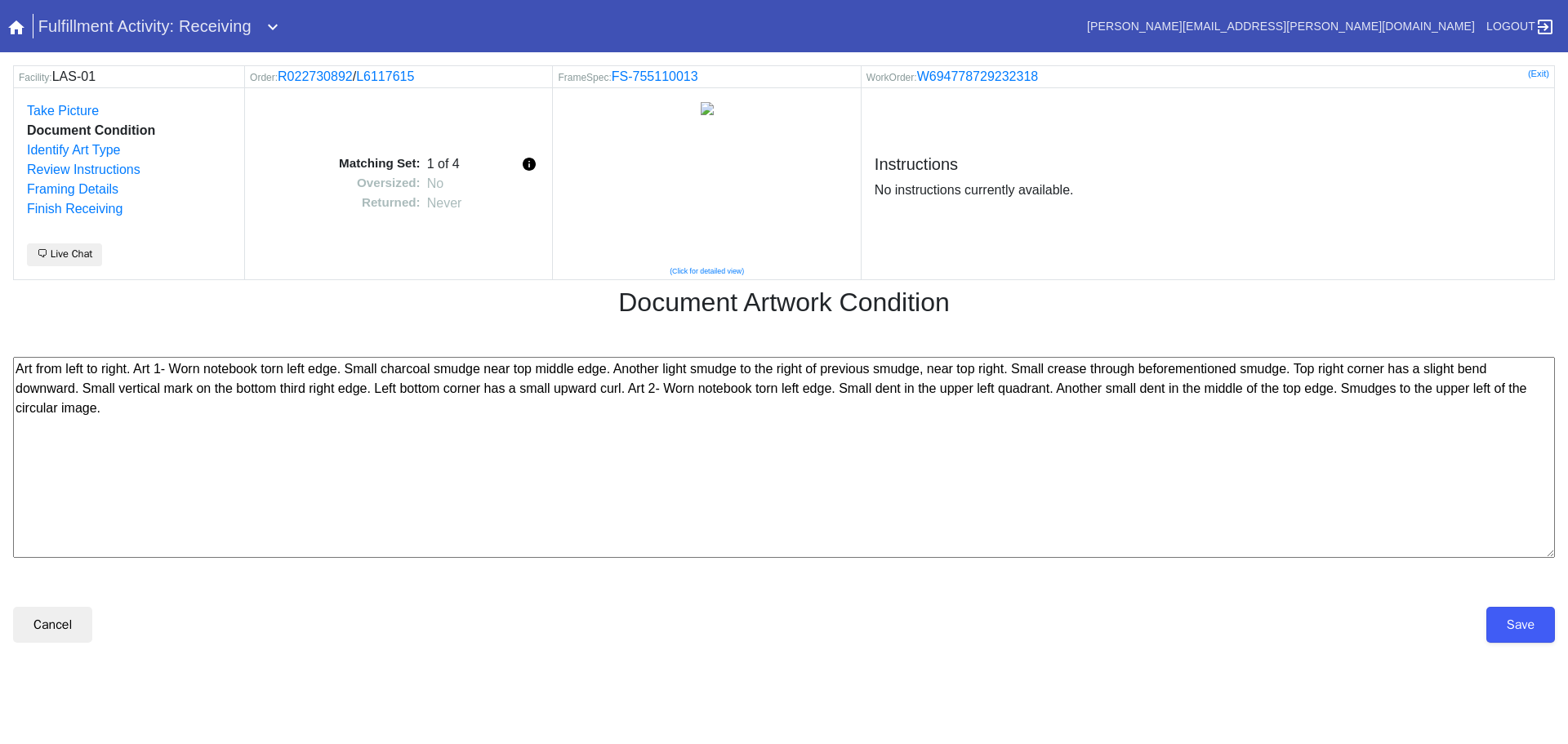type on "Art from left to right. Art 1- Worn notebook torn left edge. Small charcoal smudge near top middle edge. Another light smudge to the right of previous smudge, near top right. Small crease through beforementioned smudge. Top right corner has a slight bend downward. Small vertical mark on the bottom third right edge. Left bottom corner has a small upward curl. Art 2- Worn notebook torn left edge. Small dent in the upper left quadrant. Another small dent in the middle of the top edge. Smudges to the upper left of the circular image." 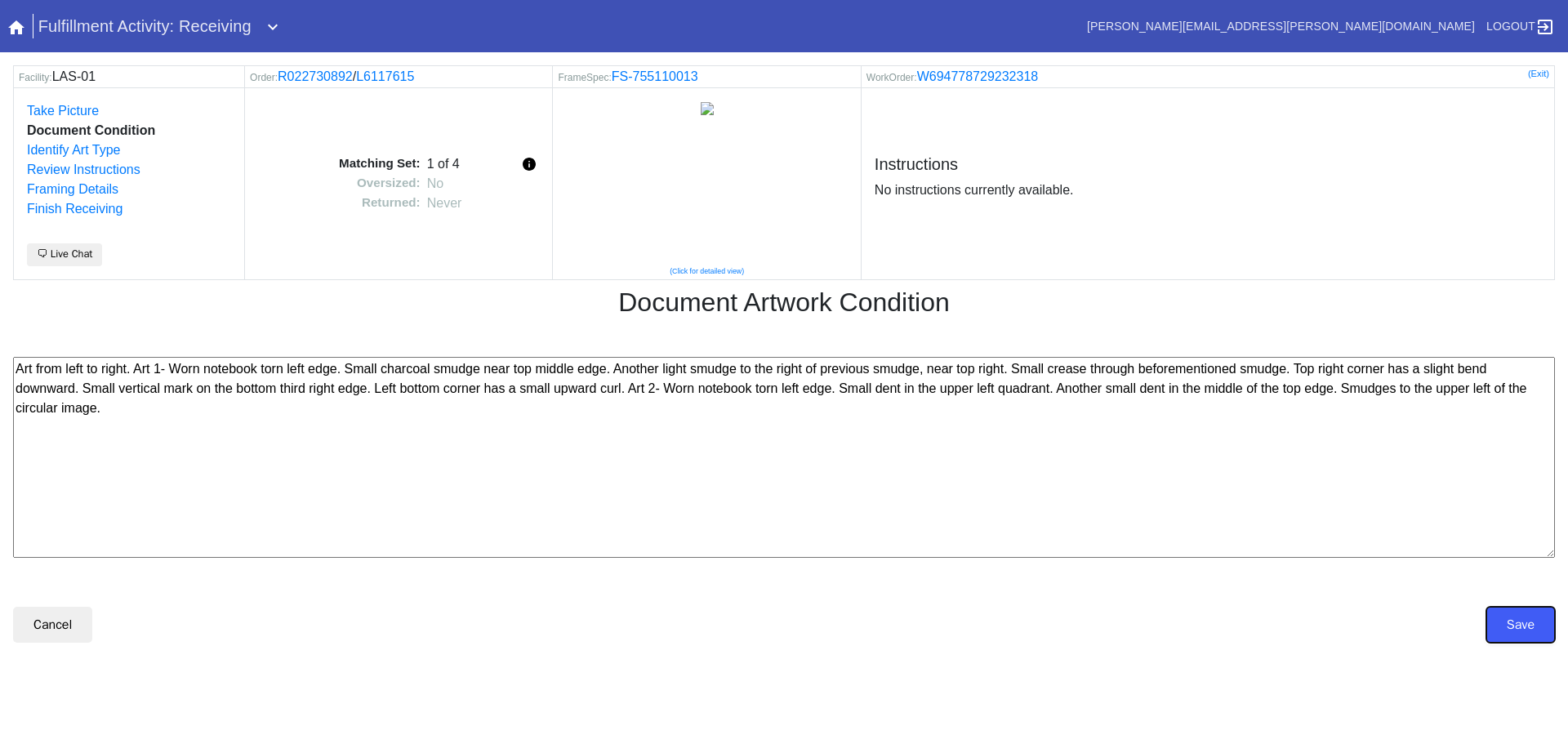 click on "Save" at bounding box center (1521, 625) 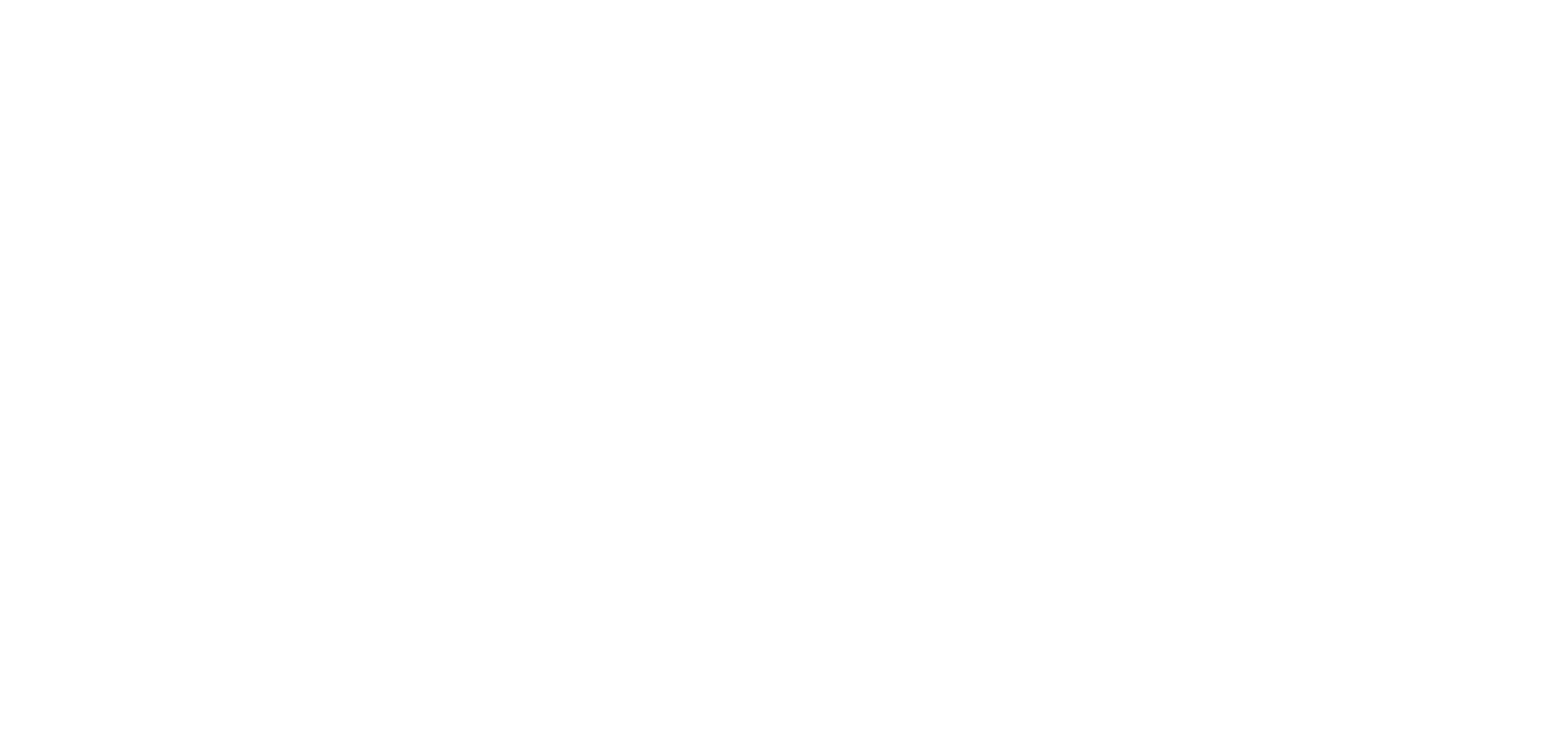 scroll, scrollTop: 0, scrollLeft: 0, axis: both 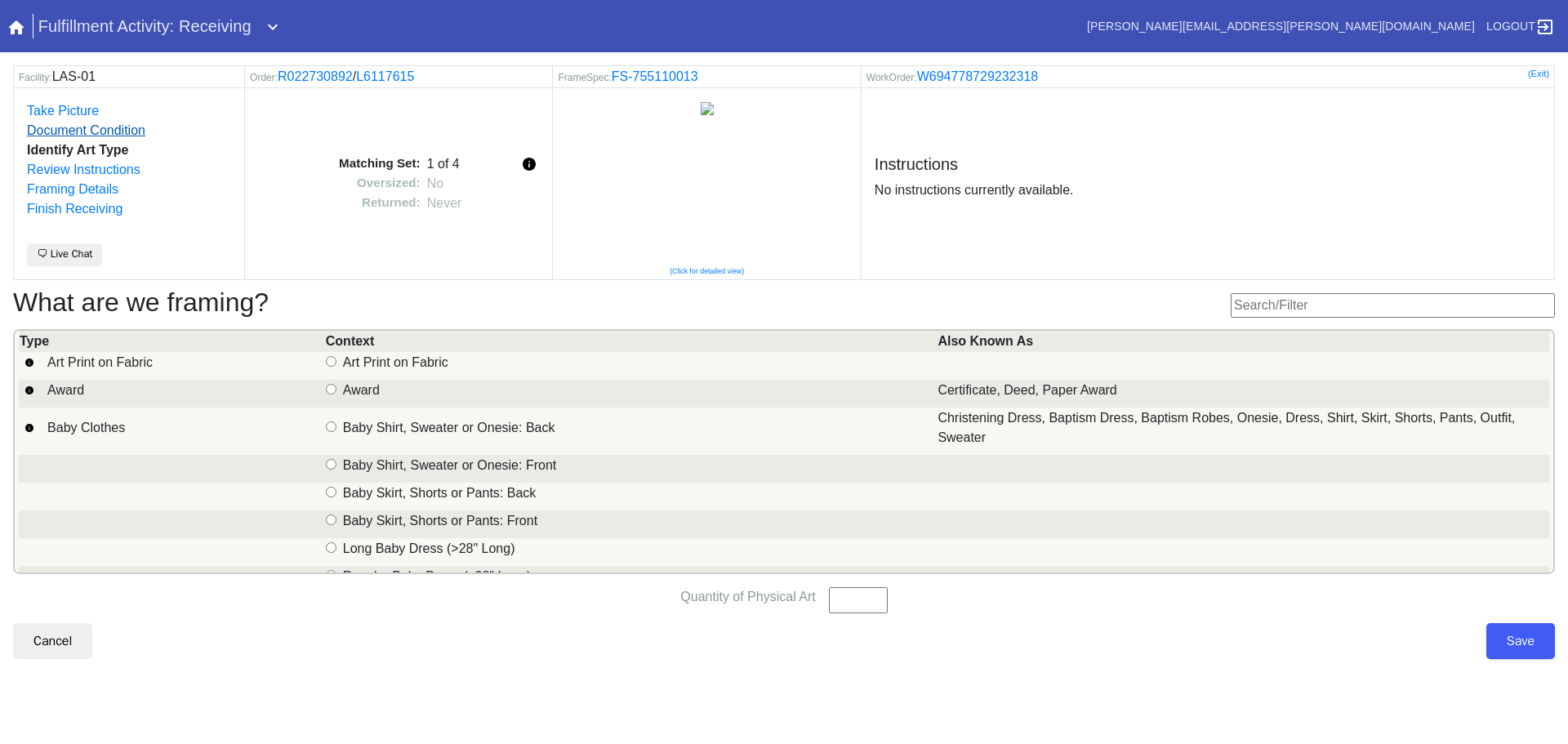 click on "Document Condition" at bounding box center [86, 130] 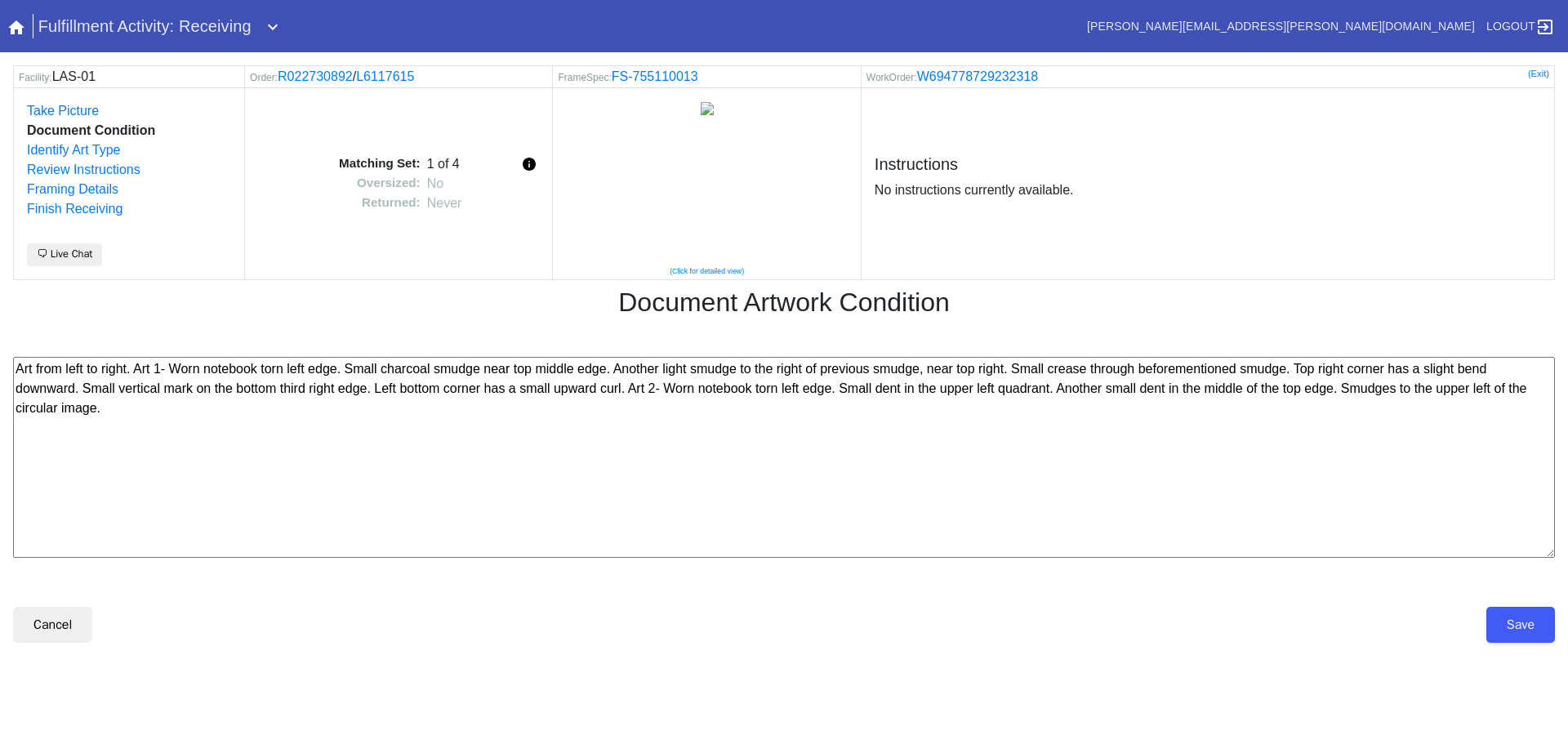 scroll, scrollTop: 0, scrollLeft: 0, axis: both 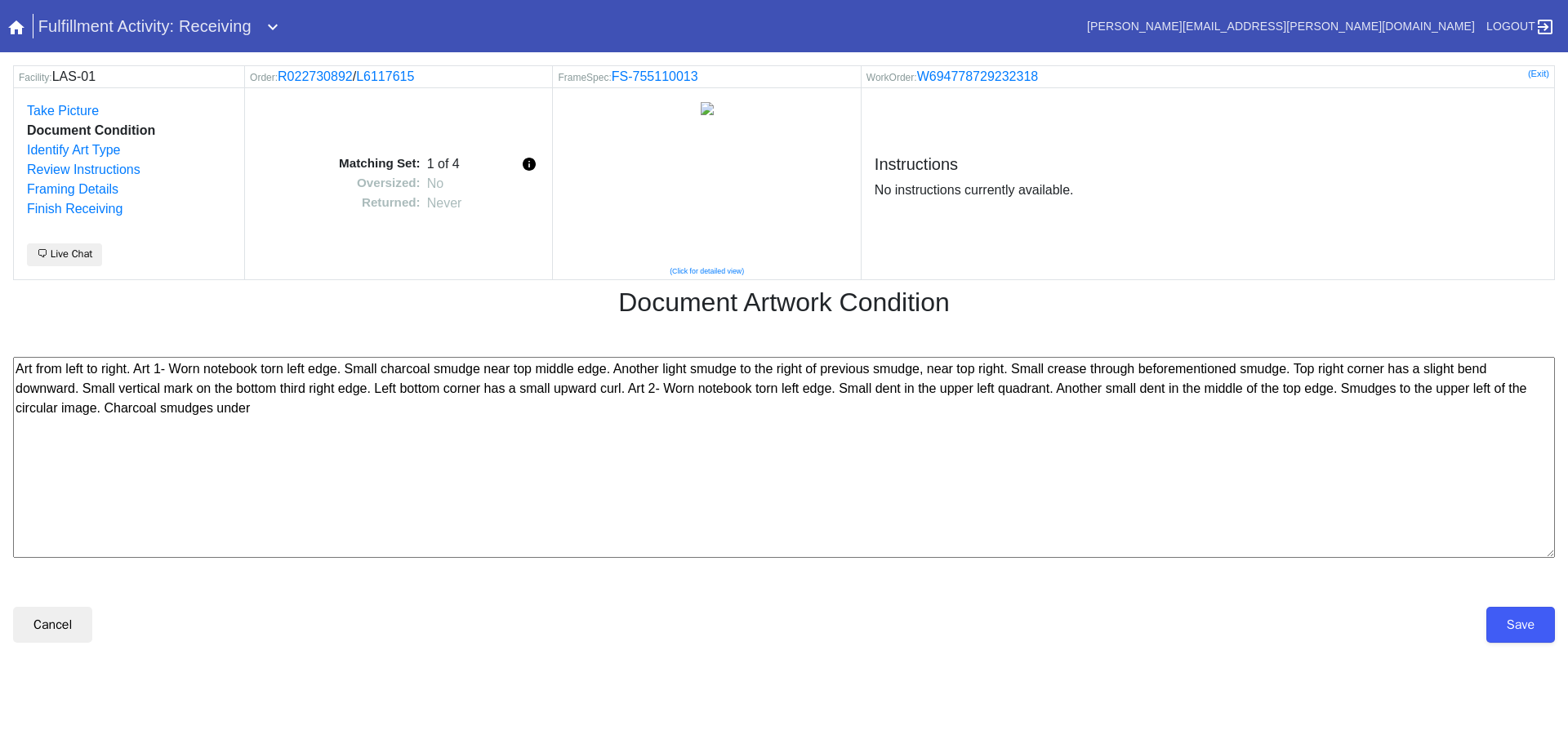 click on "Art from left to right. Art 1- Worn notebook torn left edge. Small charcoal smudge near top middle edge. Another light smudge to the right of previous smudge, near top right. Small crease through beforementioned smudge. Top right corner has a slight bend downward. Small vertical mark on the bottom third right edge. Left bottom corner has a small upward curl. Art 2- Worn notebook torn left edge. Small dent in the upper left quadrant. Another small dent in the middle of the top edge. Smudges to the upper left of the circular image." at bounding box center (784, 457) 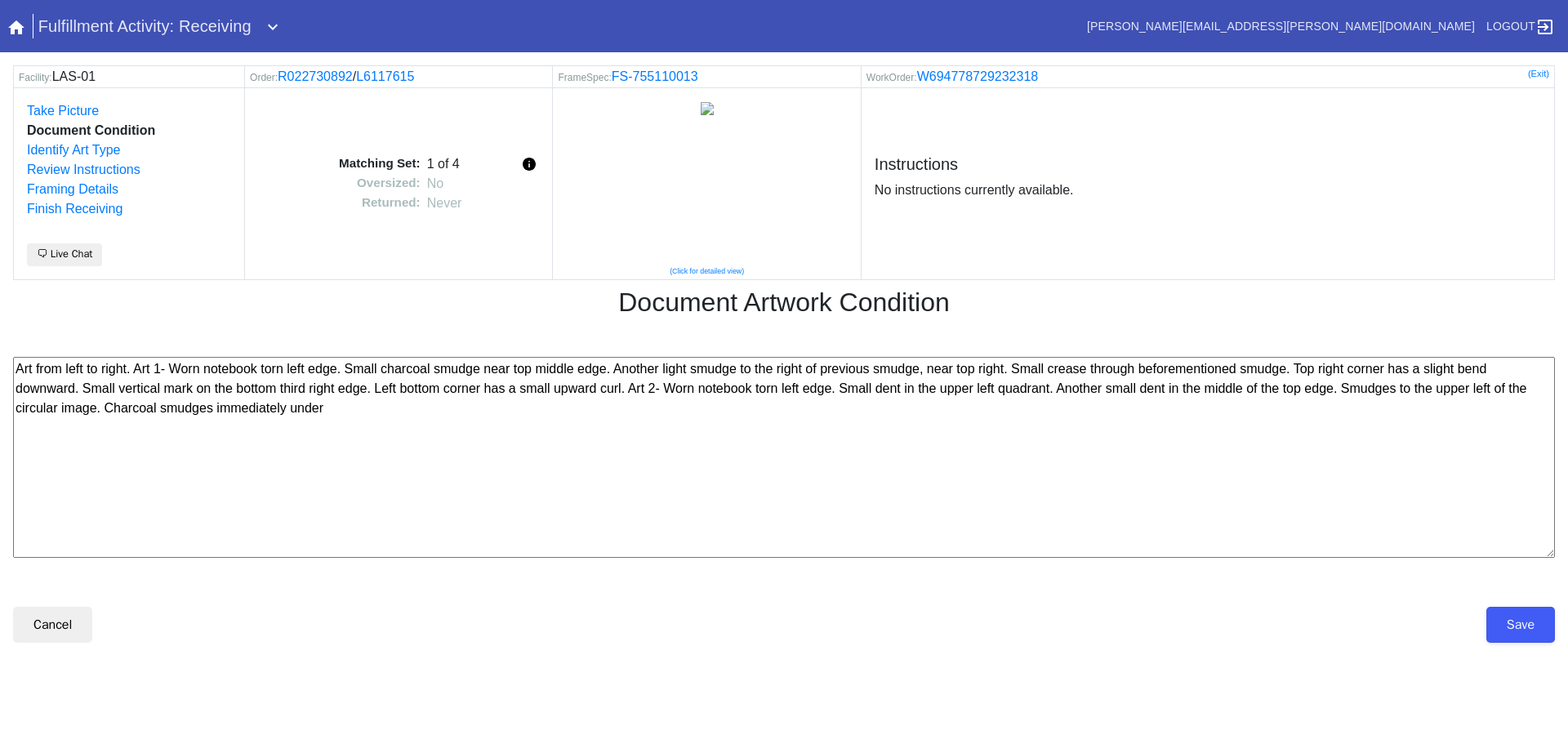 click on "Art from left to right. Art 1- Worn notebook torn left edge. Small charcoal smudge near top middle edge. Another light smudge to the right of previous smudge, near top right. Small crease through beforementioned smudge. Top right corner has a slight bend downward. Small vertical mark on the bottom third right edge. Left bottom corner has a small upward curl. Art 2- Worn notebook torn left edge. Small dent in the upper left quadrant. Another small dent in the middle of the top edge. Smudges to the upper left of the circular image." at bounding box center (784, 457) 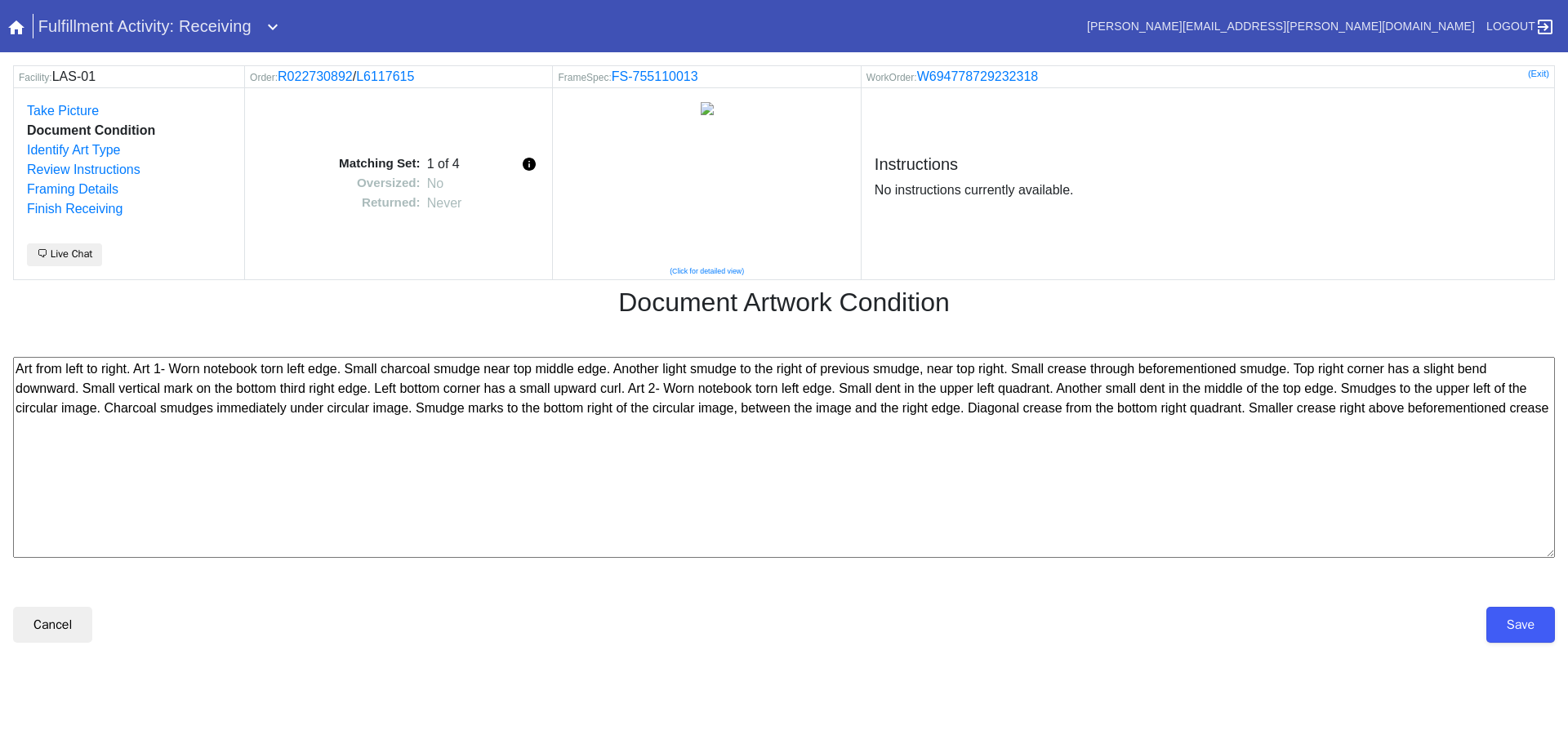 click on "Art from left to right. Art 1- Worn notebook torn left edge. Small charcoal smudge near top middle edge. Another light smudge to the right of previous smudge, near top right. Small crease through beforementioned smudge. Top right corner has a slight bend downward. Small vertical mark on the bottom third right edge. Left bottom corner has a small upward curl. Art 2- Worn notebook torn left edge. Small dent in the upper left quadrant. Another small dent in the middle of the top edge. Smudges to the upper left of the circular image." at bounding box center (784, 457) 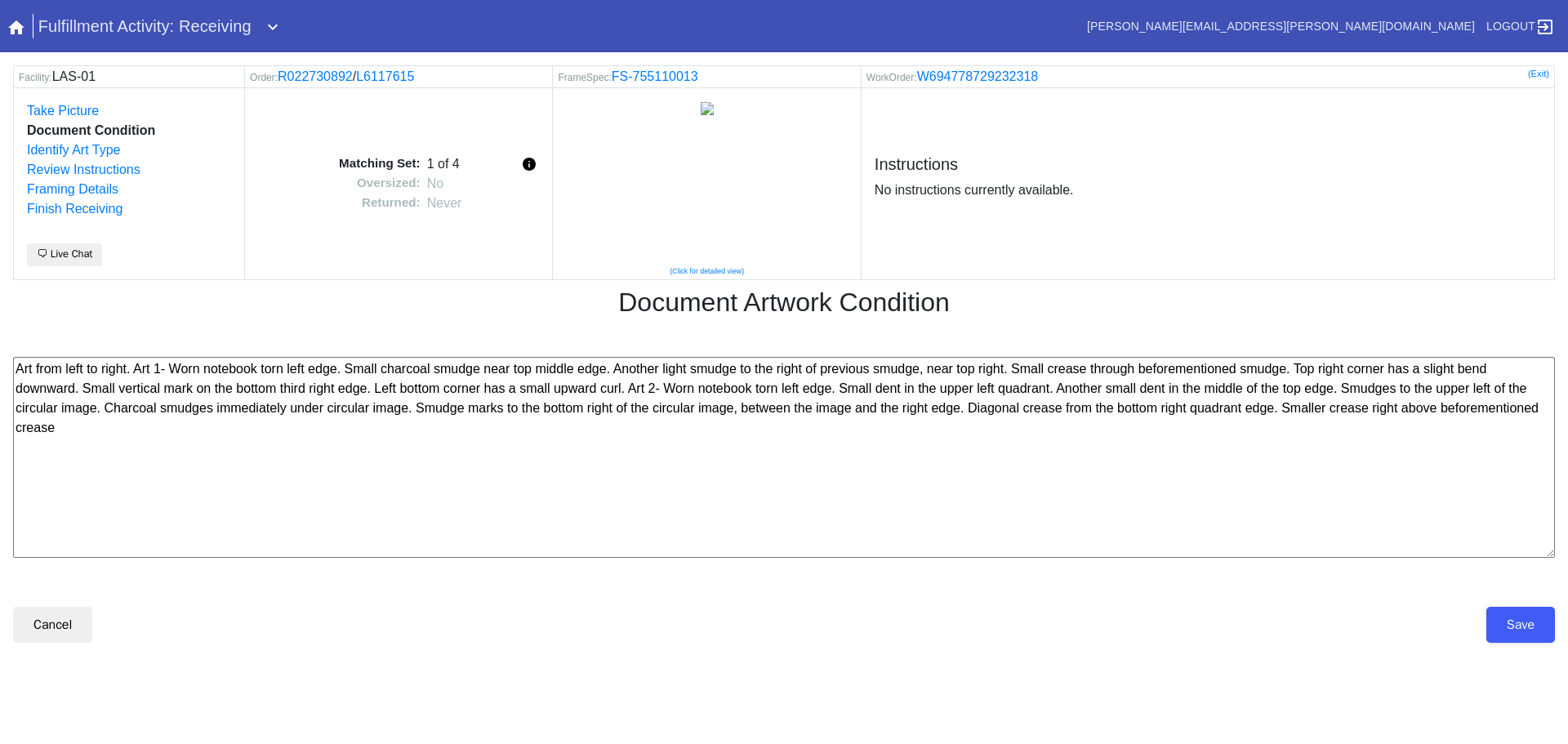 click on "Art from left to right. Art 1- Worn notebook torn left edge. Small charcoal smudge near top middle edge. Another light smudge to the right of previous smudge, near top right. Small crease through beforementioned smudge. Top right corner has a slight bend downward. Small vertical mark on the bottom third right edge. Left bottom corner has a small upward curl. Art 2- Worn notebook torn left edge. Small dent in the upper left quadrant. Another small dent in the middle of the top edge. Smudges to the upper left of the circular image." at bounding box center [784, 457] 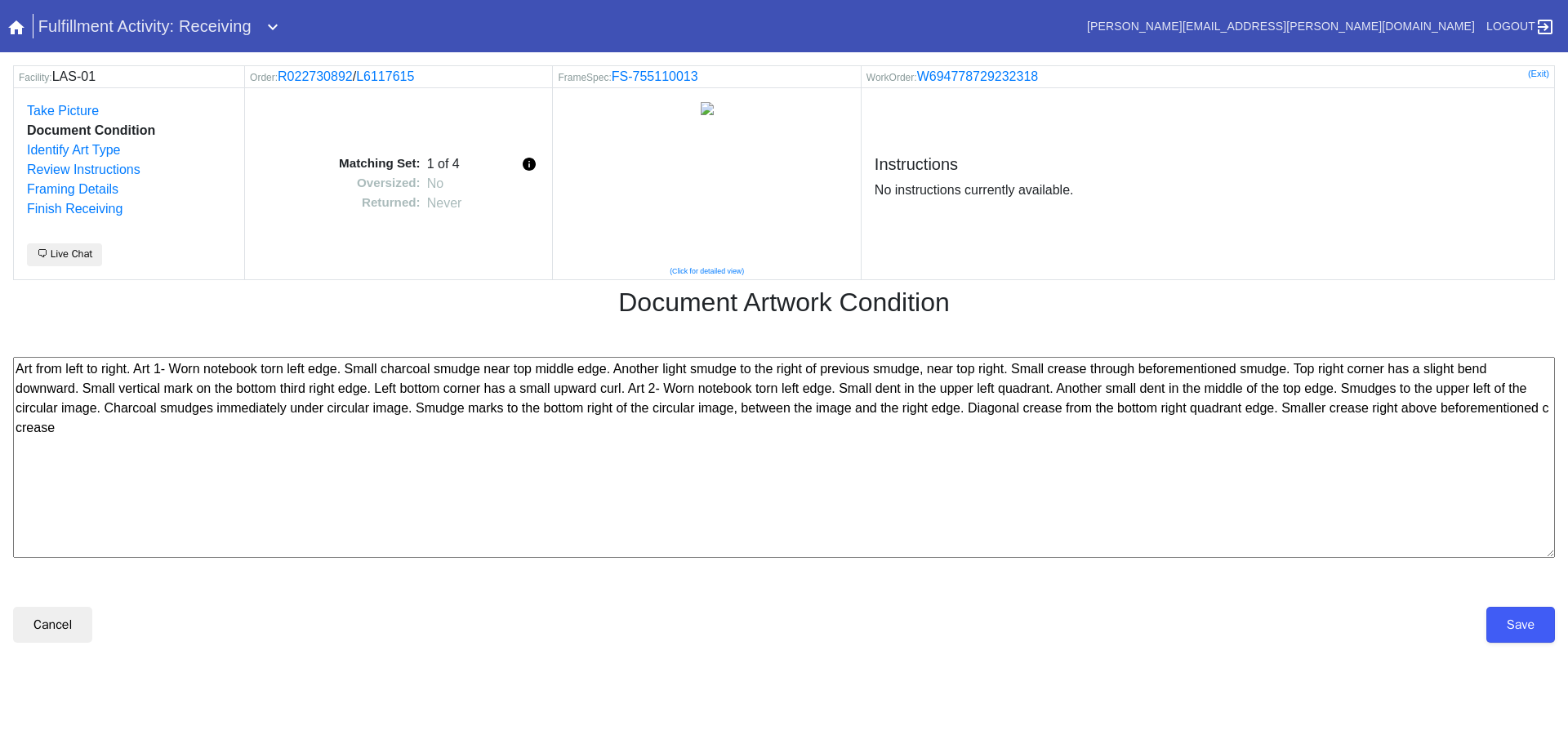 click on "Art from left to right. Art 1- Worn notebook torn left edge. Small charcoal smudge near top middle edge. Another light smudge to the right of previous smudge, near top right. Small crease through beforementioned smudge. Top right corner has a slight bend downward. Small vertical mark on the bottom third right edge. Left bottom corner has a small upward curl. Art 2- Worn notebook torn left edge. Small dent in the upper left quadrant. Another small dent in the middle of the top edge. Smudges to the upper left of the circular image." at bounding box center [784, 457] 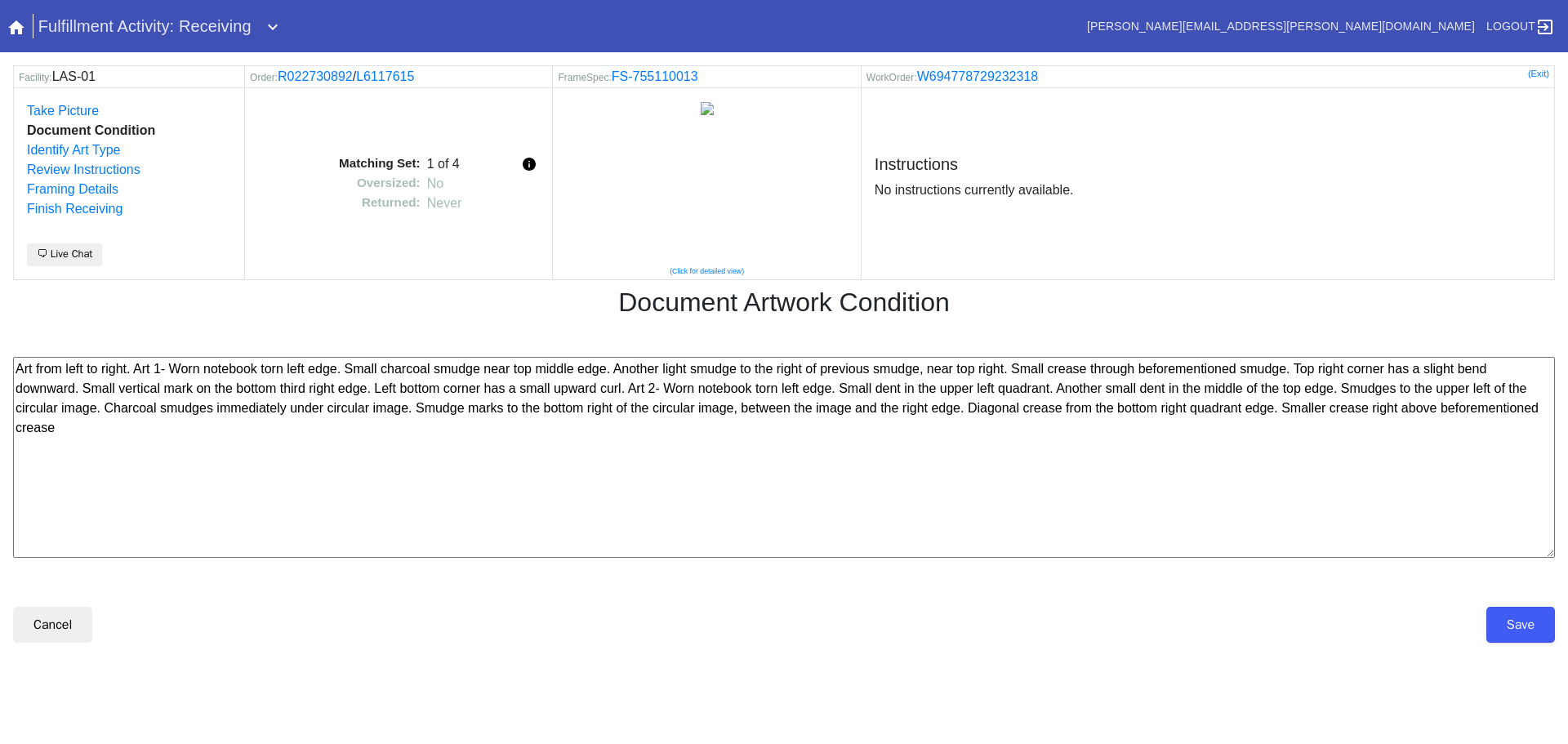 click on "Art from left to right. Art 1- Worn notebook torn left edge. Small charcoal smudge near top middle edge. Another light smudge to the right of previous smudge, near top right. Small crease through beforementioned smudge. Top right corner has a slight bend downward. Small vertical mark on the bottom third right edge. Left bottom corner has a small upward curl. Art 2- Worn notebook torn left edge. Small dent in the upper left quadrant. Another small dent in the middle of the top edge. Smudges to the upper left of the circular image." at bounding box center [784, 457] 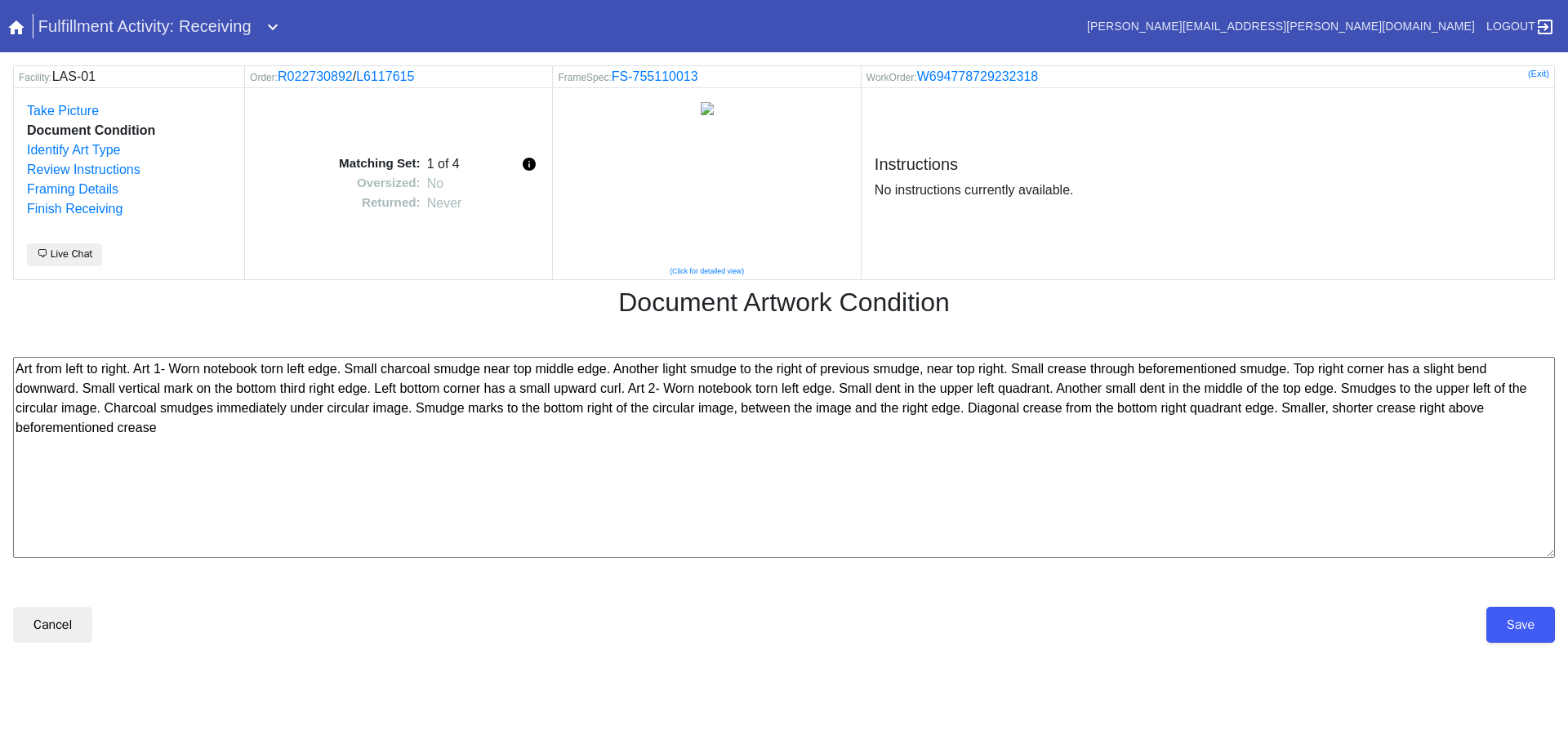 click on "Art from left to right. Art 1- Worn notebook torn left edge. Small charcoal smudge near top middle edge. Another light smudge to the right of previous smudge, near top right. Small crease through beforementioned smudge. Top right corner has a slight bend downward. Small vertical mark on the bottom third right edge. Left bottom corner has a small upward curl. Art 2- Worn notebook torn left edge. Small dent in the upper left quadrant. Another small dent in the middle of the top edge. Smudges to the upper left of the circular image." at bounding box center [784, 457] 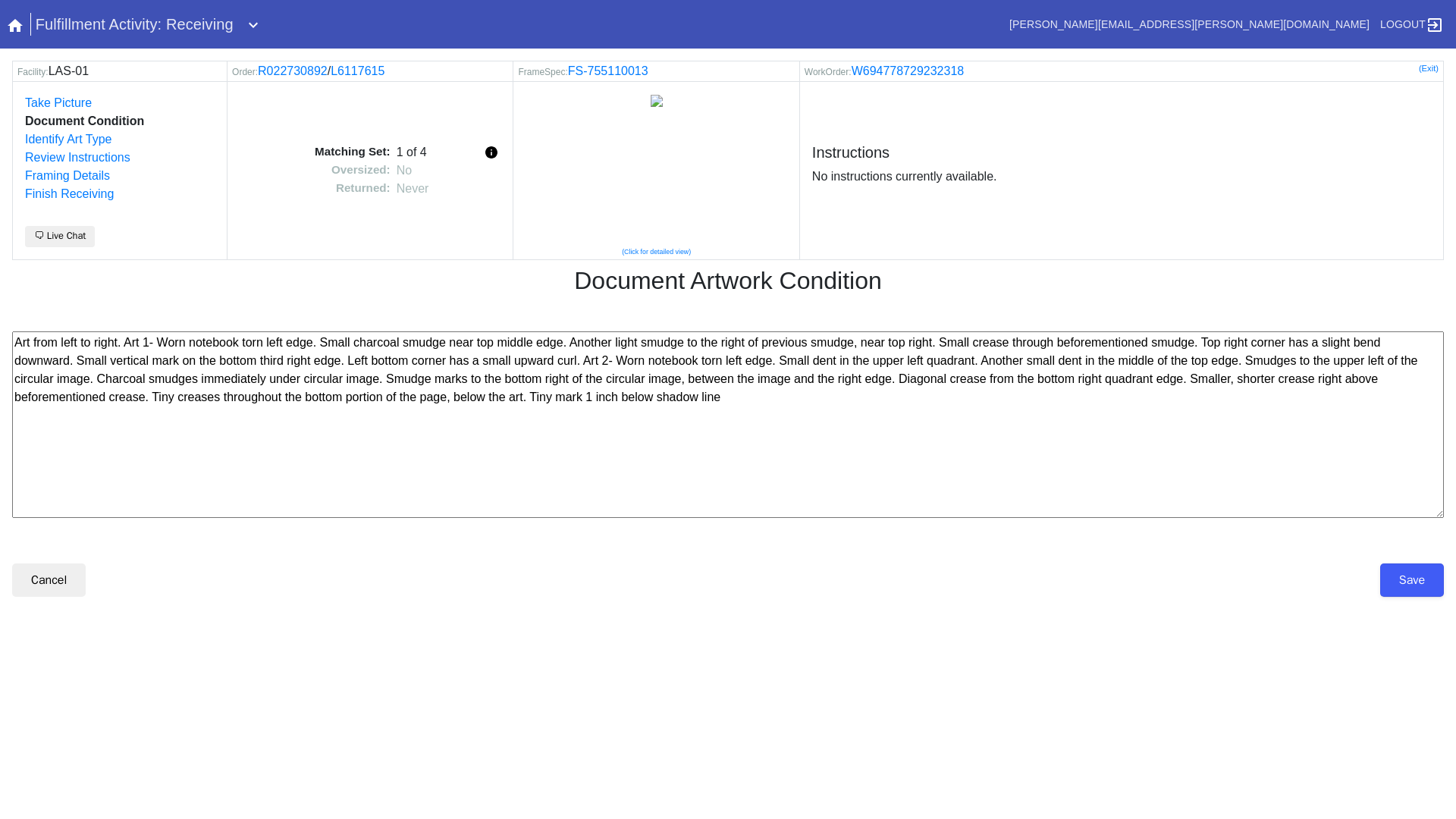 click on "Art from left to right. Art 1- Worn notebook torn left edge. Small charcoal smudge near top middle edge. Another light smudge to the right of previous smudge, near top right. Small crease through beforementioned smudge. Top right corner has a slight bend downward. Small vertical mark on the bottom third right edge. Left bottom corner has a small upward curl. Art 2- Worn notebook torn left edge. Small dent in the upper left quadrant. Another small dent in the middle of the top edge. Smudges to the upper left of the circular image." at bounding box center (728, 425) 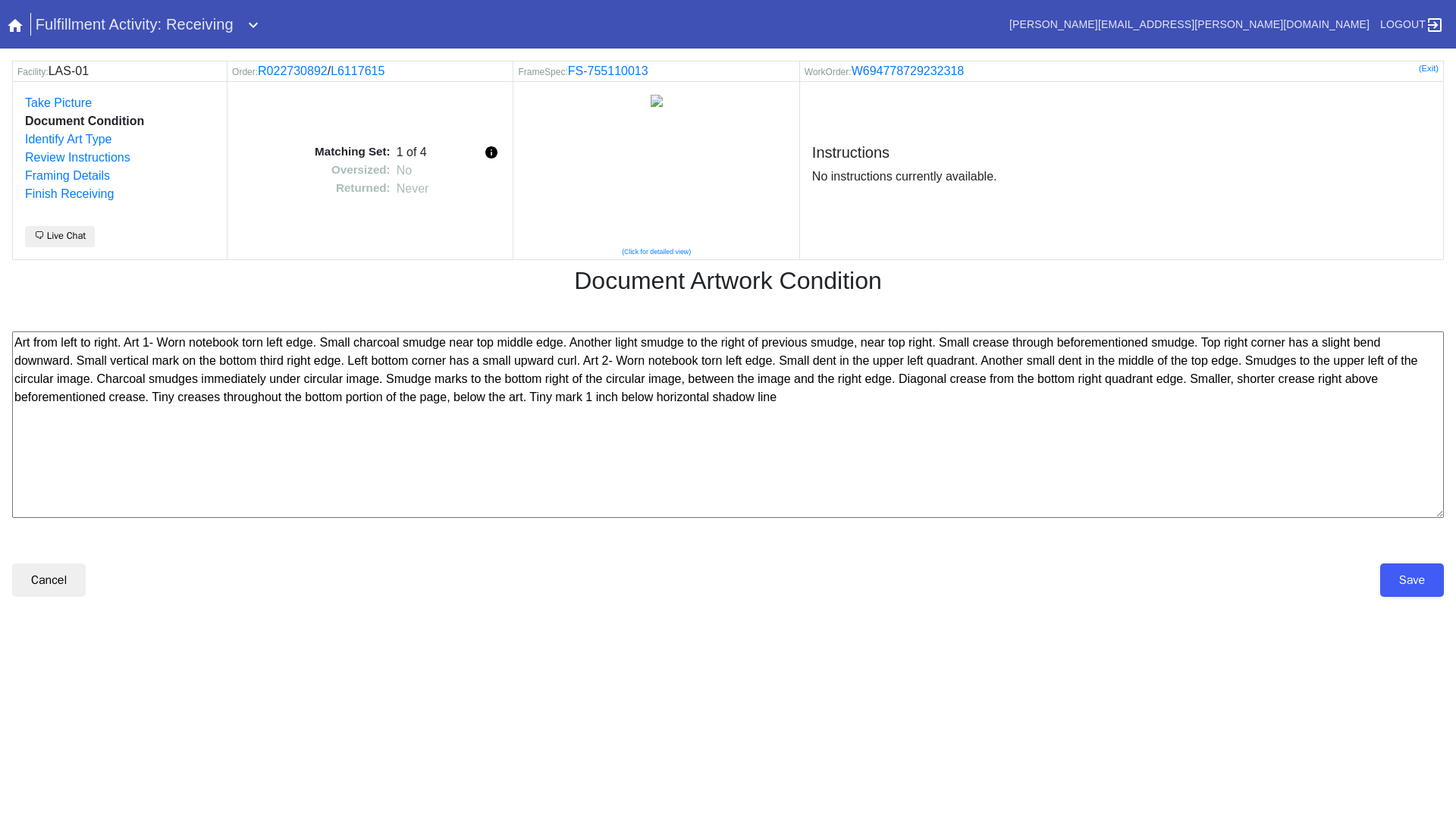 click on "Art from left to right. Art 1- Worn notebook torn left edge. Small charcoal smudge near top middle edge. Another light smudge to the right of previous smudge, near top right. Small crease through beforementioned smudge. Top right corner has a slight bend downward. Small vertical mark on the bottom third right edge. Left bottom corner has a small upward curl. Art 2- Worn notebook torn left edge. Small dent in the upper left quadrant. Another small dent in the middle of the top edge. Smudges to the upper left of the circular image." at bounding box center [728, 425] 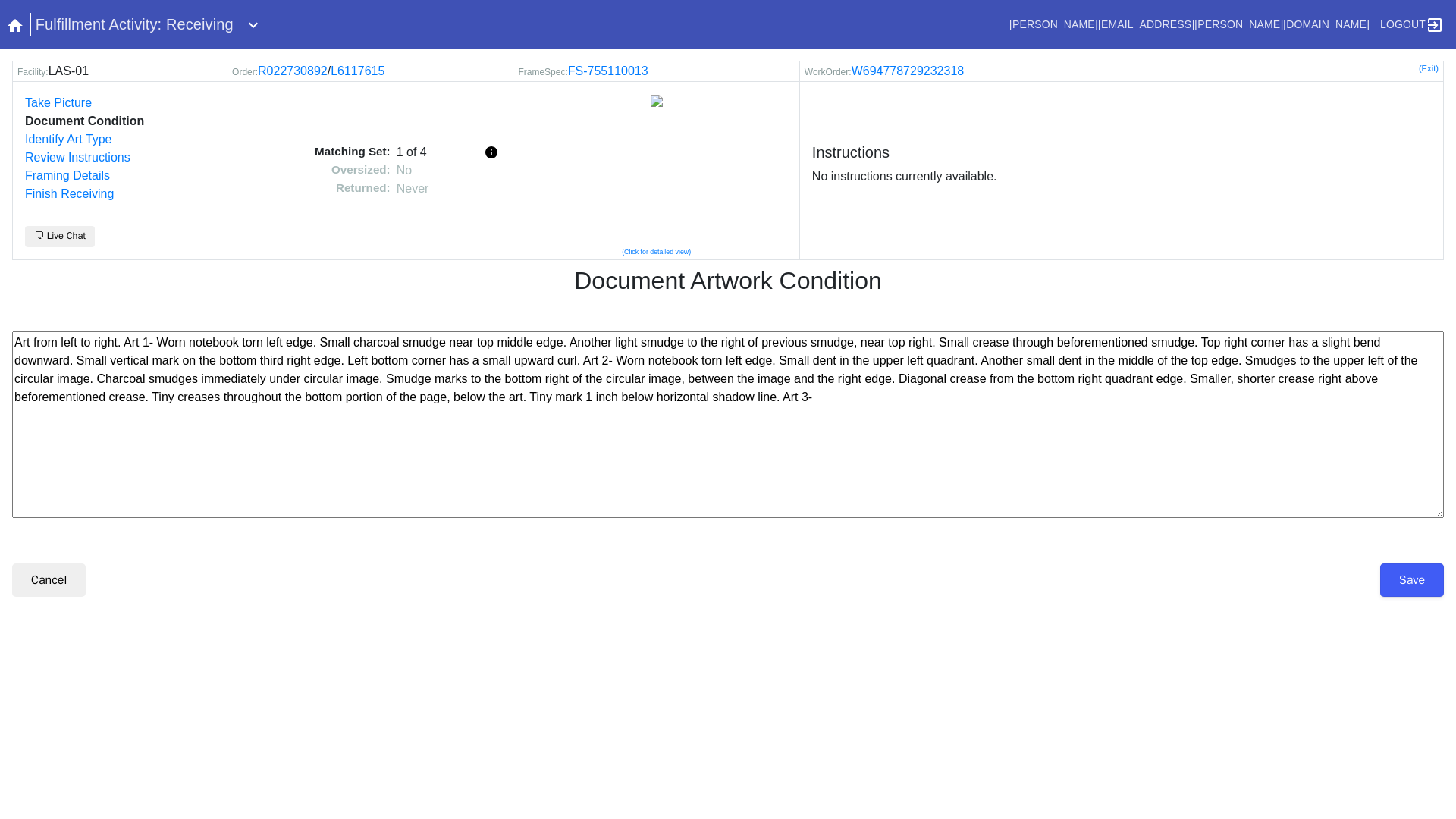 drag, startPoint x: 325, startPoint y: 340, endPoint x: 168, endPoint y: 340, distance: 157 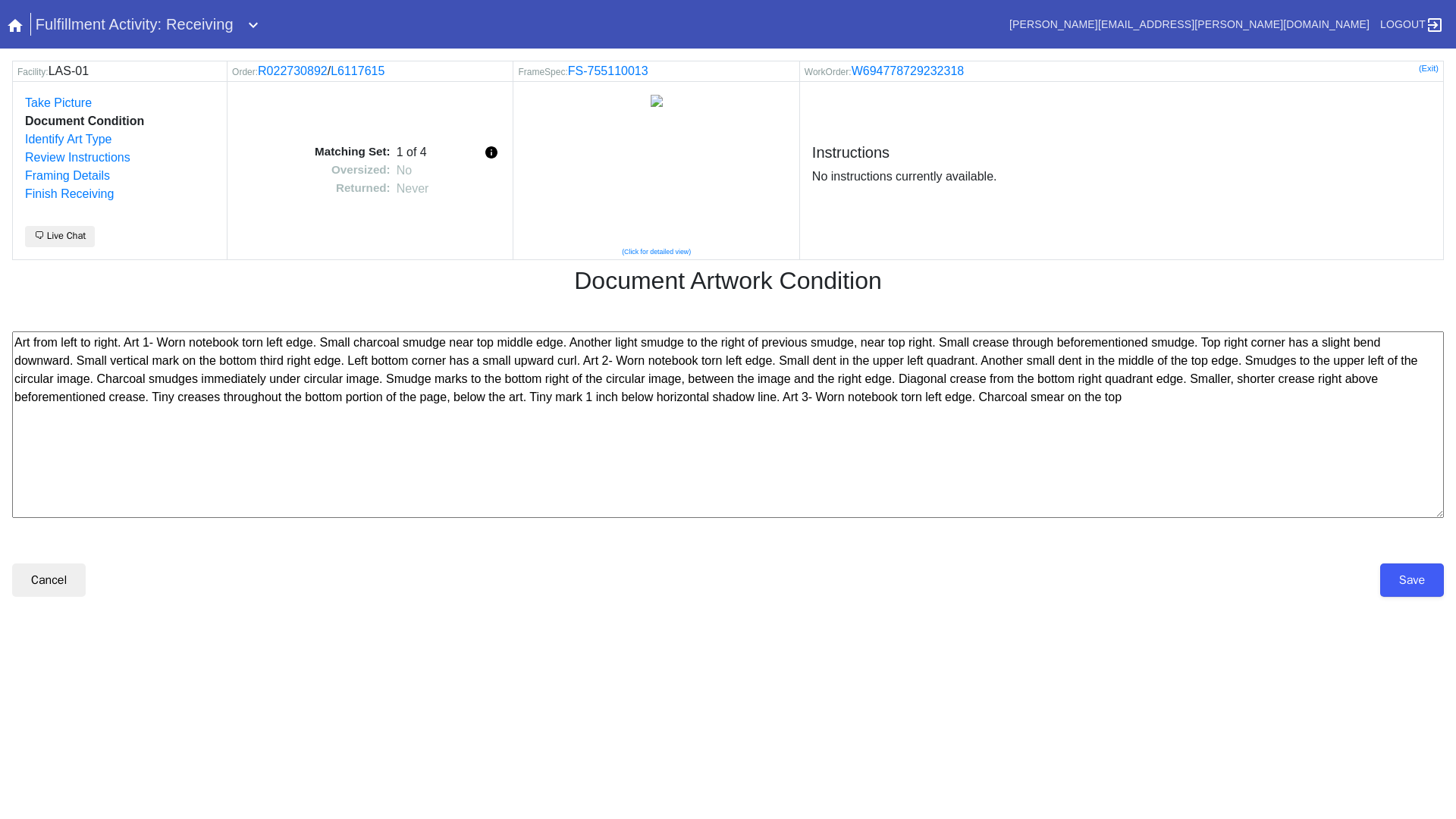 click on "Art from left to right. Art 1- Worn notebook torn left edge. Small charcoal smudge near top middle edge. Another light smudge to the right of previous smudge, near top right. Small crease through beforementioned smudge. Top right corner has a slight bend downward. Small vertical mark on the bottom third right edge. Left bottom corner has a small upward curl. Art 2- Worn notebook torn left edge. Small dent in the upper left quadrant. Another small dent in the middle of the top edge. Smudges to the upper left of the circular image." at bounding box center (728, 425) 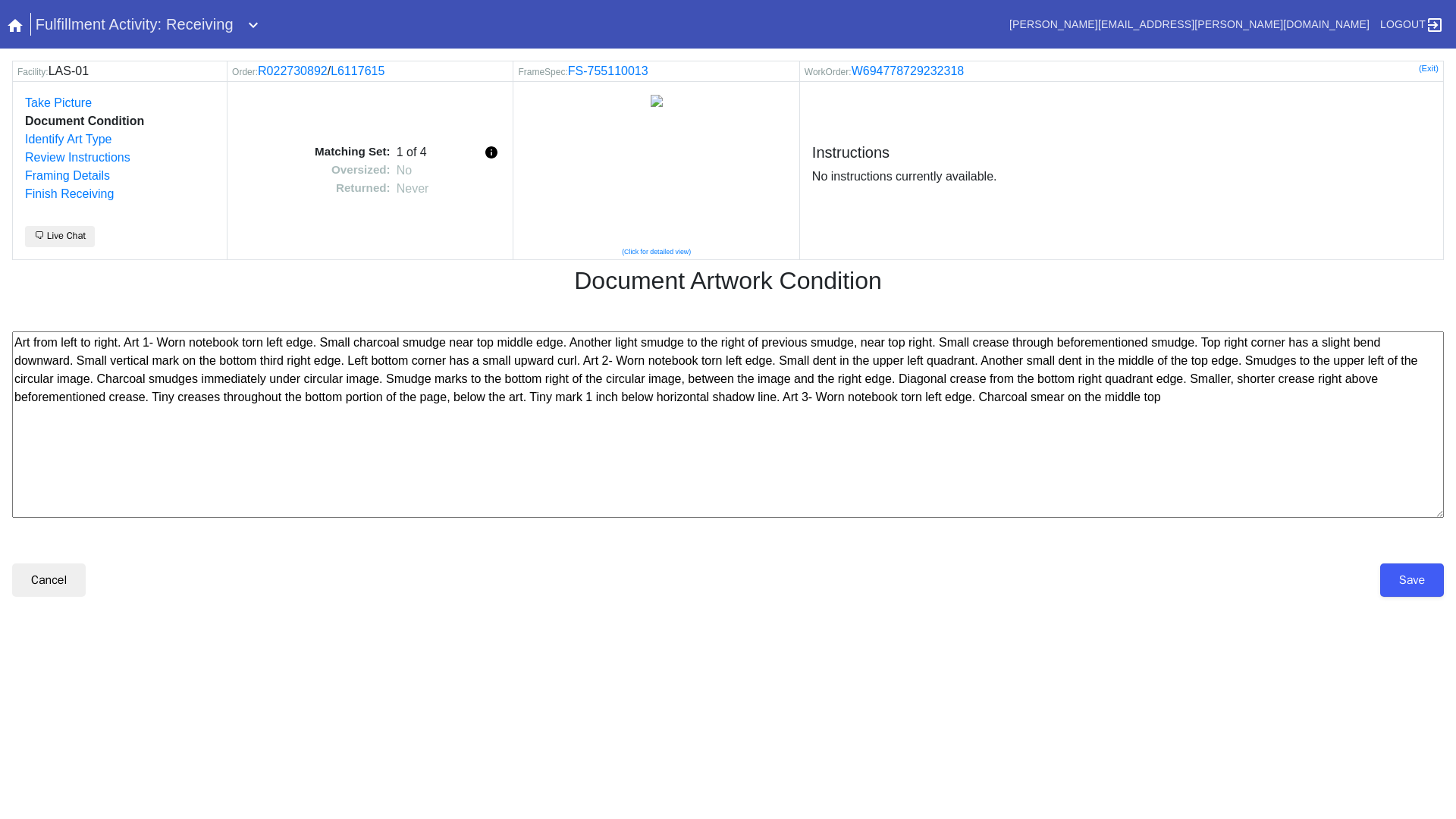 click on "Art from left to right. Art 1- Worn notebook torn left edge. Small charcoal smudge near top middle edge. Another light smudge to the right of previous smudge, near top right. Small crease through beforementioned smudge. Top right corner has a slight bend downward. Small vertical mark on the bottom third right edge. Left bottom corner has a small upward curl. Art 2- Worn notebook torn left edge. Small dent in the upper left quadrant. Another small dent in the middle of the top edge. Smudges to the upper left of the circular image." at bounding box center [728, 425] 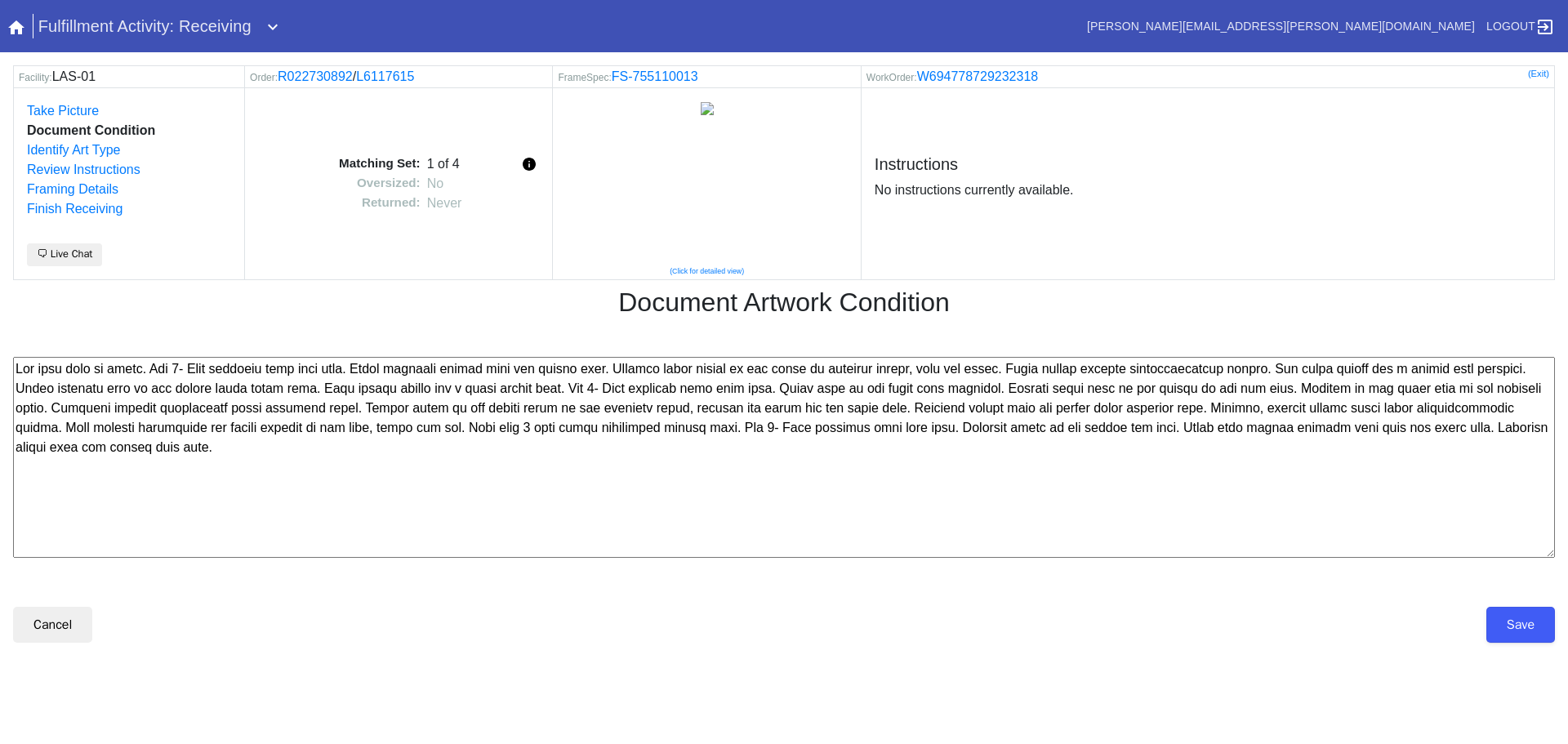 type on "Art from left to right. Art 1- Worn notebook torn left edge. Small charcoal smudge near top middle edge. Another light smudge to the right of previous smudge, near top right. Small crease through beforementioned smudge. Top right corner has a slight bend downward. Small vertical mark on the bottom third right edge. Left bottom corner has a small upward curl. Art 2- Worn notebook torn left edge. Small dent in the upper left quadrant. Another small dent in the middle of the top edge. Smudges to the upper left of the circular image. Charcoal smudges immediately under circular image. Smudge marks to the bottom right of the circular image, between the image and the right edge. Diagonal crease from the bottom right quadrant edge. Smaller, shorter crease right above beforementioned crease. Tiny creases throughout the bottom portion of the page, below the art. Tiny mark 1 inch below horizontal shadow line. Art 3- Worn notebook torn left edge. Charcoal smear on the middle top edge. Small dent almost halfway down ne..." 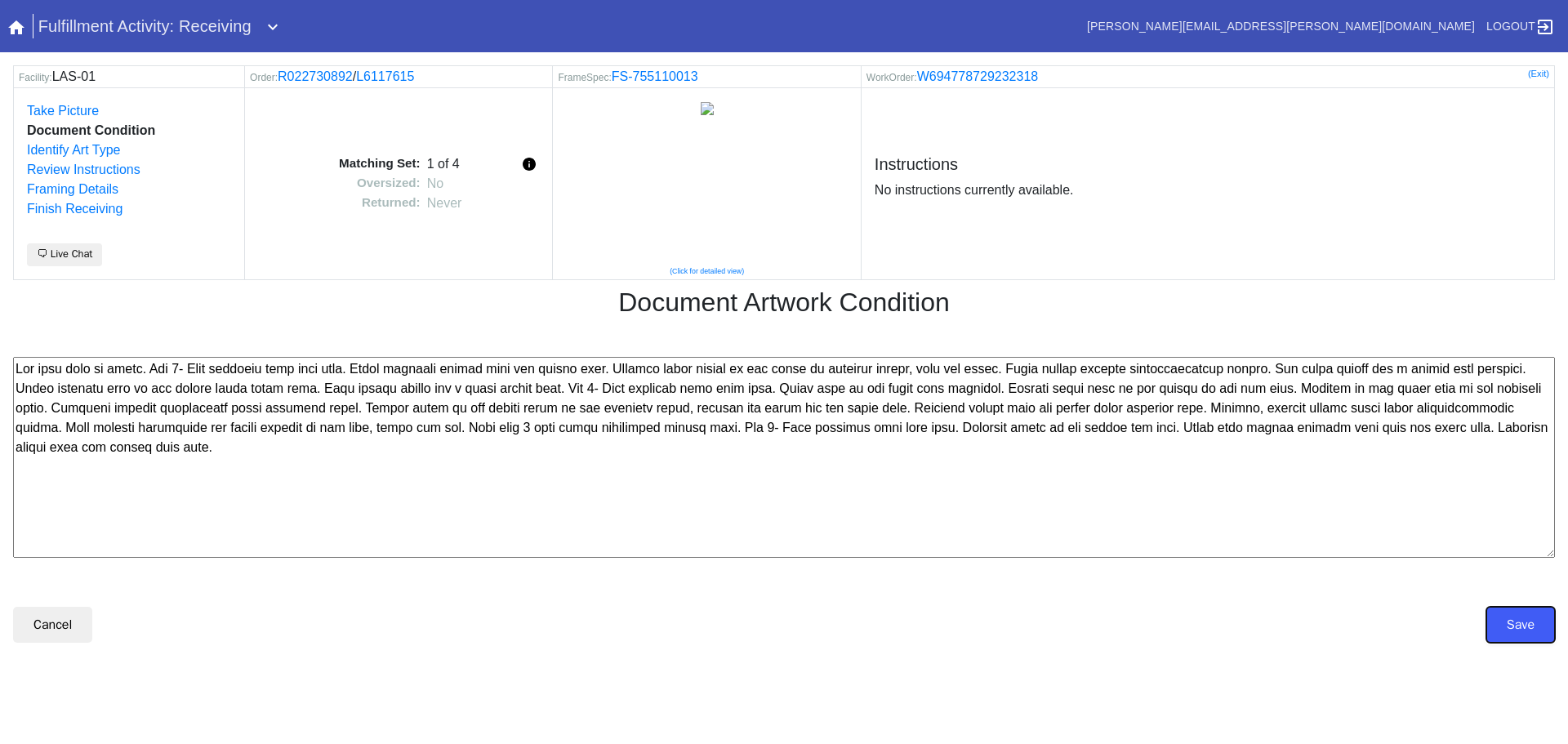 click on "Save" at bounding box center [1521, 625] 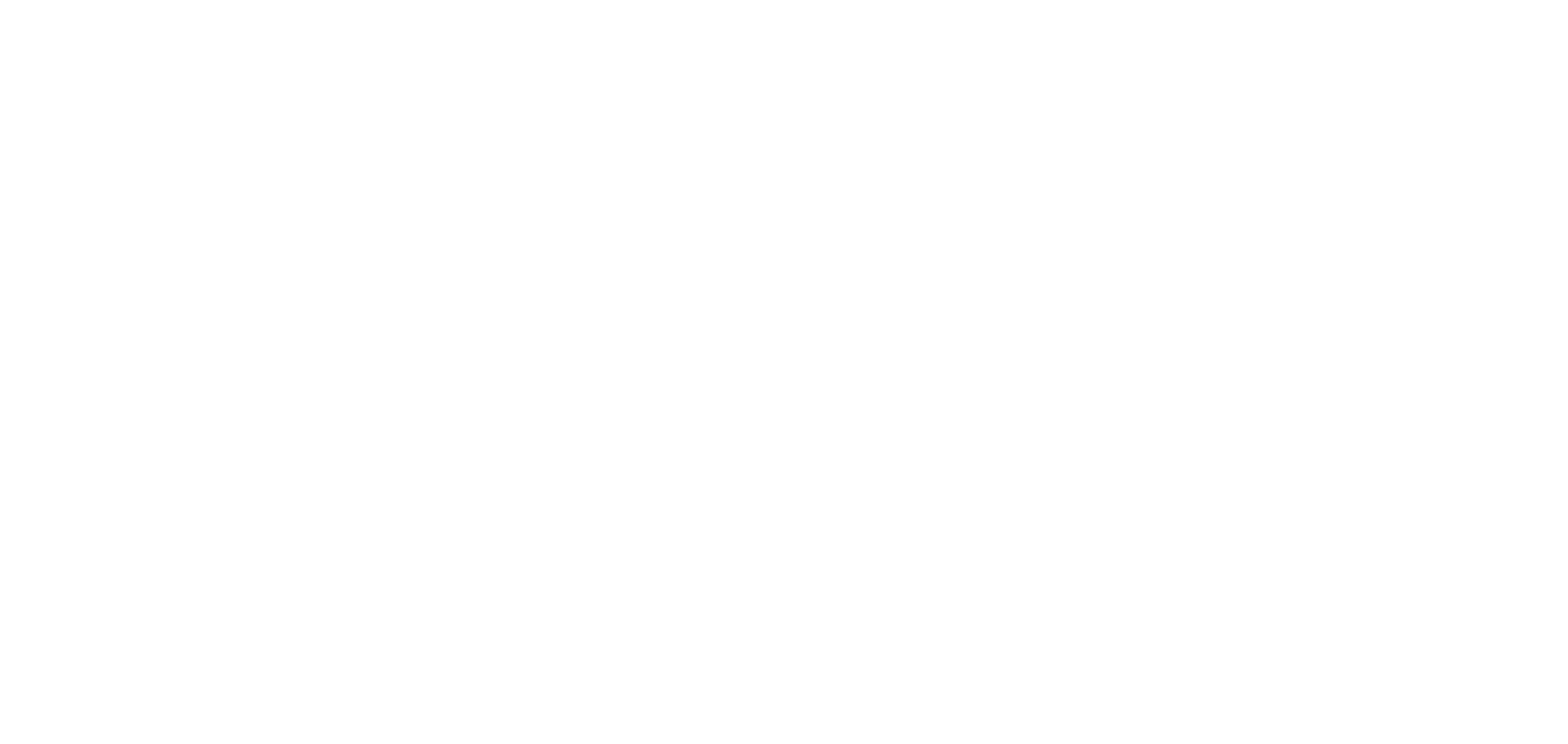 scroll, scrollTop: 0, scrollLeft: 0, axis: both 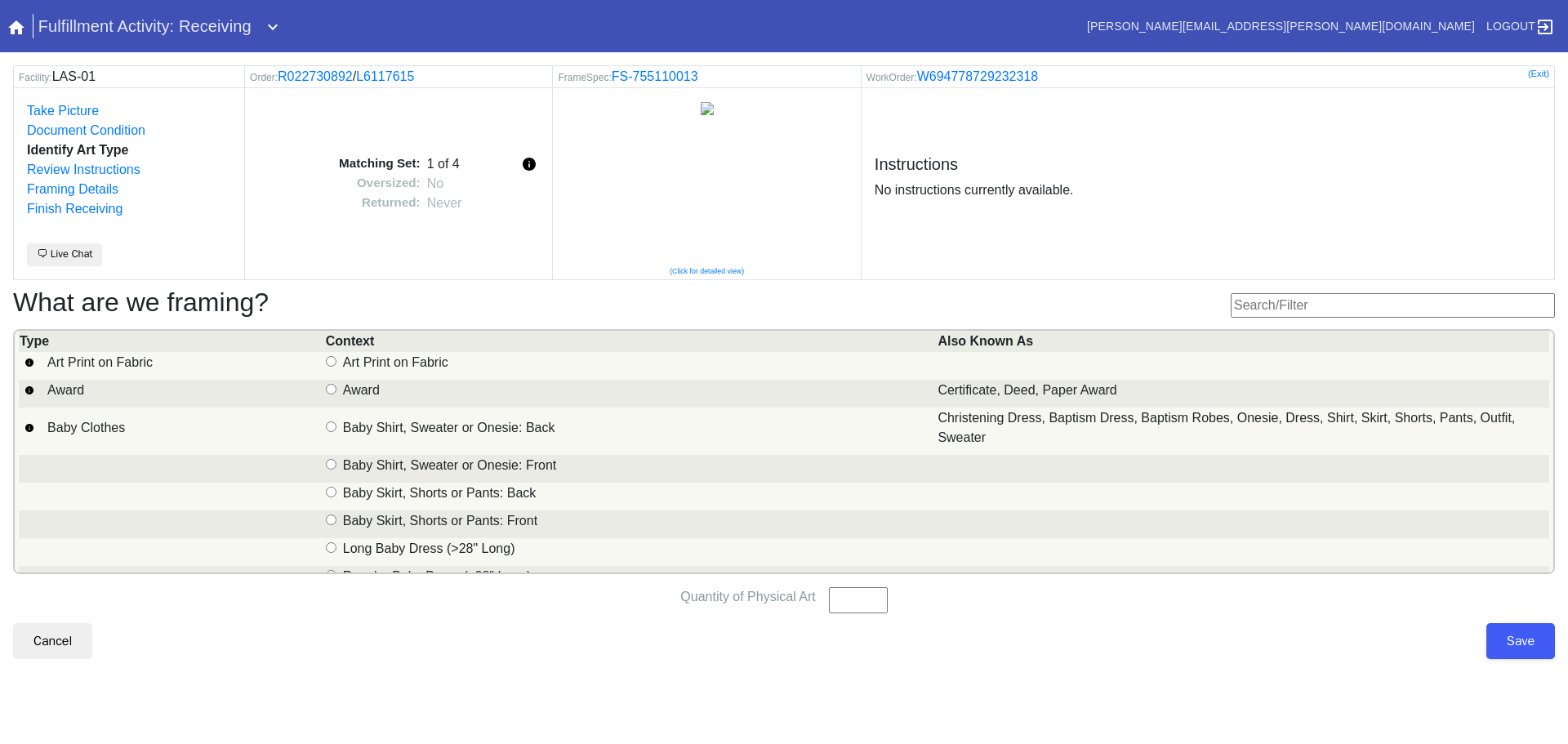 drag, startPoint x: 1116, startPoint y: 648, endPoint x: 833, endPoint y: 602, distance: 286.7141 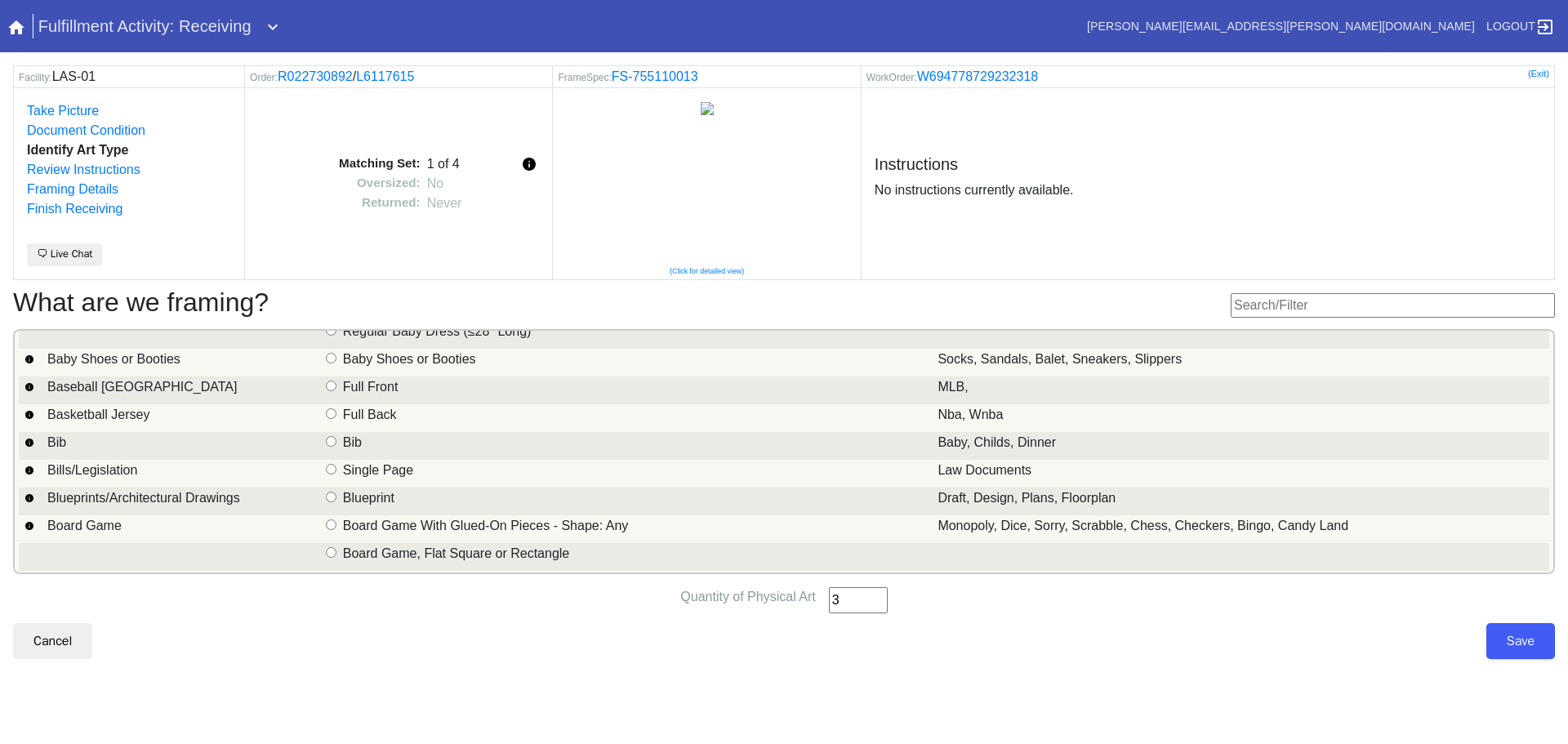 scroll, scrollTop: 327, scrollLeft: 0, axis: vertical 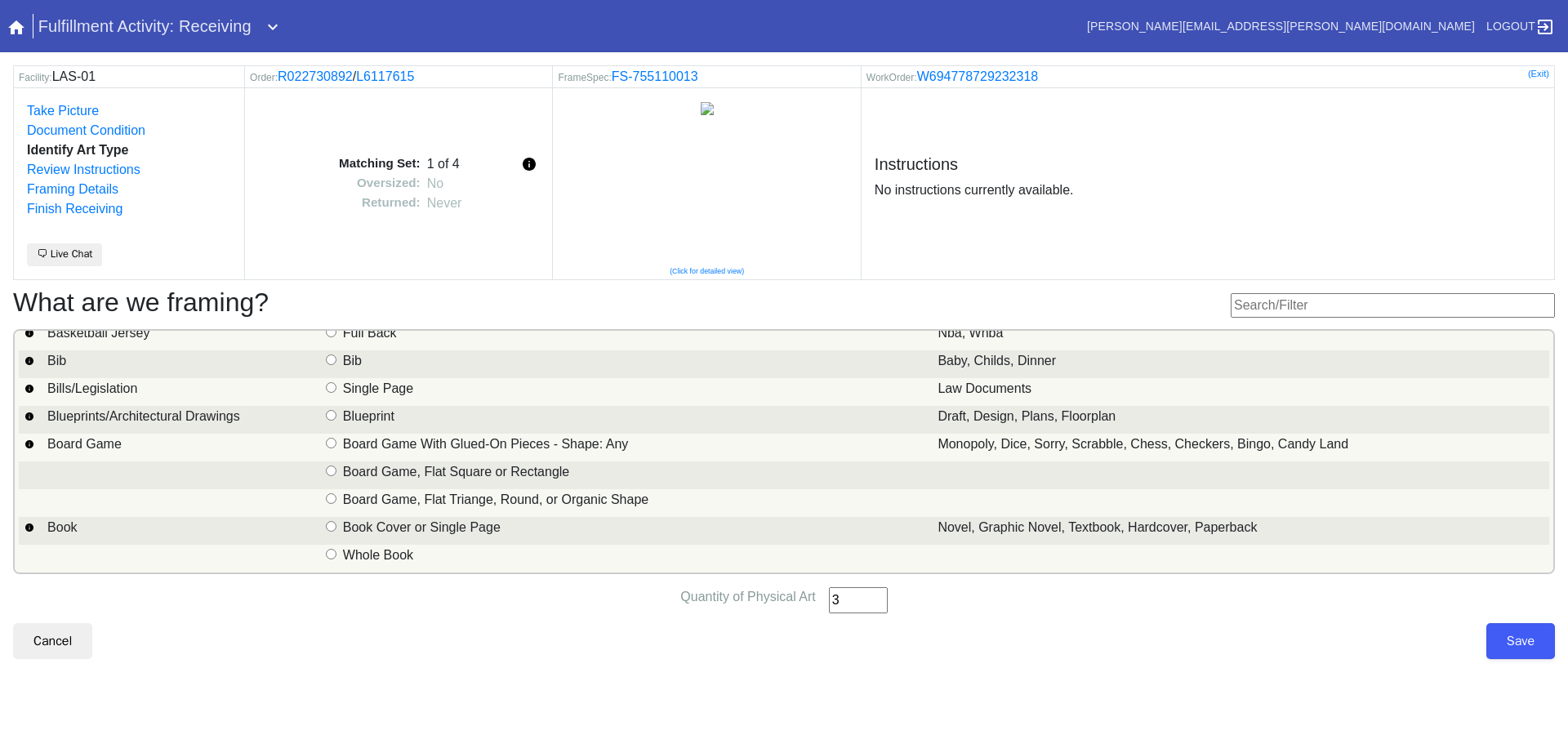 type on "3" 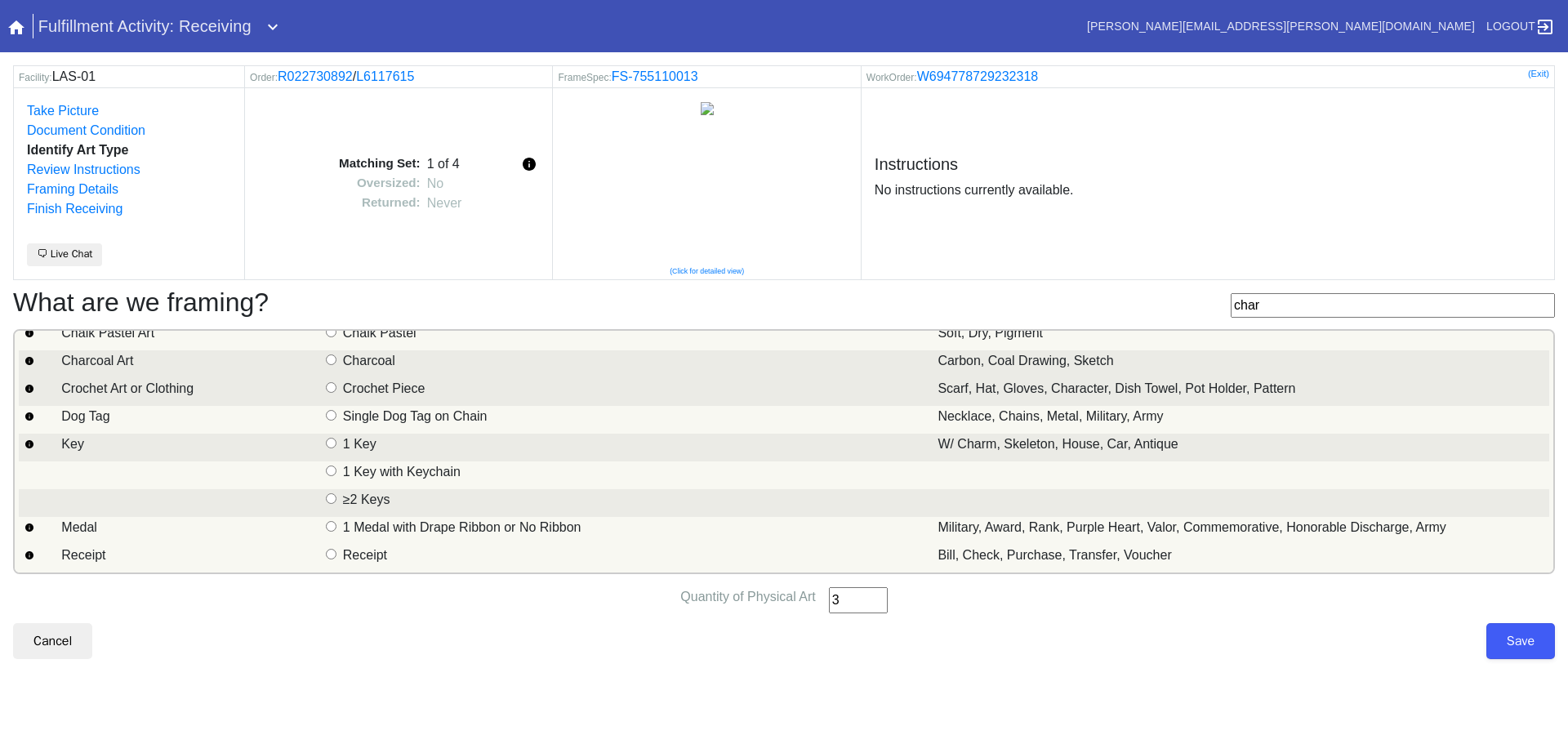 scroll, scrollTop: 0, scrollLeft: 0, axis: both 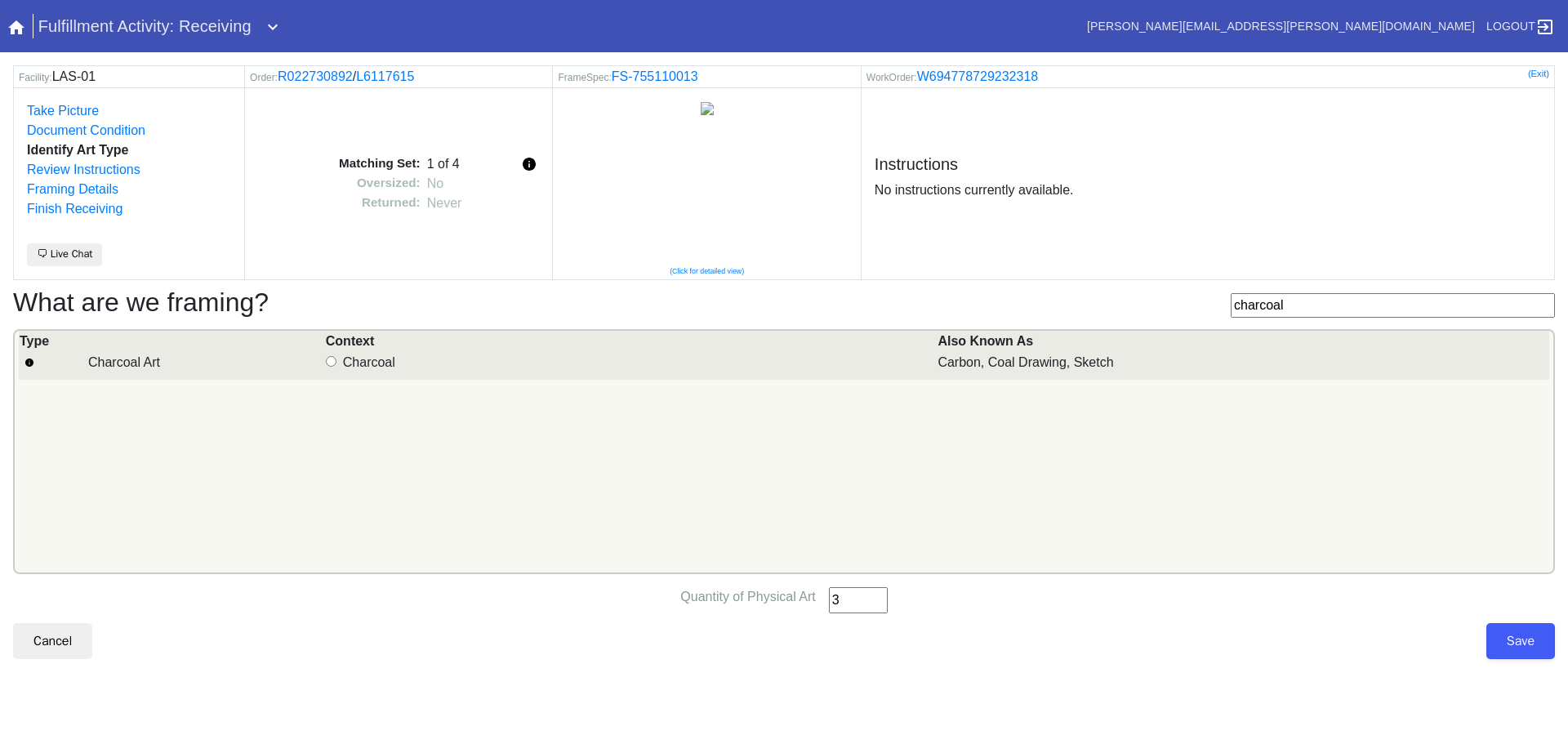 type on "charcoal" 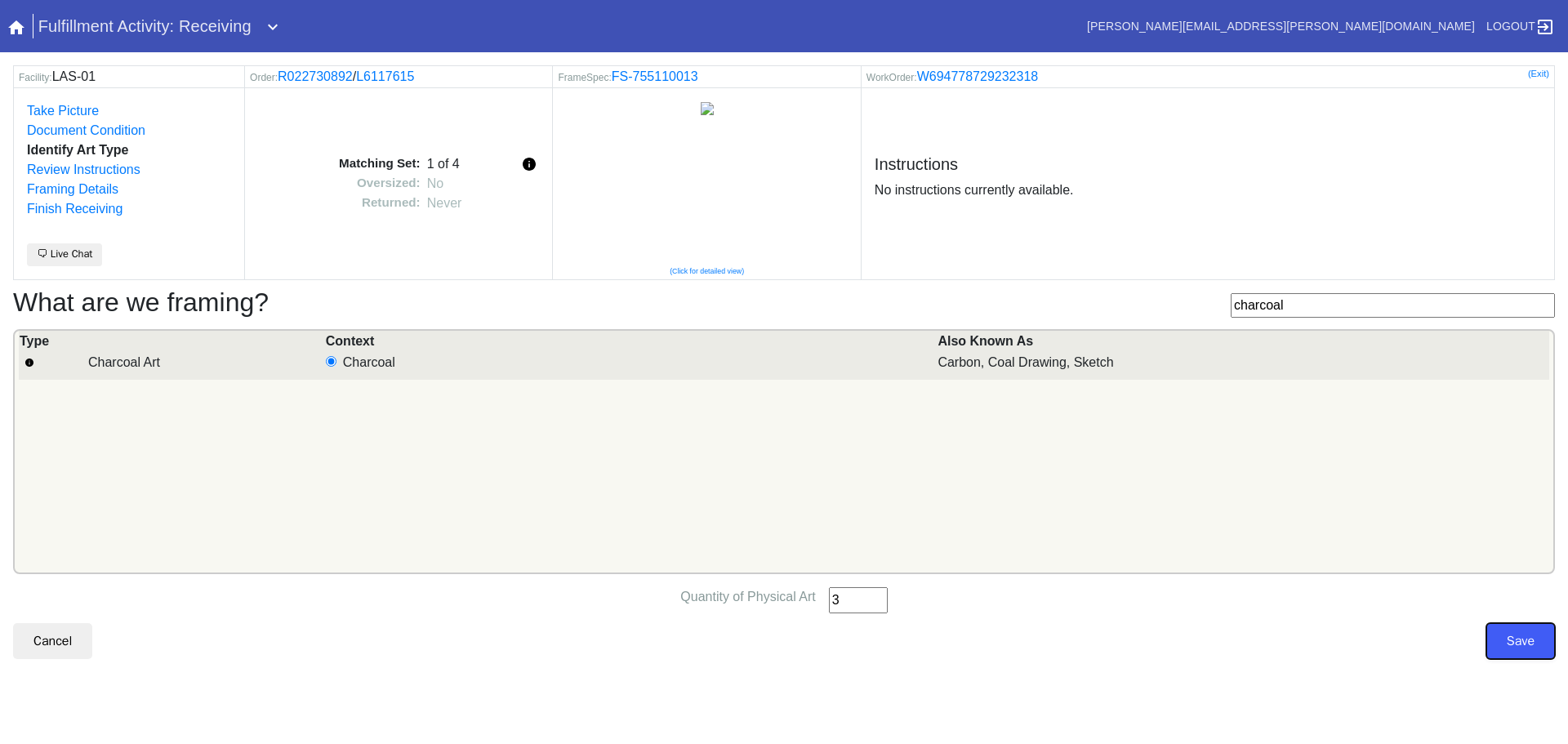 click on "Save" at bounding box center (1521, 641) 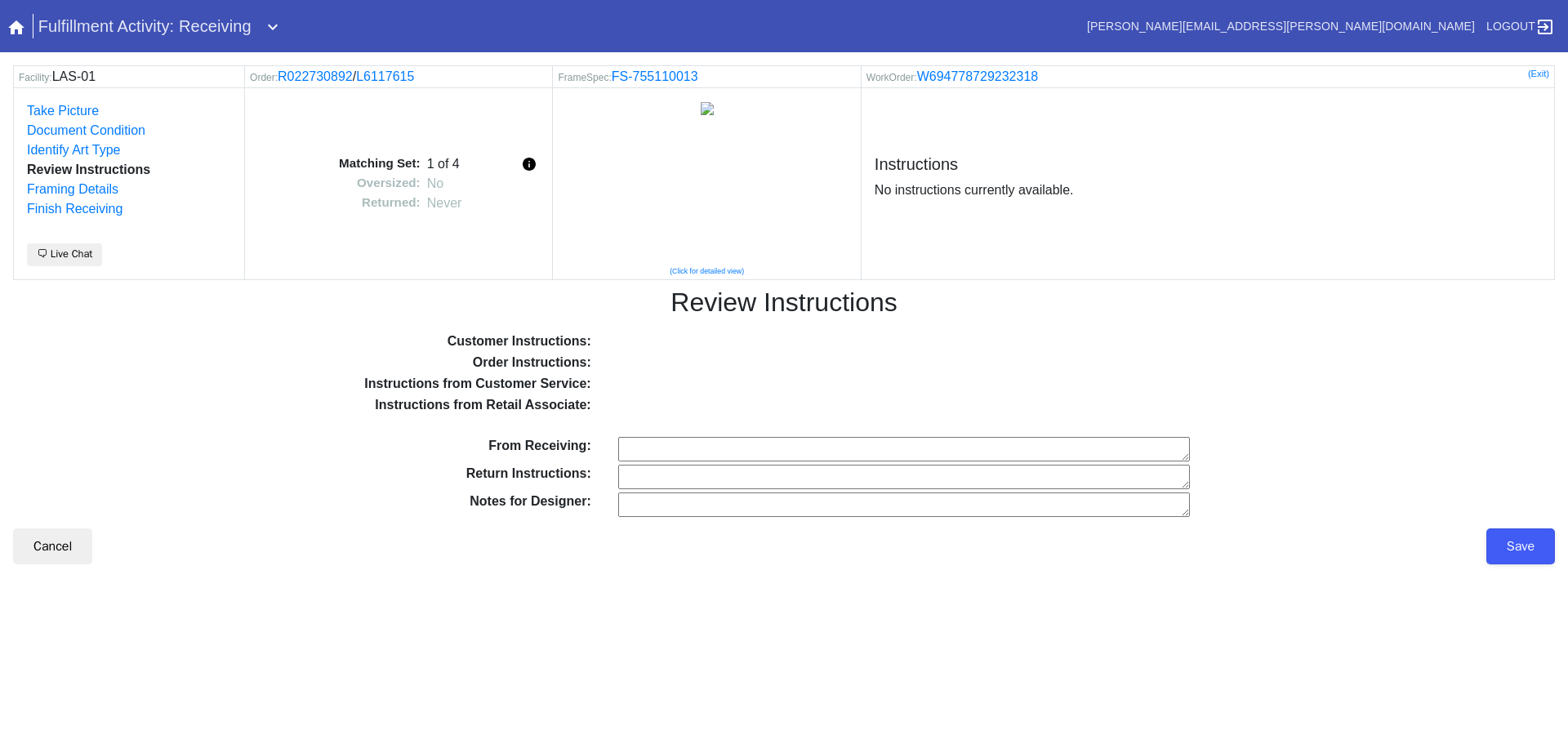 scroll, scrollTop: 0, scrollLeft: 0, axis: both 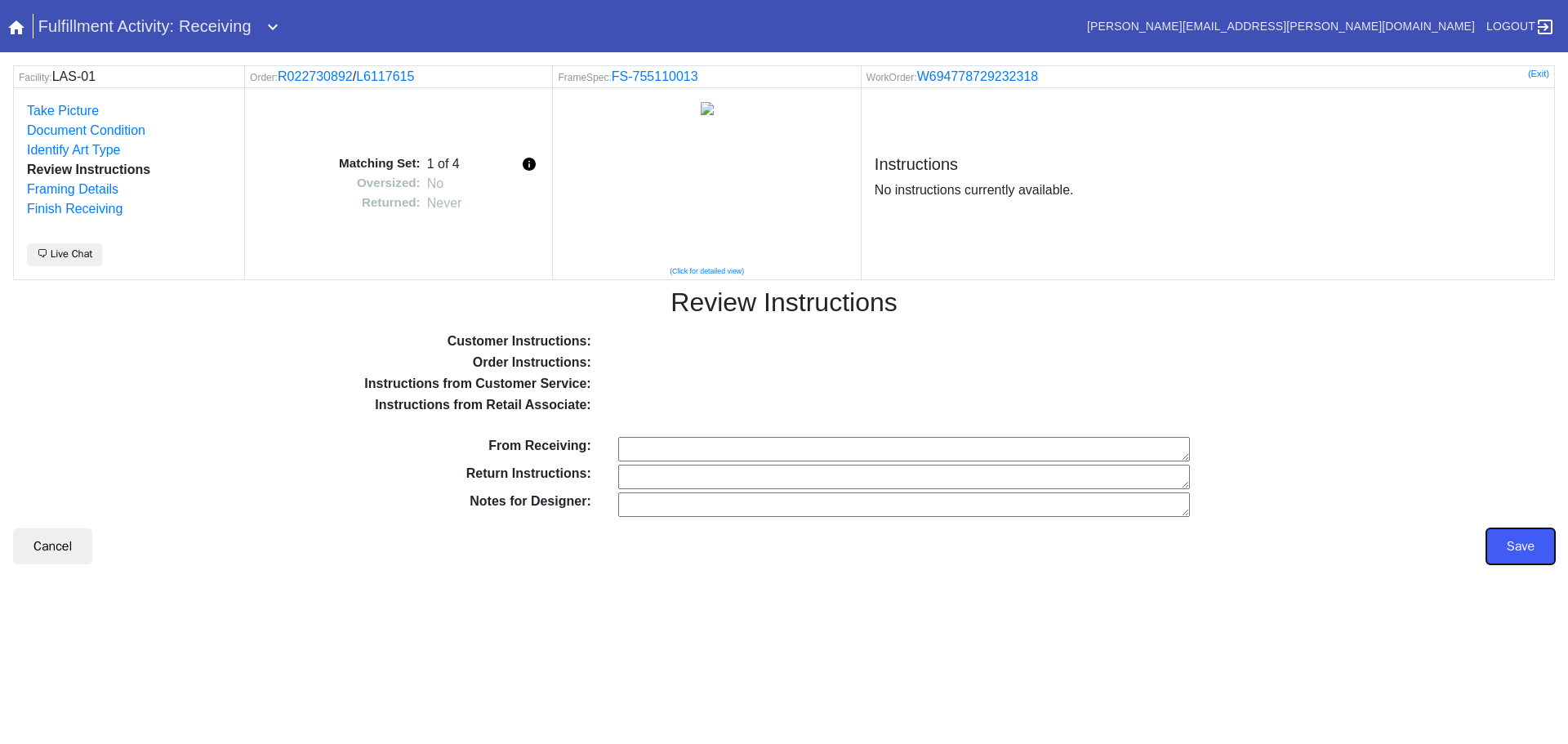 click on "Save" at bounding box center (1521, 546) 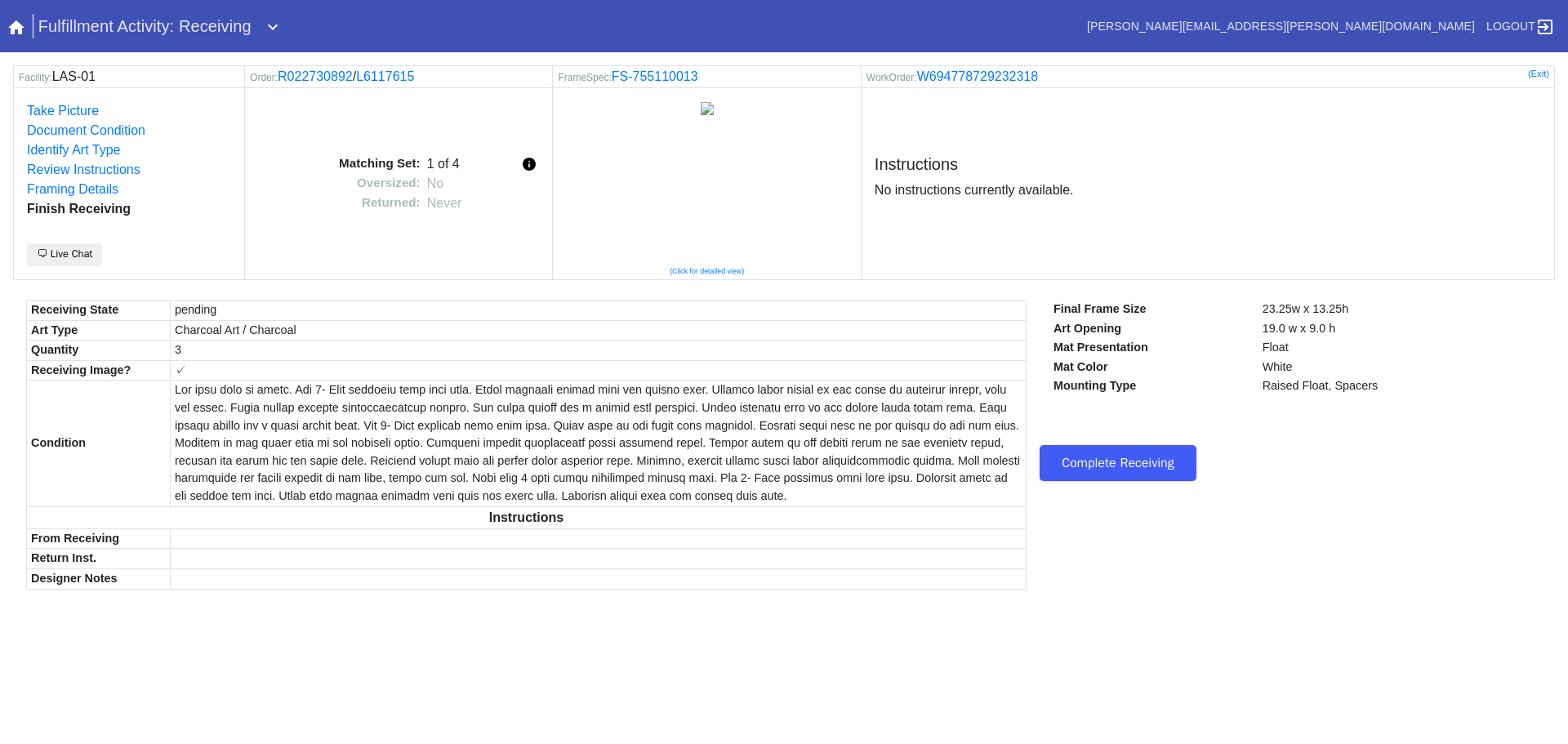 scroll, scrollTop: 0, scrollLeft: 0, axis: both 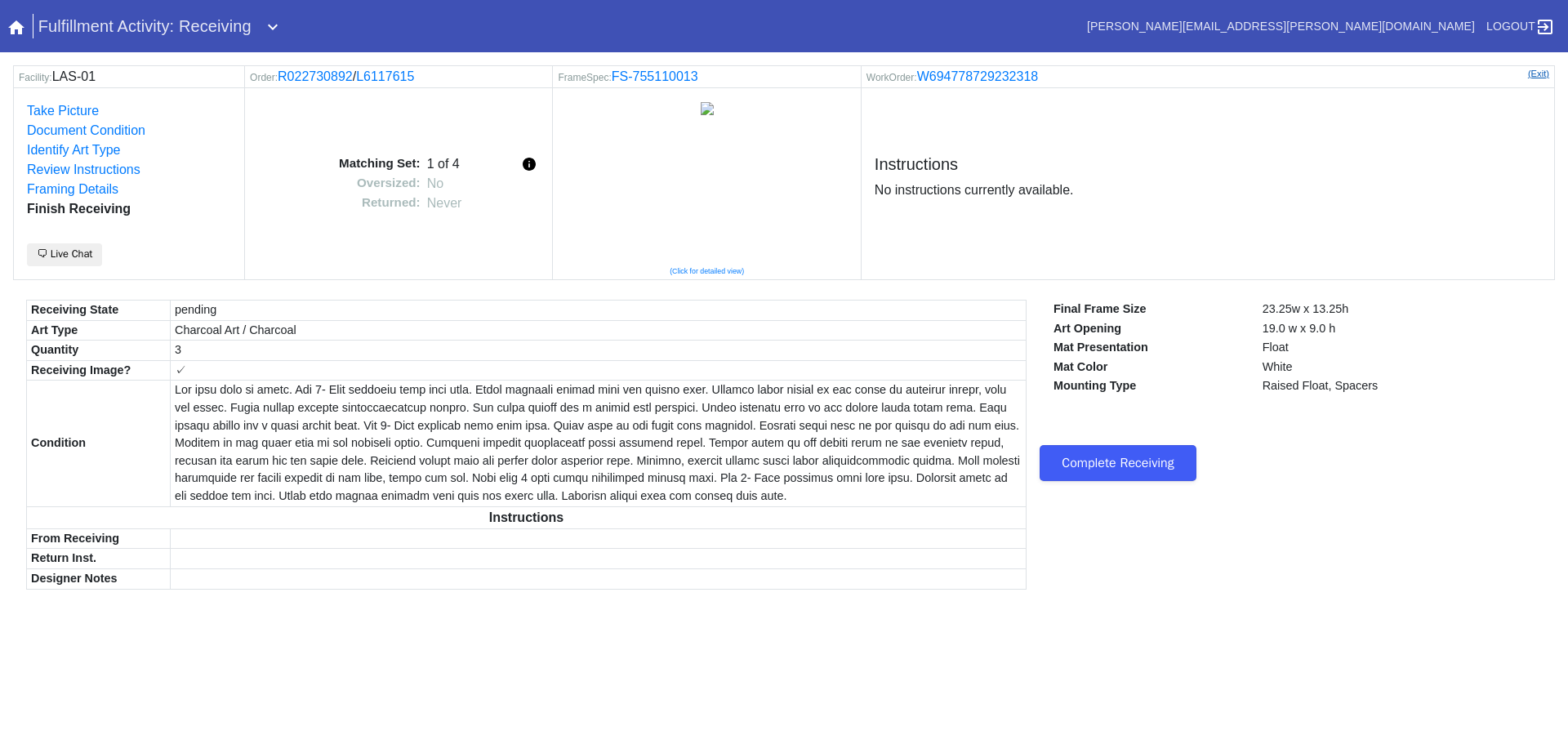 click on "(Exit)" 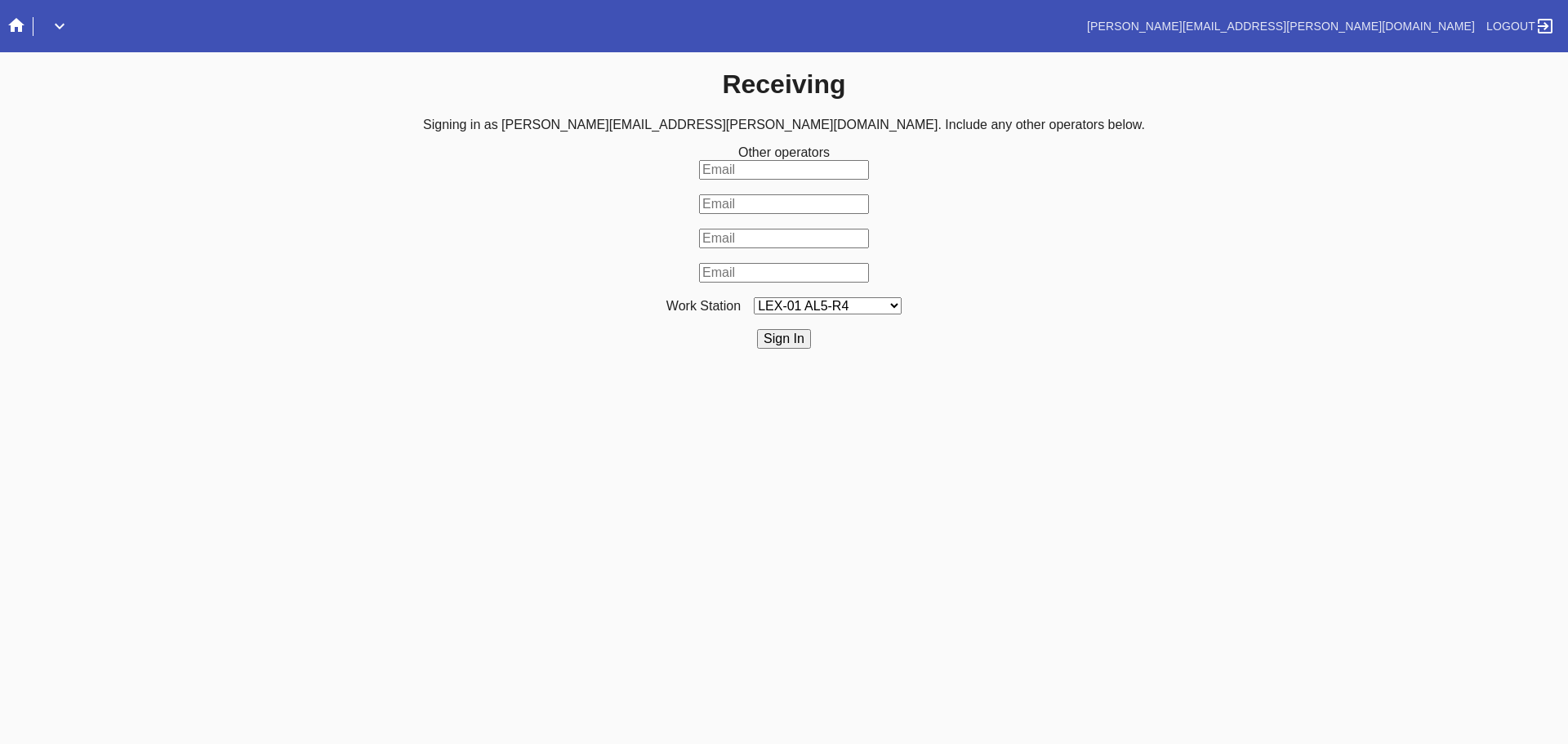 scroll, scrollTop: 0, scrollLeft: 0, axis: both 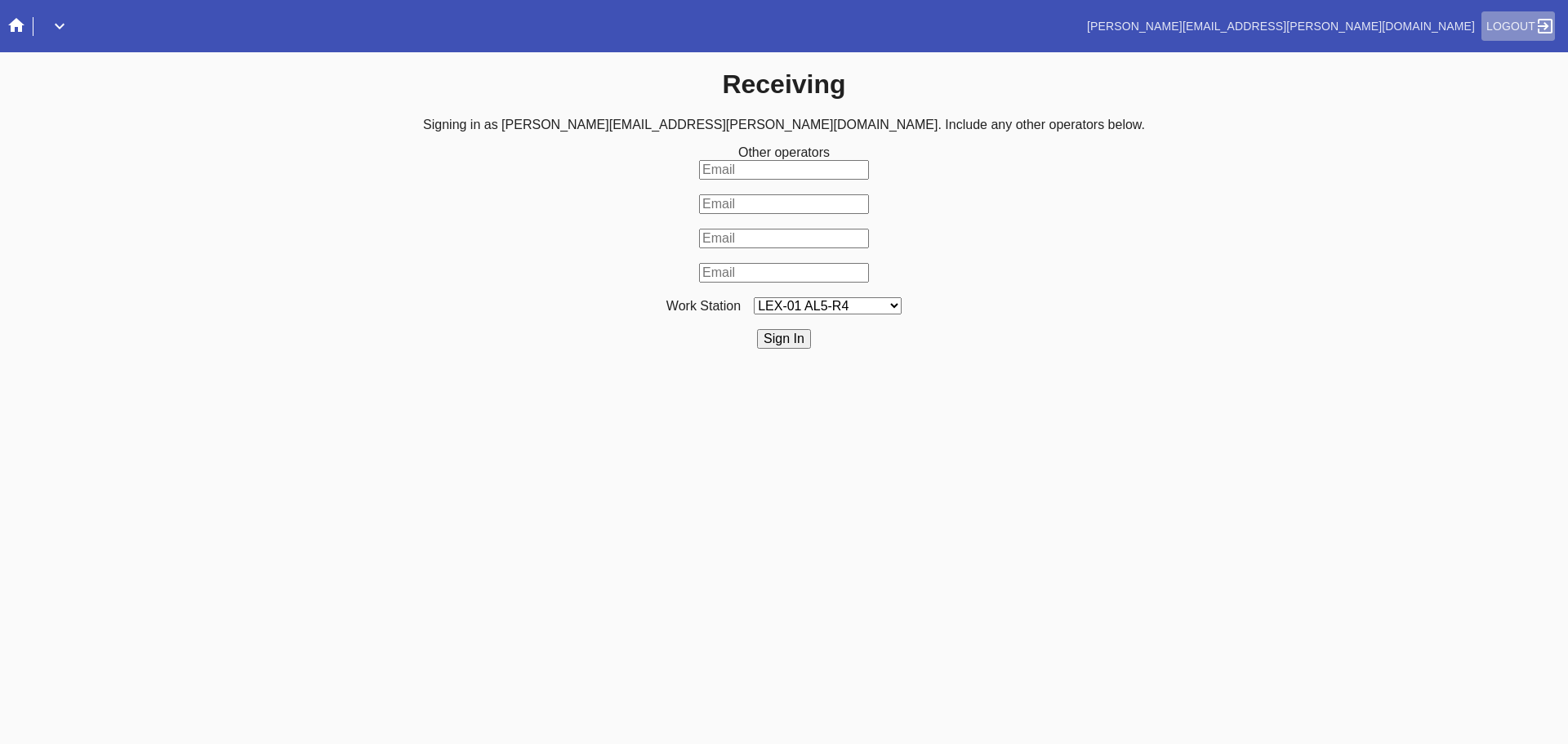click on "Logout" at bounding box center [1511, 26] 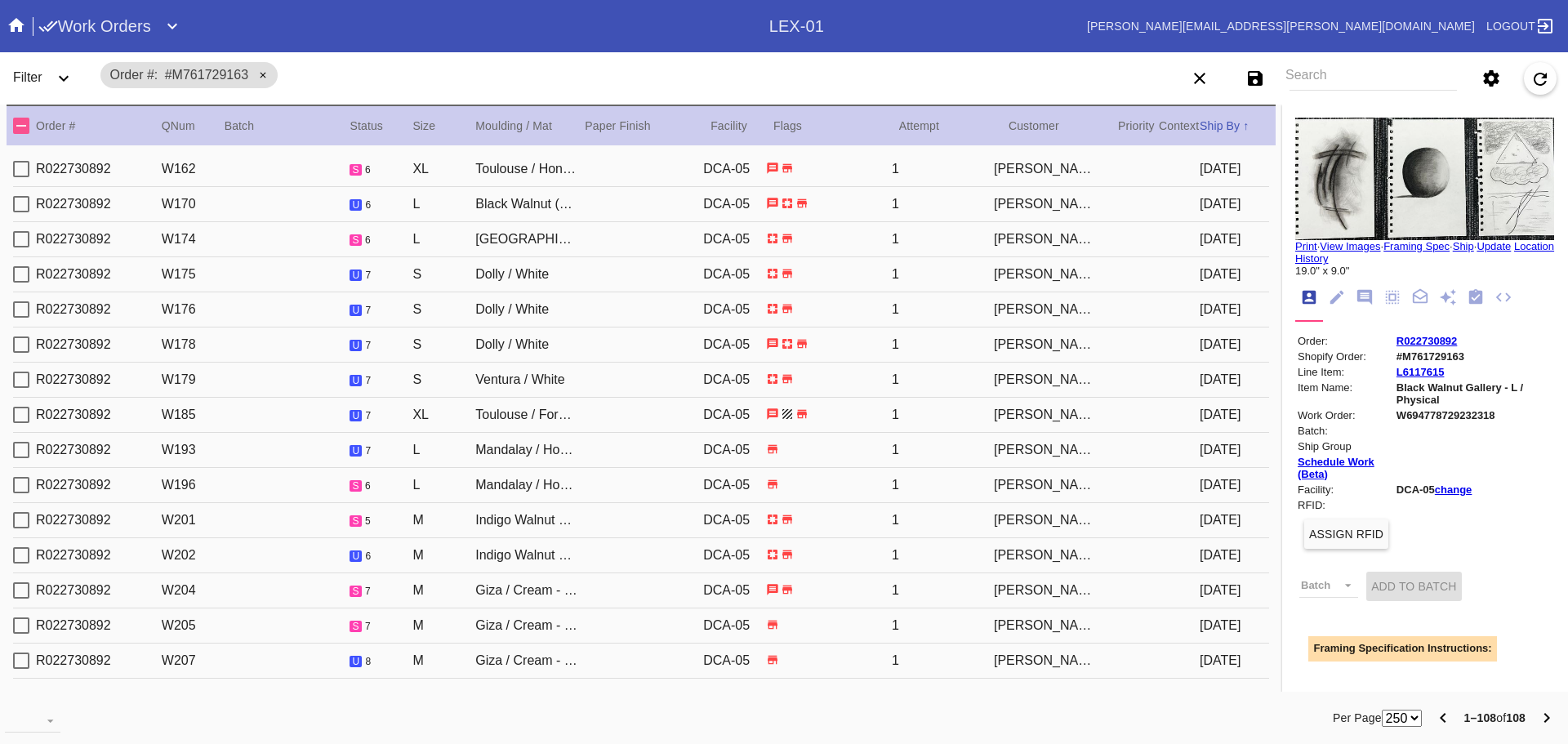 scroll, scrollTop: 0, scrollLeft: 0, axis: both 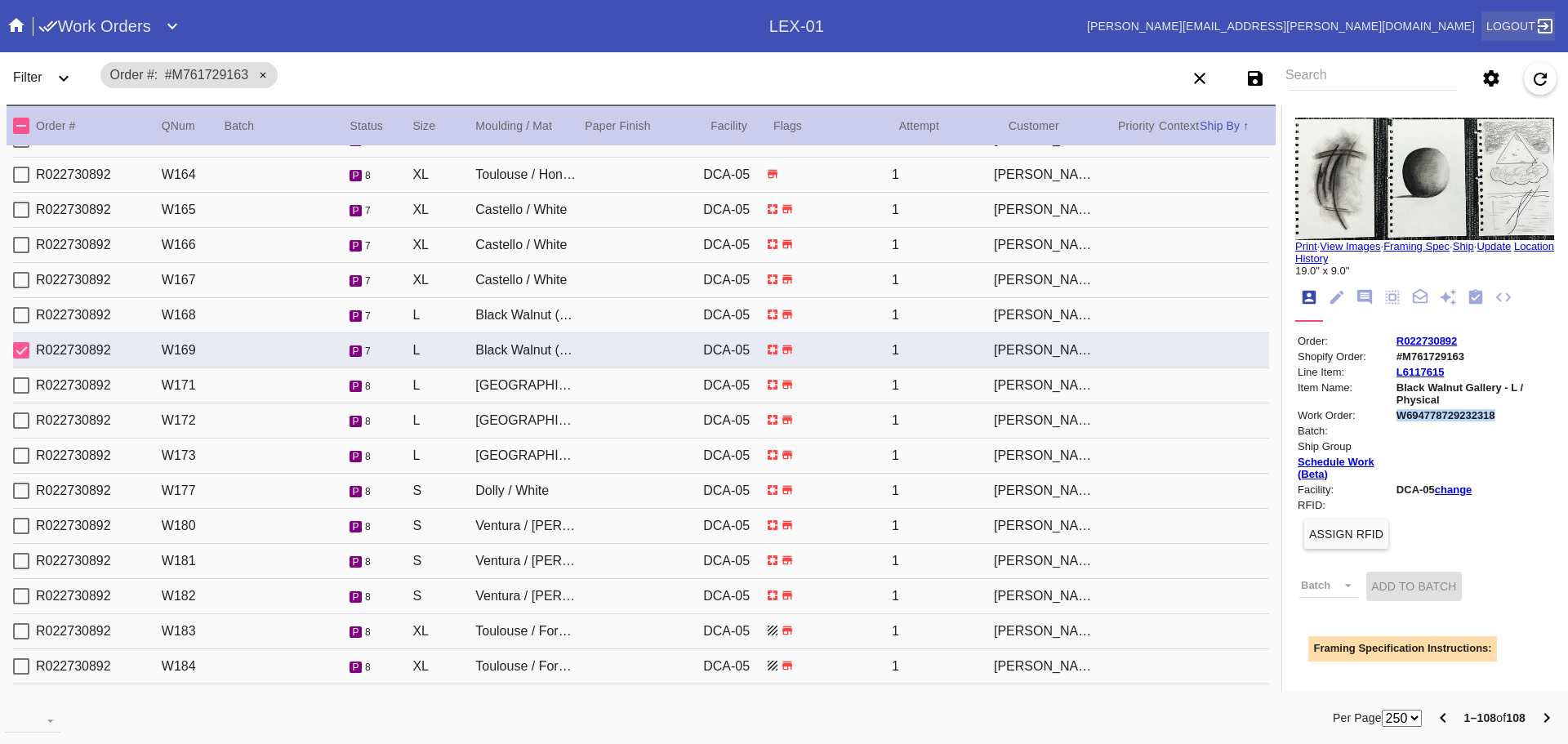 click on "Logout" at bounding box center (1511, 26) 